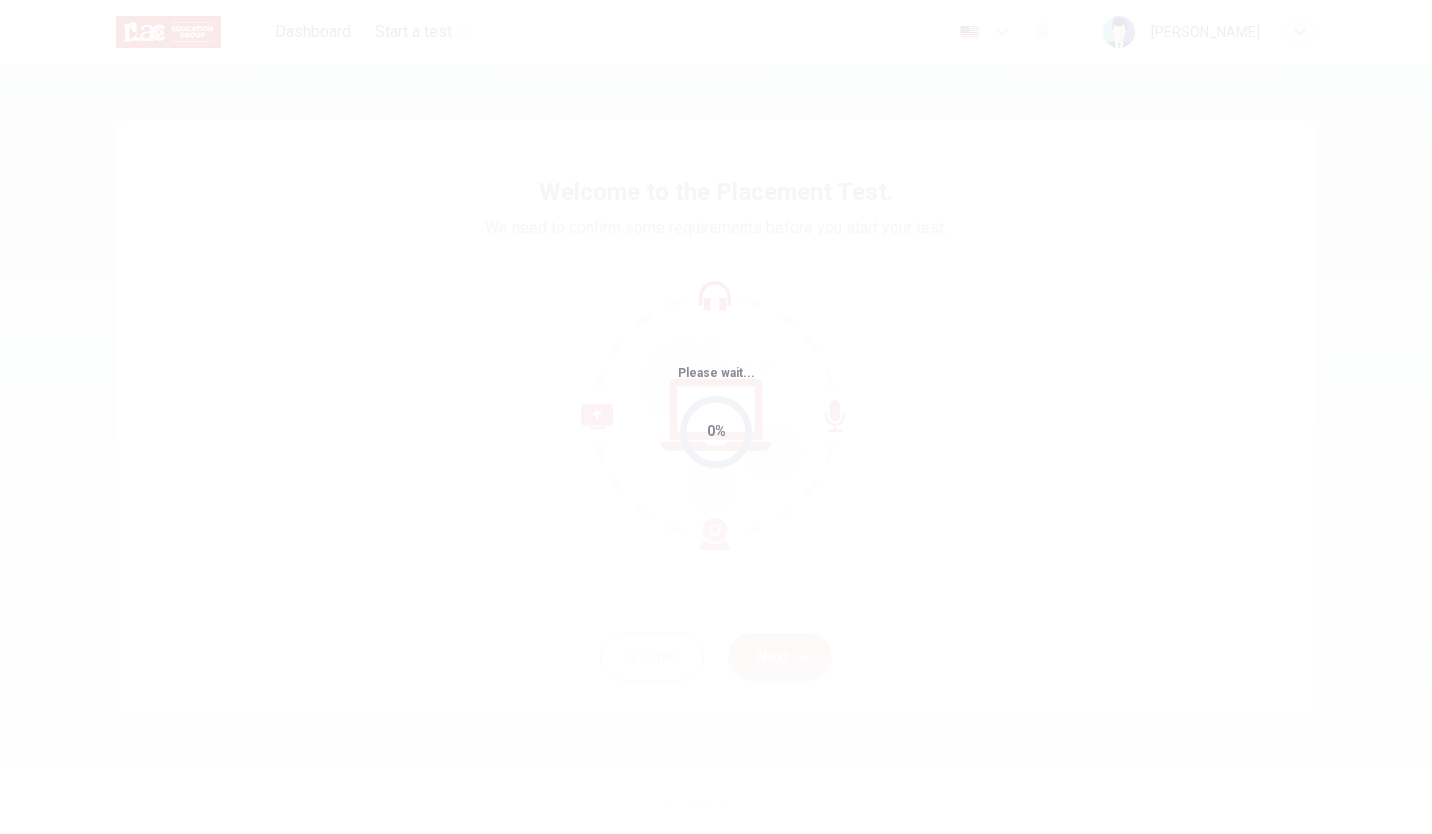 scroll, scrollTop: 0, scrollLeft: 0, axis: both 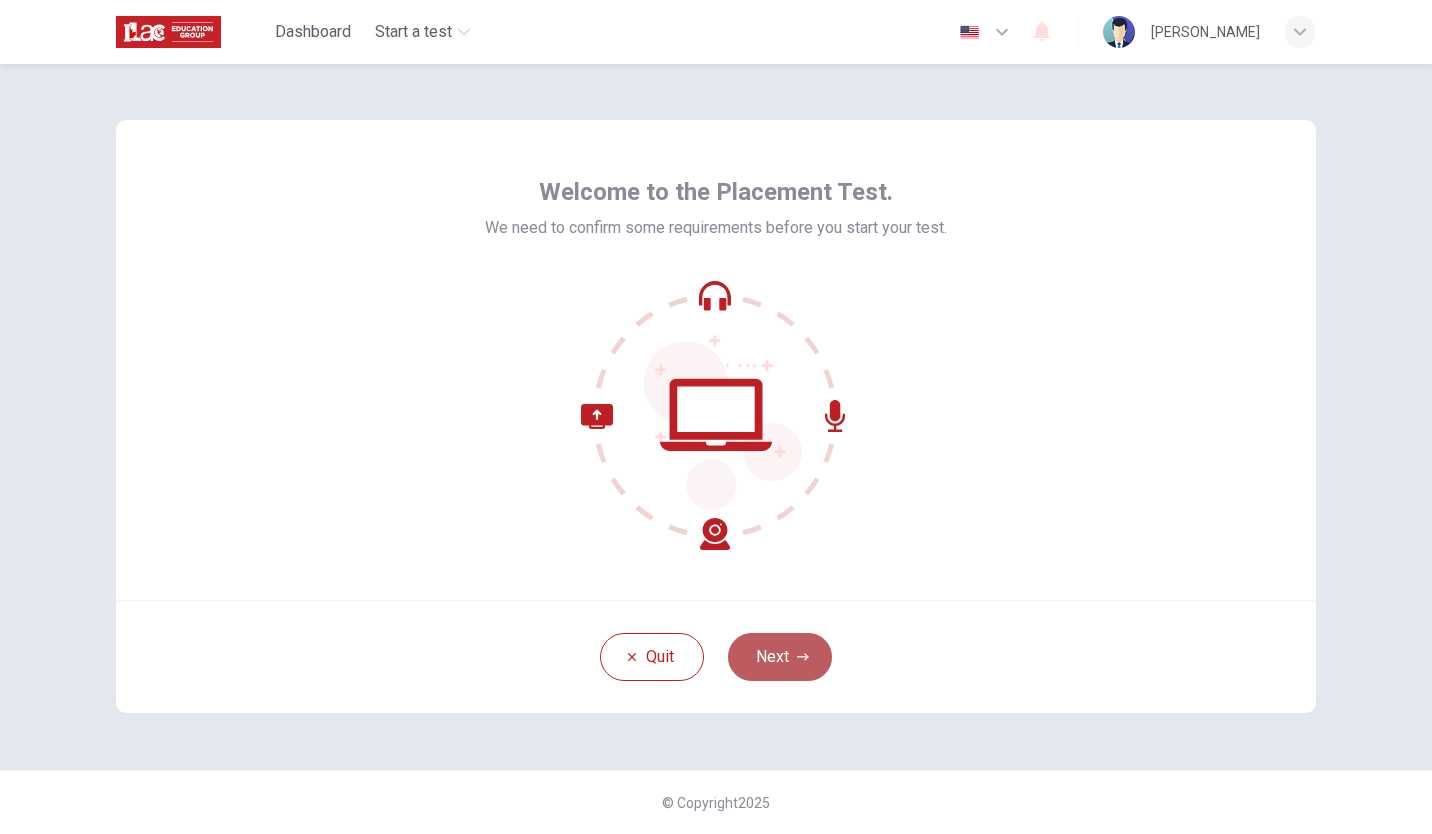 click on "Next" at bounding box center (780, 657) 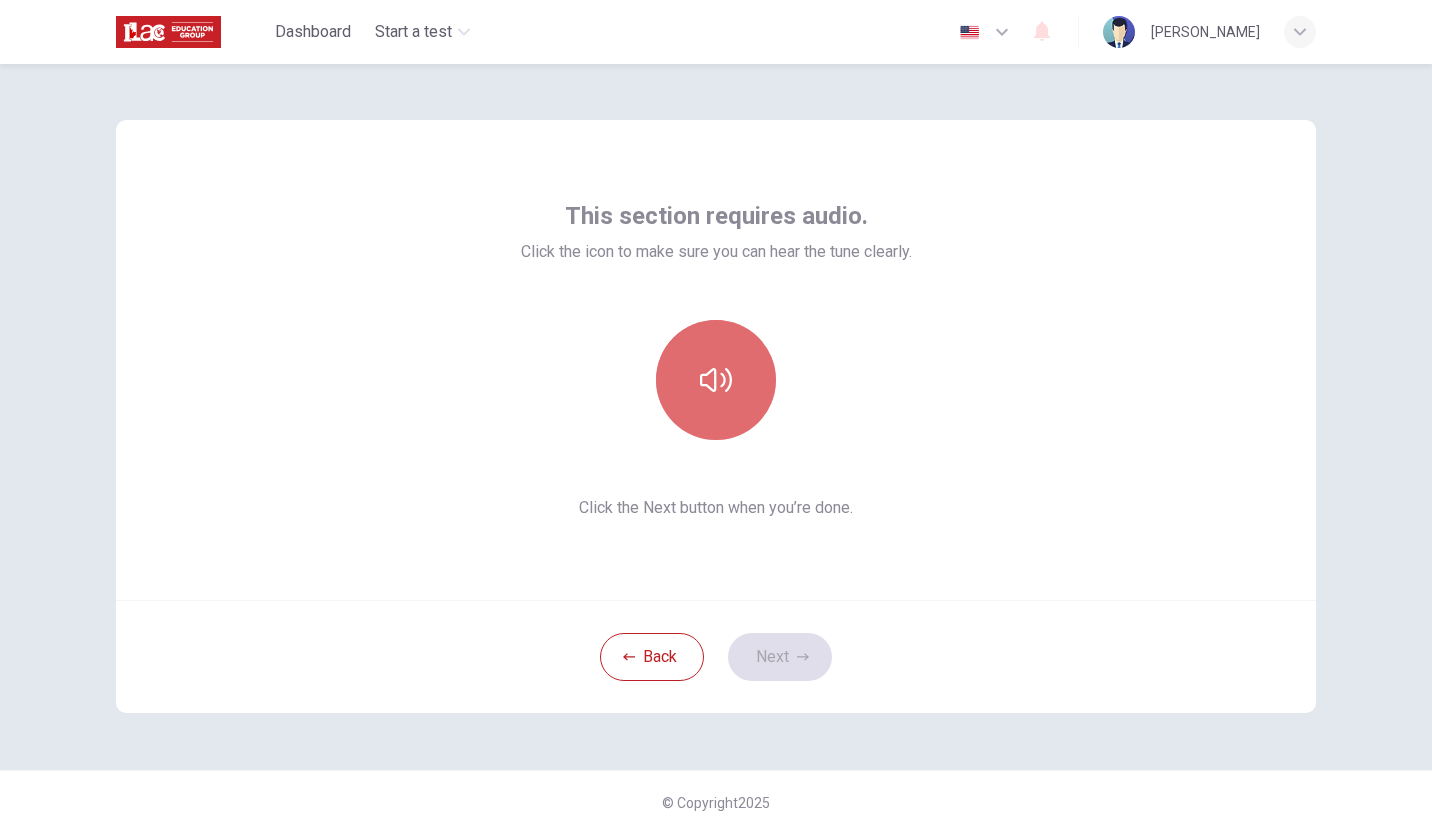 click 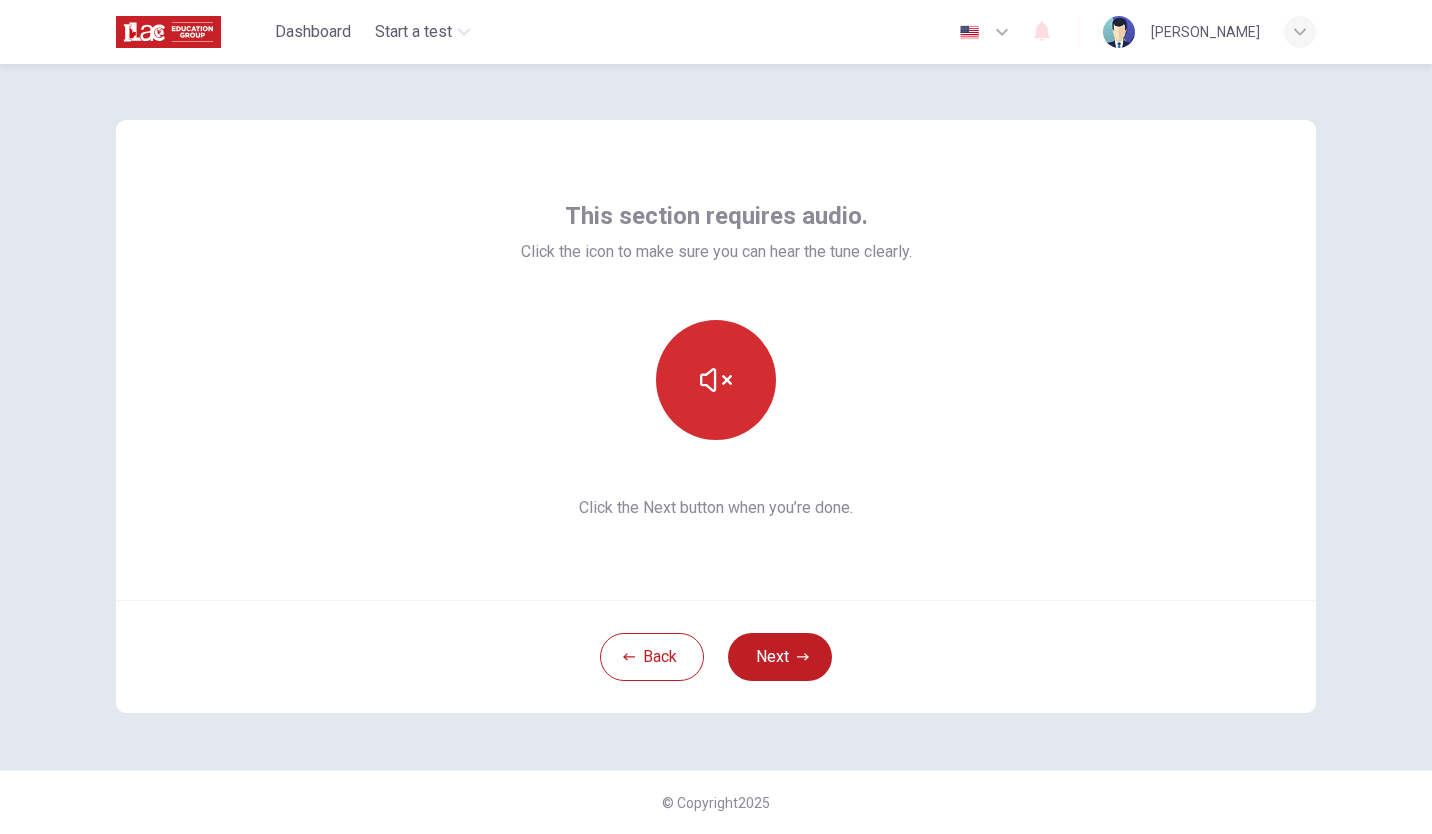 type 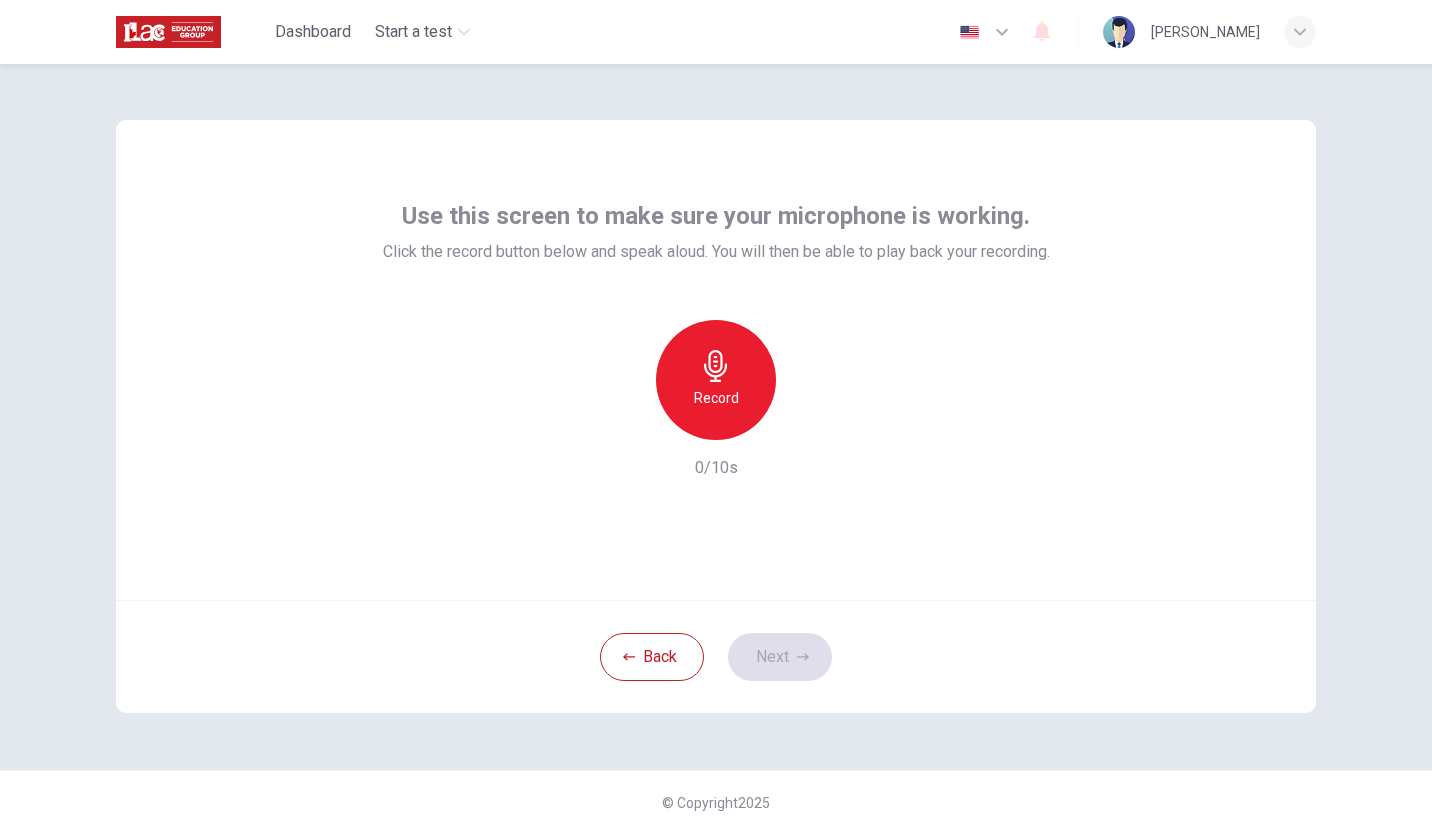 click on "Record" at bounding box center (716, 380) 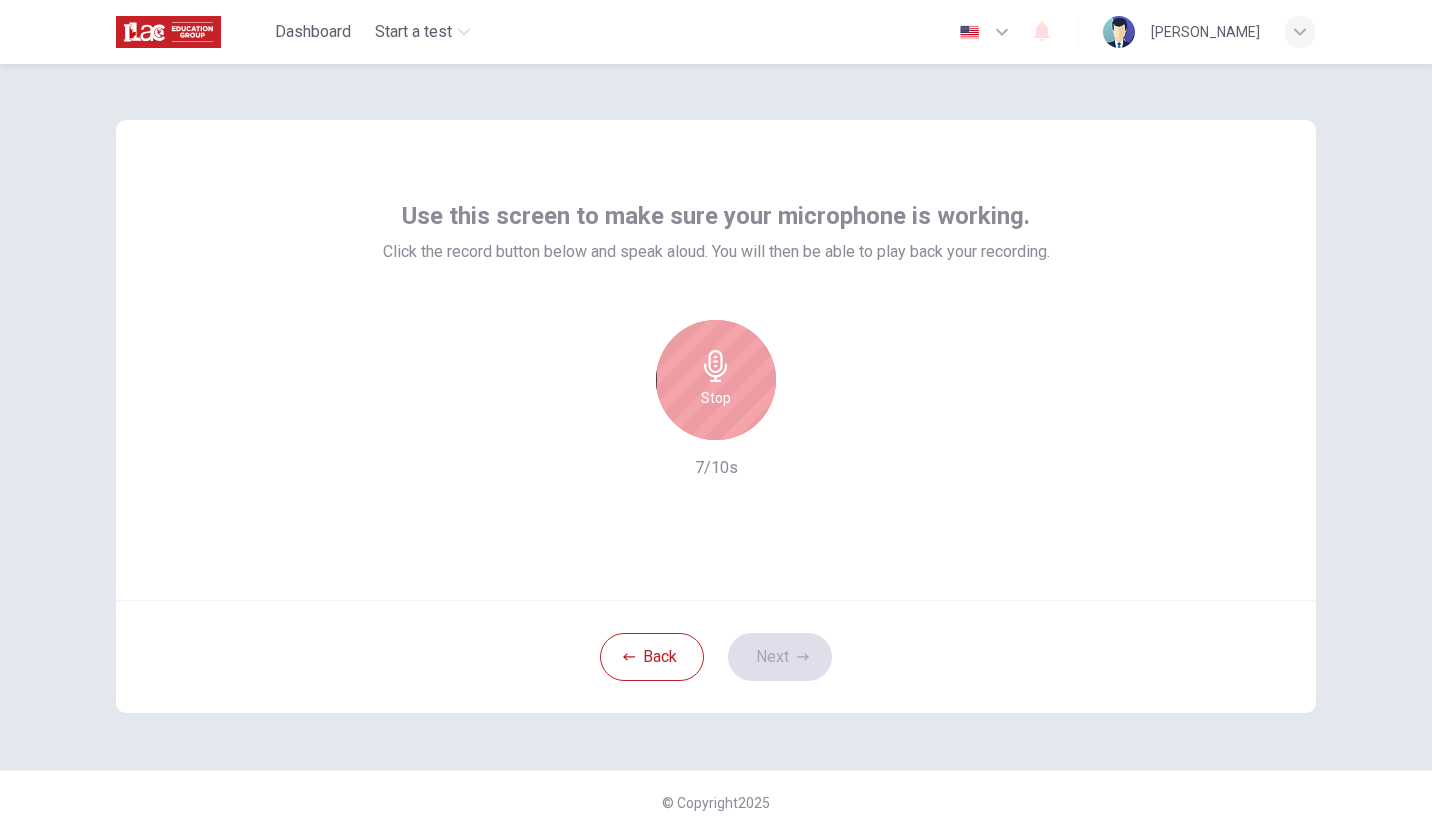 click on "Stop" at bounding box center [716, 398] 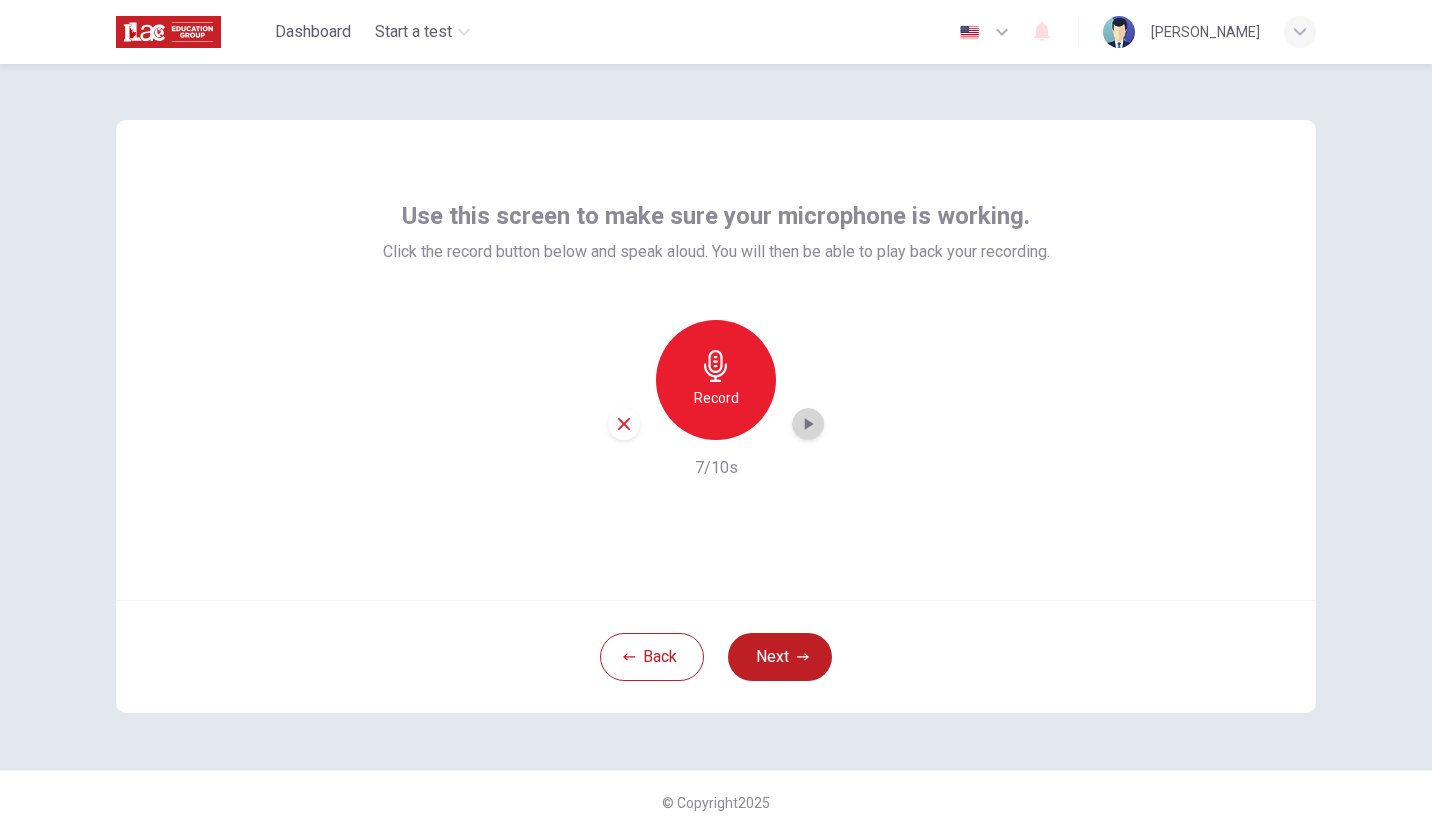 click at bounding box center (808, 424) 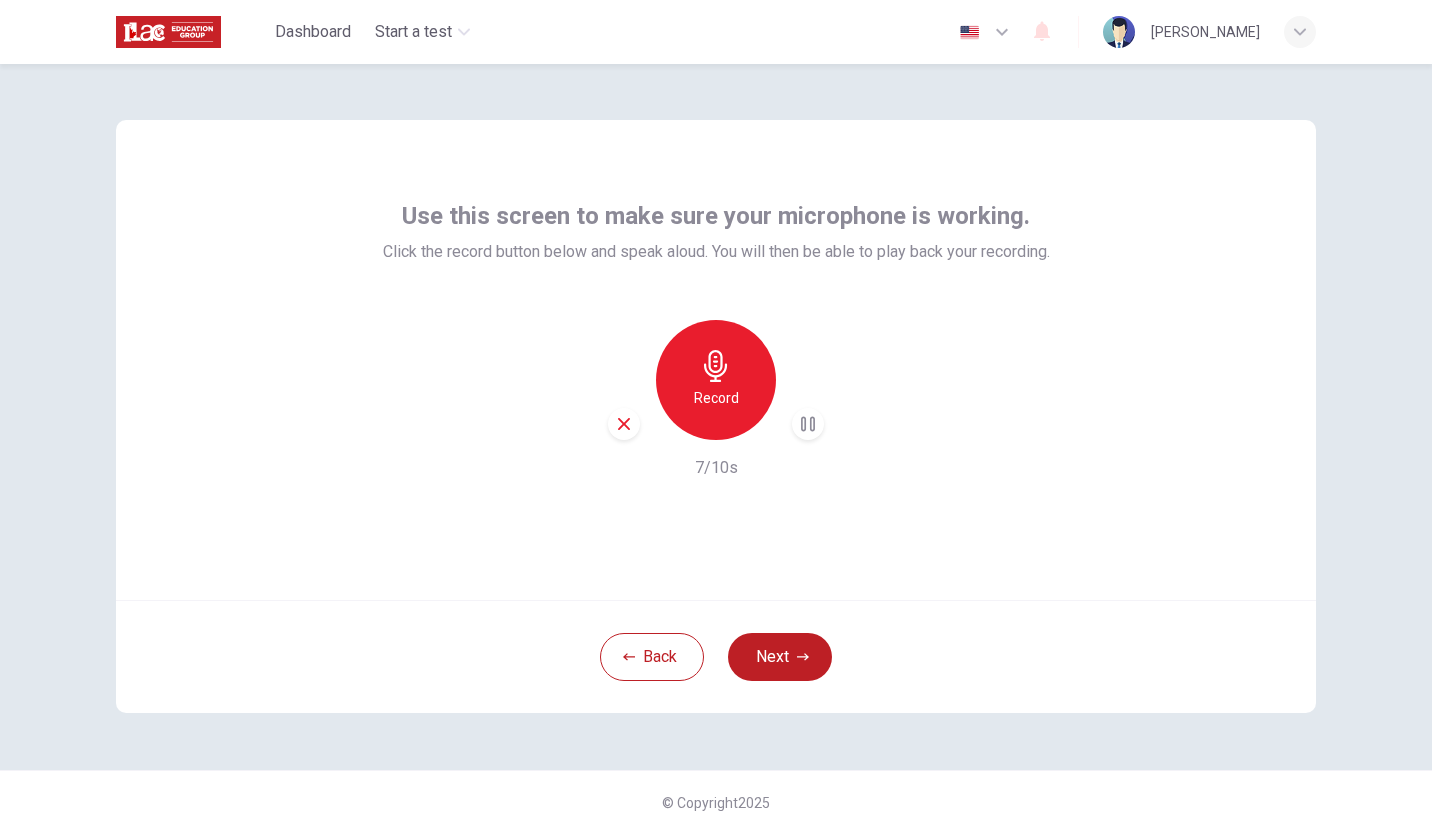 click 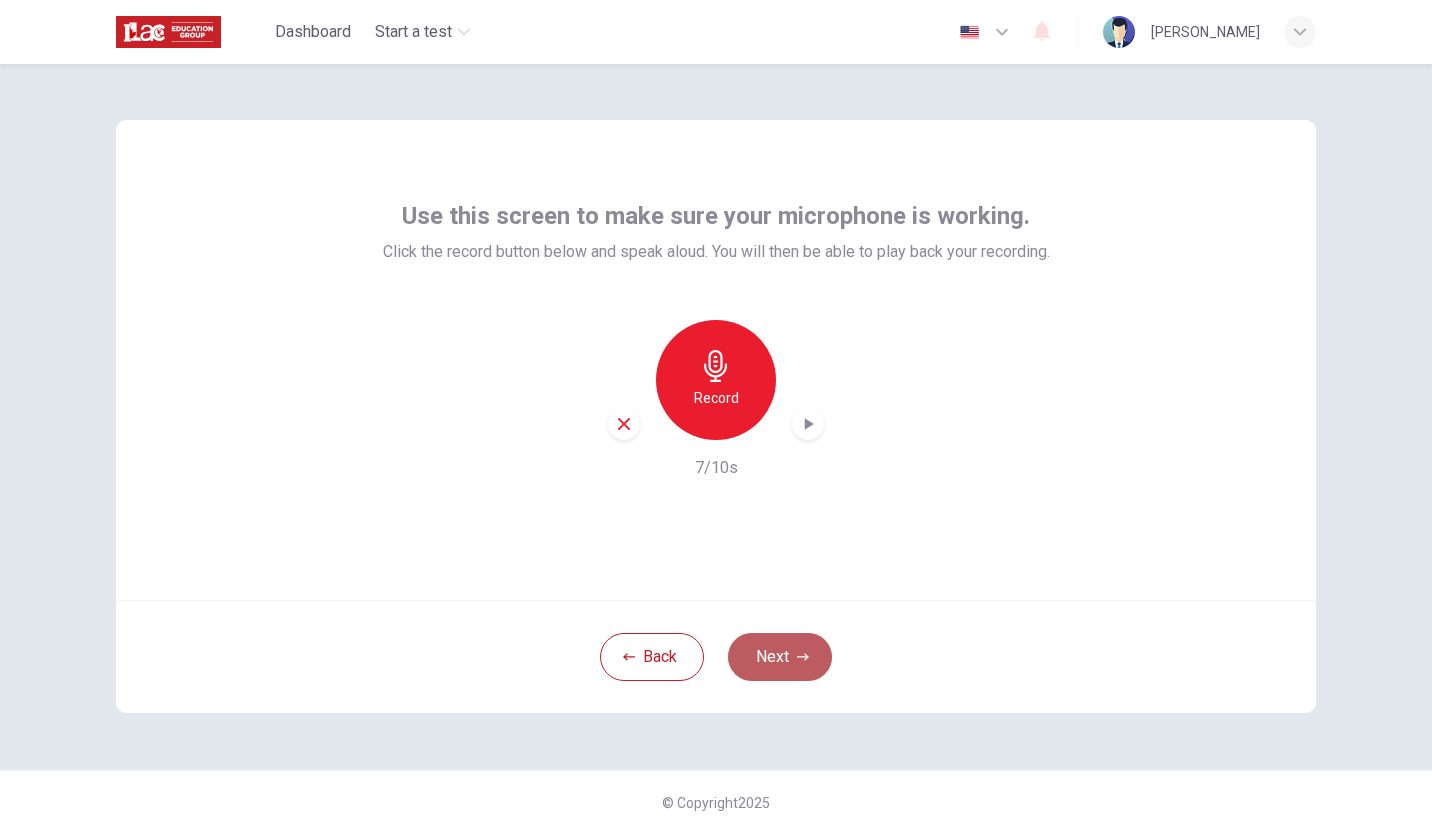 click on "Next" at bounding box center [780, 657] 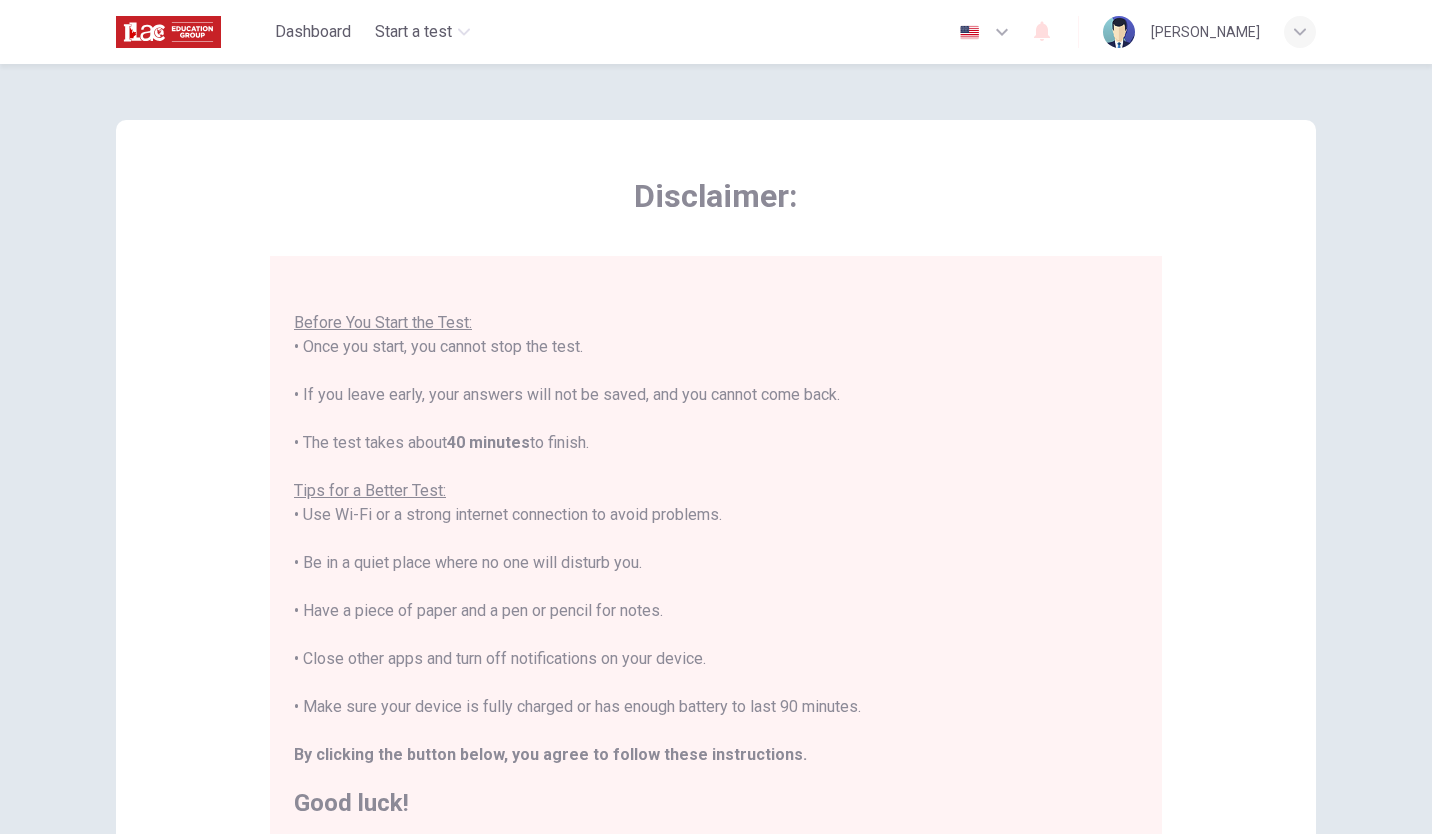 scroll, scrollTop: 22, scrollLeft: 0, axis: vertical 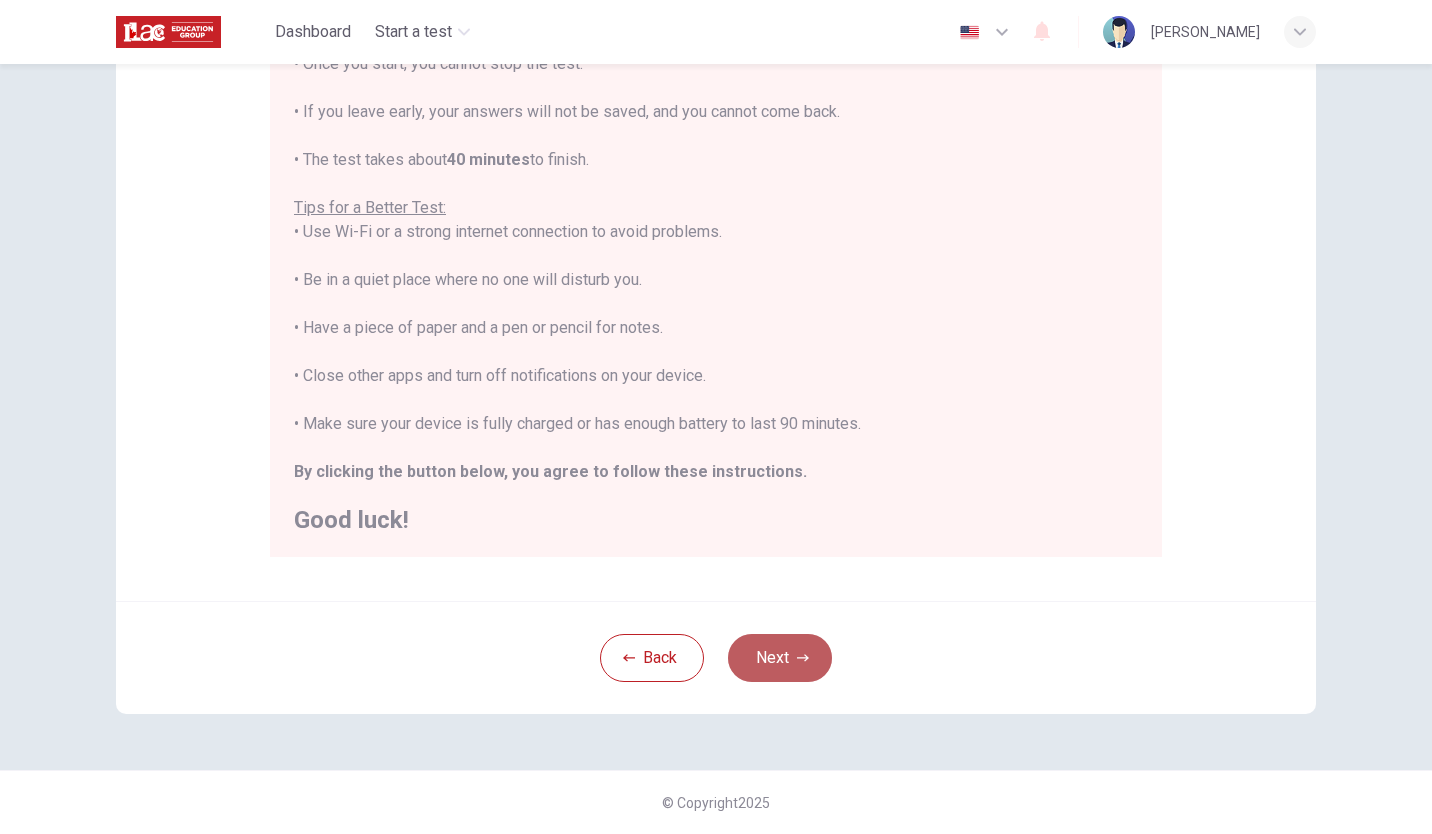 click on "Next" at bounding box center [780, 658] 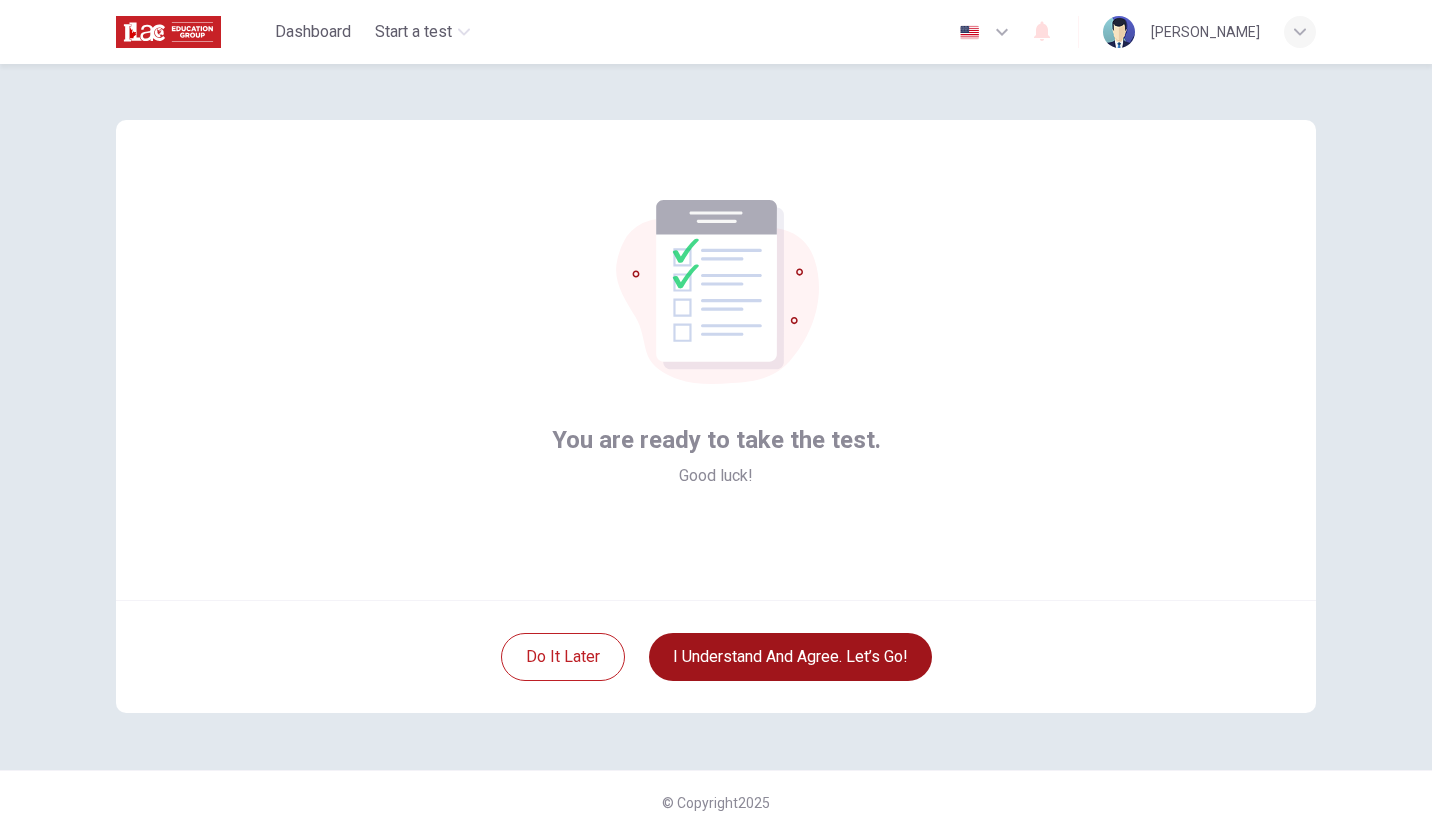 click on "I understand and agree. Let’s go!" at bounding box center (790, 657) 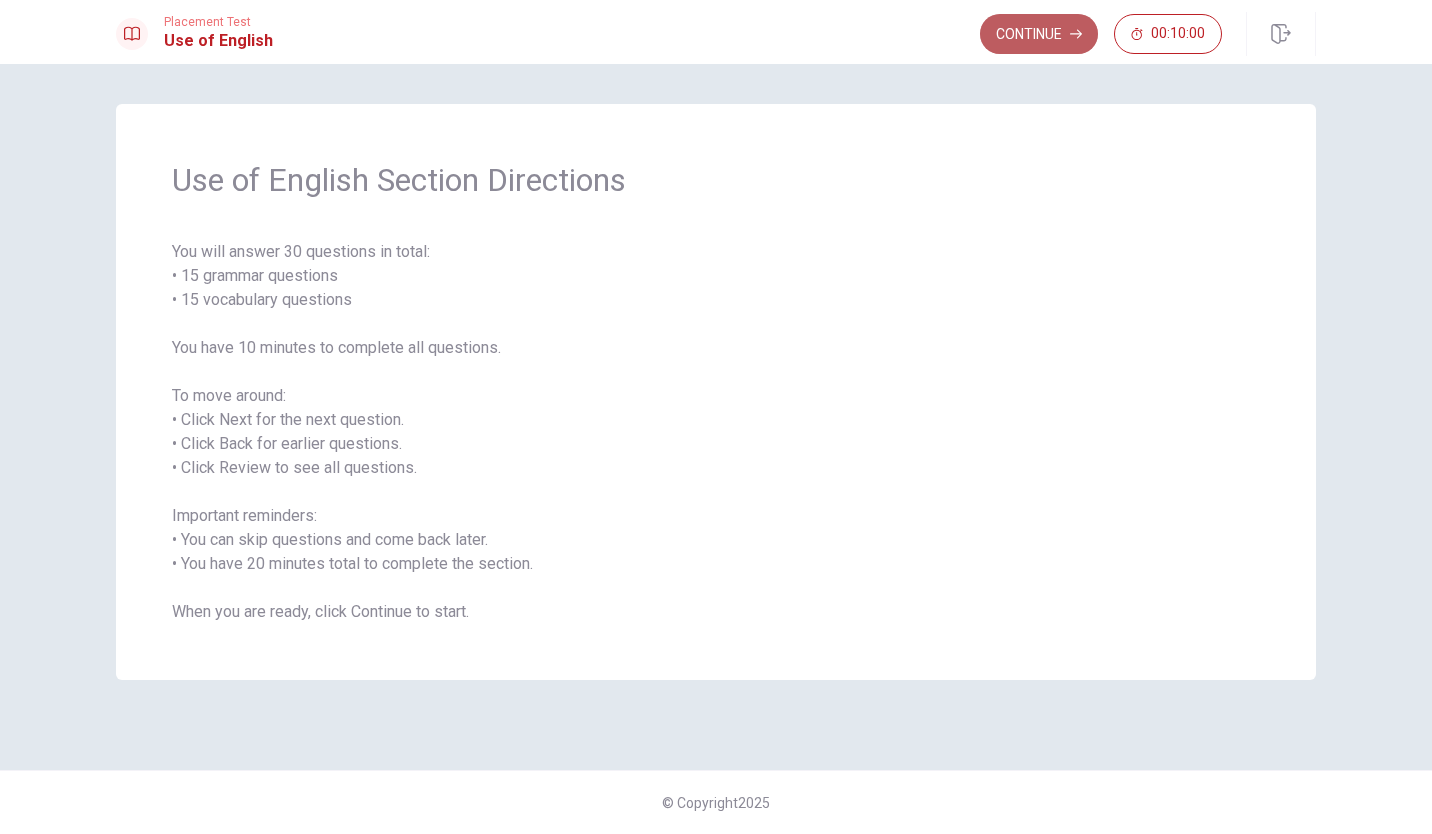 click on "Continue" at bounding box center [1039, 34] 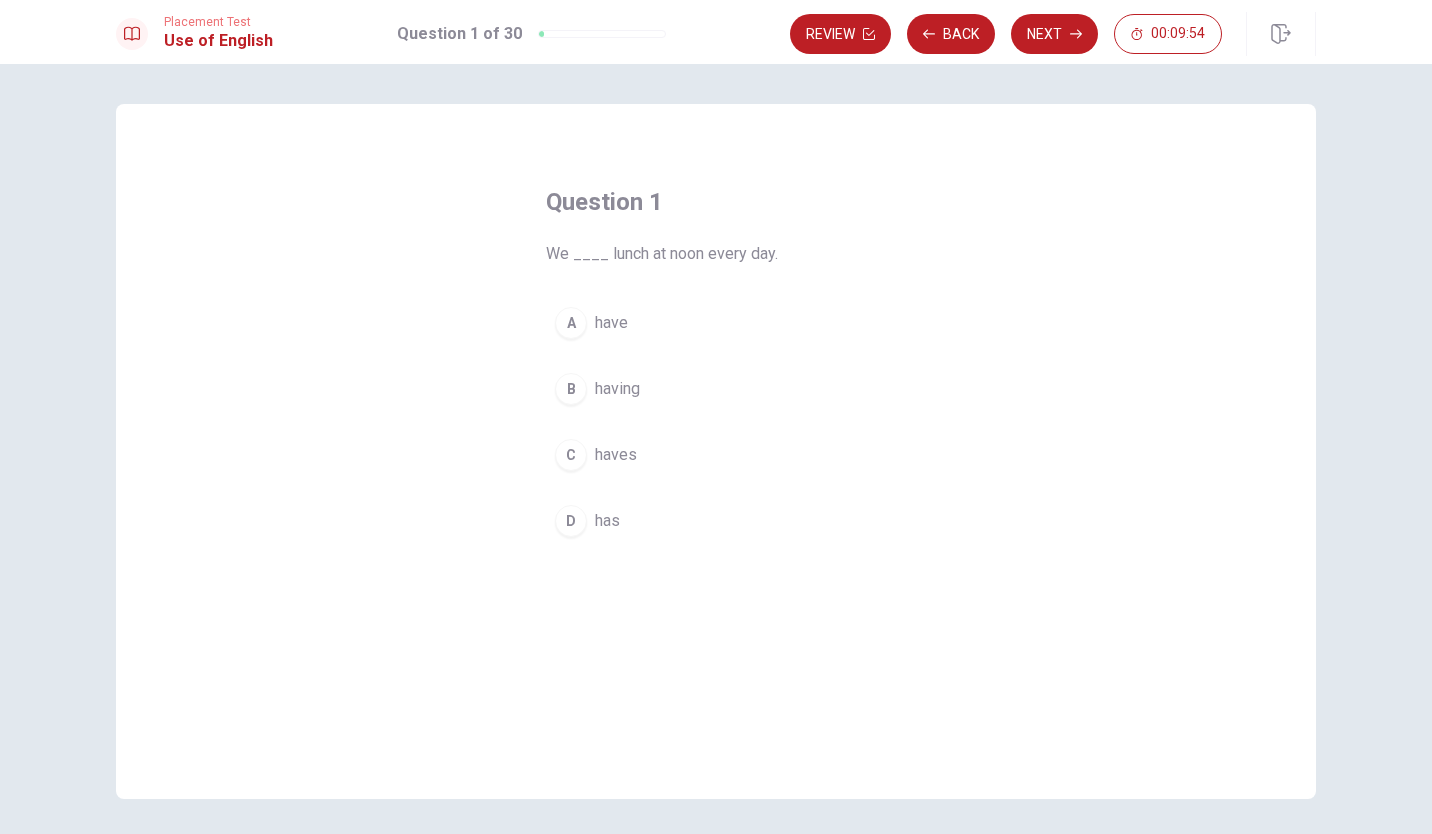click on "A" at bounding box center (571, 323) 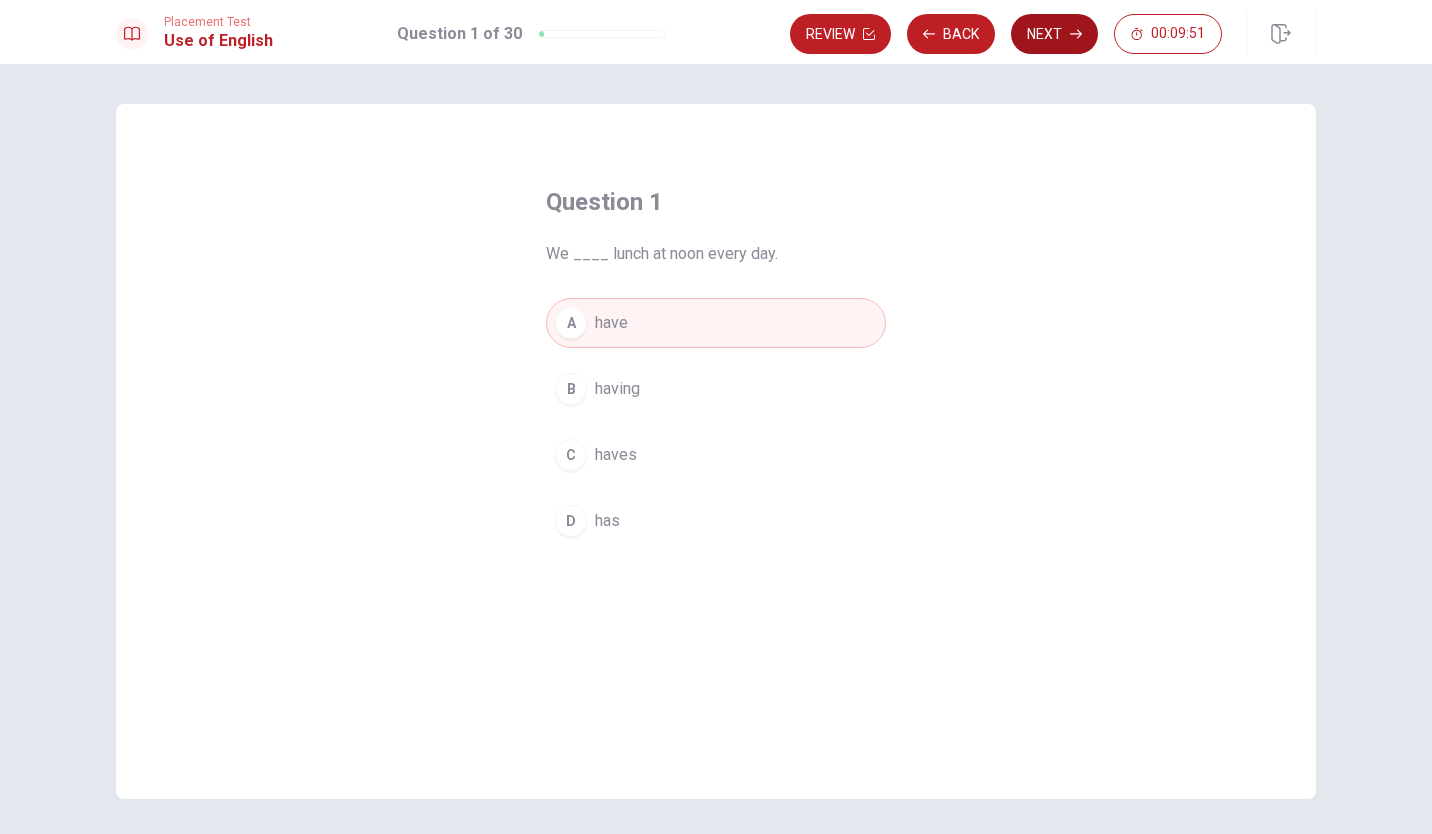 click on "Next" at bounding box center [1054, 34] 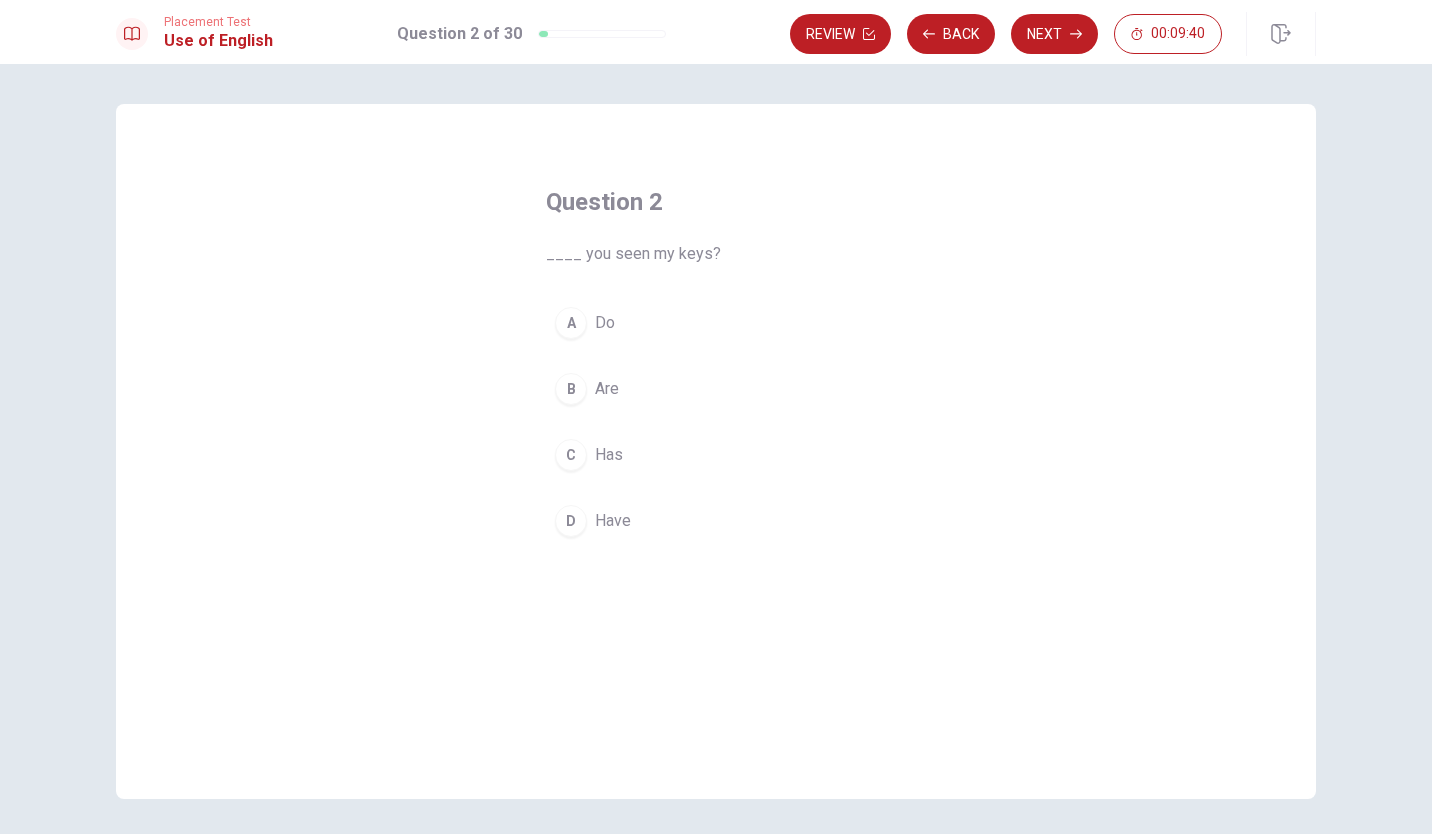 click on "D" at bounding box center (571, 521) 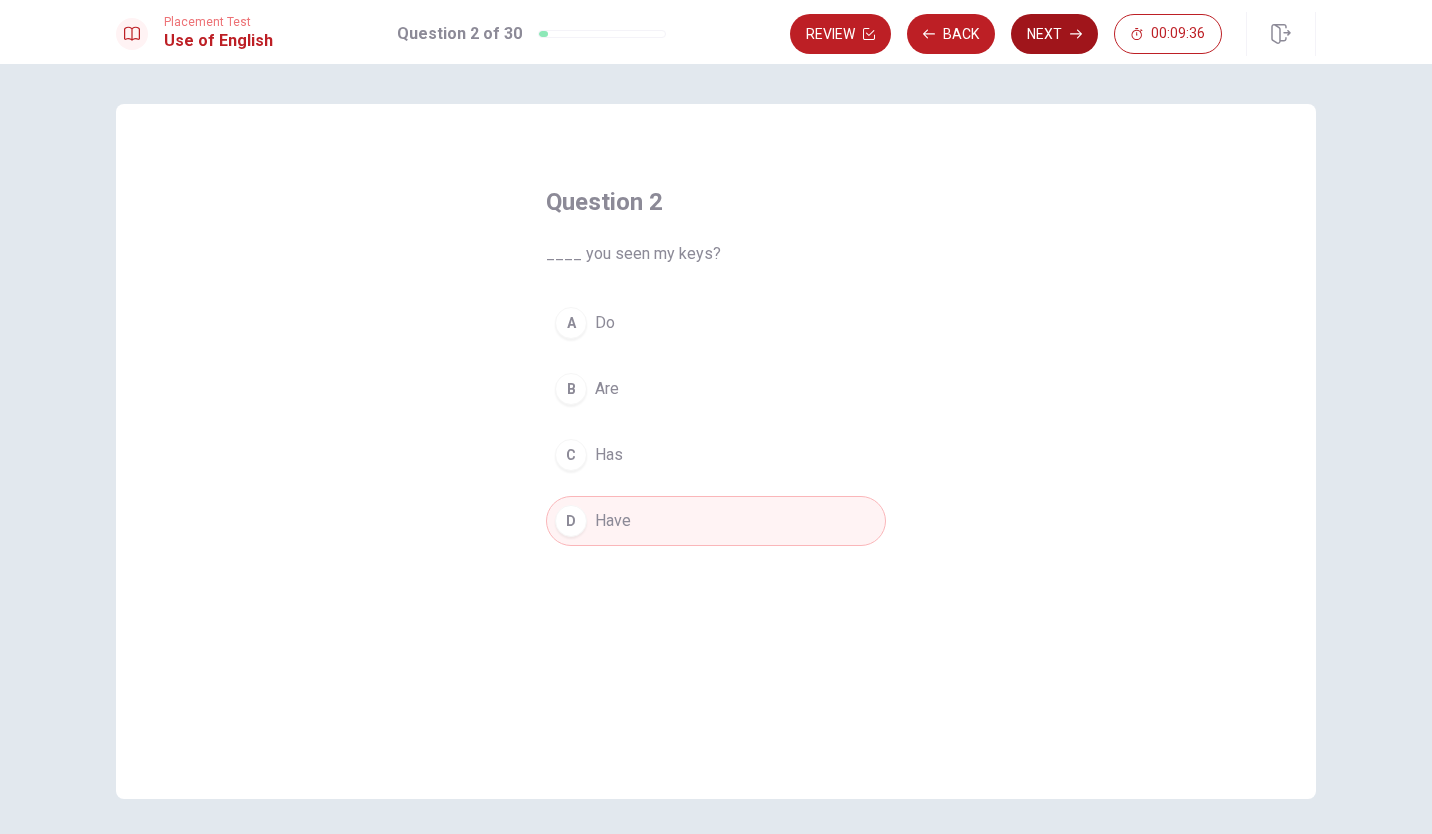 click on "Next" at bounding box center (1054, 34) 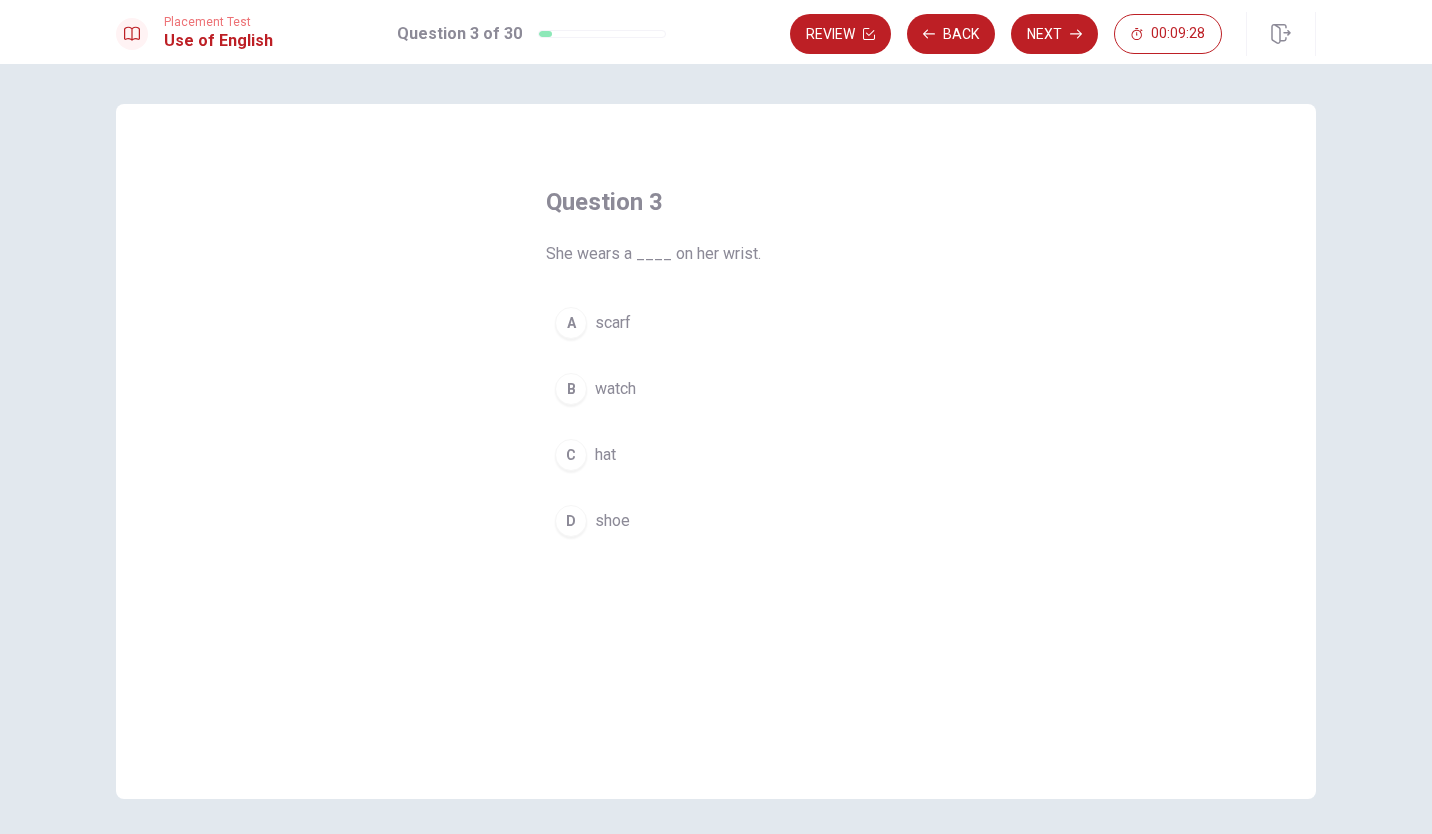 click on "B" at bounding box center [571, 389] 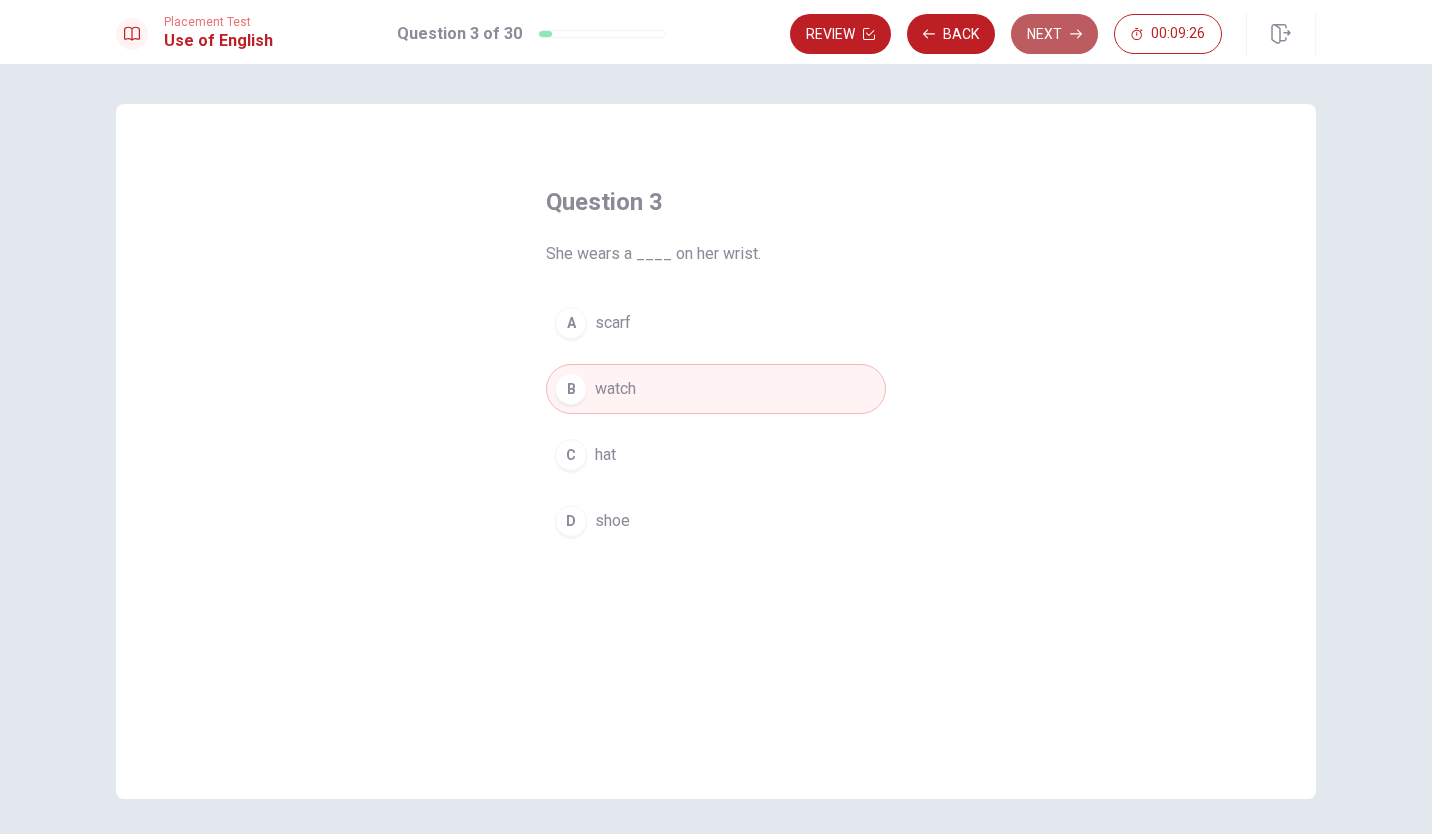 click on "Next" at bounding box center [1054, 34] 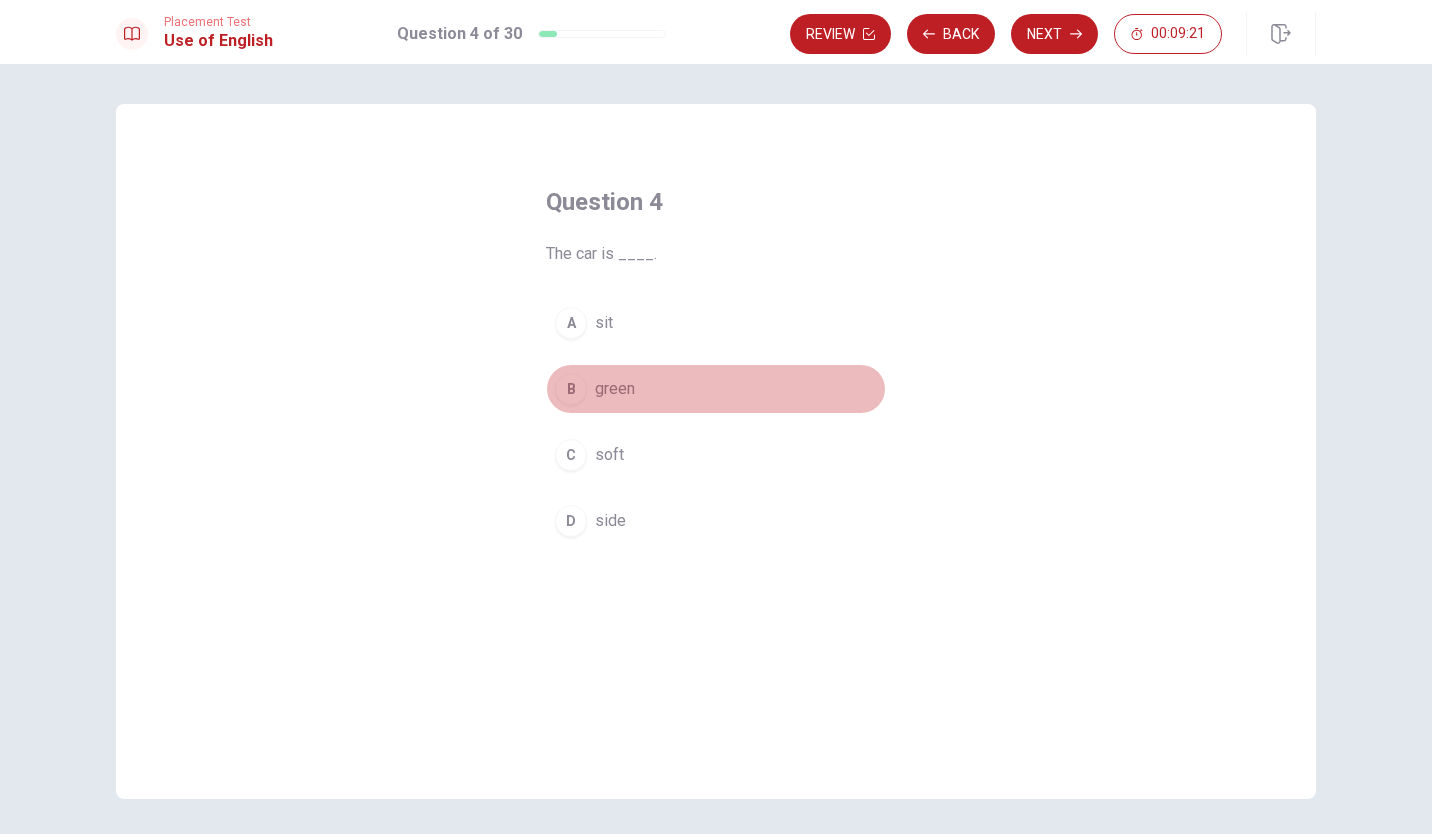 click on "B" at bounding box center (571, 389) 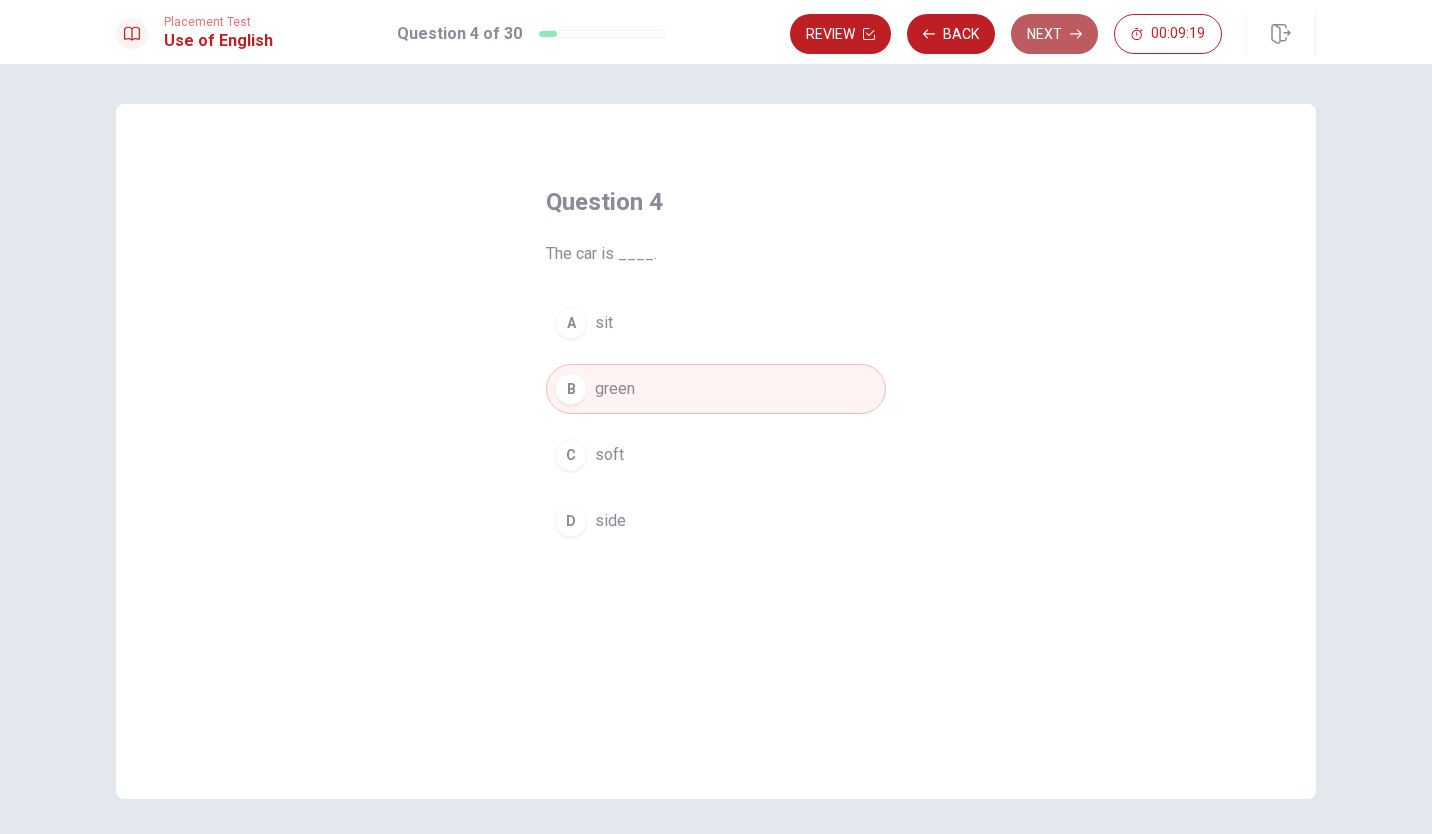 click on "Next" at bounding box center (1054, 34) 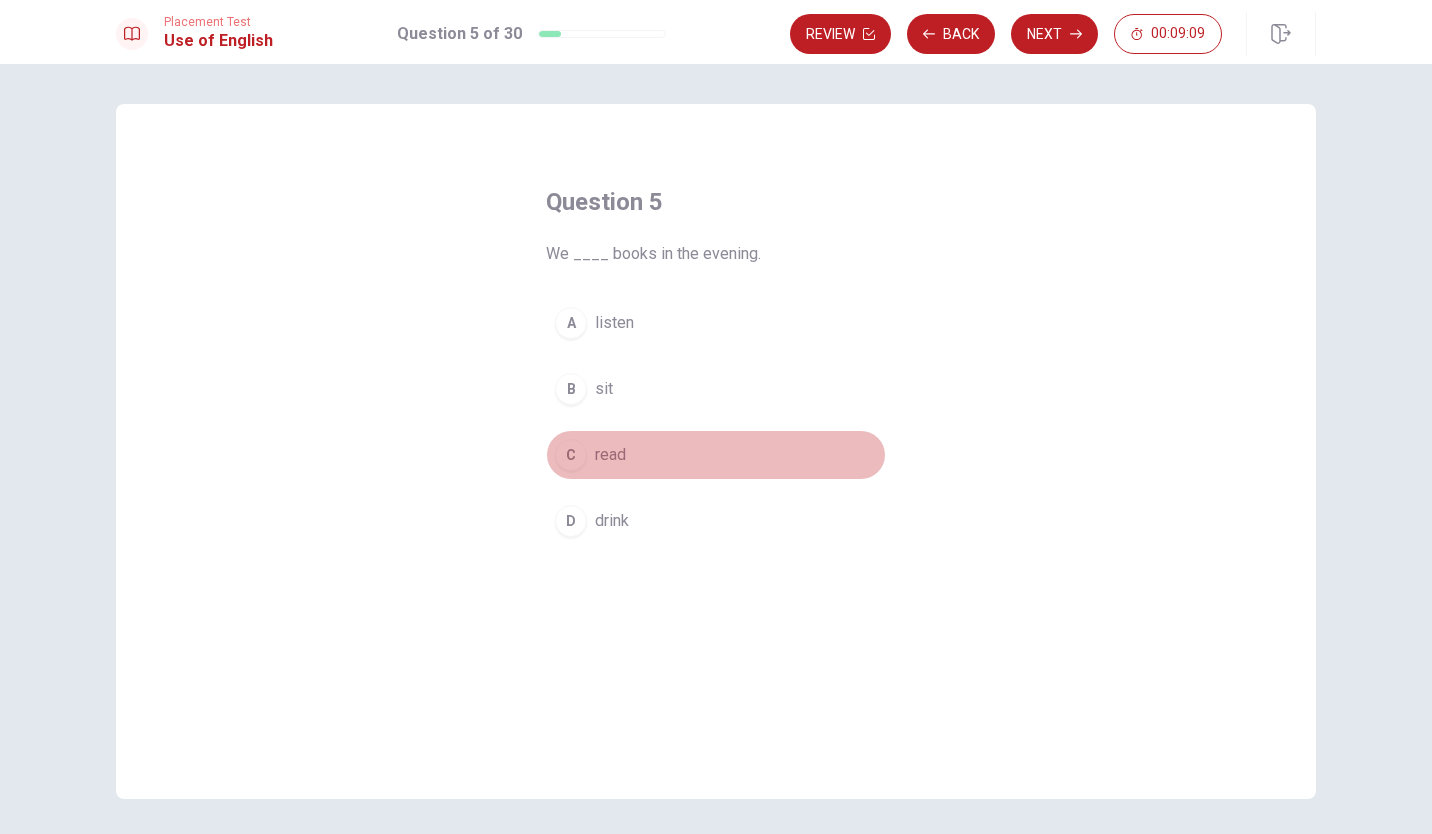 click on "C" at bounding box center [571, 455] 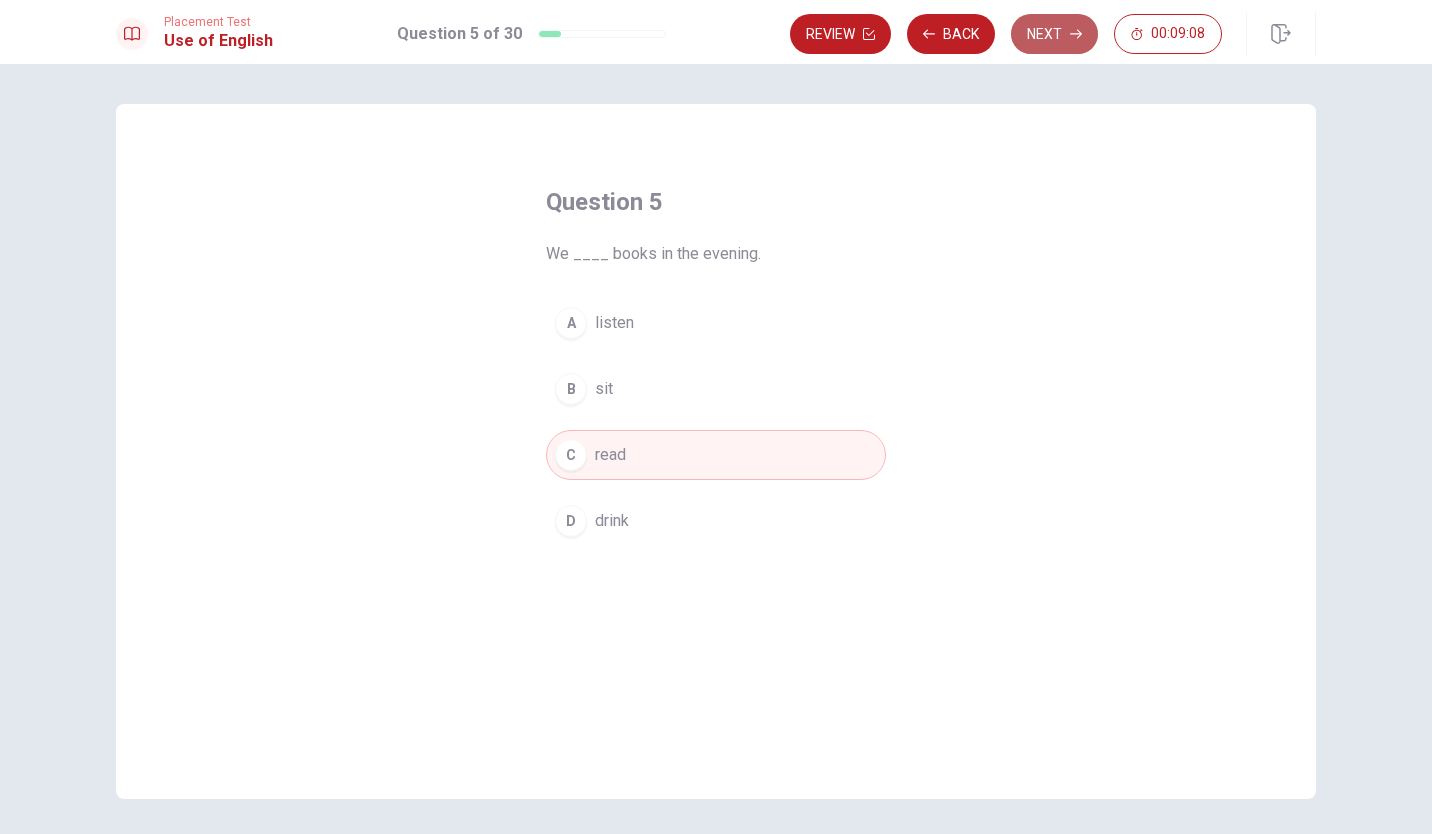 click on "Next" at bounding box center (1054, 34) 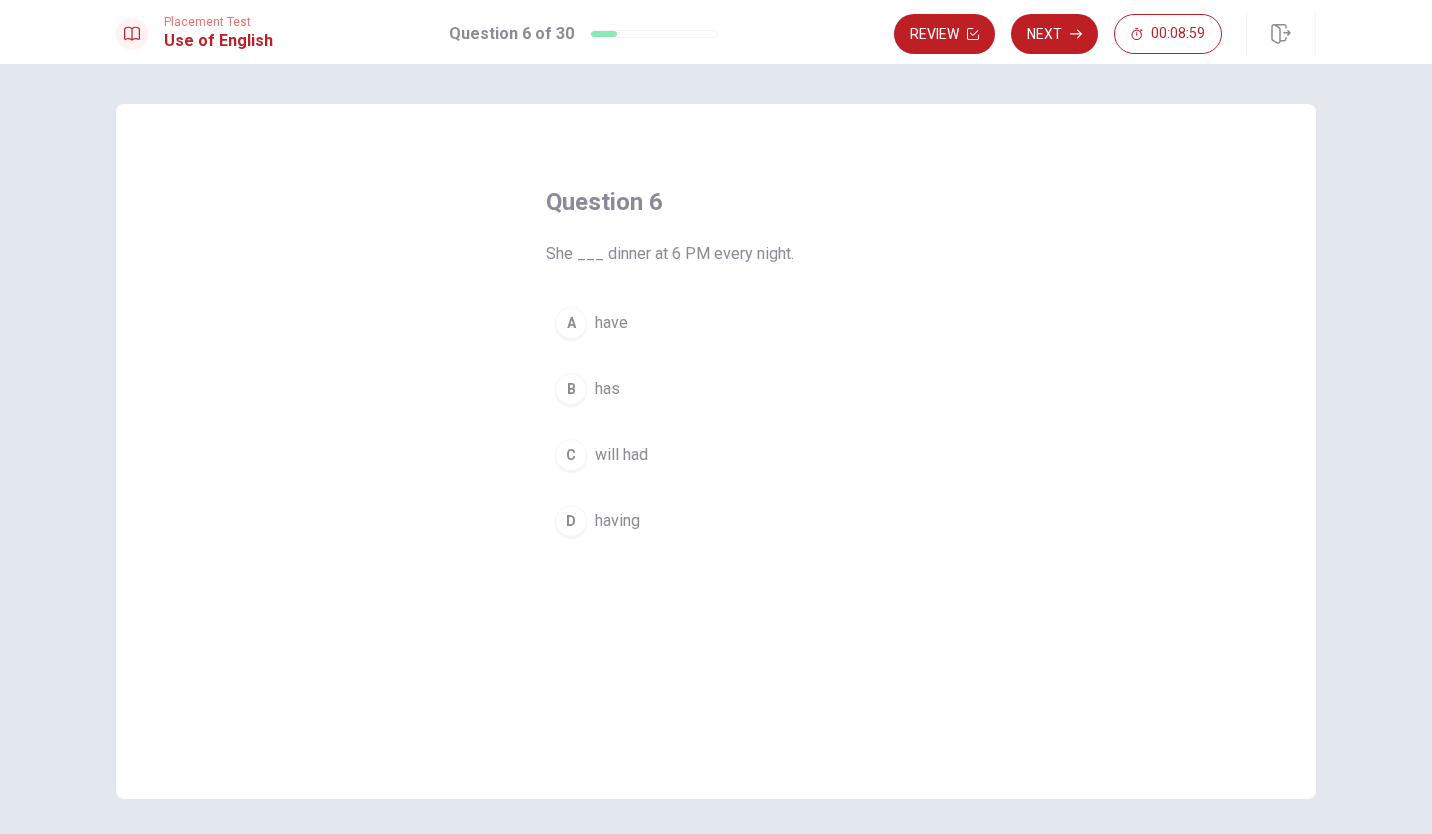 click on "B" at bounding box center [571, 389] 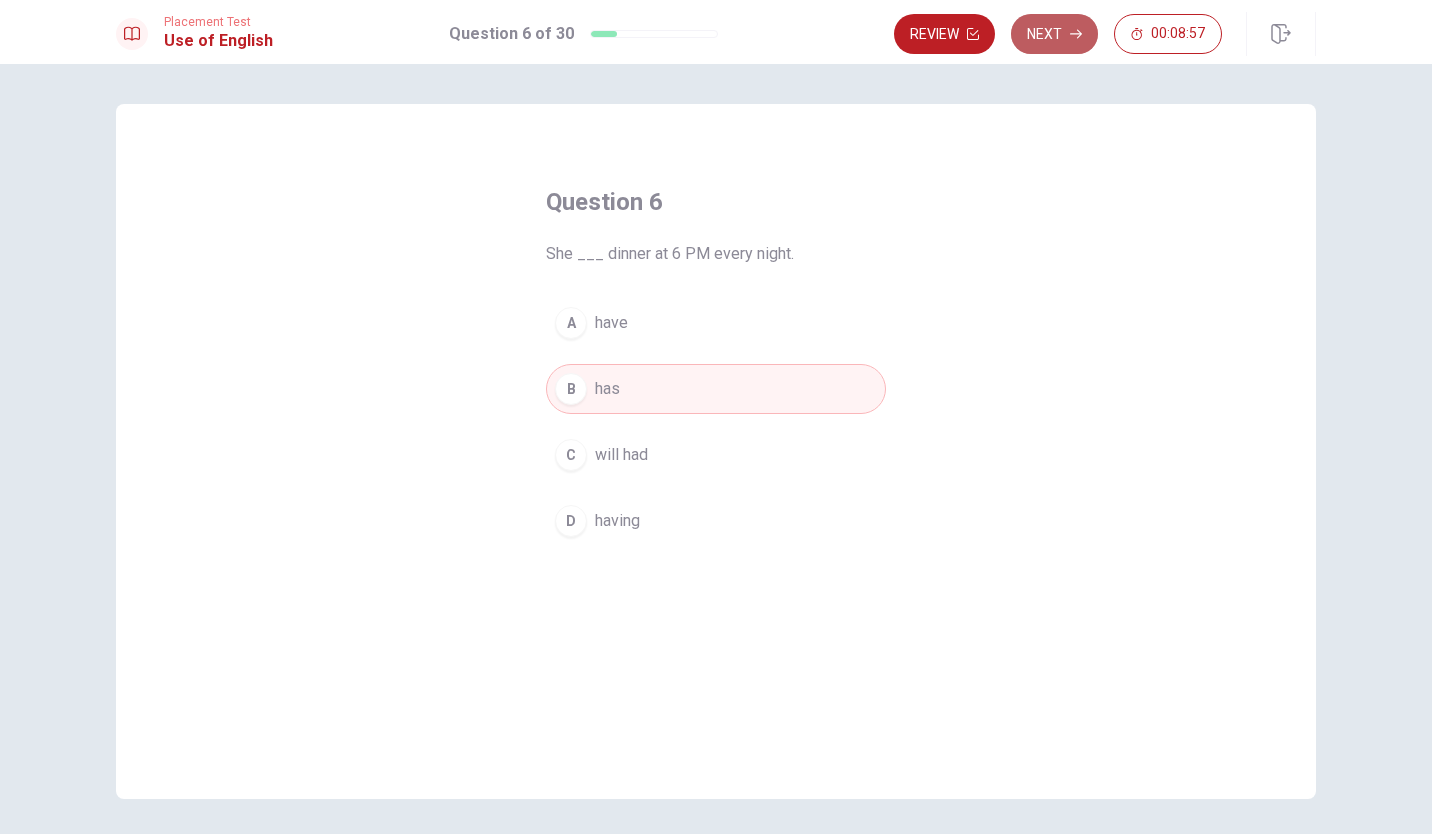 click on "Next" at bounding box center [1054, 34] 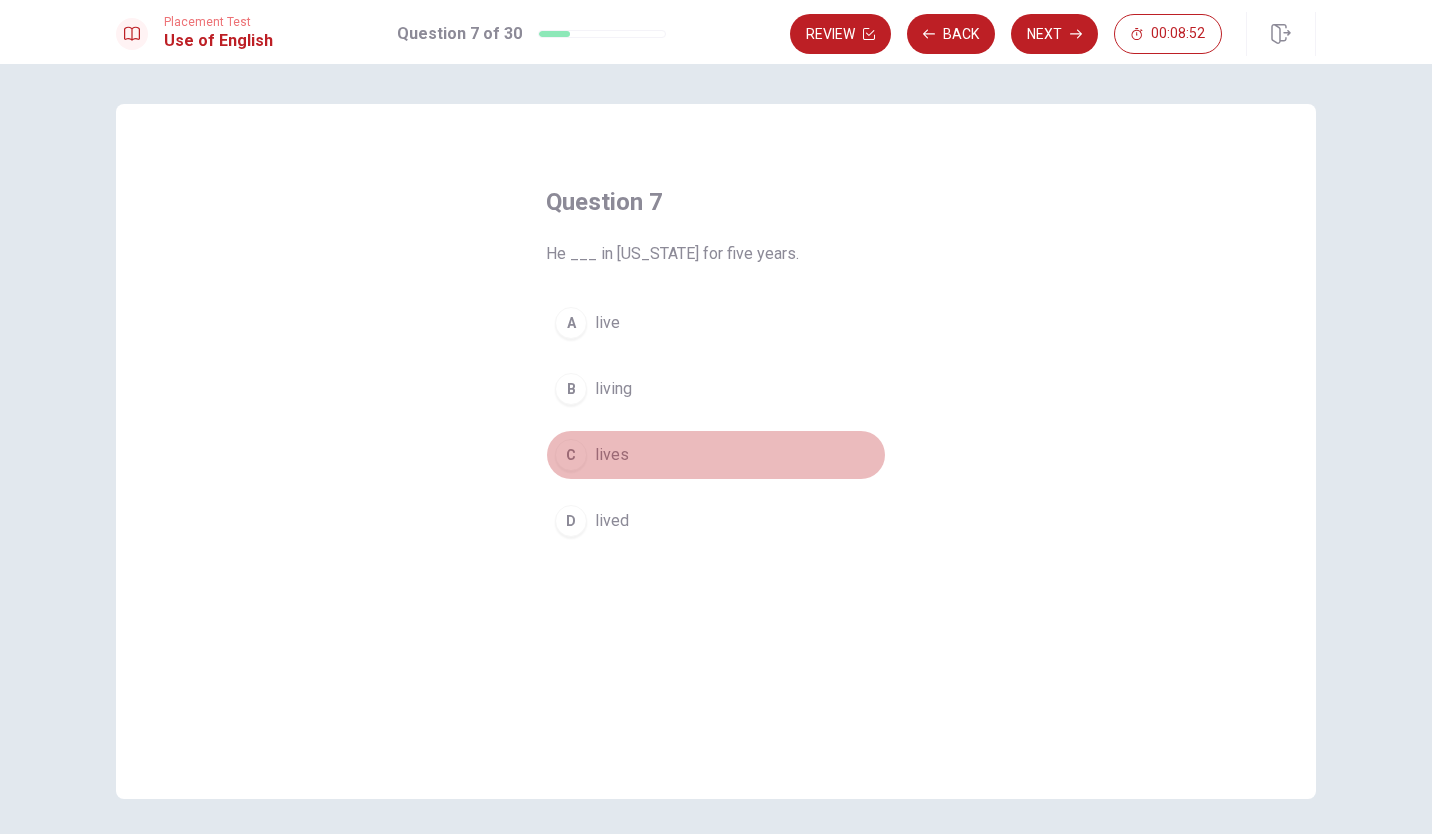 click on "C" at bounding box center [571, 455] 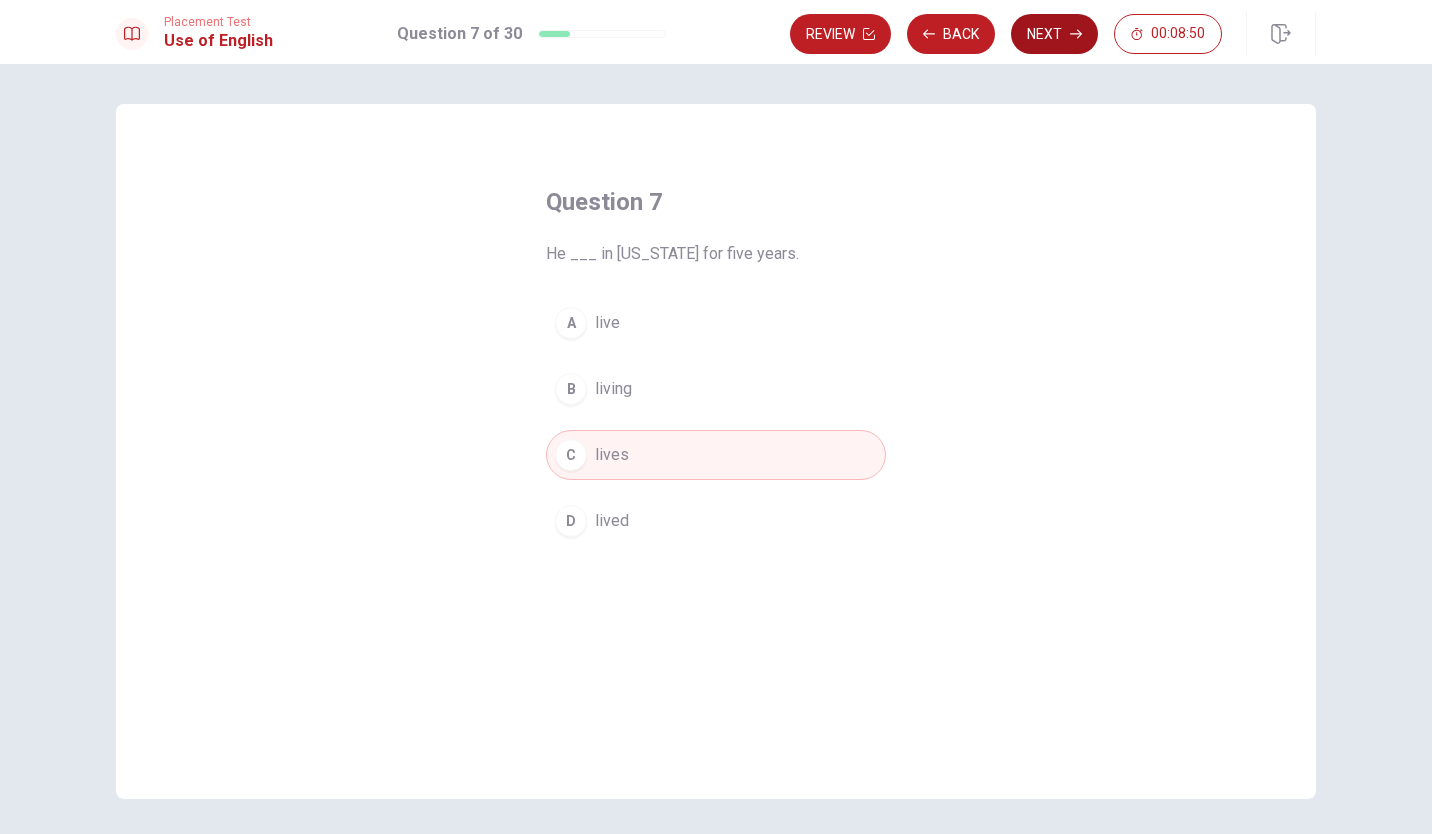 click on "Next" at bounding box center (1054, 34) 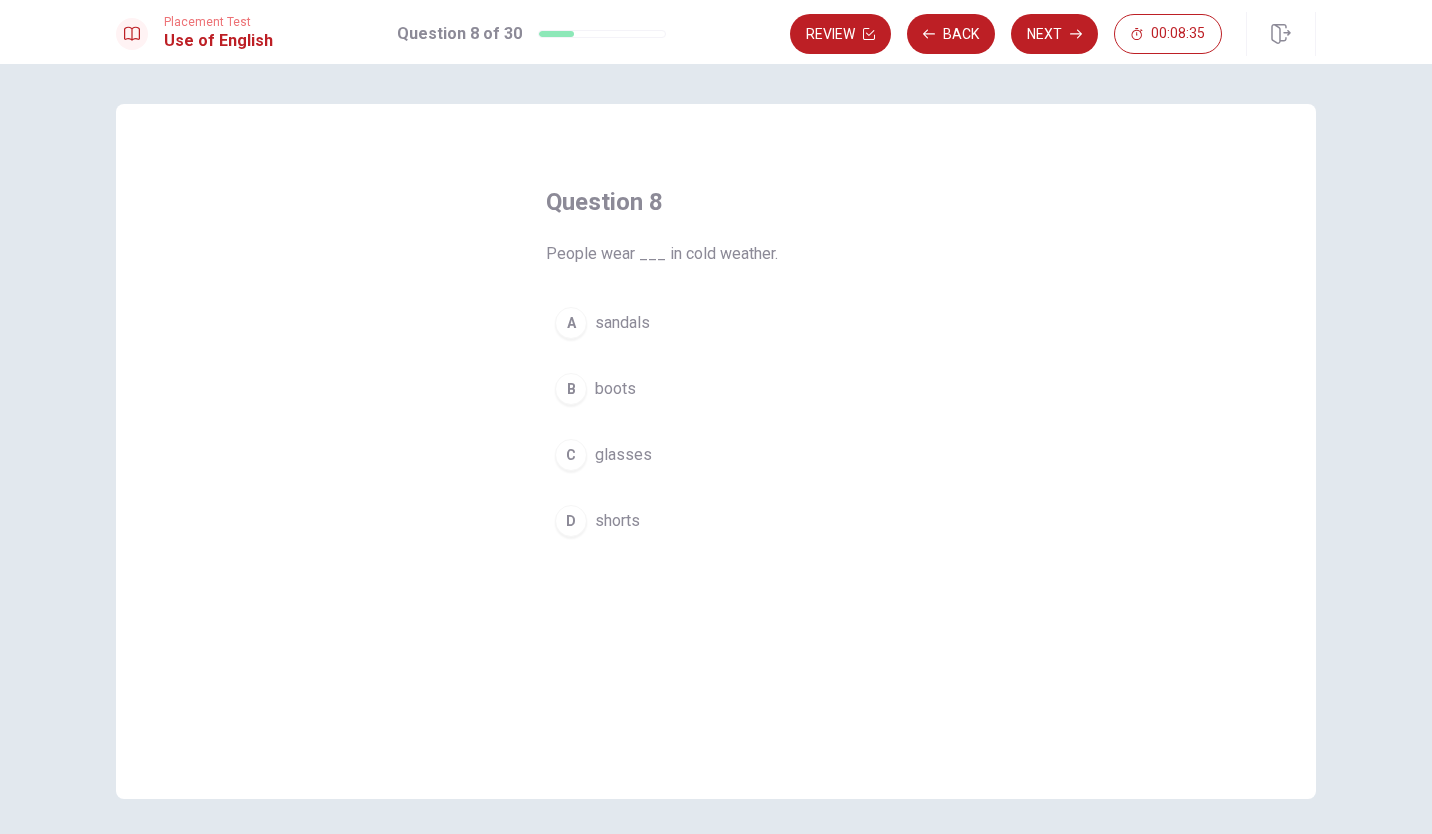 click on "B" at bounding box center (571, 389) 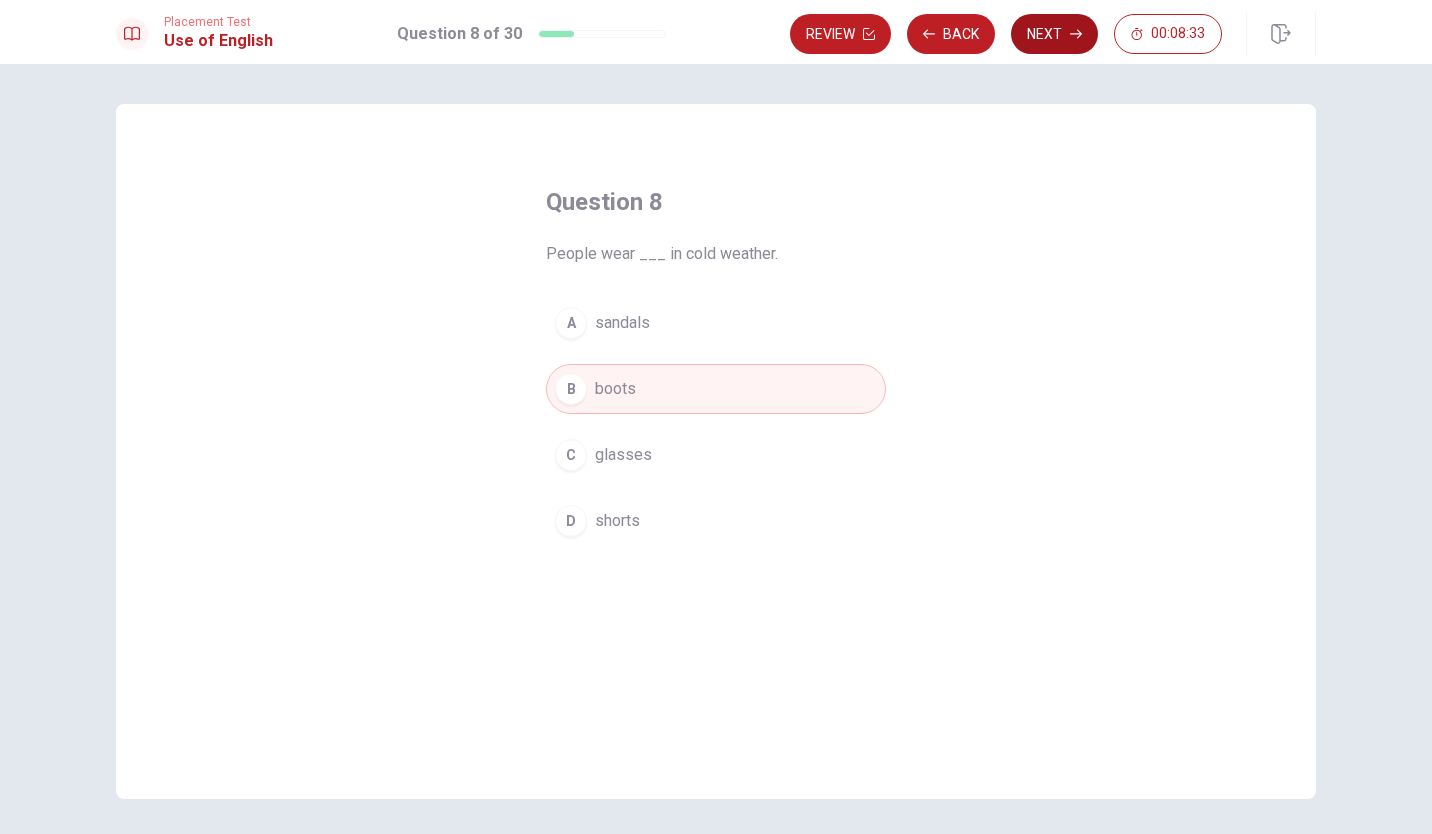 click on "Next" at bounding box center [1054, 34] 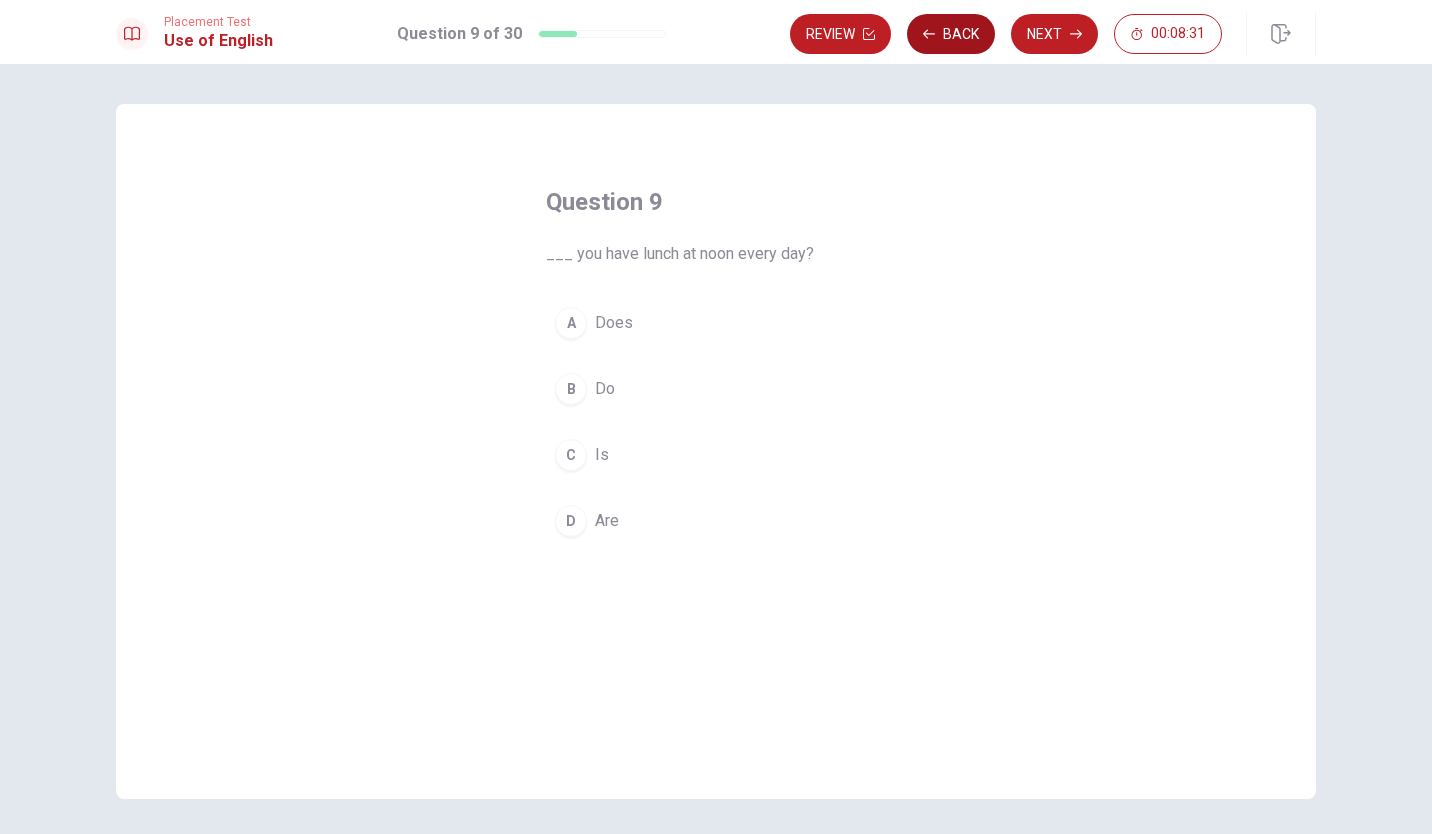 click on "Back" at bounding box center (951, 34) 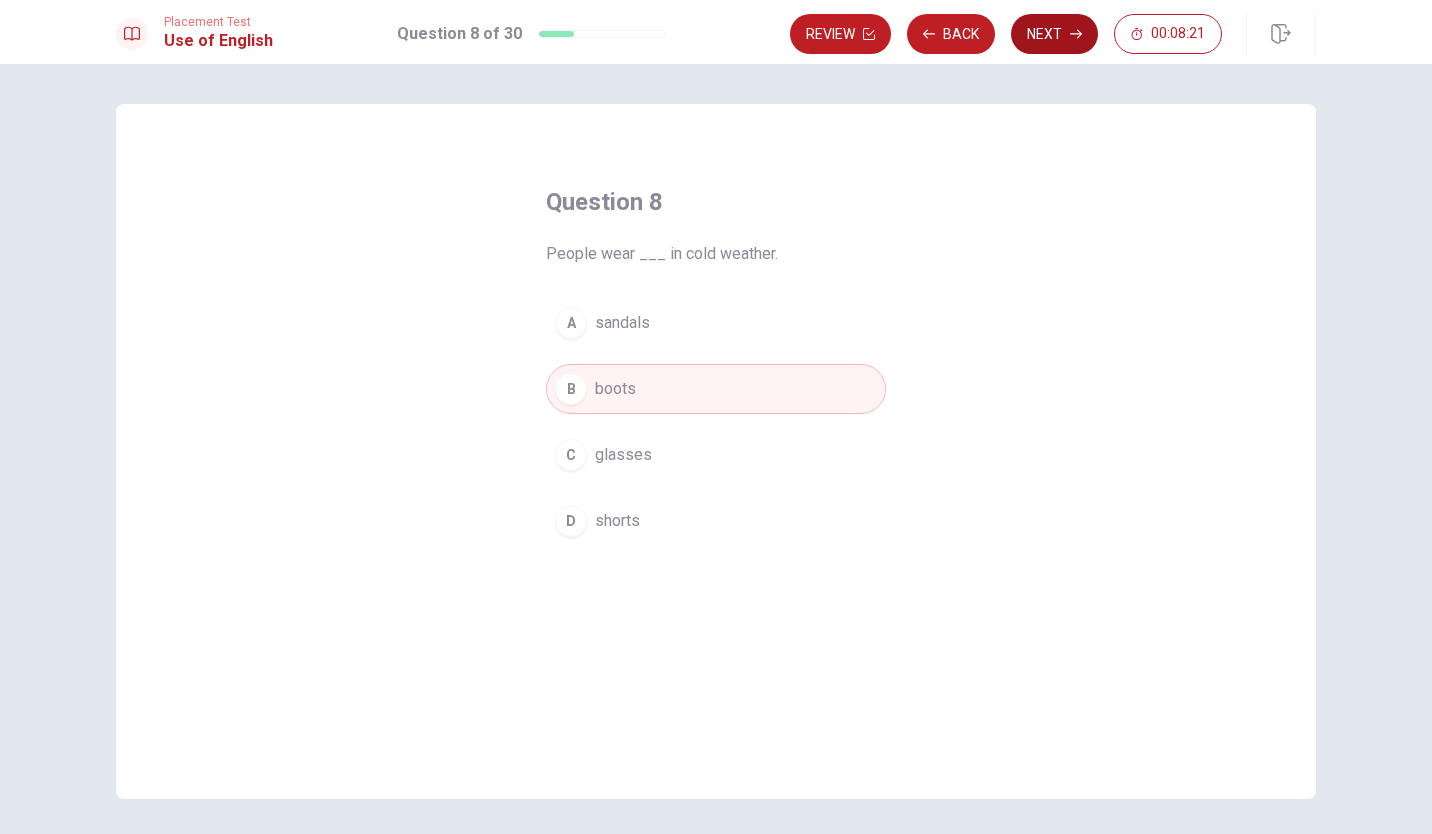 click on "Next" at bounding box center (1054, 34) 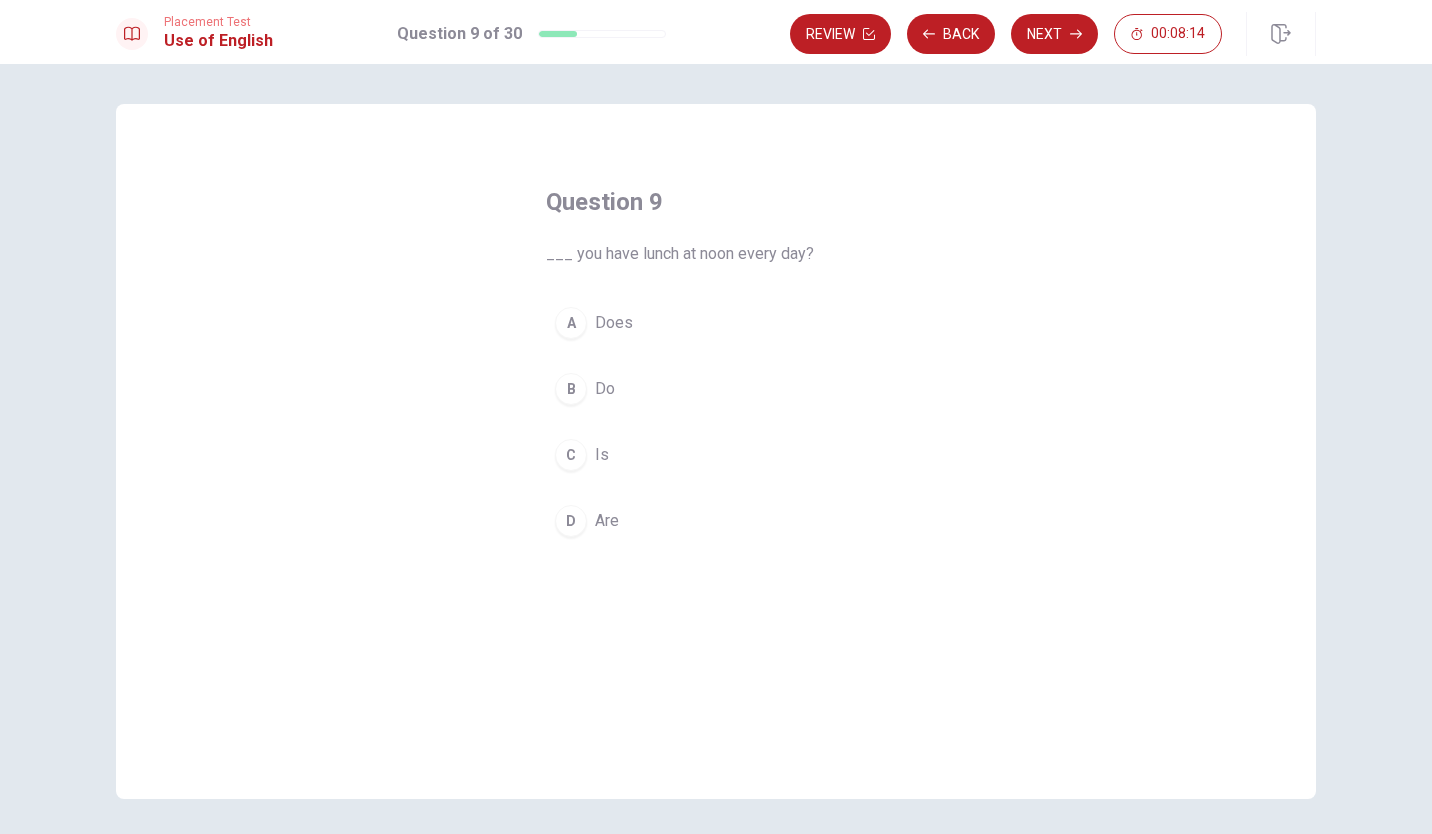 click on "B" at bounding box center (571, 389) 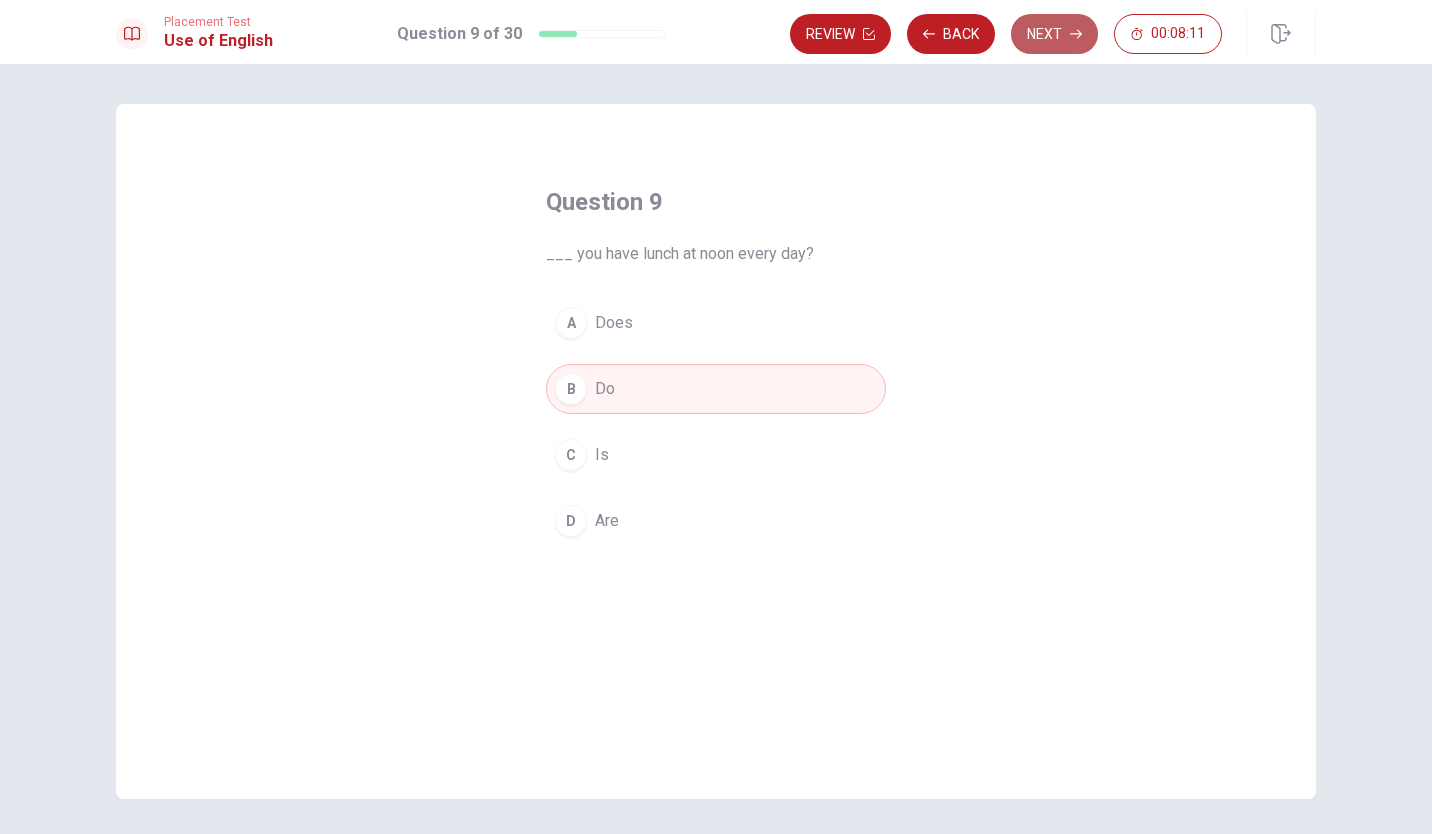 click on "Next" at bounding box center (1054, 34) 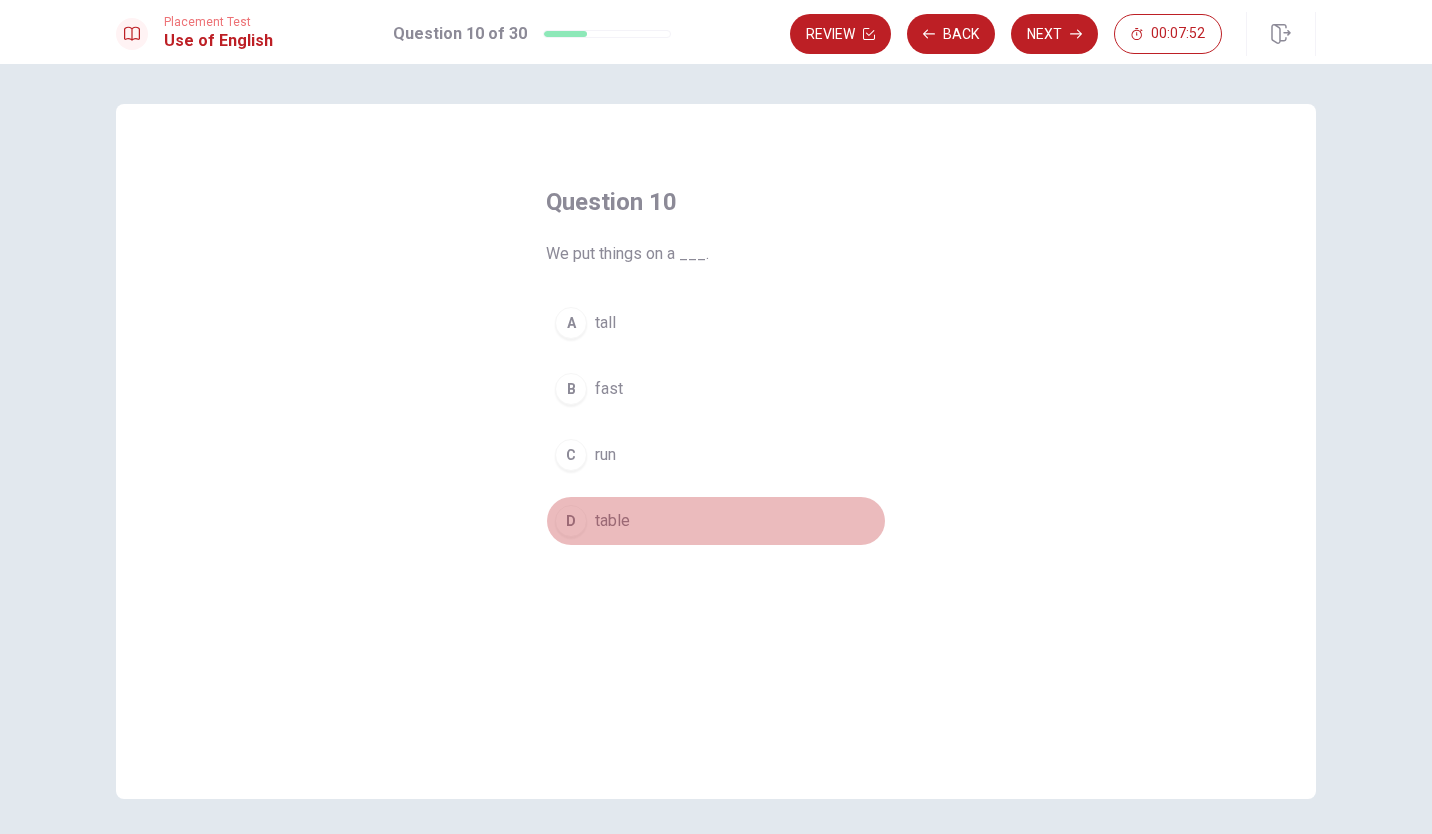 click on "D" at bounding box center [571, 521] 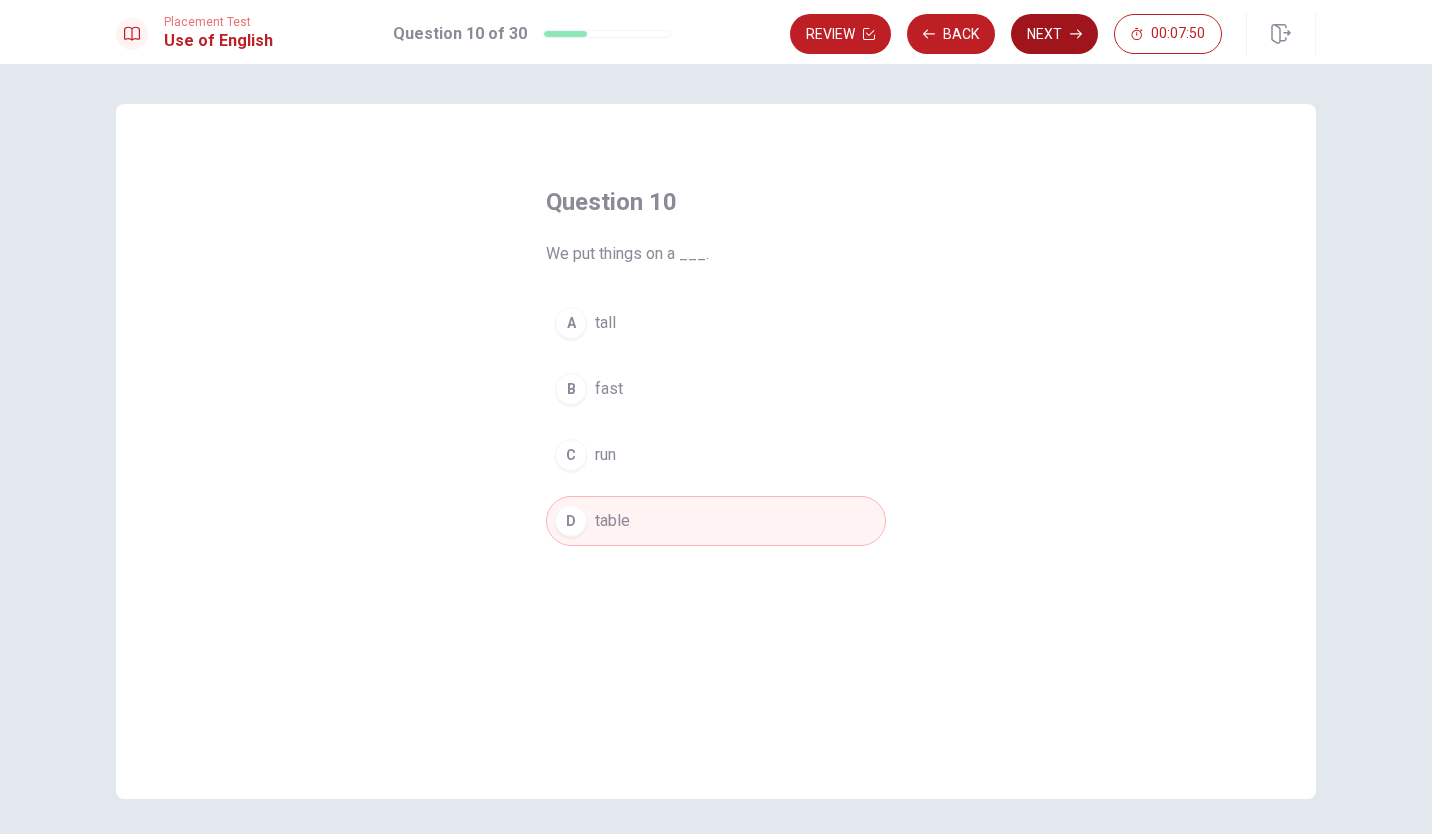 click on "Next" at bounding box center (1054, 34) 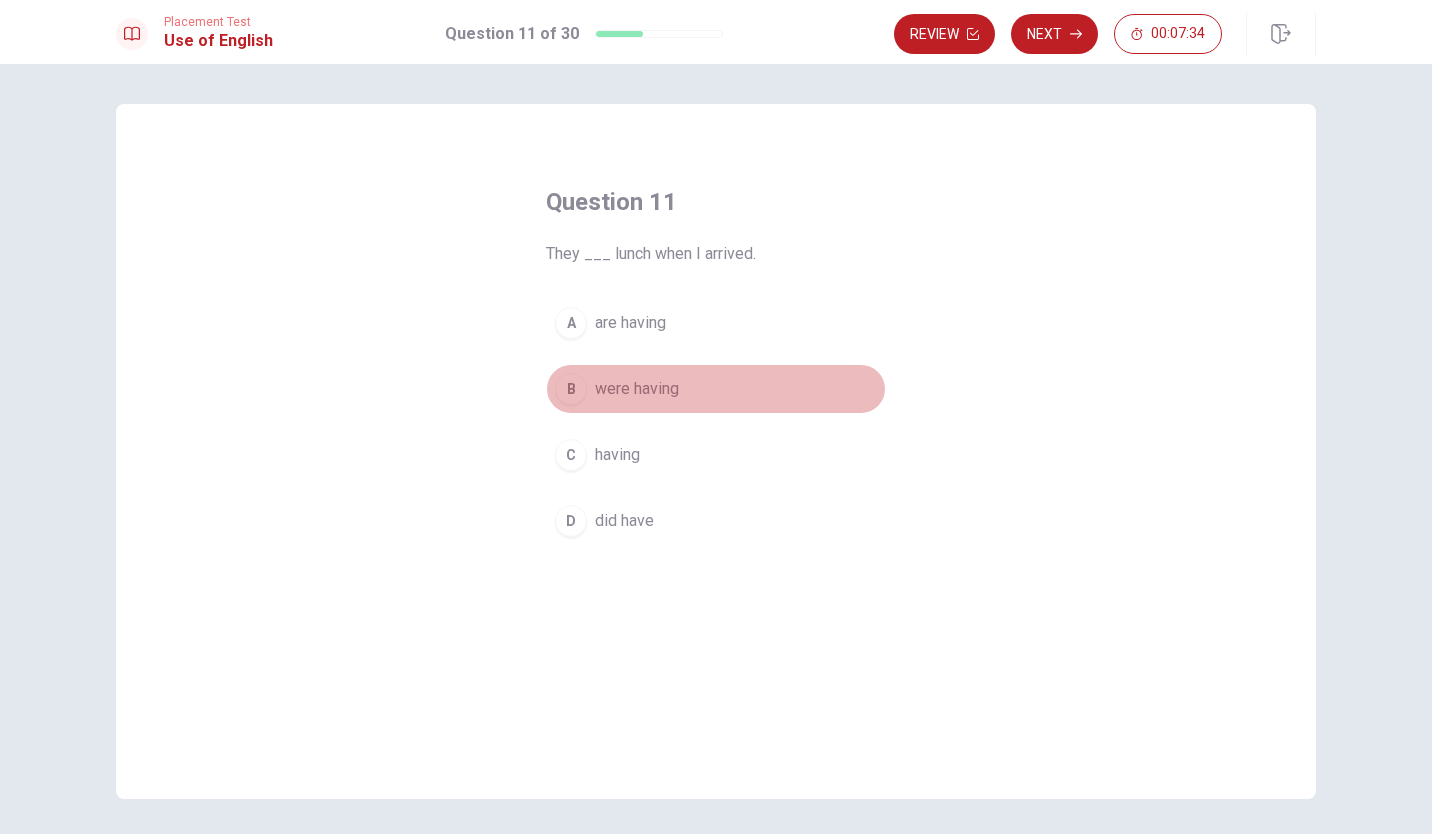 click on "B" at bounding box center [571, 389] 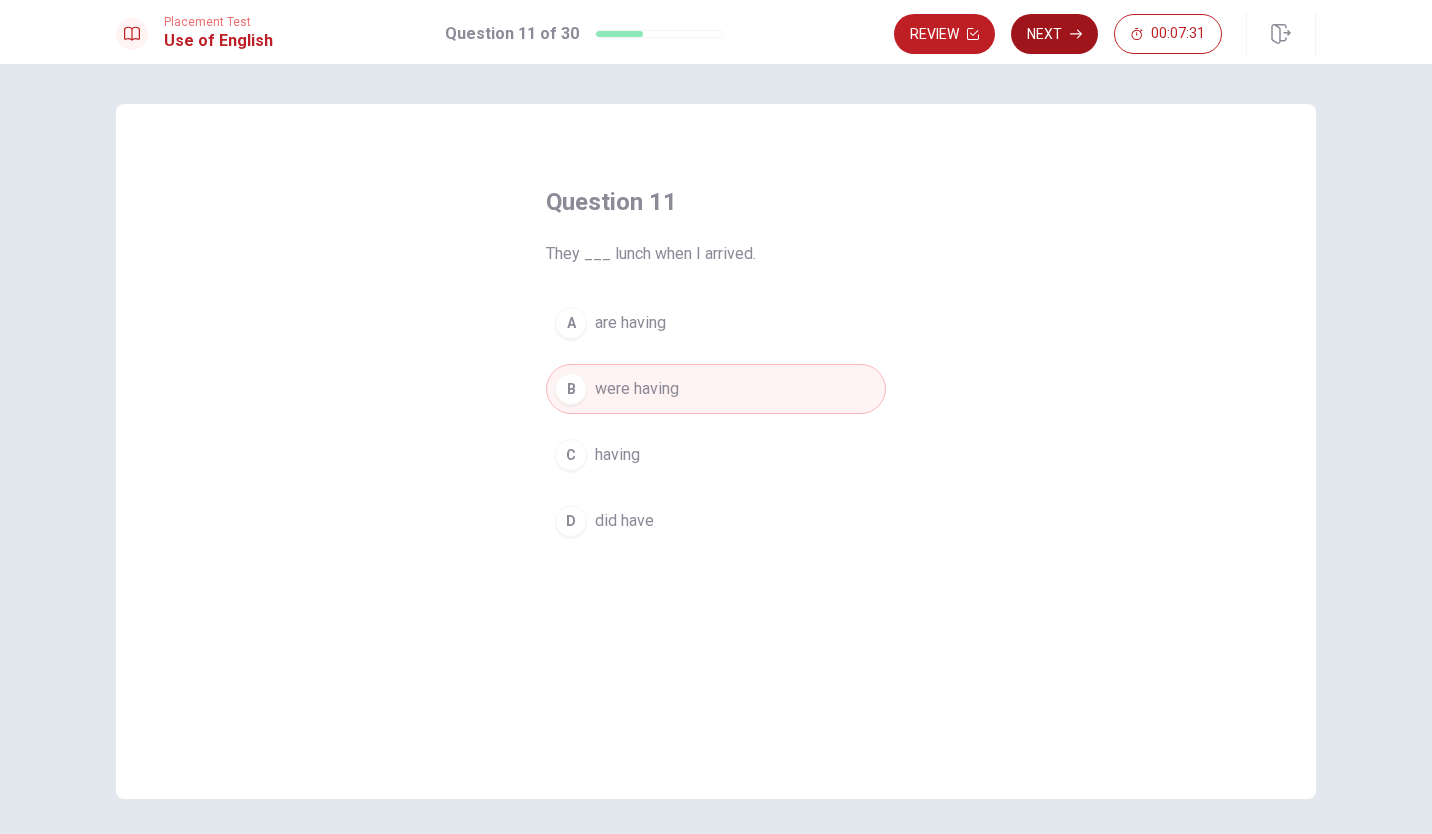 click on "Next" at bounding box center (1054, 34) 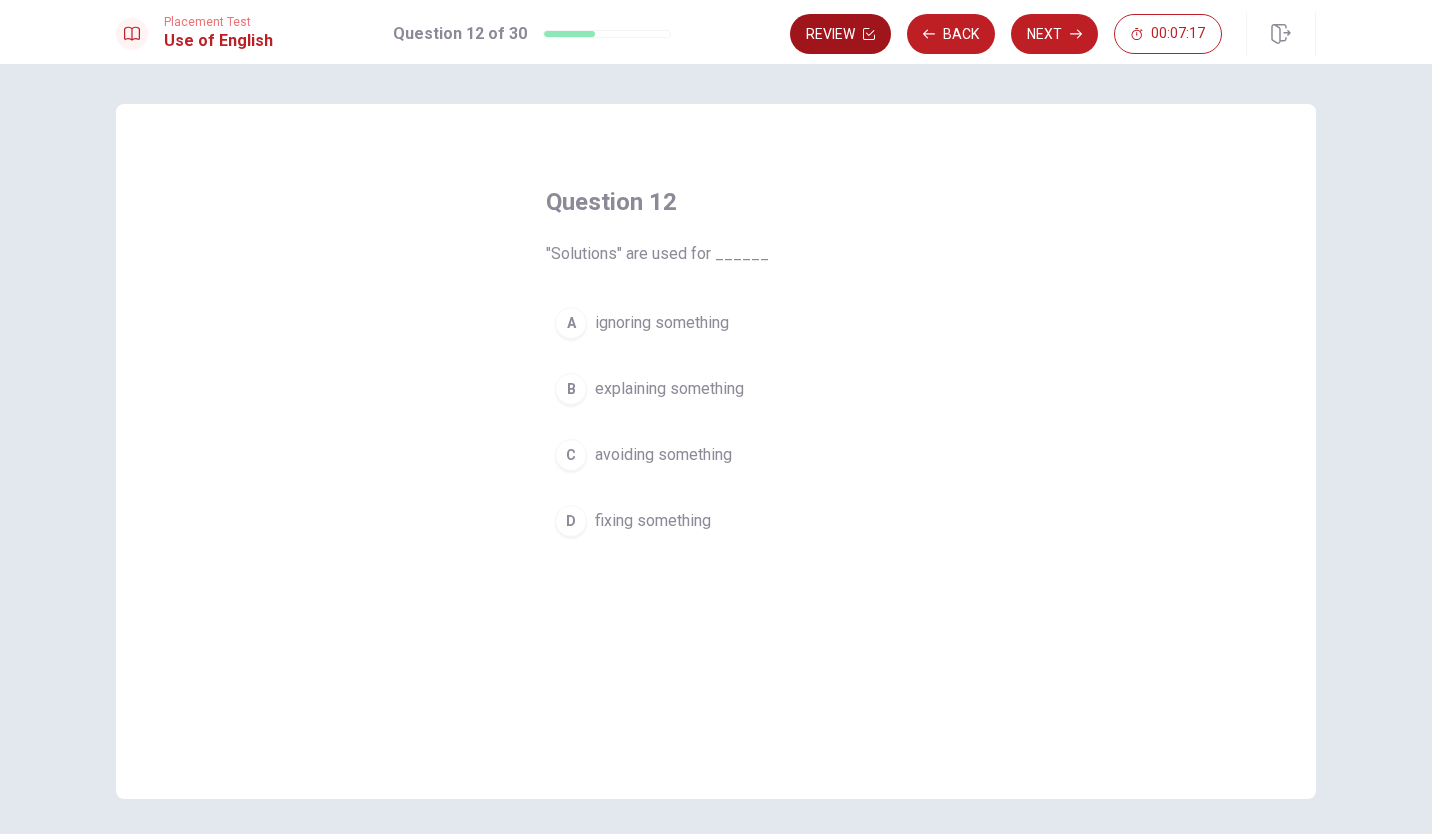 click on "Review" at bounding box center (840, 34) 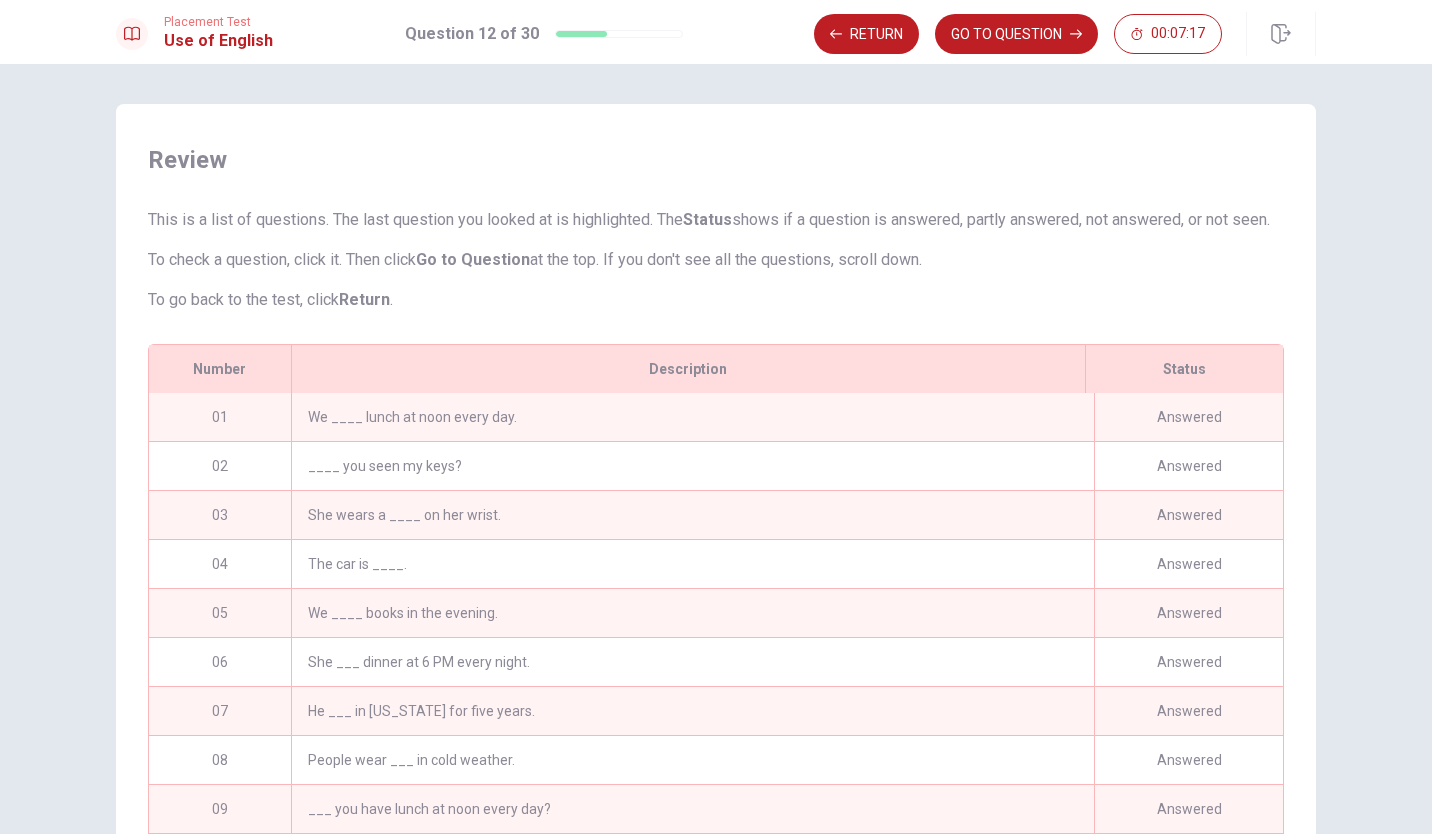 scroll, scrollTop: 161, scrollLeft: 0, axis: vertical 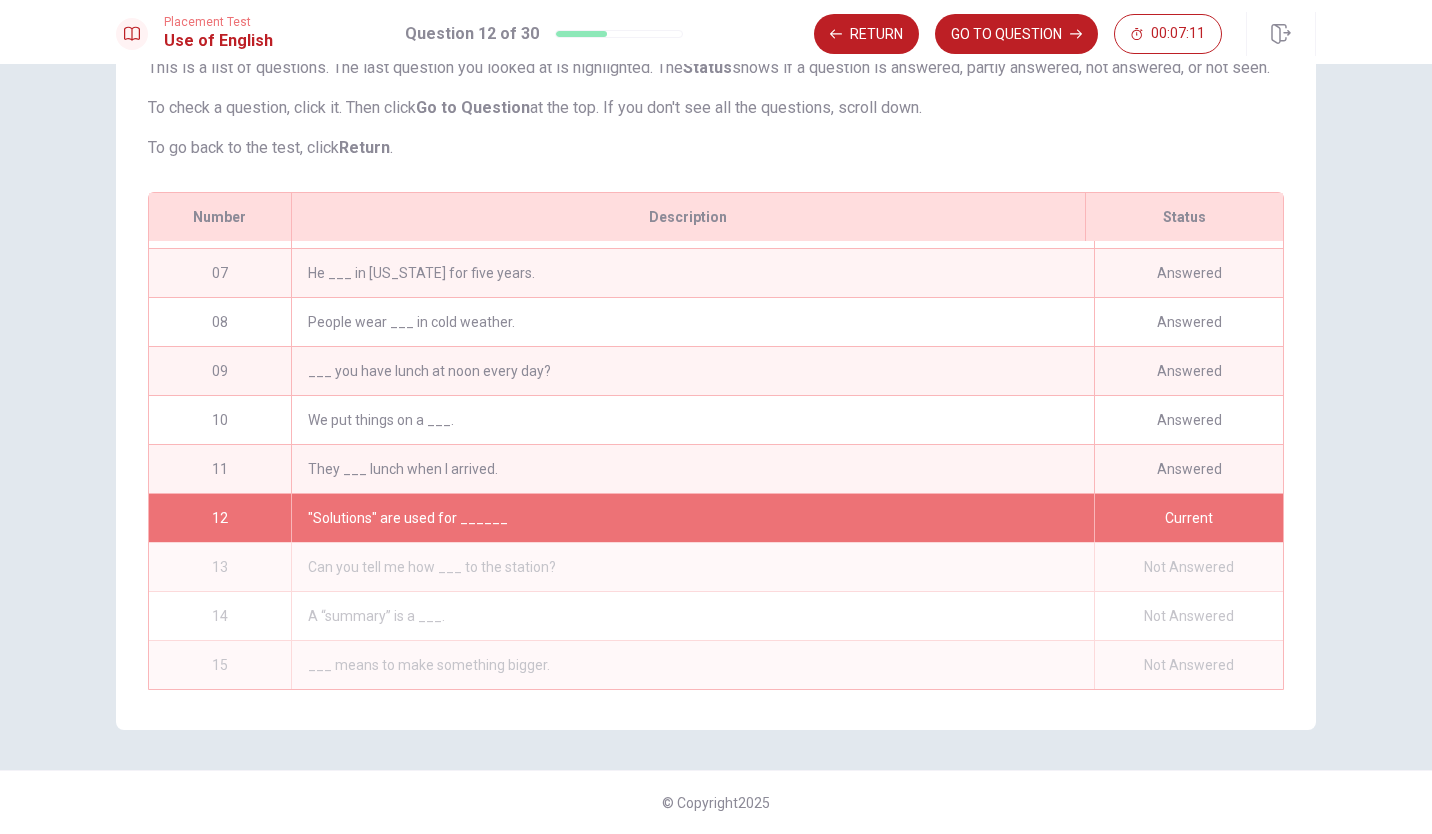 click on ""Solutions" are used for ______" at bounding box center [692, 518] 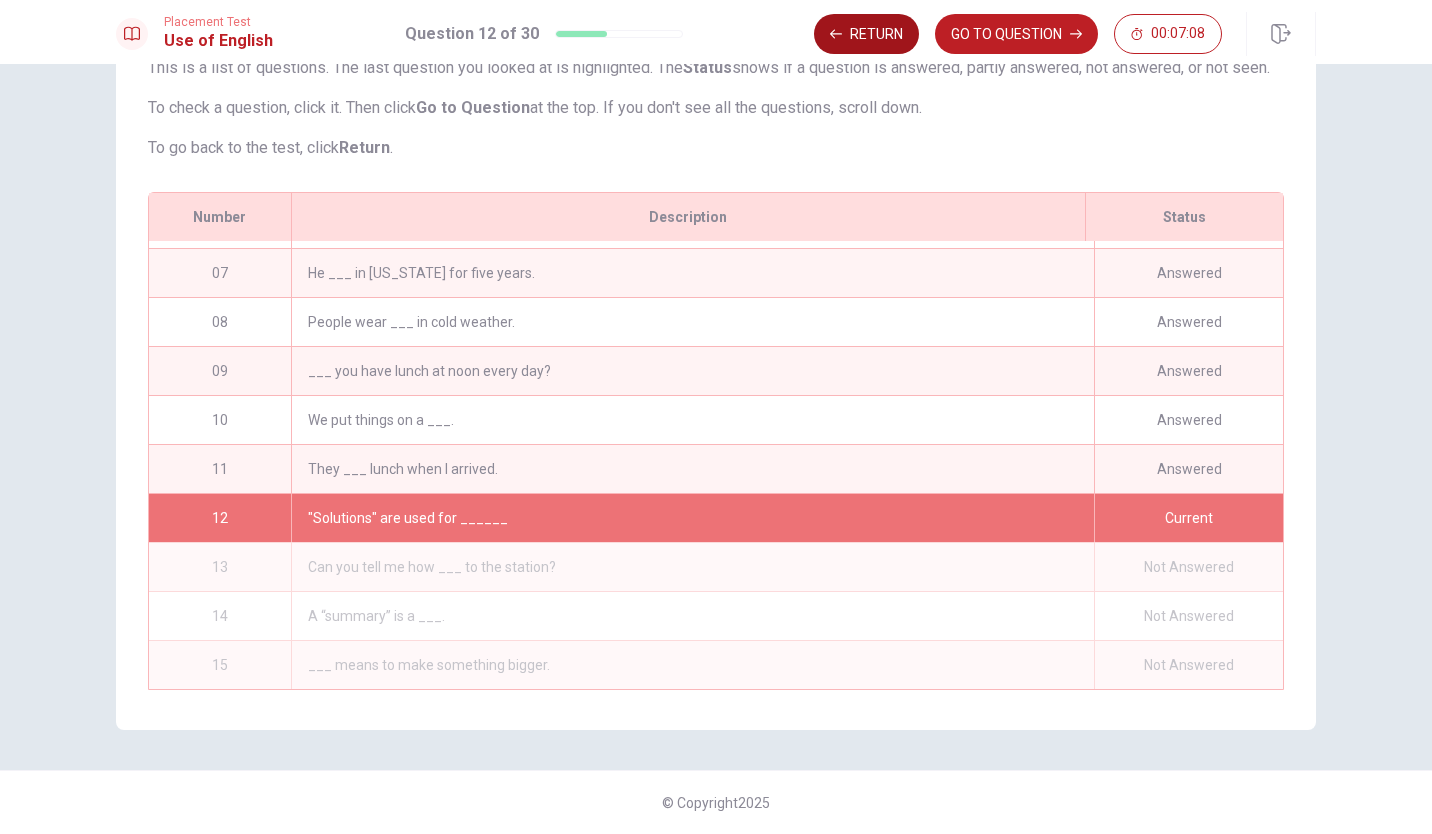 click on "Return" at bounding box center [866, 34] 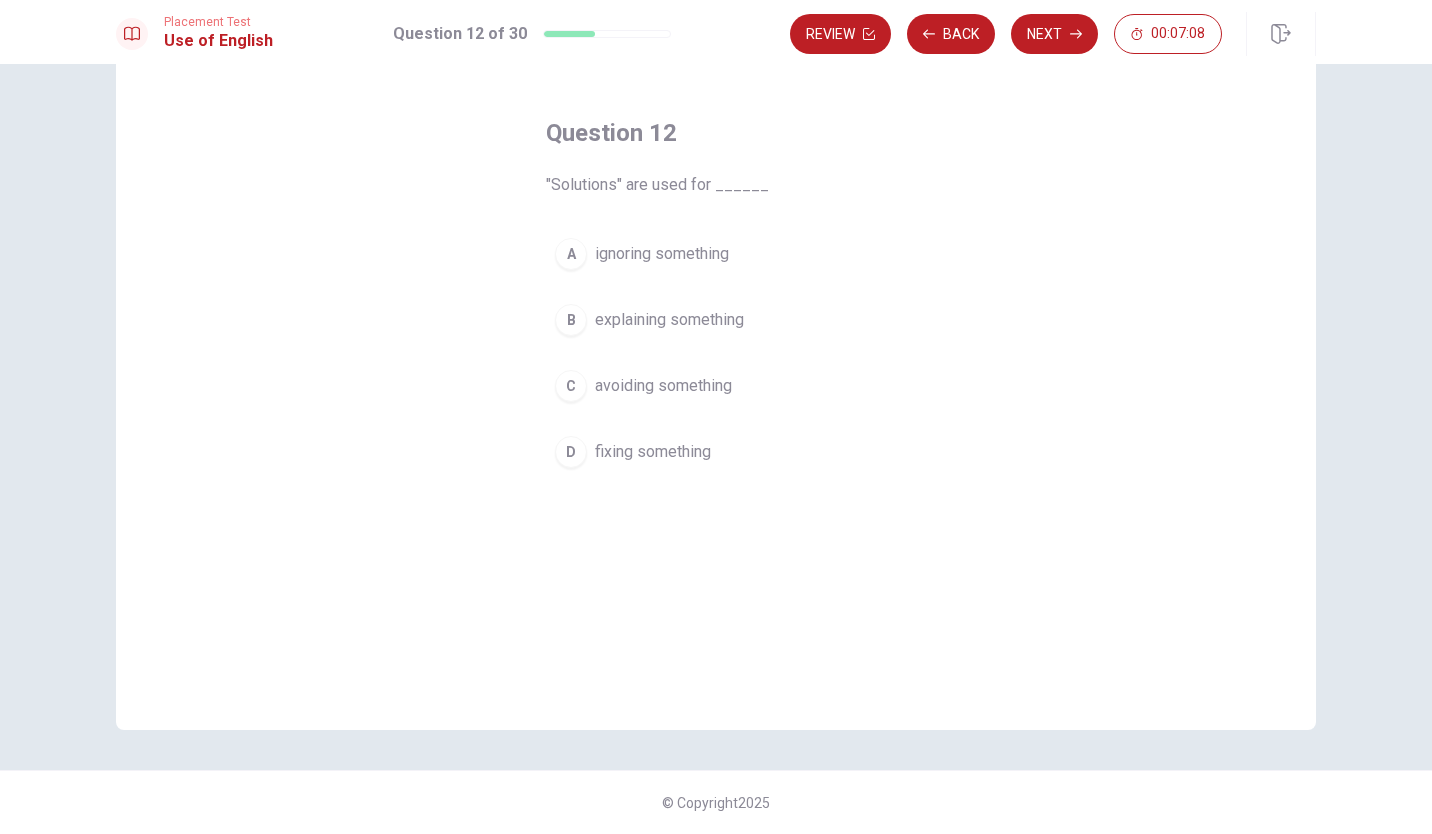 scroll, scrollTop: 69, scrollLeft: 0, axis: vertical 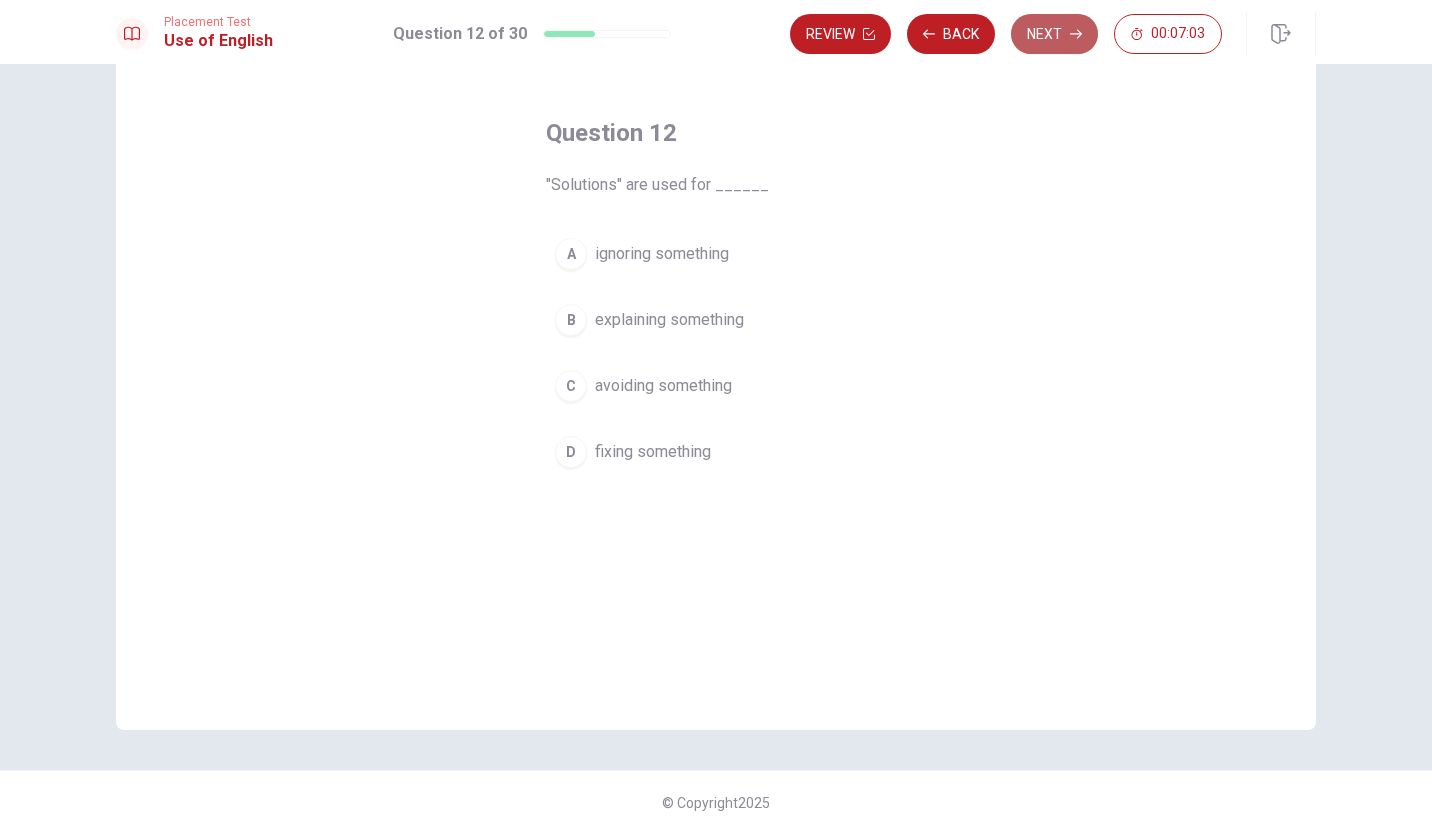 click on "Next" at bounding box center [1054, 34] 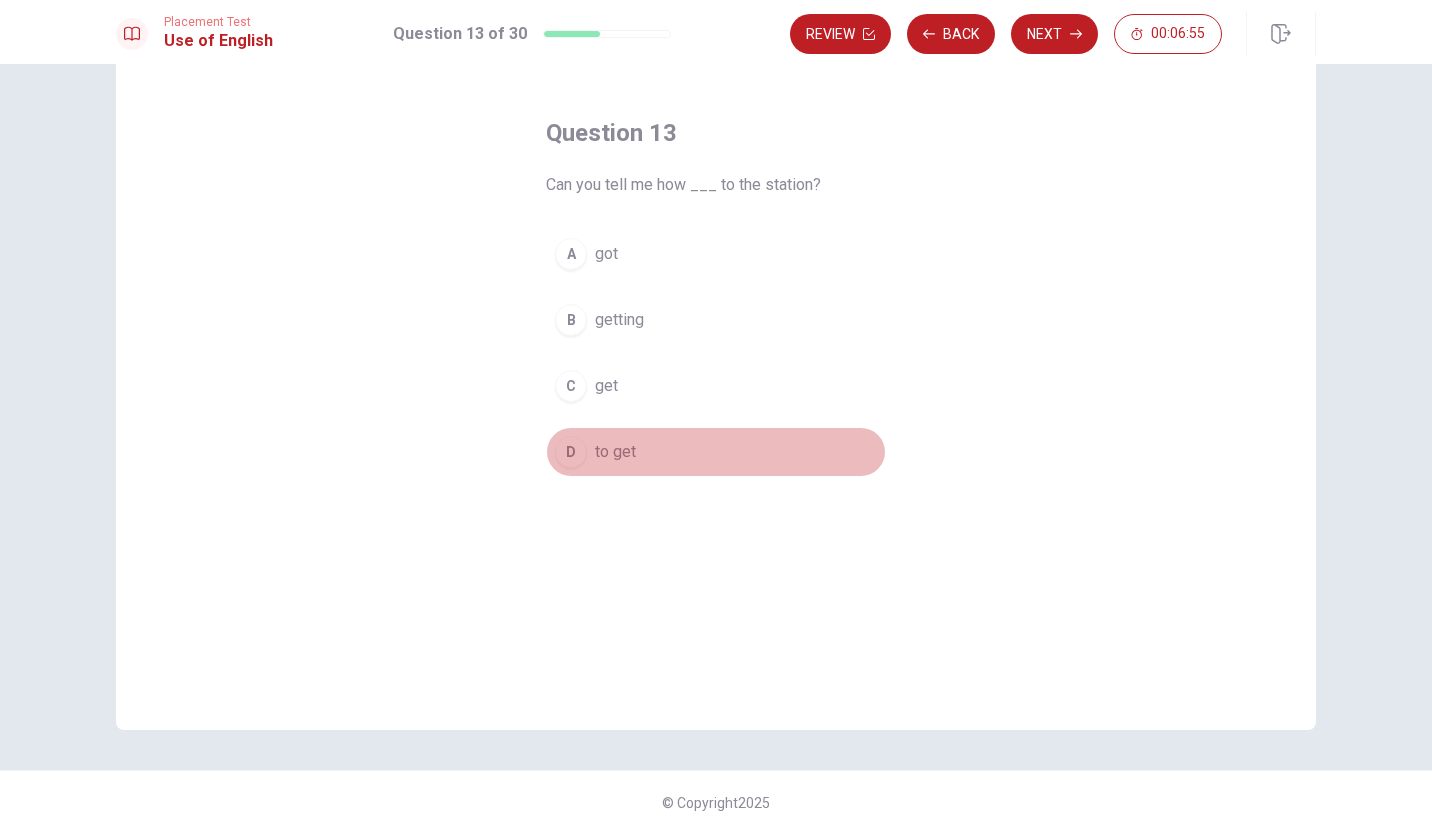 click on "D" at bounding box center (571, 452) 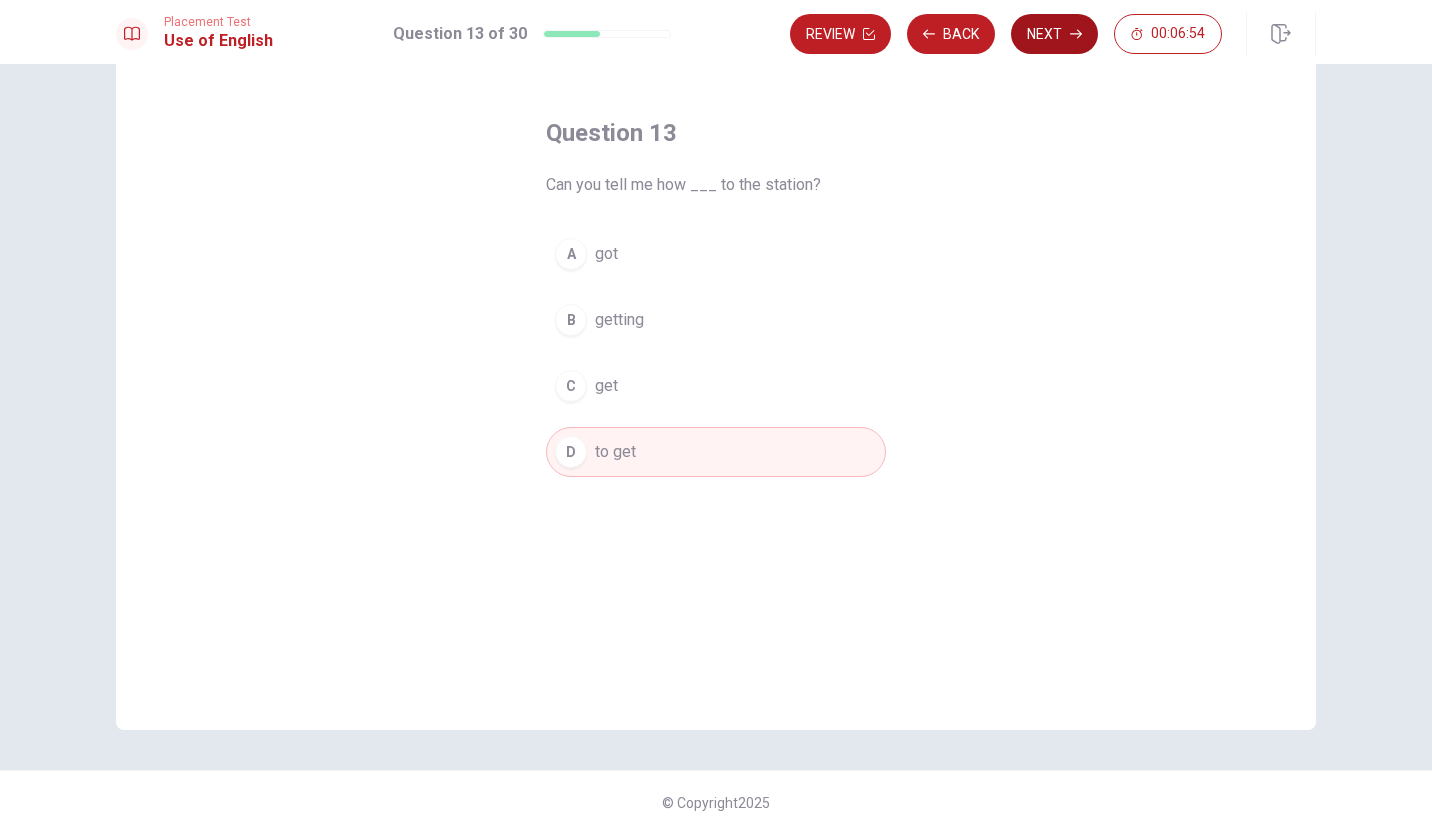 click on "Next" at bounding box center [1054, 34] 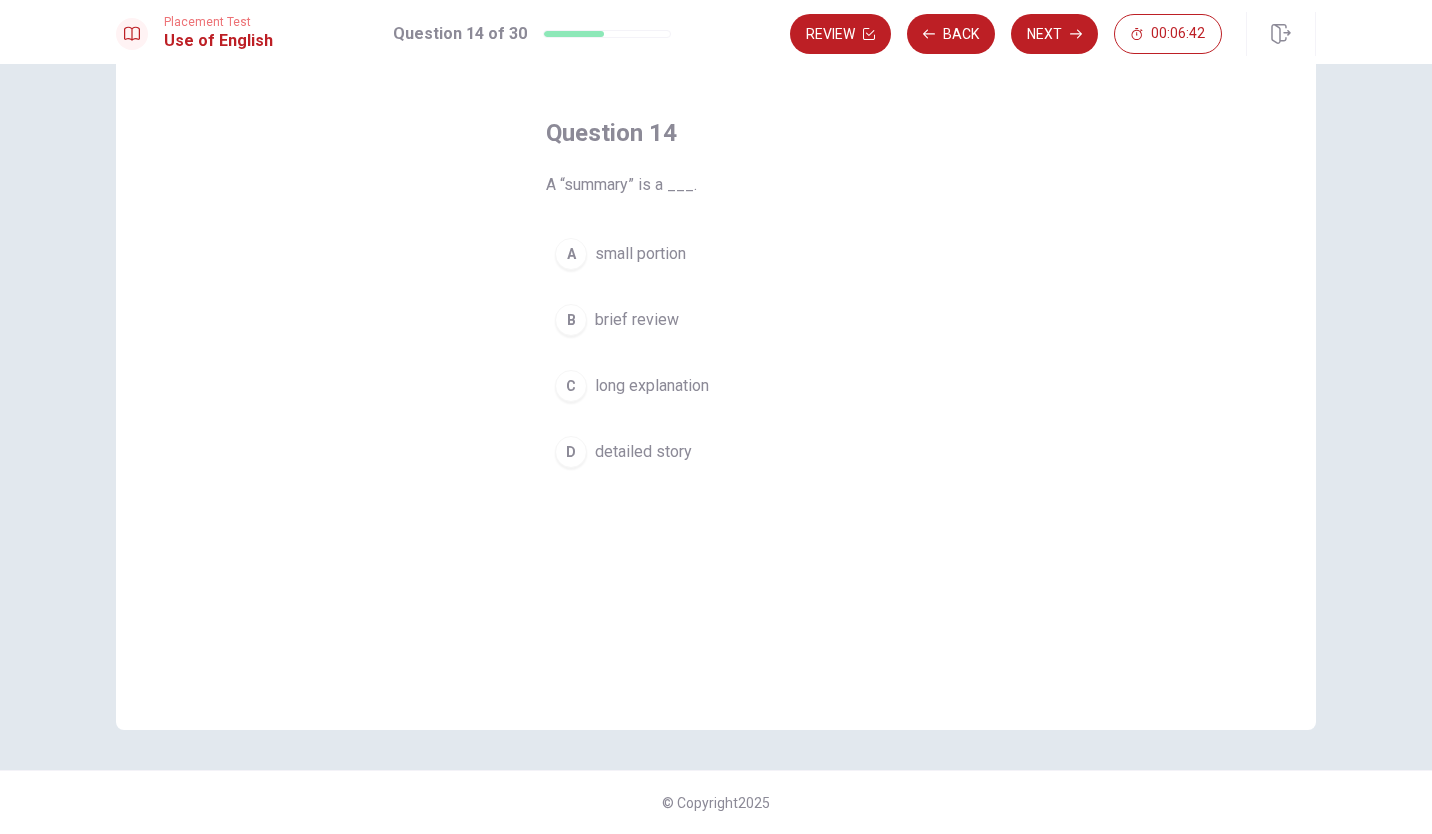 click on "B" at bounding box center [571, 320] 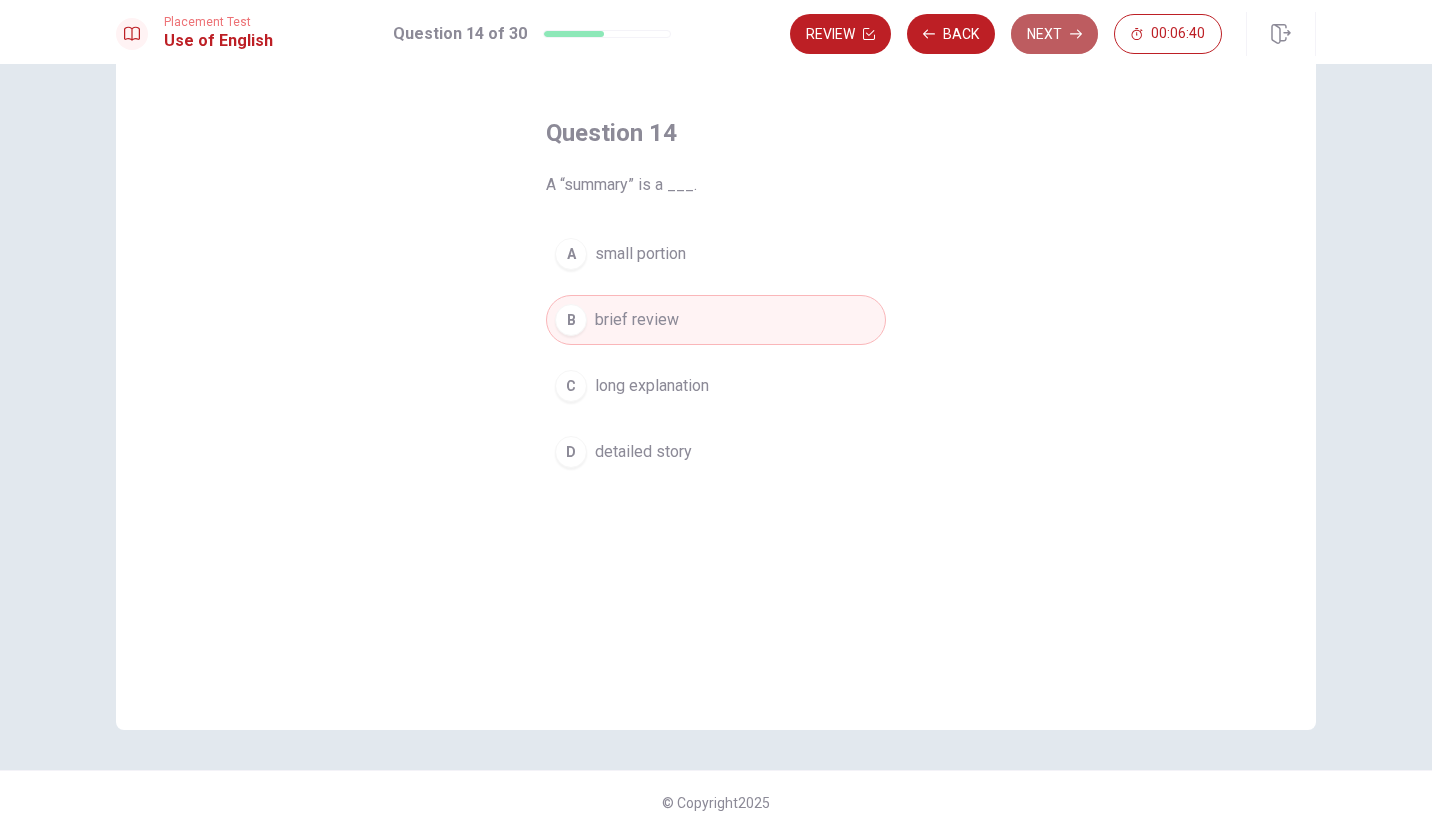 click on "Next" at bounding box center [1054, 34] 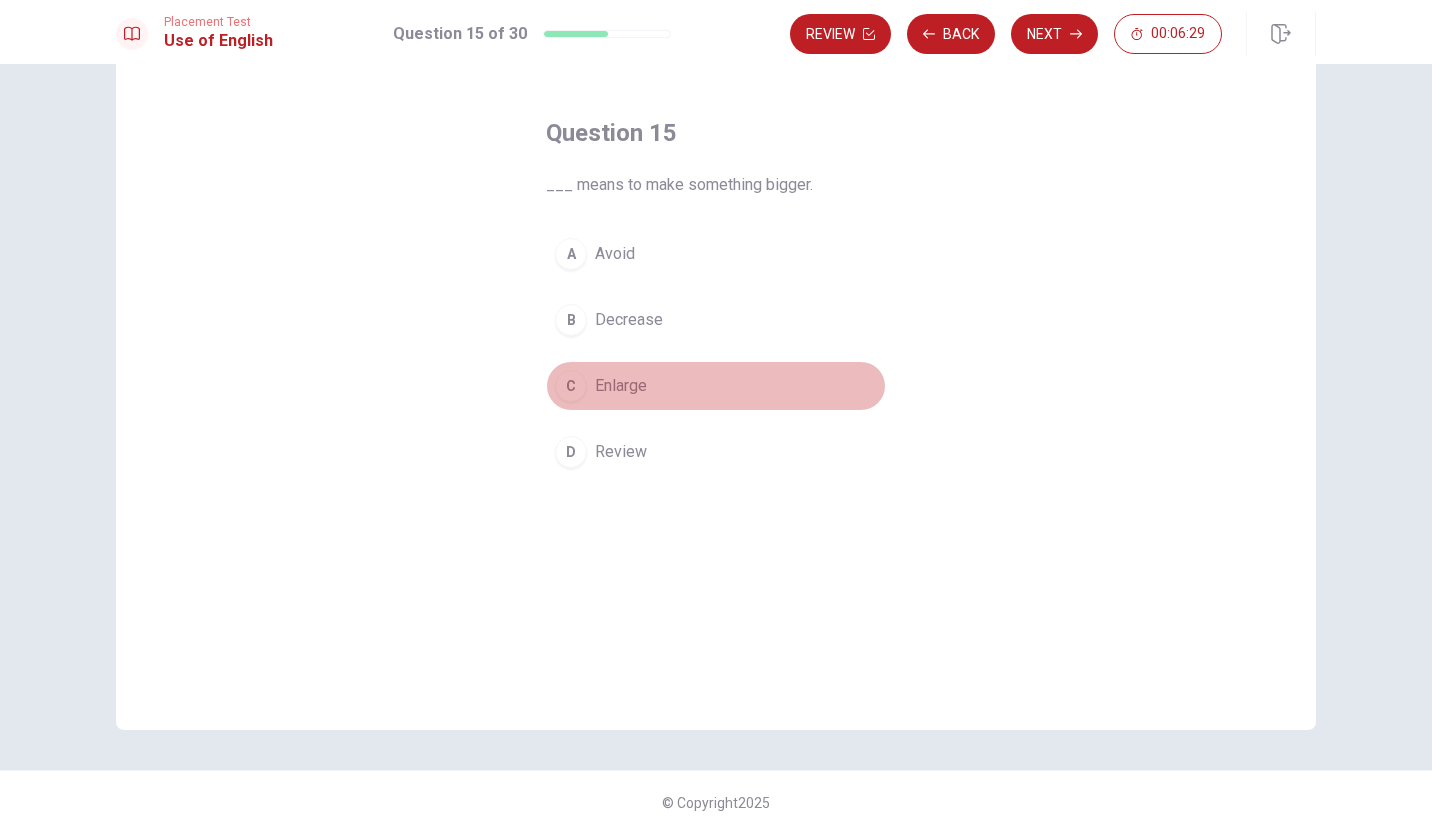 click on "C" at bounding box center [571, 386] 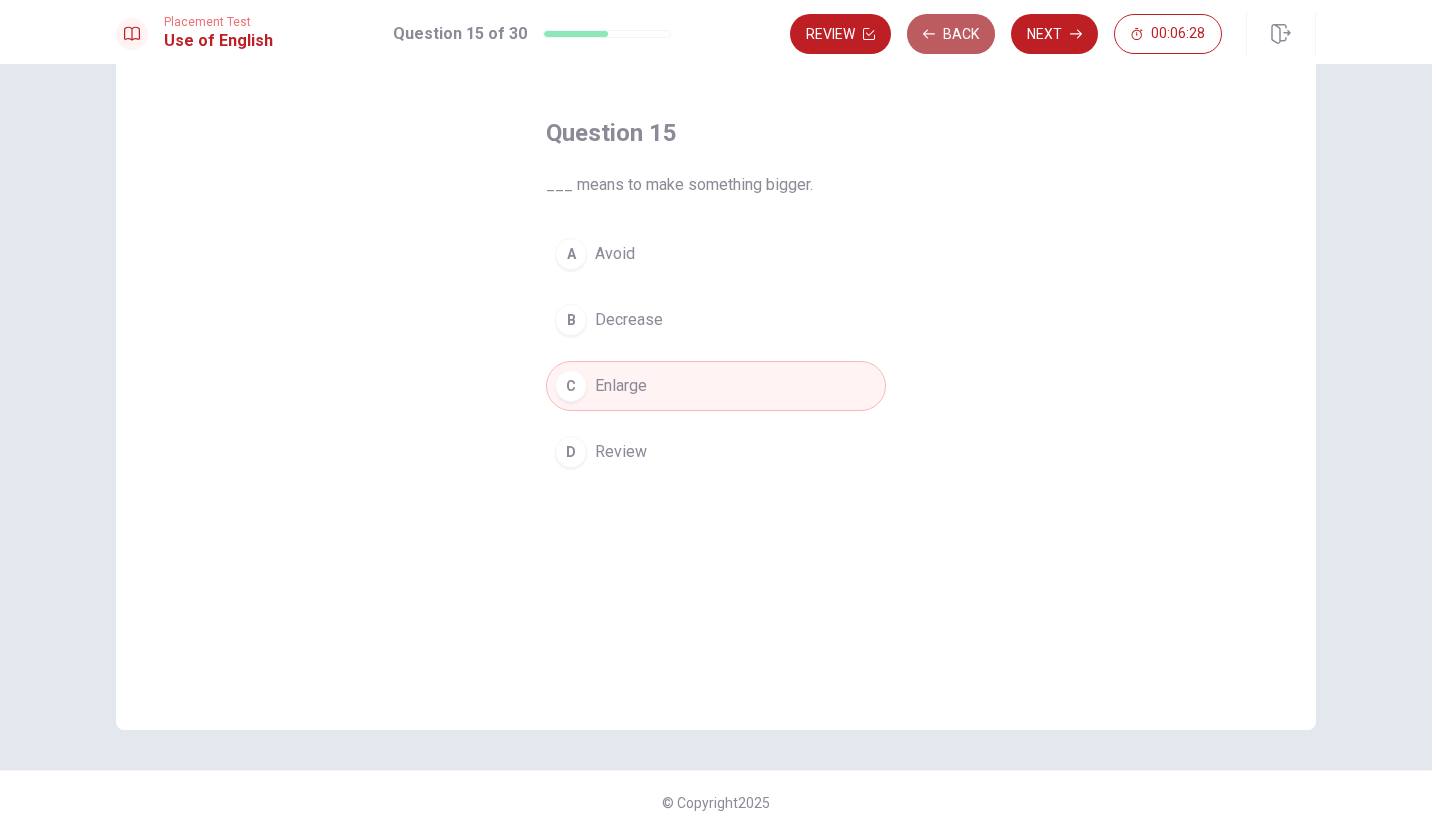 click on "Back" at bounding box center [951, 34] 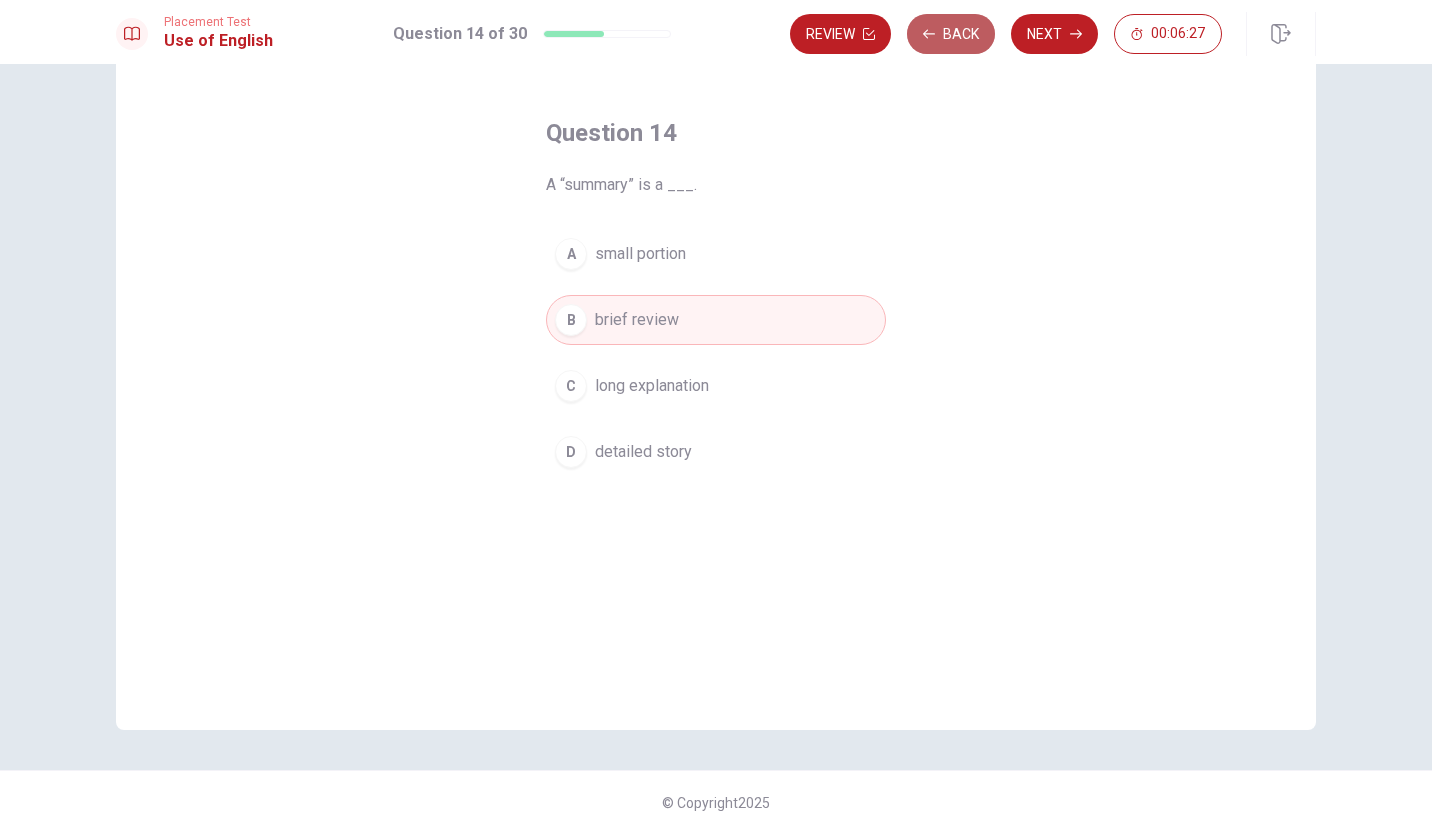 click on "Back" at bounding box center (951, 34) 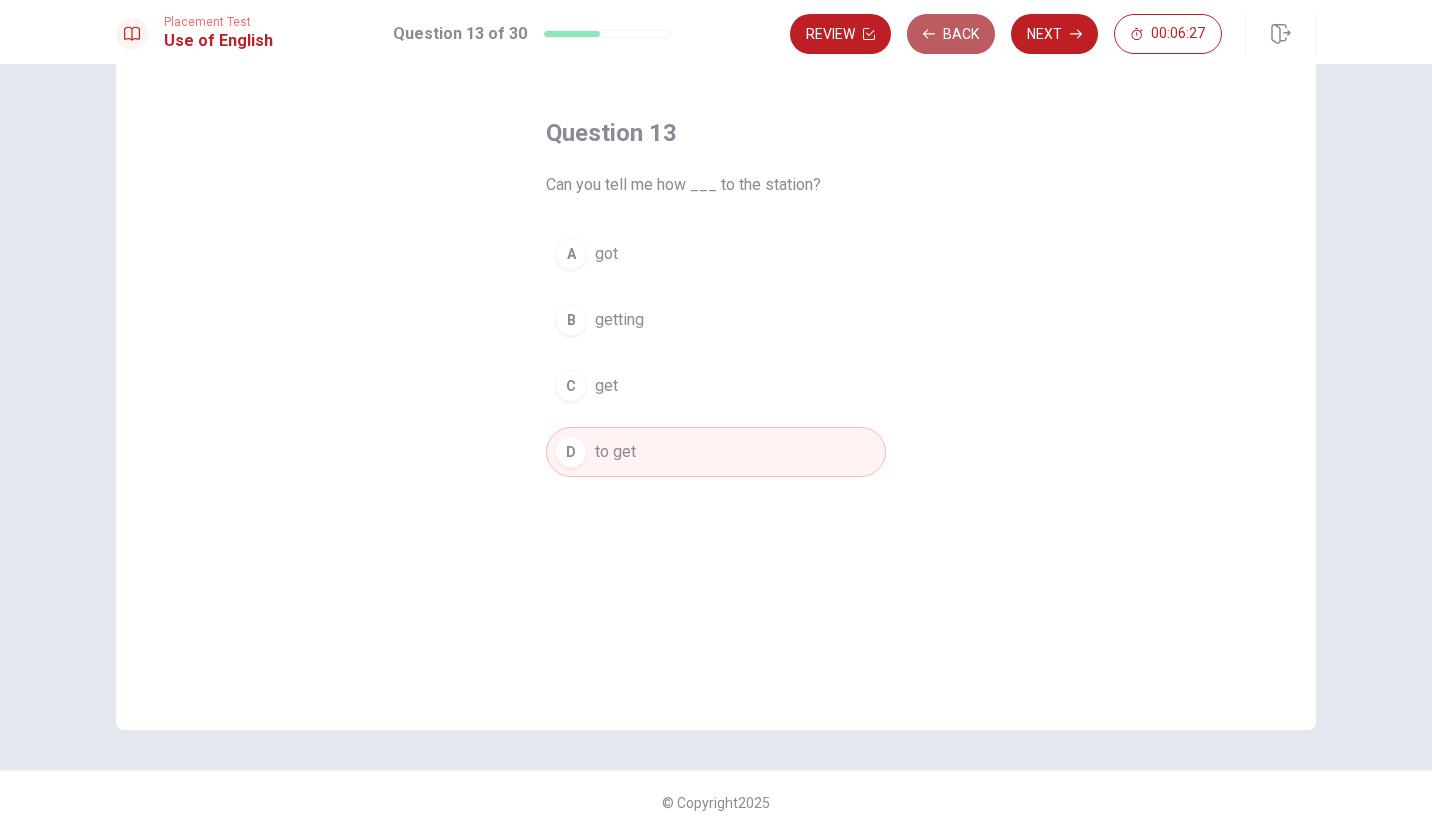 click on "Back" at bounding box center [951, 34] 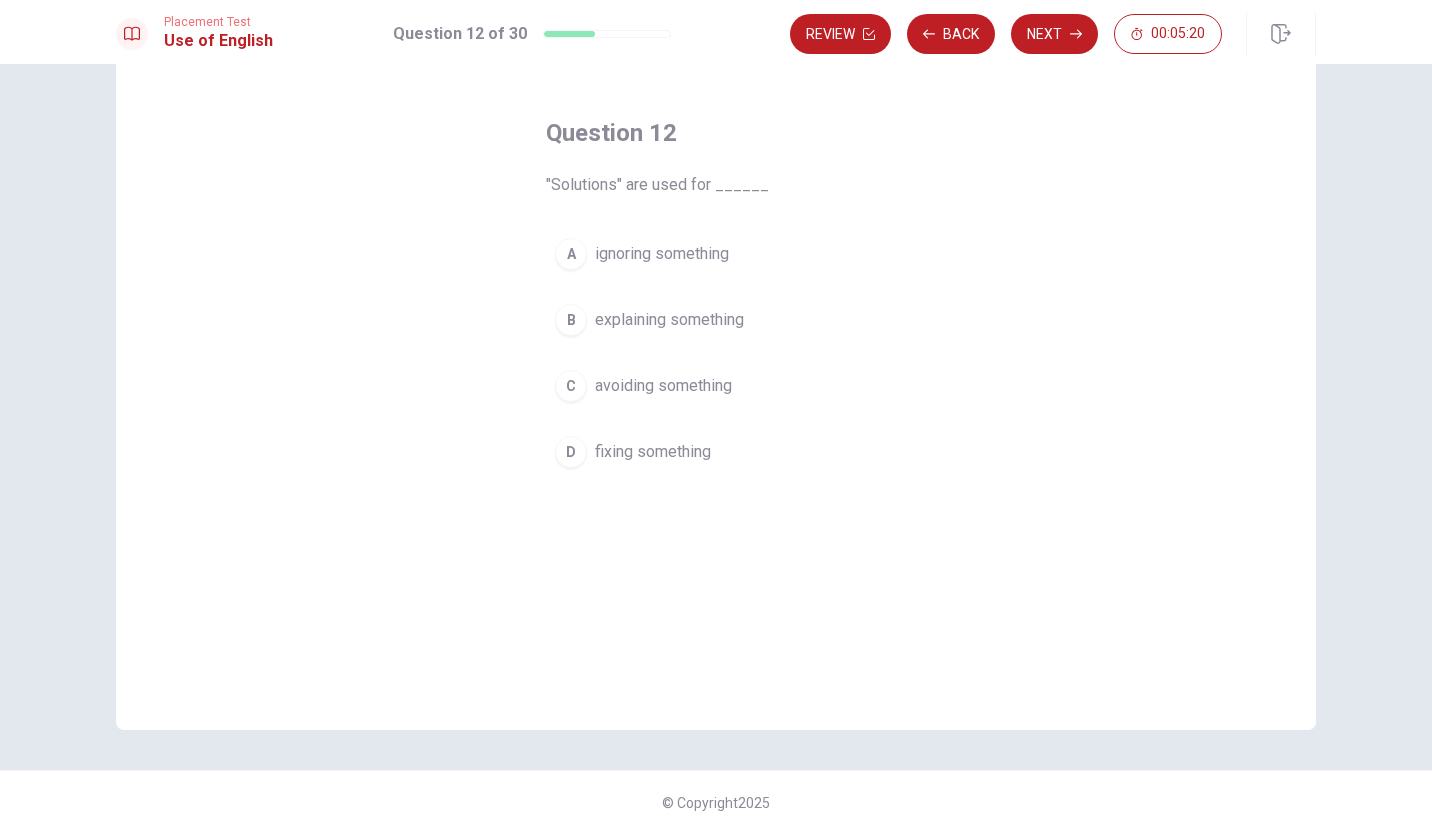 click on "D" at bounding box center (571, 452) 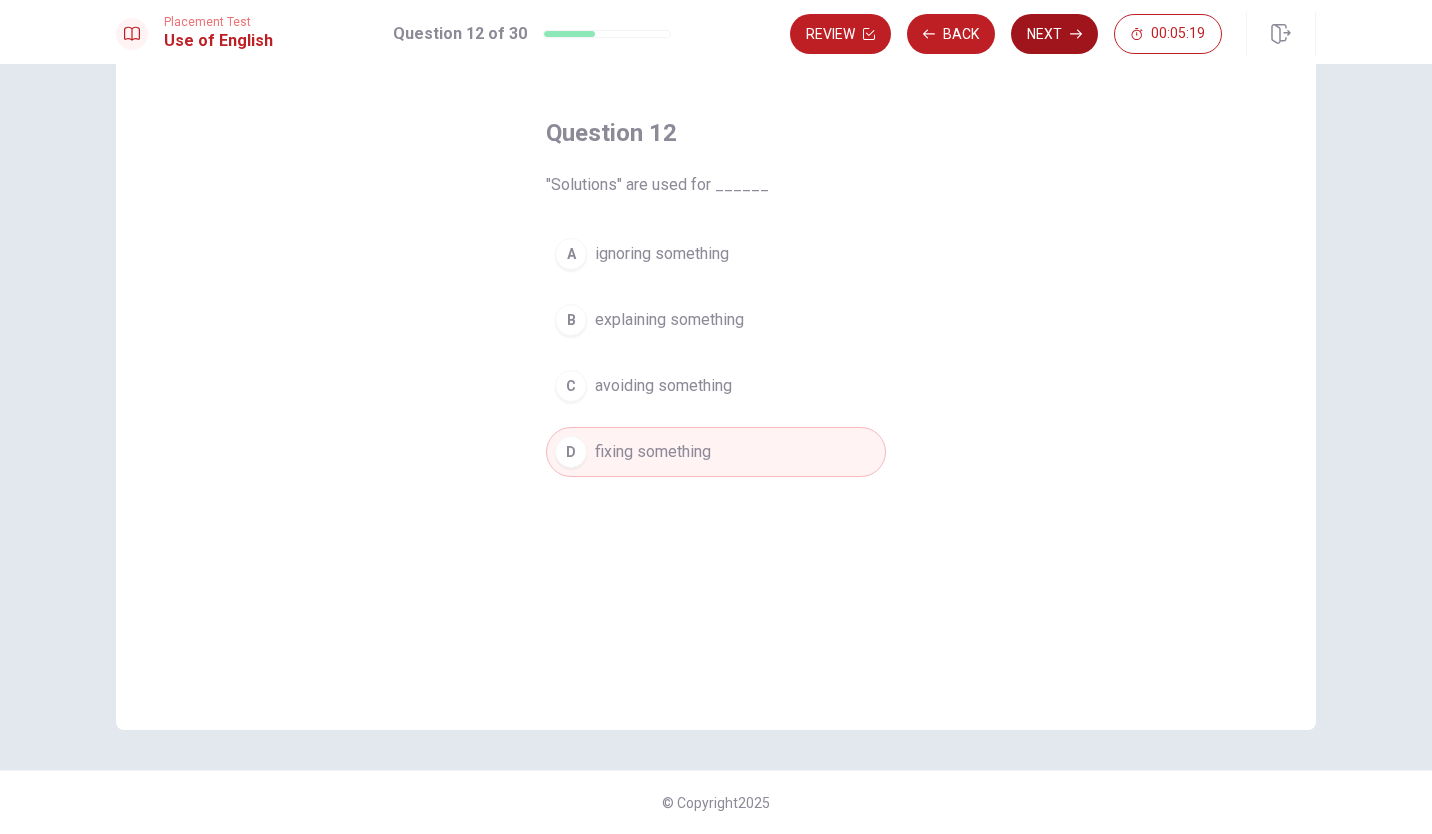 click on "Next" at bounding box center (1054, 34) 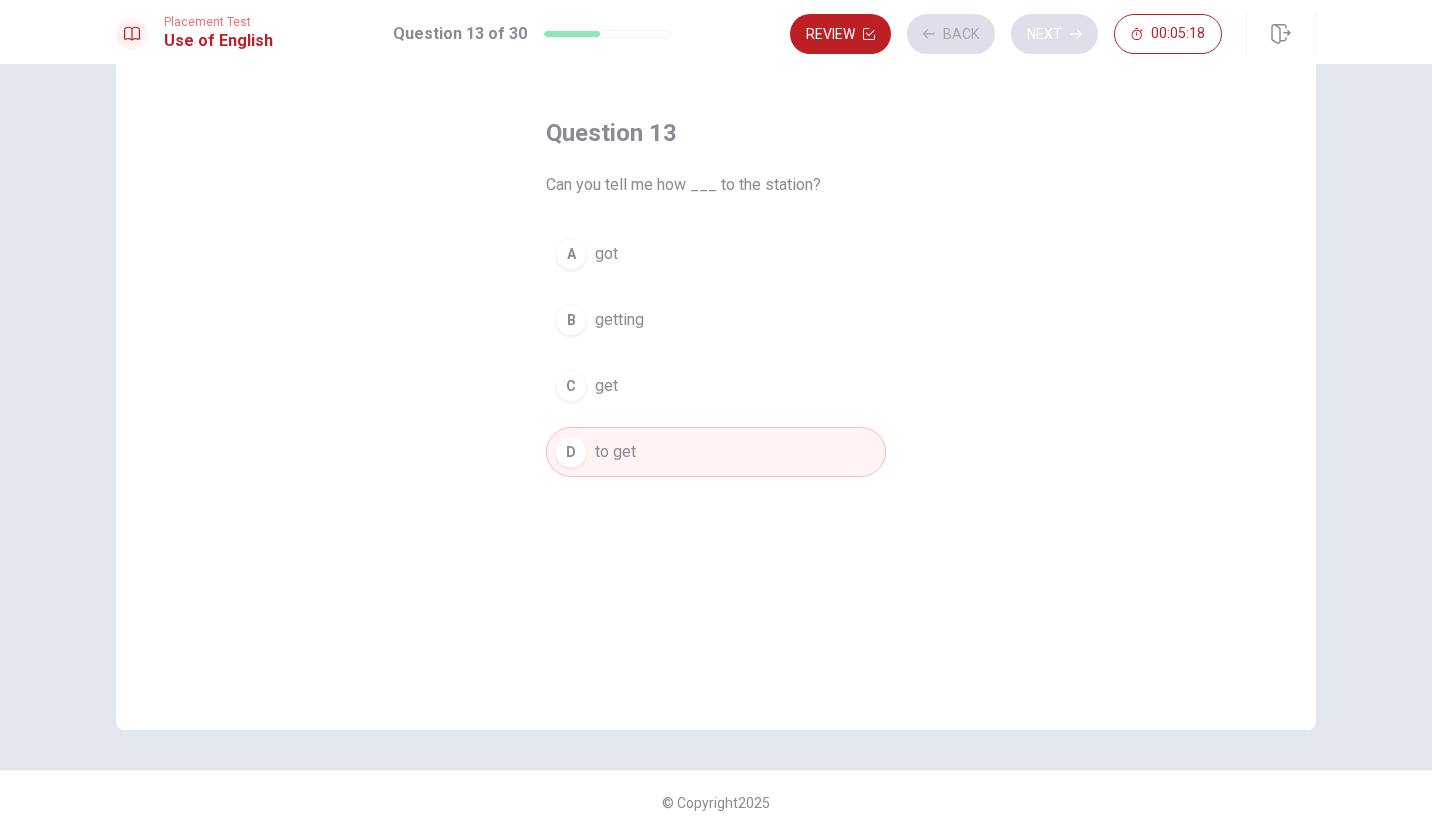 click on "Review Back Next 00:05:18" at bounding box center [1006, 34] 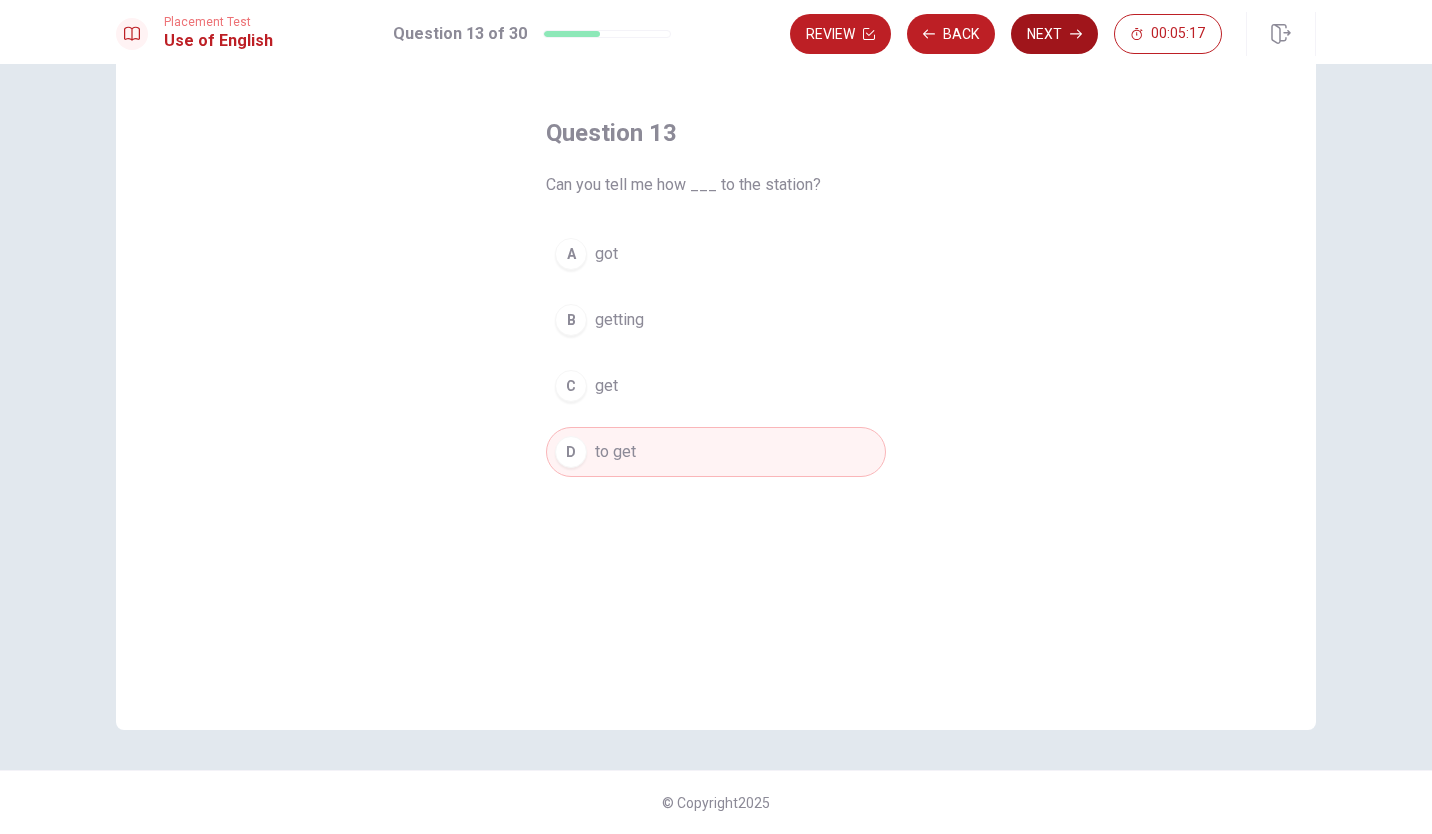 click on "Next" at bounding box center [1054, 34] 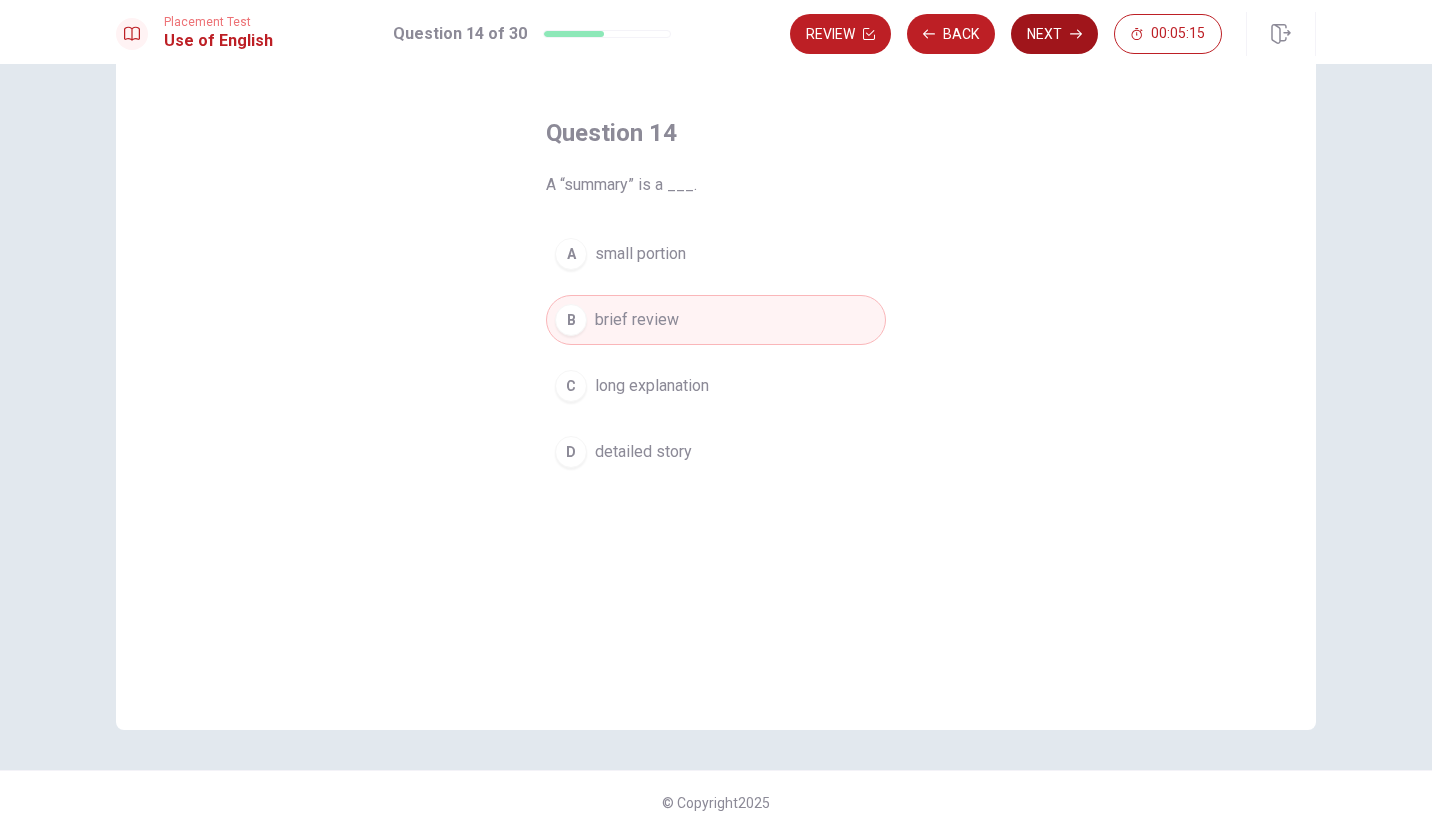 click on "Next" at bounding box center [1054, 34] 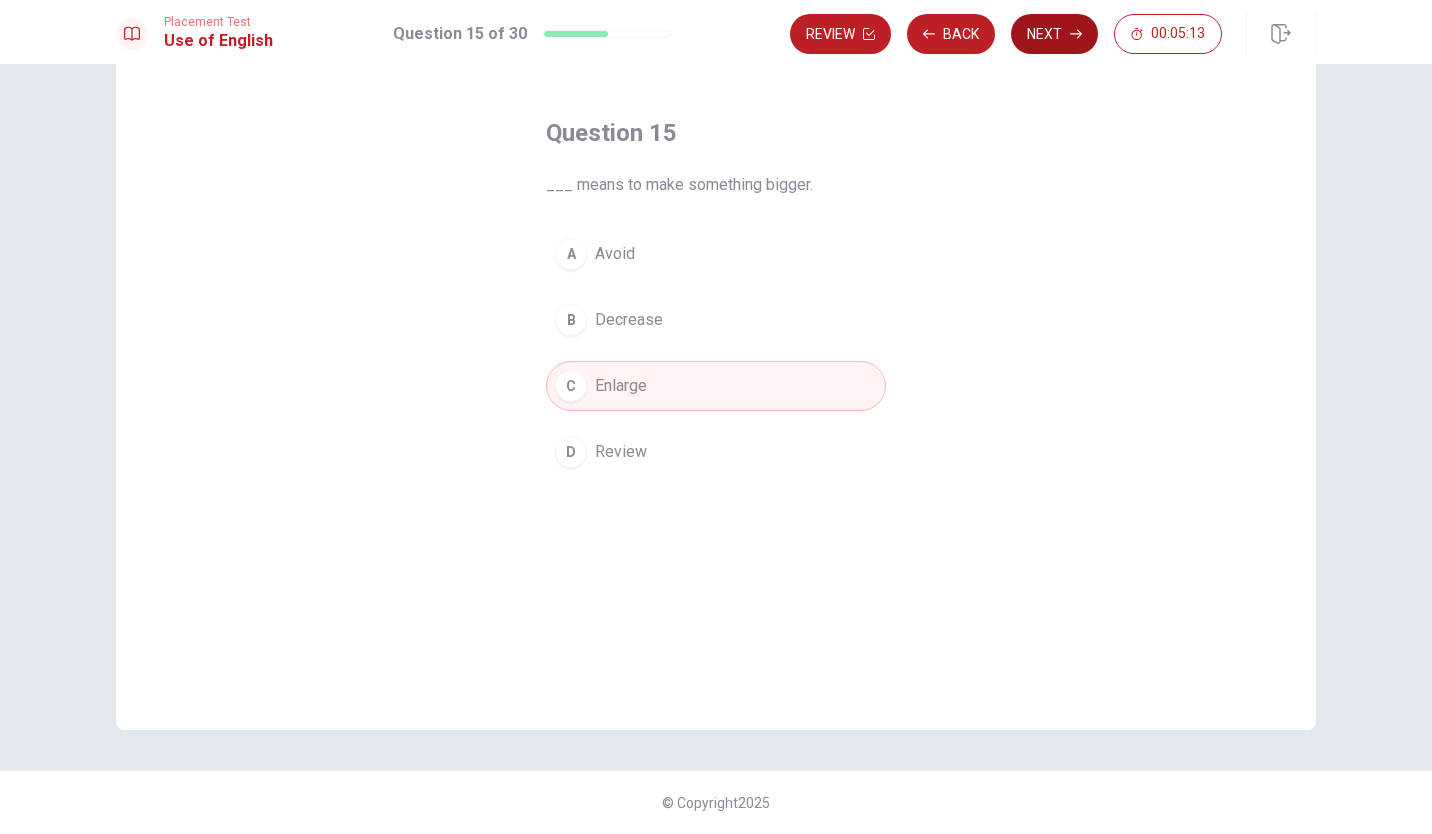 click on "Next" at bounding box center (1054, 34) 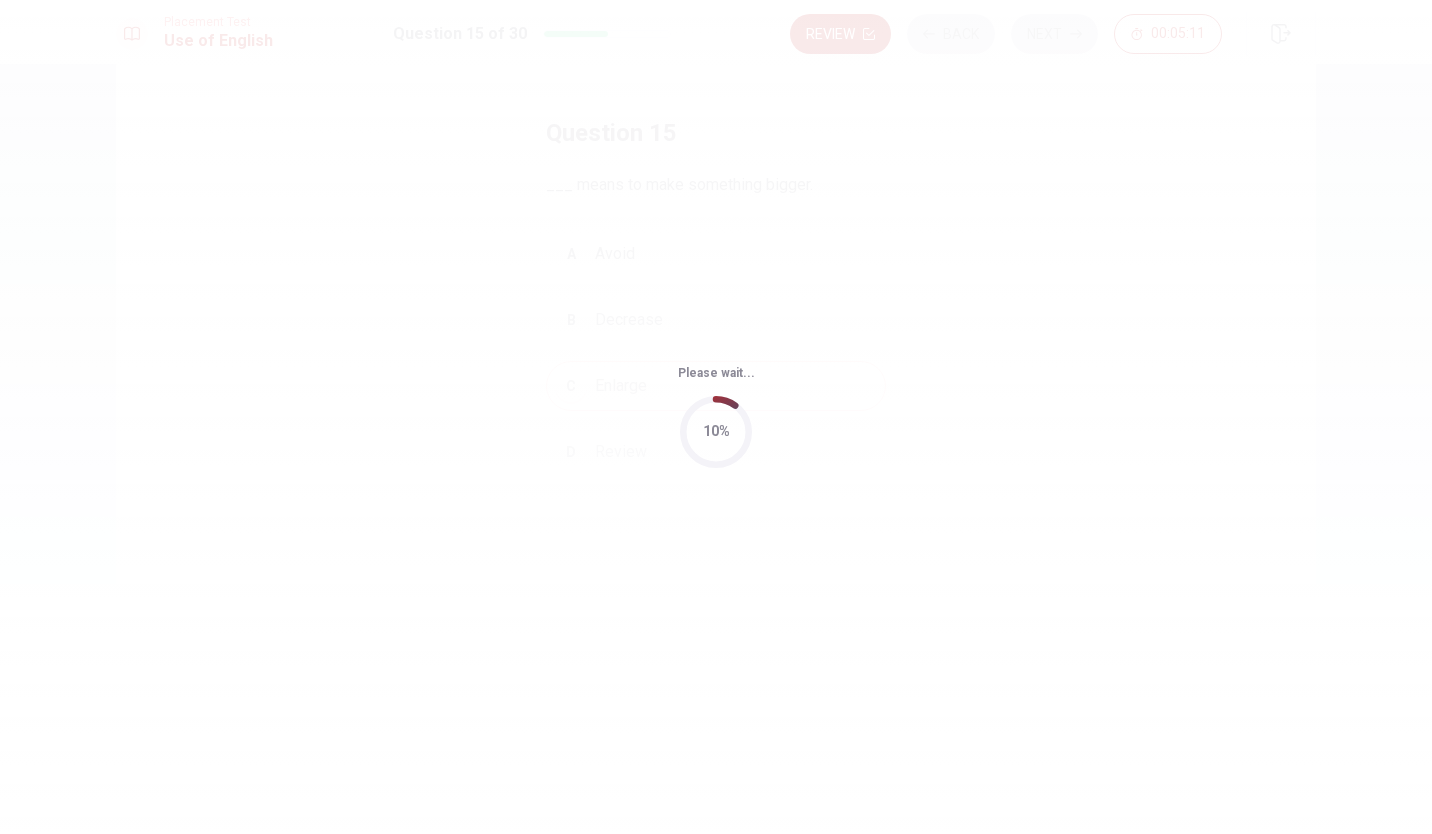 scroll, scrollTop: 0, scrollLeft: 0, axis: both 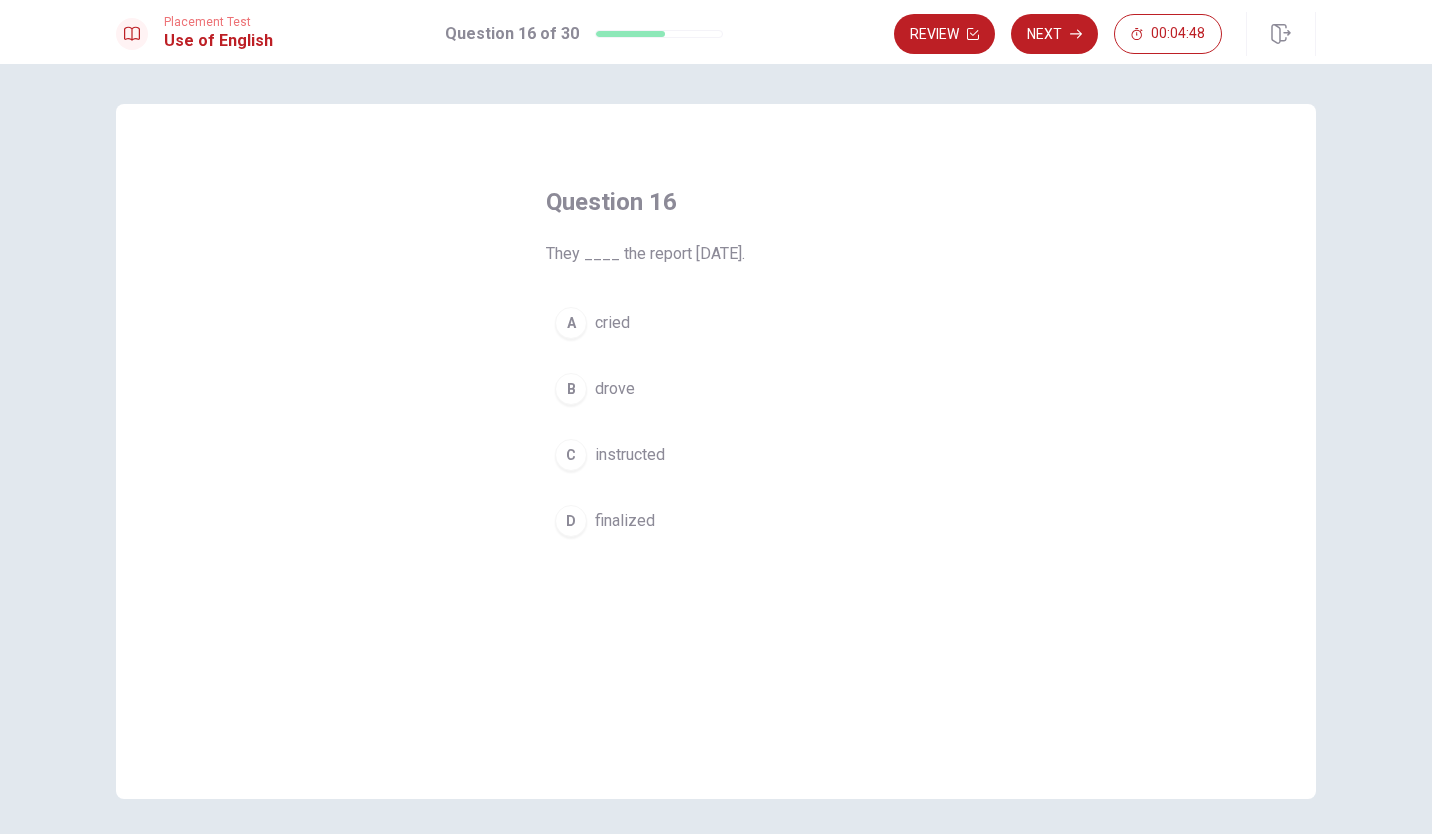 click on "B" at bounding box center (571, 389) 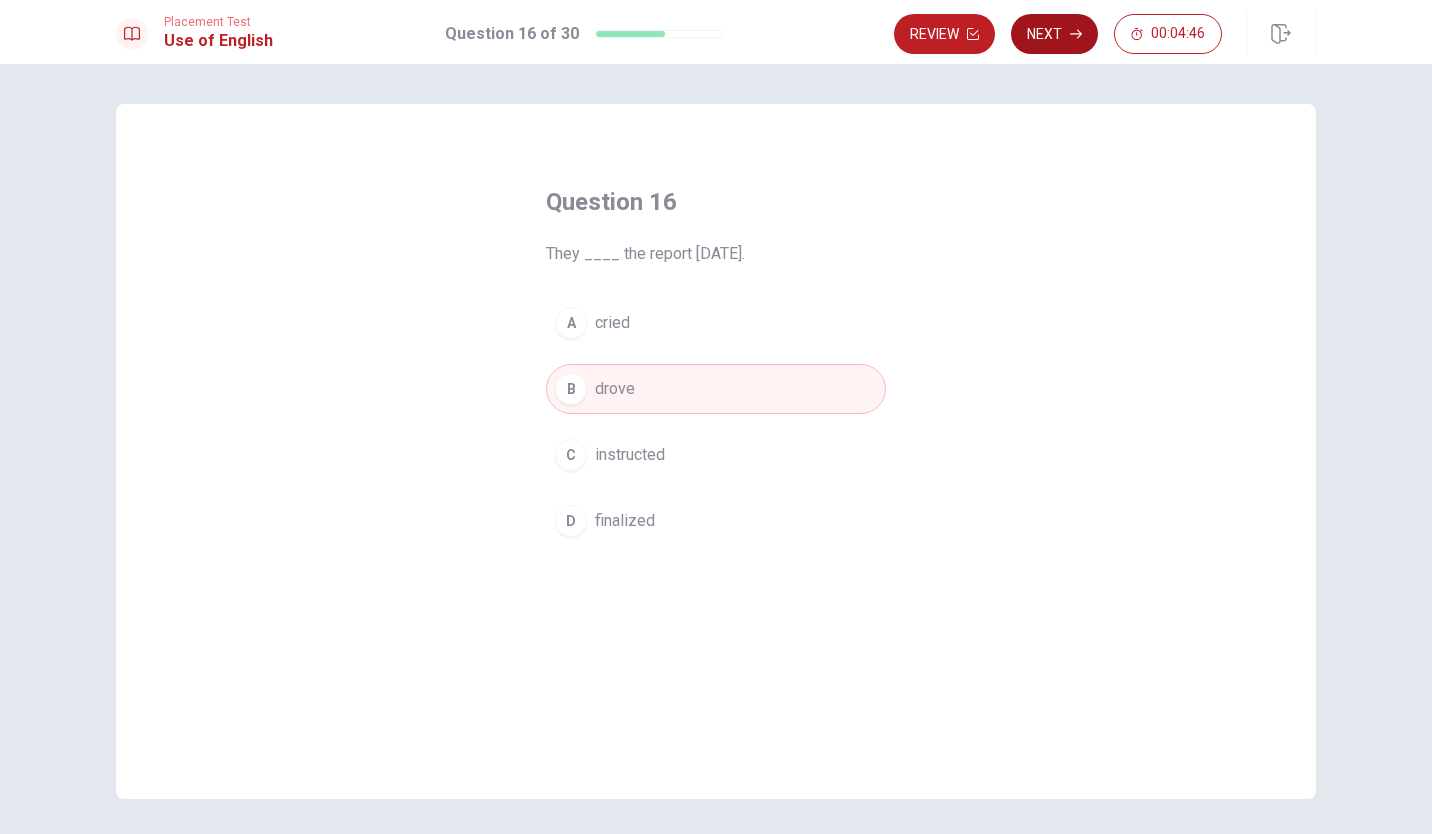 click on "Next" at bounding box center [1054, 34] 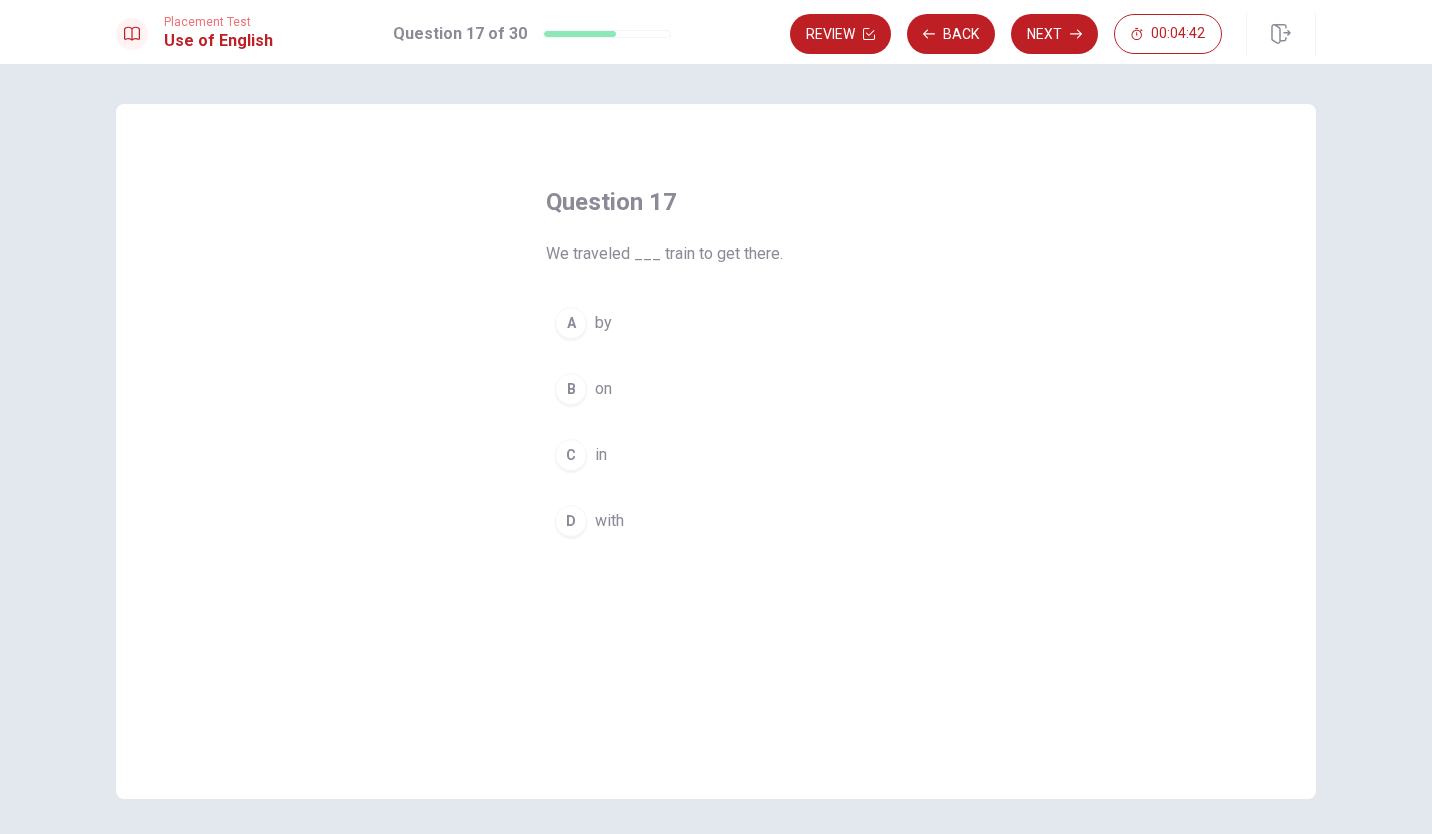 click on "A" at bounding box center [571, 323] 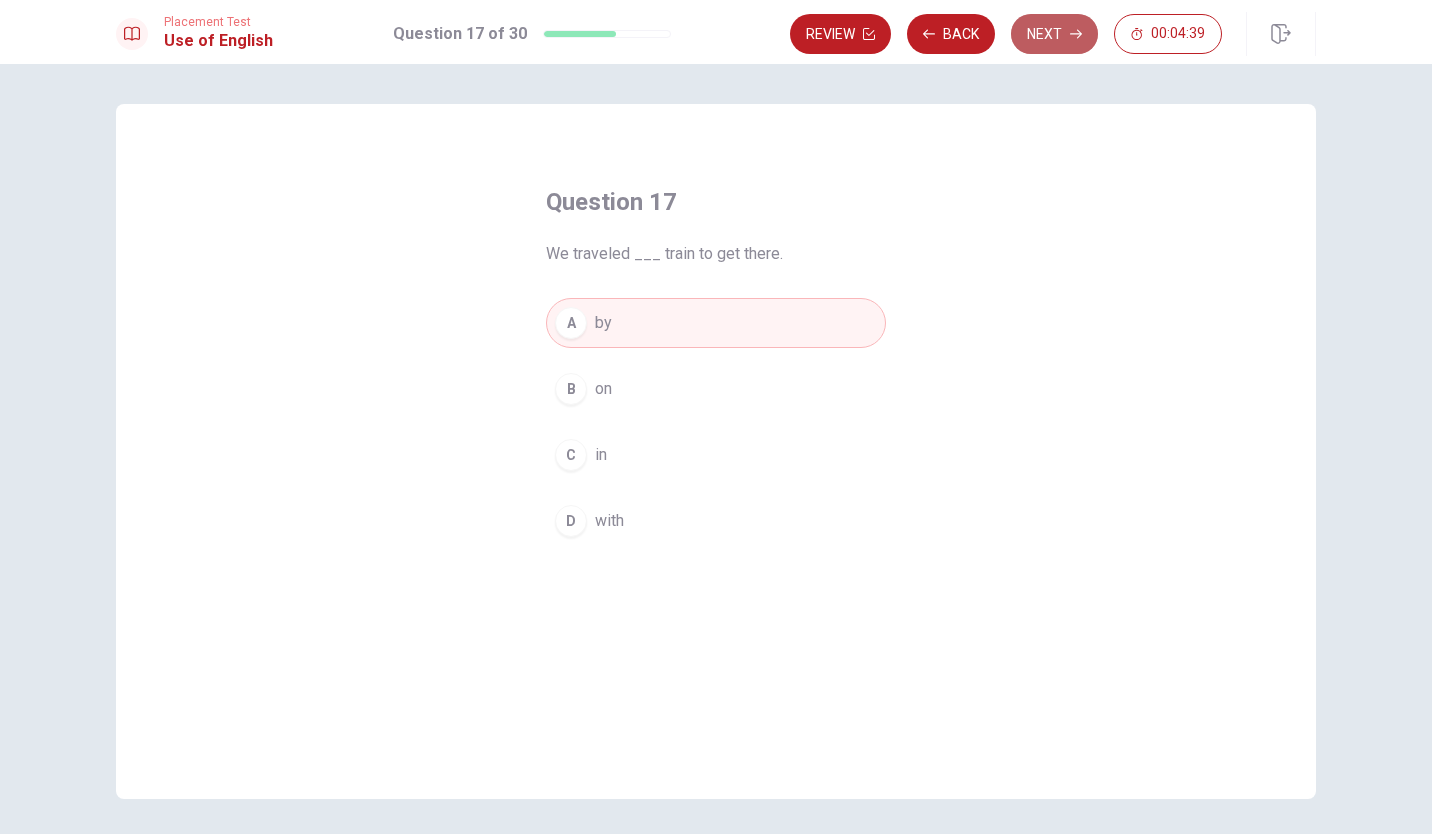 click on "Next" at bounding box center (1054, 34) 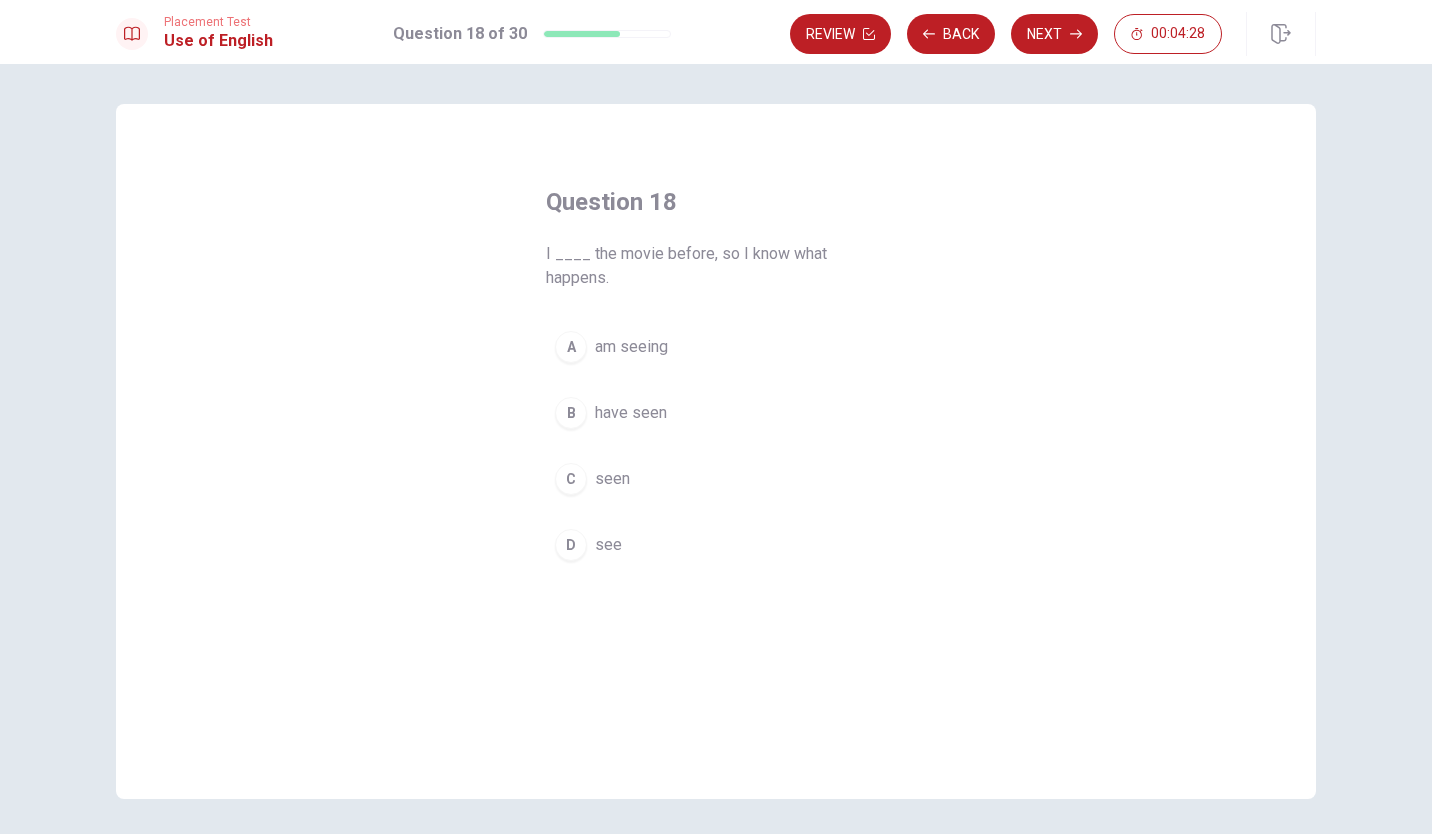click on "B" at bounding box center [571, 413] 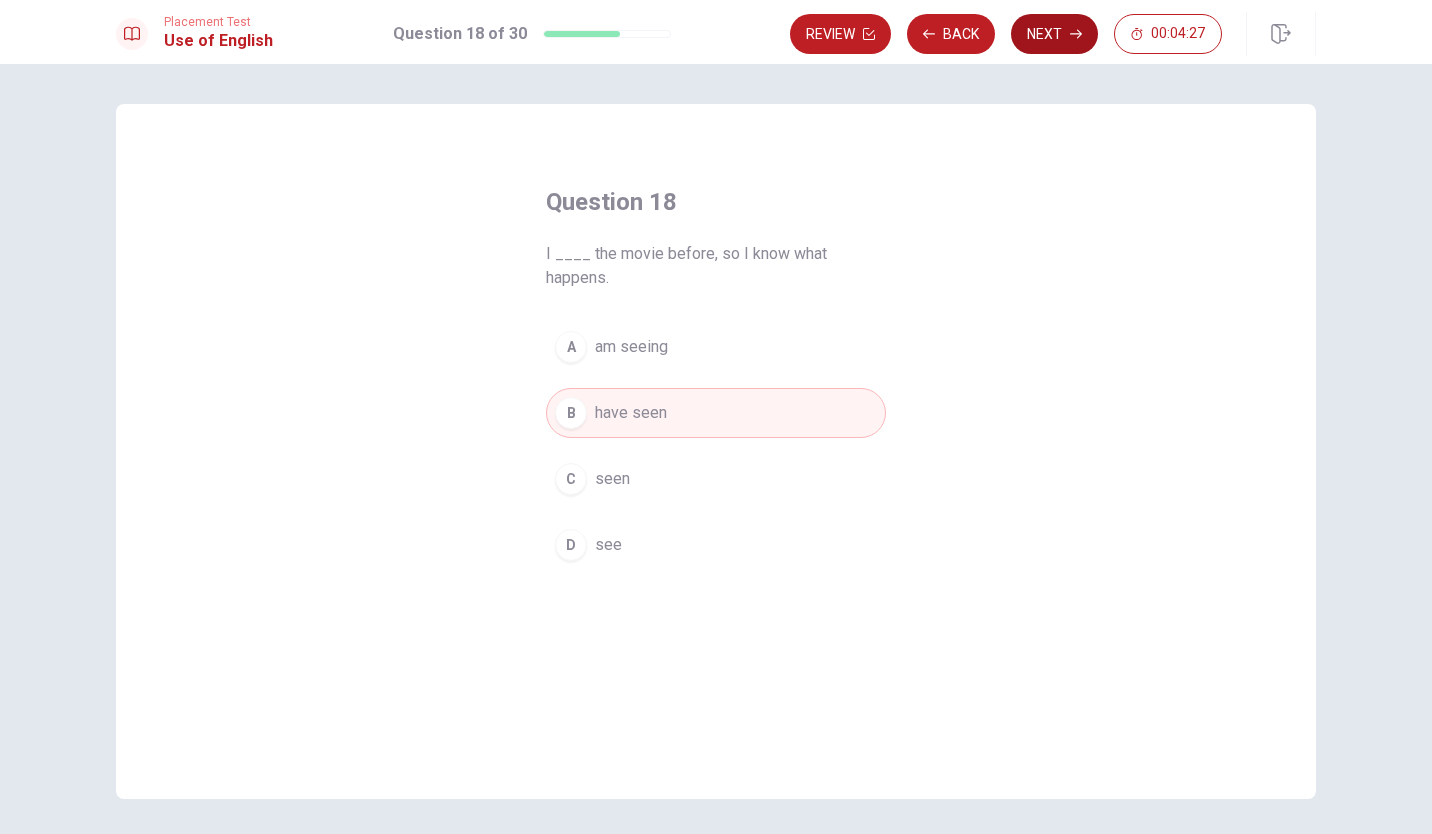 click on "Next" at bounding box center (1054, 34) 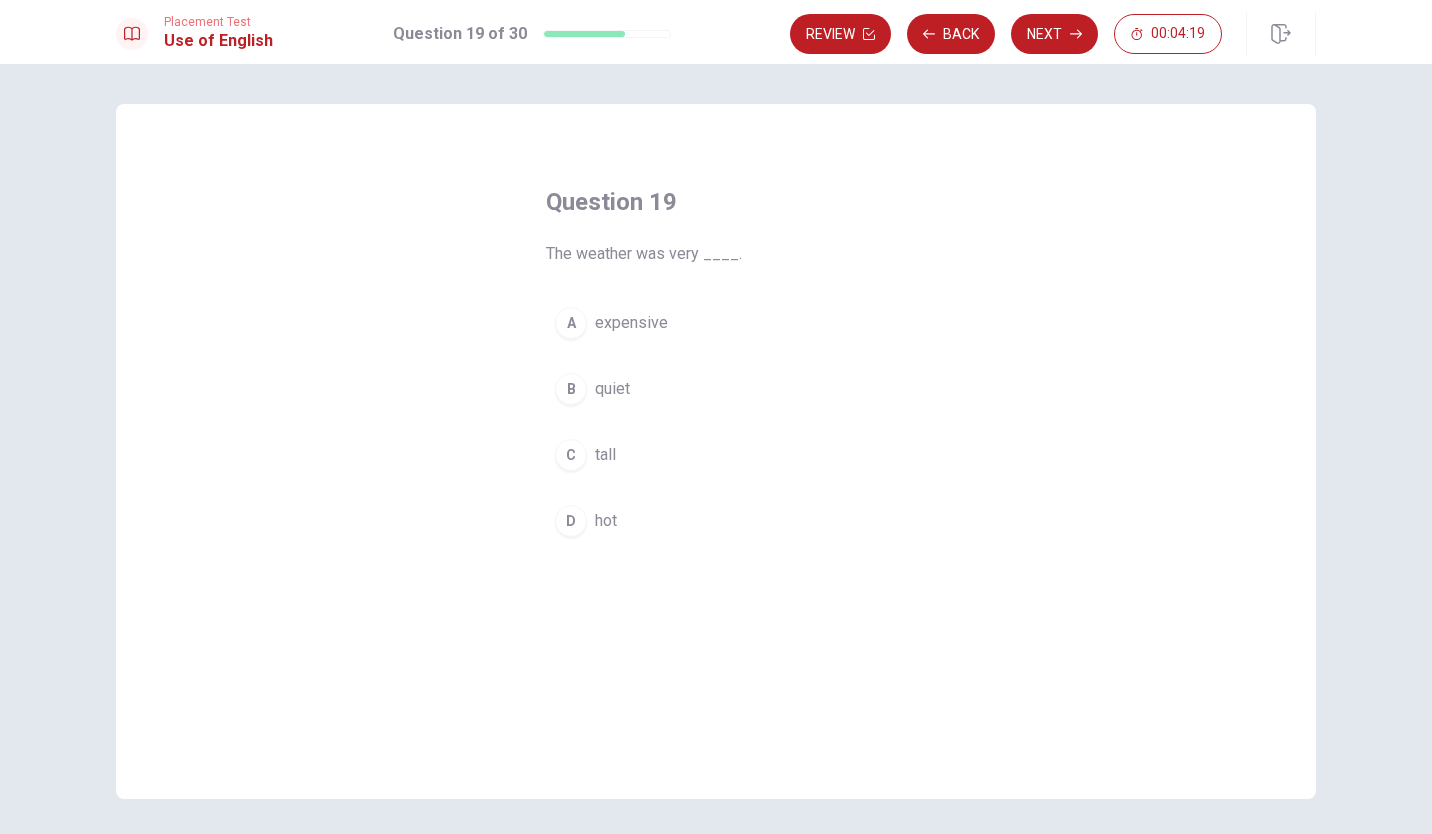 click on "D" at bounding box center (571, 521) 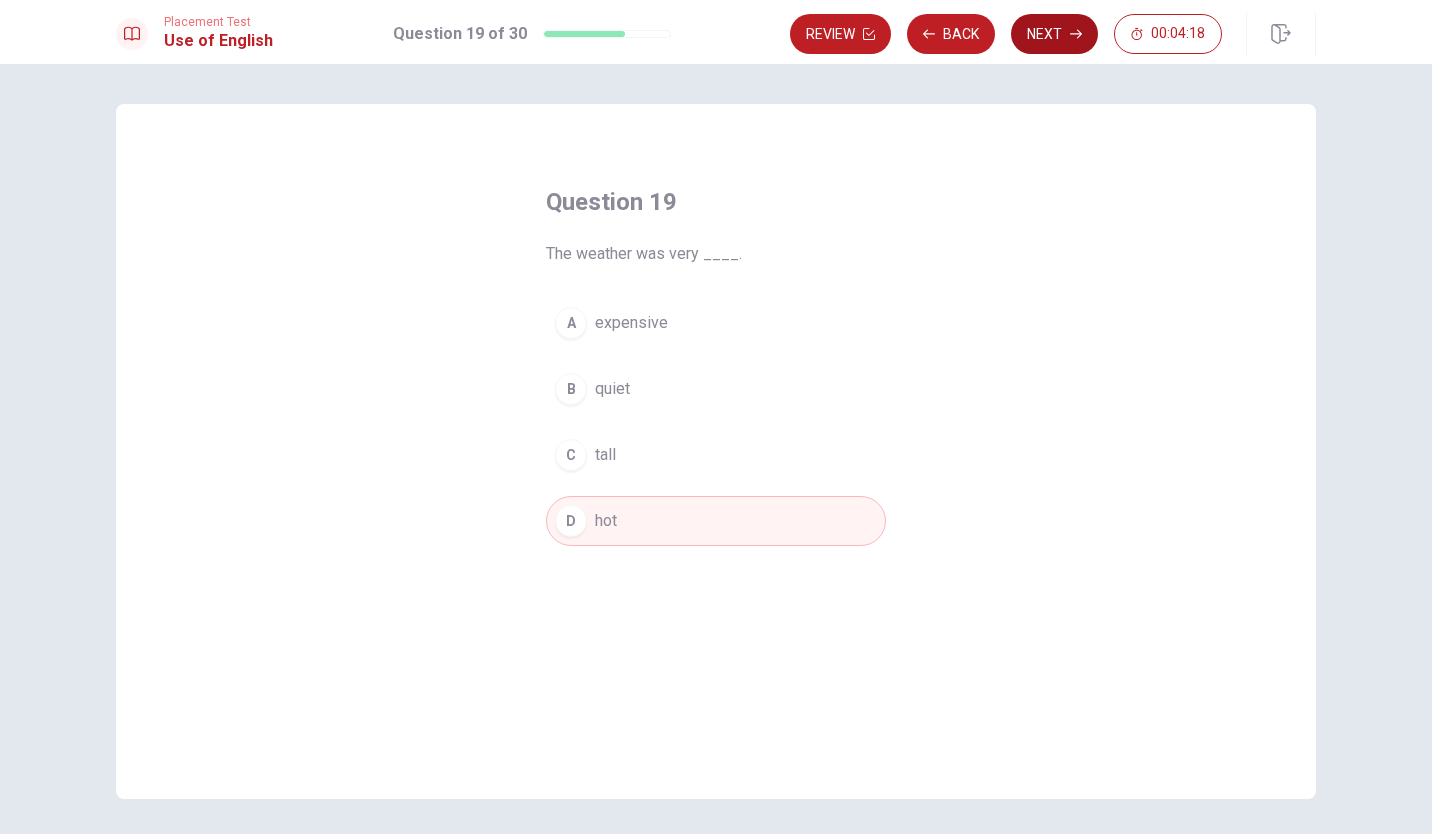 click on "Next" at bounding box center [1054, 34] 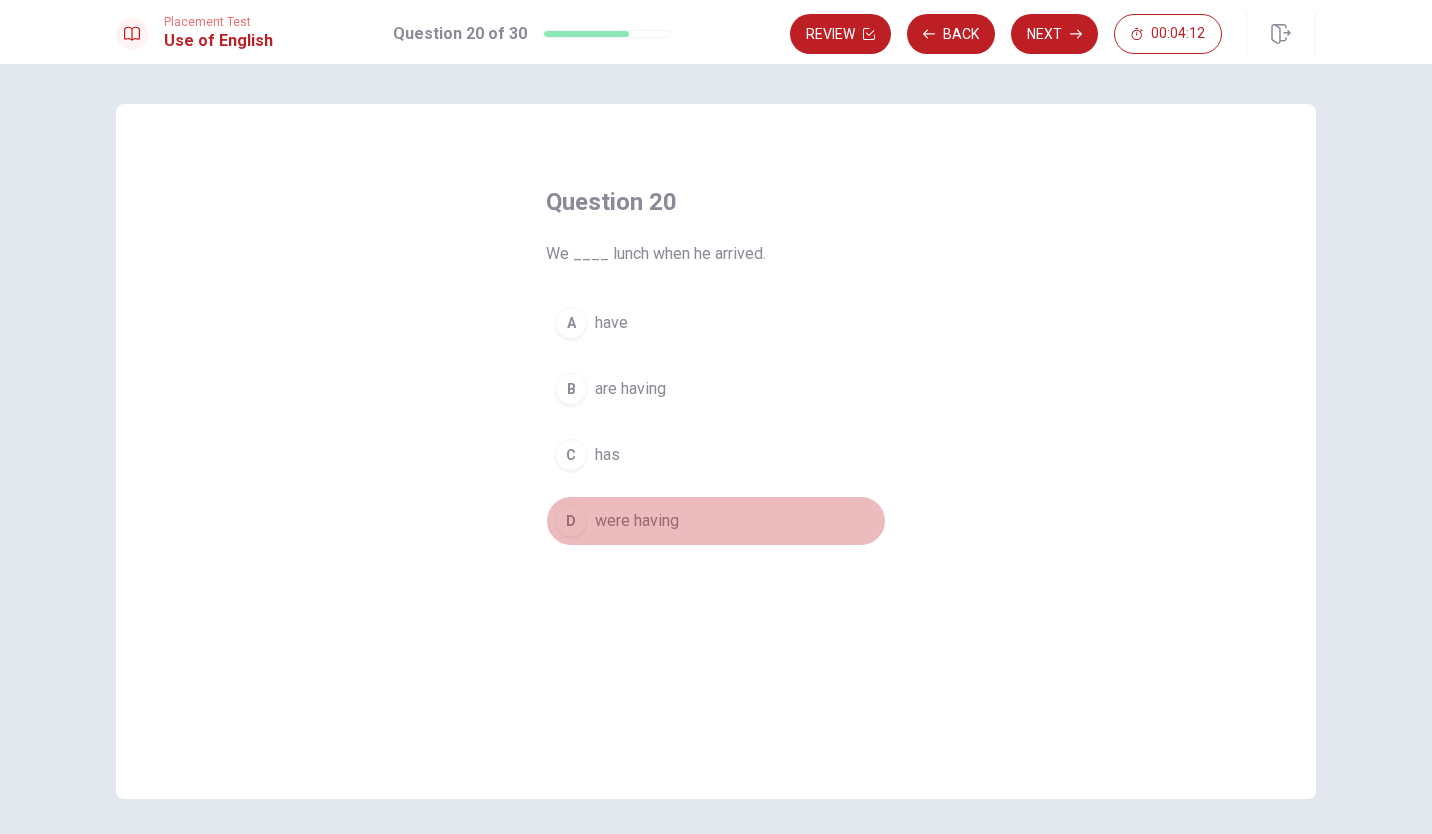 click on "D" at bounding box center [571, 521] 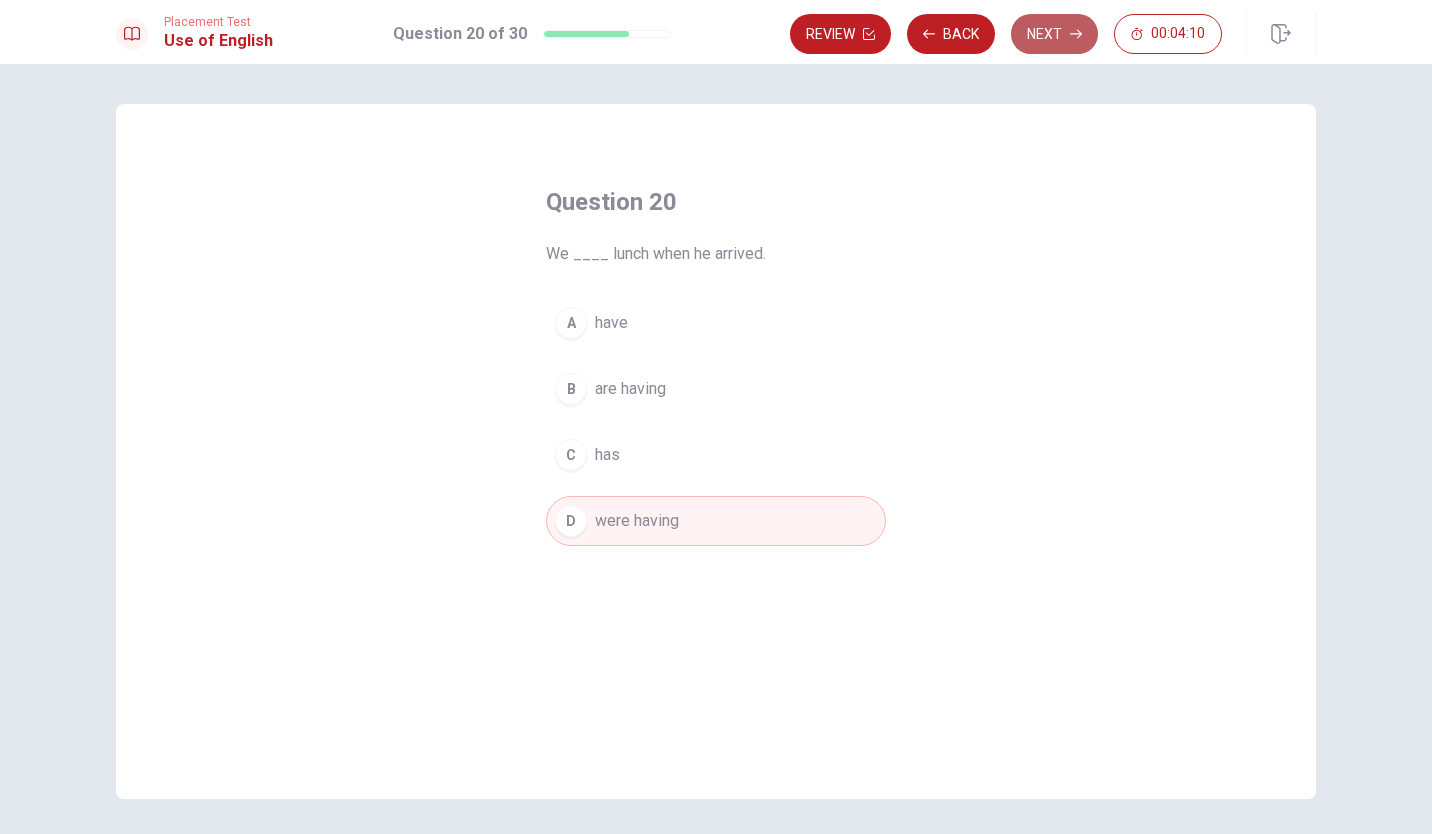 click on "Next" at bounding box center (1054, 34) 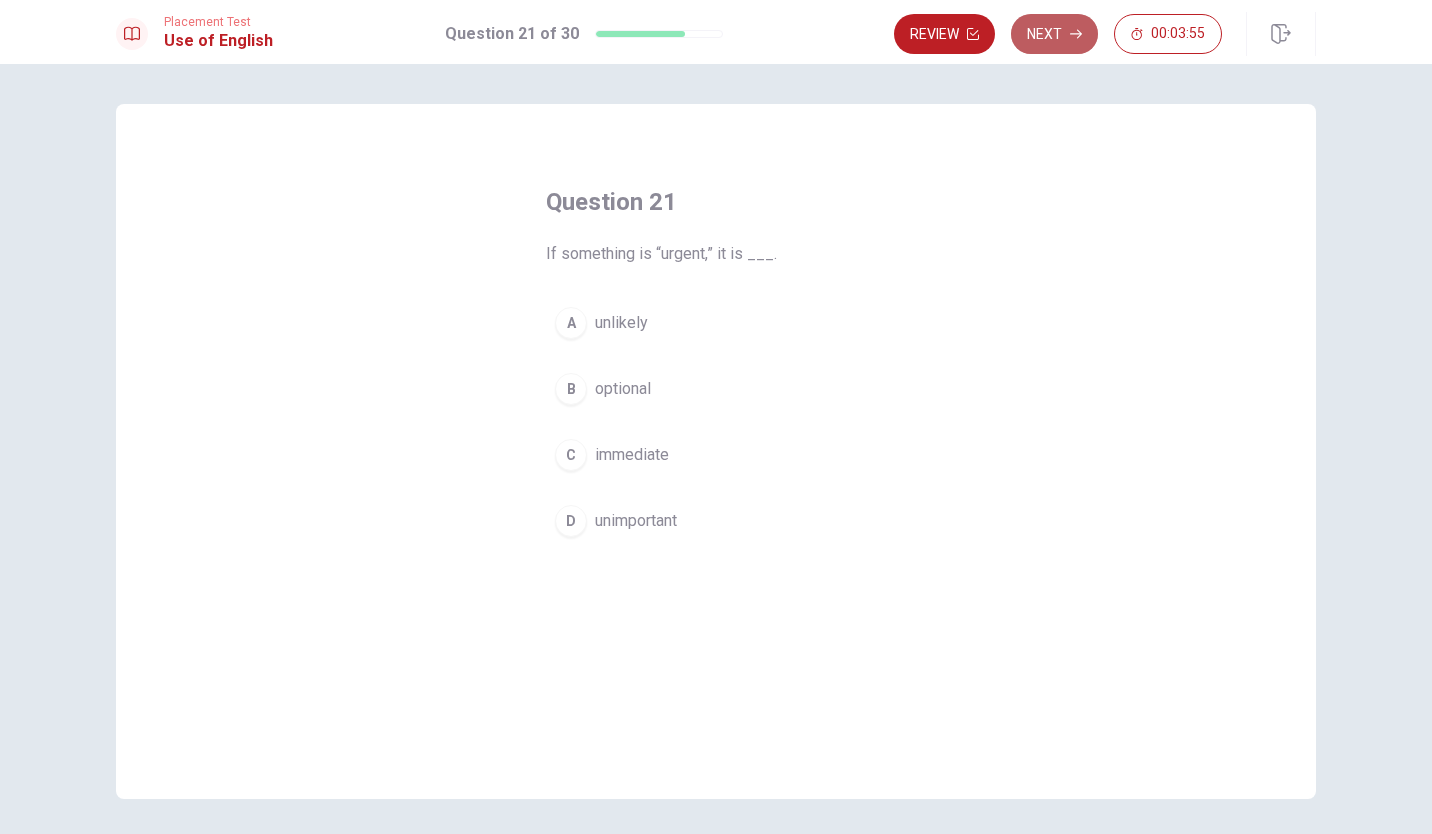 click on "Next" at bounding box center [1054, 34] 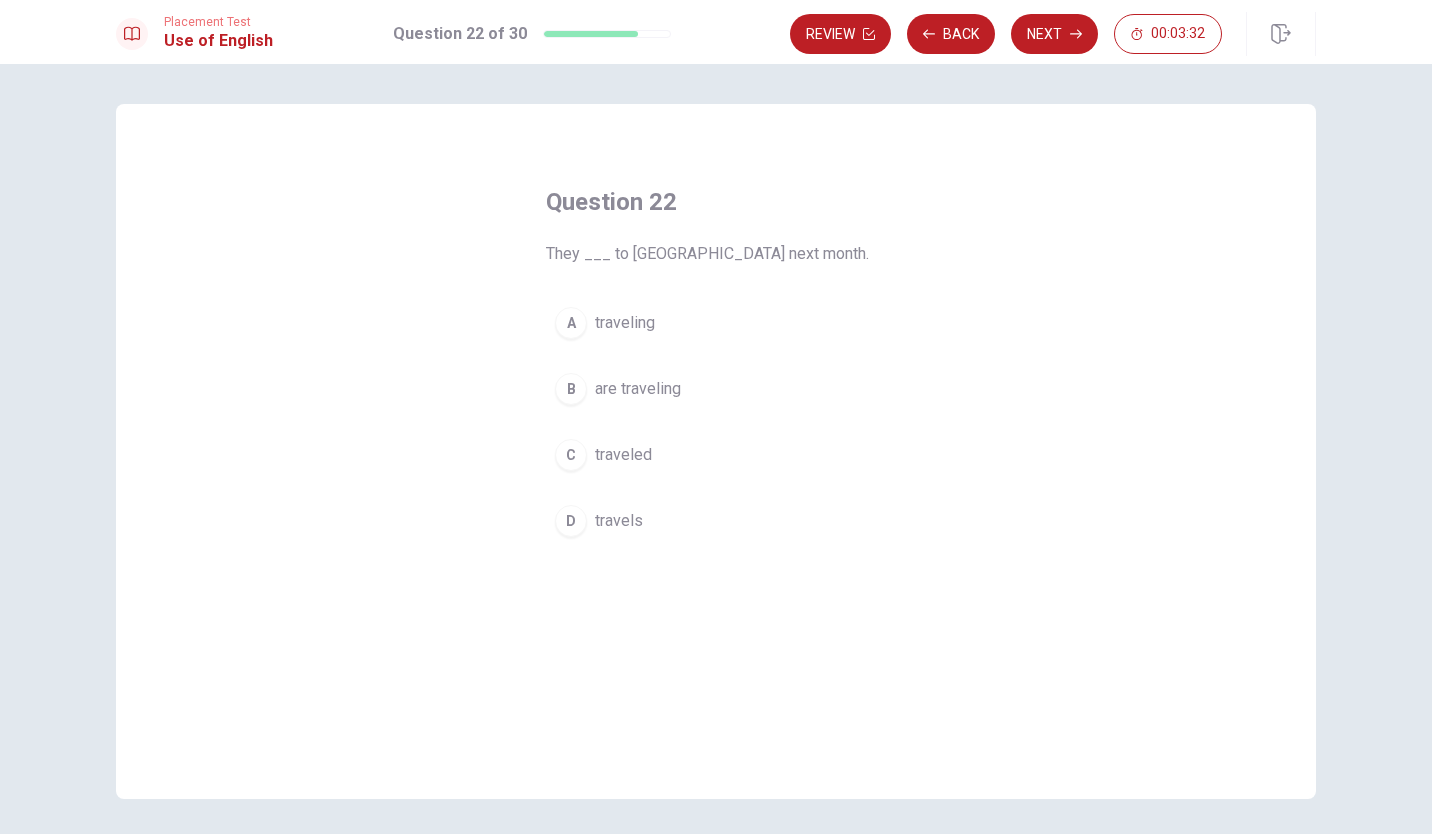 click on "B" at bounding box center [571, 389] 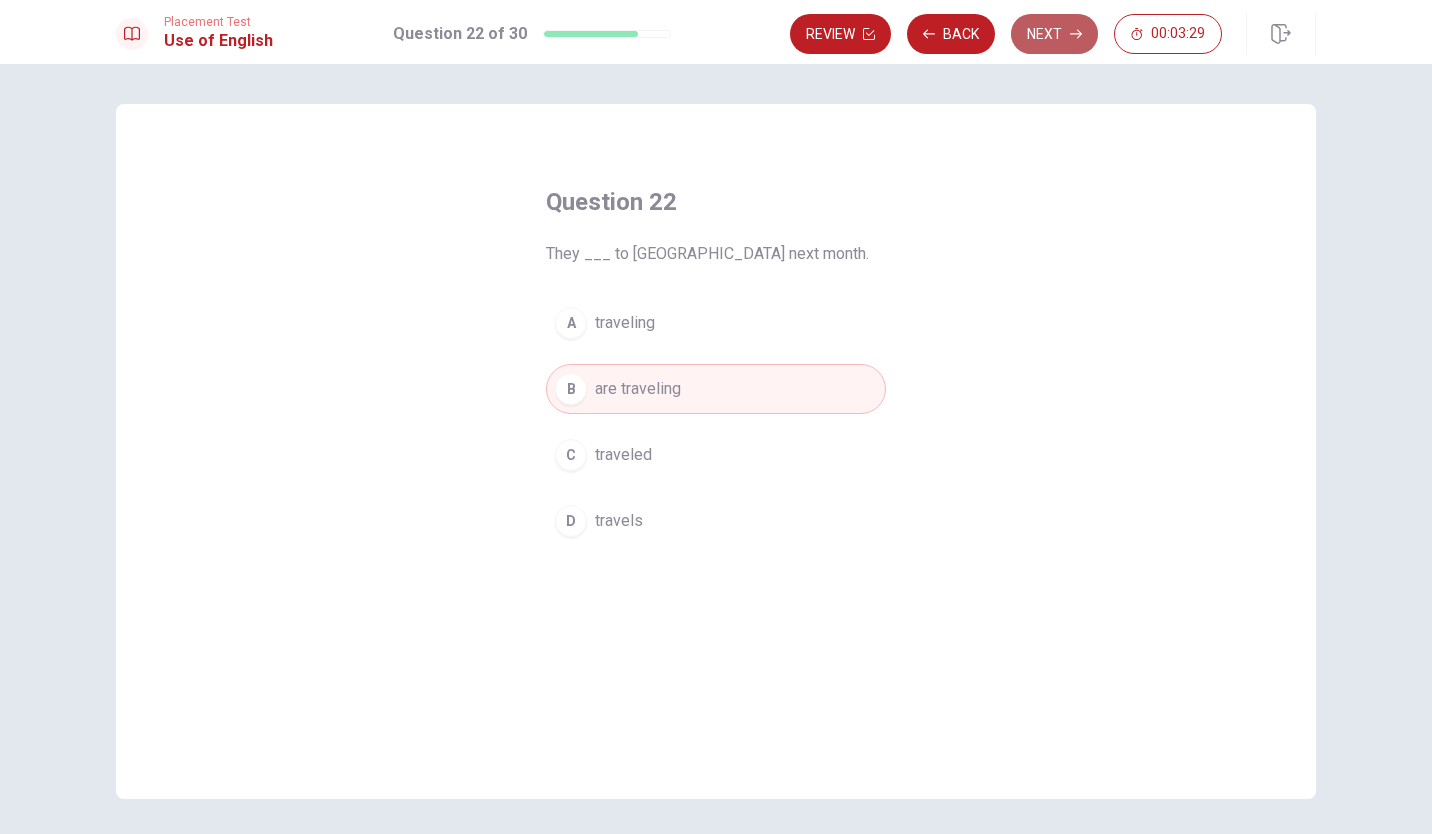click on "Next" at bounding box center (1054, 34) 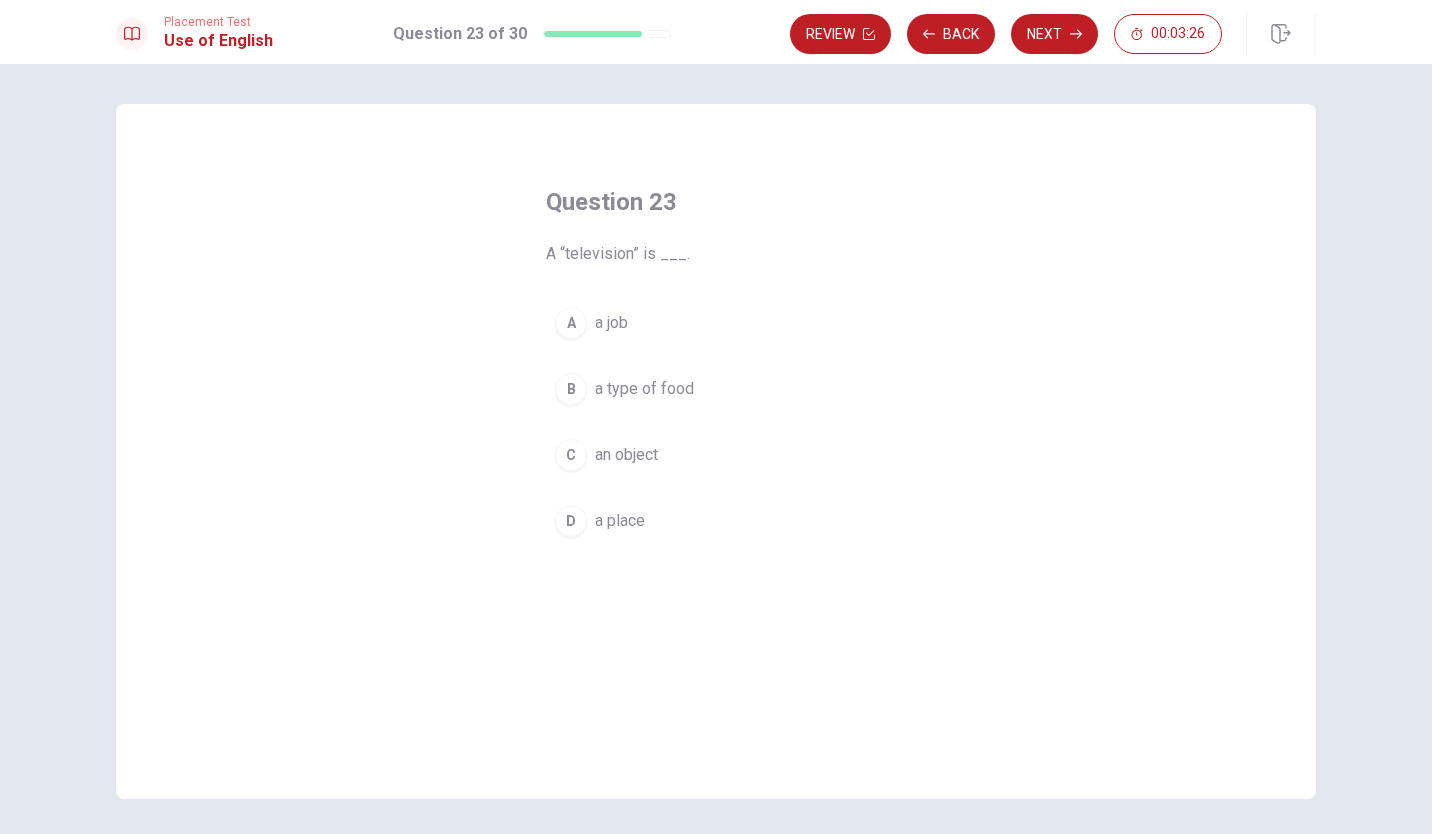 click on "C" at bounding box center (571, 455) 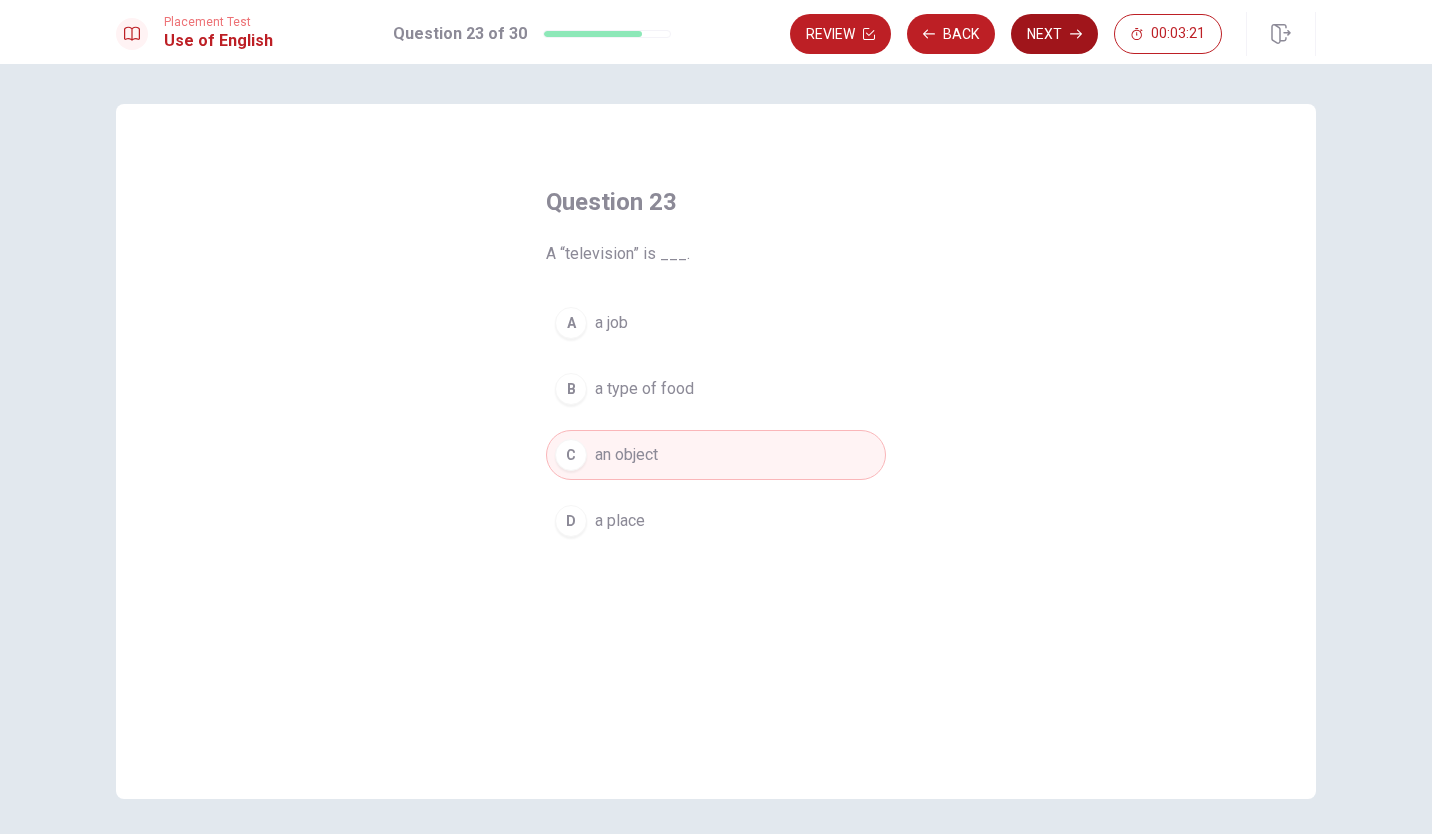 click on "Next" at bounding box center (1054, 34) 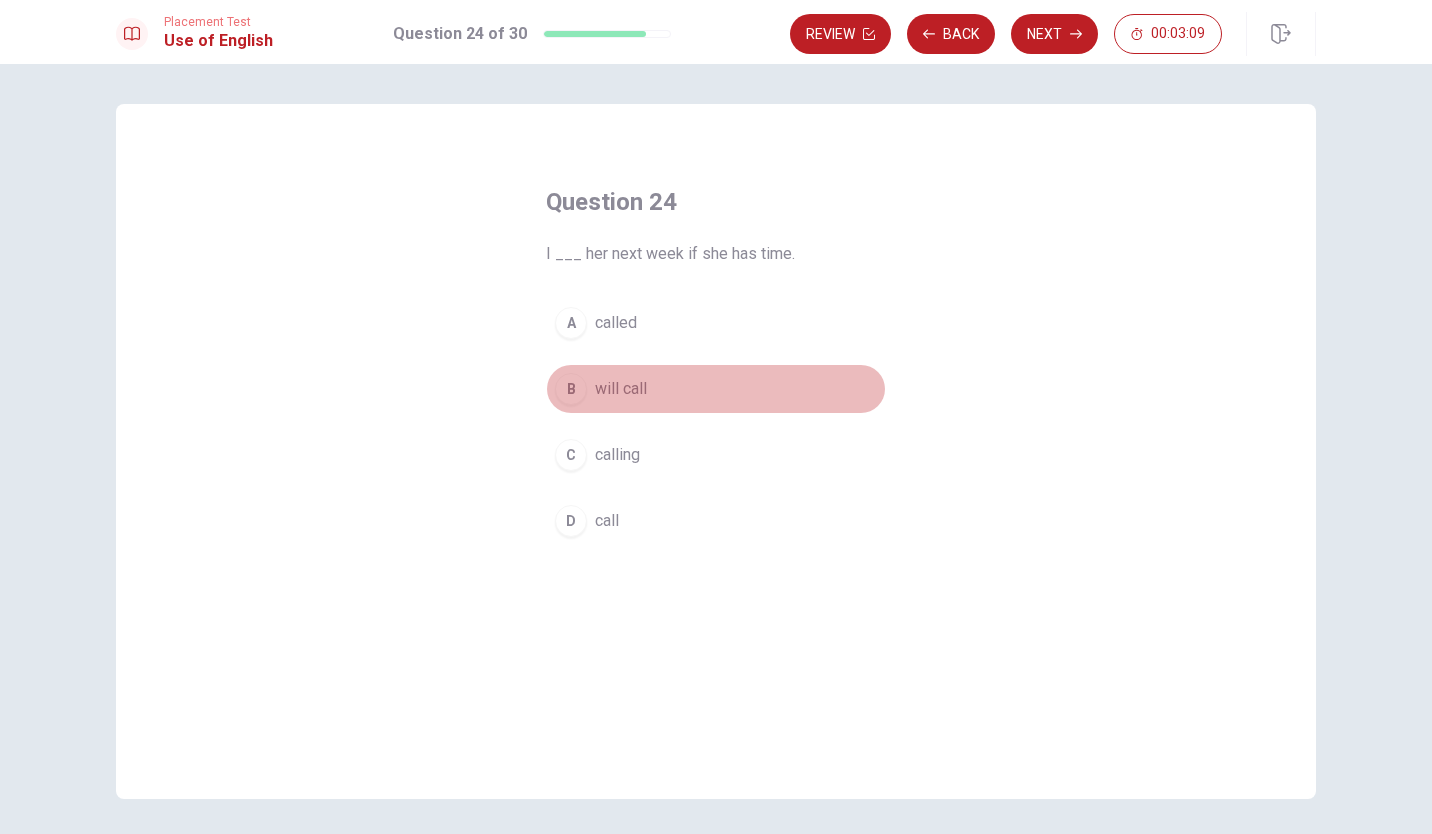click on "B will call" at bounding box center [716, 389] 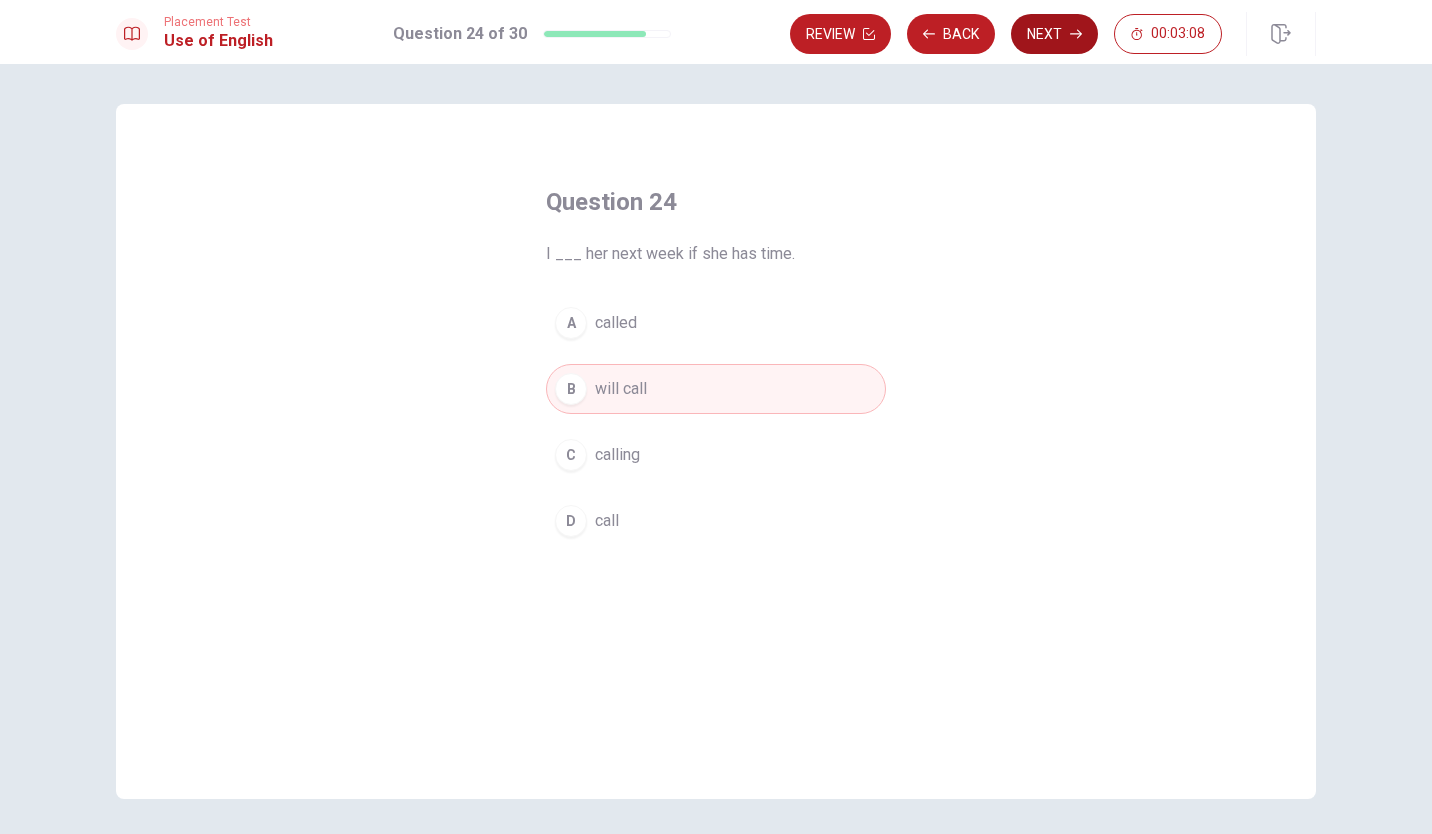 click on "Next" at bounding box center (1054, 34) 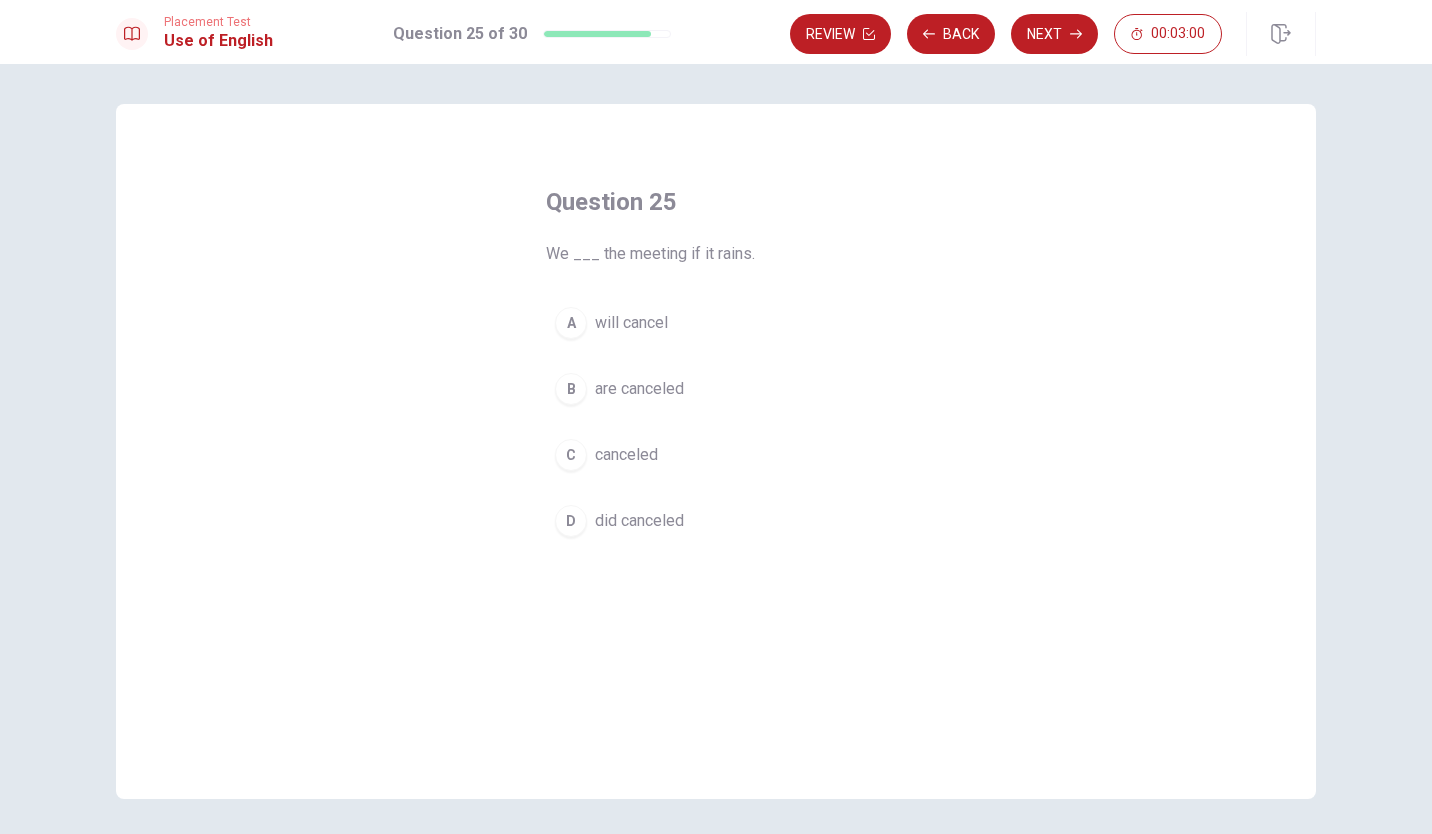click on "A" at bounding box center (571, 323) 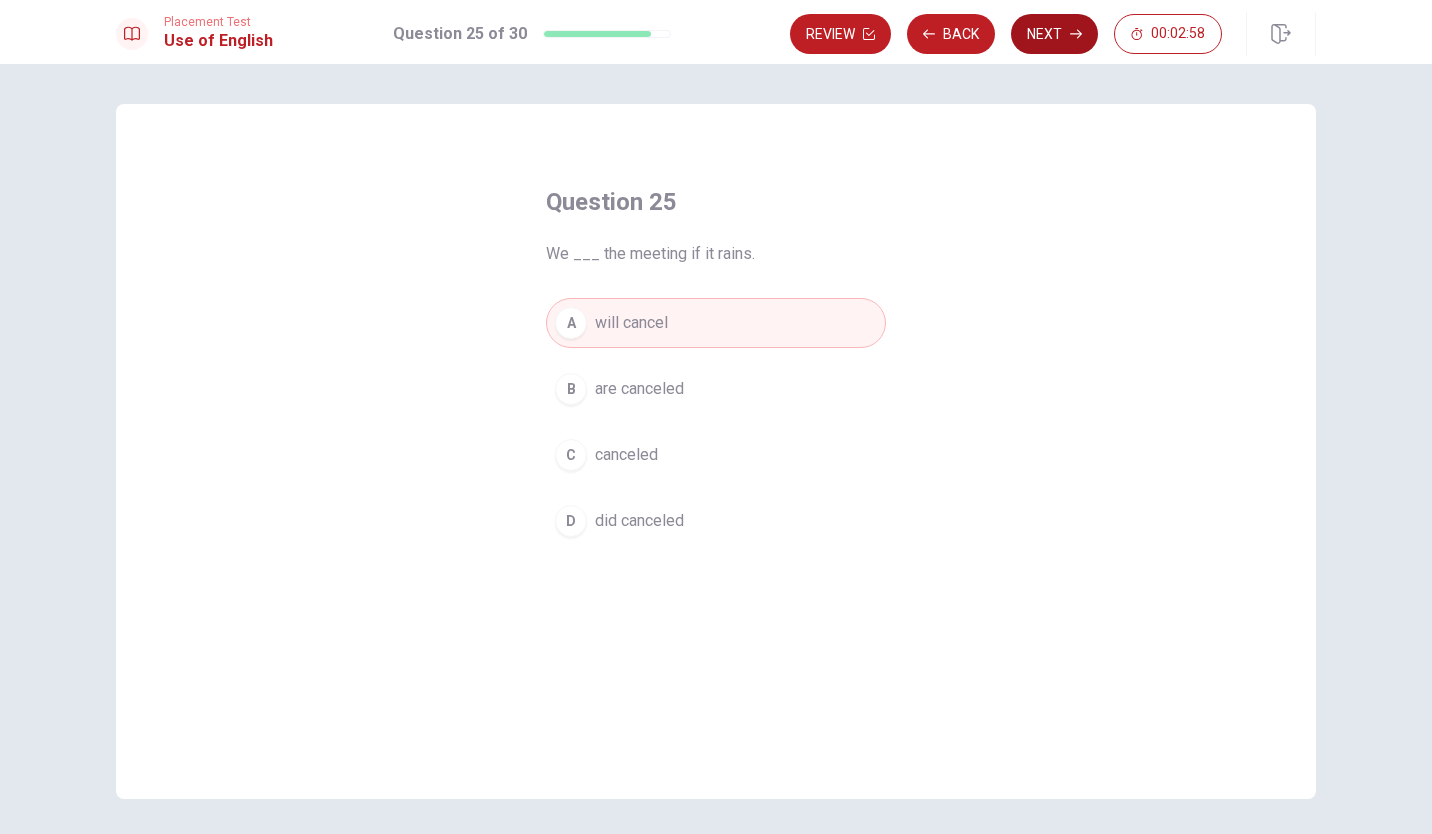 click on "Next" at bounding box center (1054, 34) 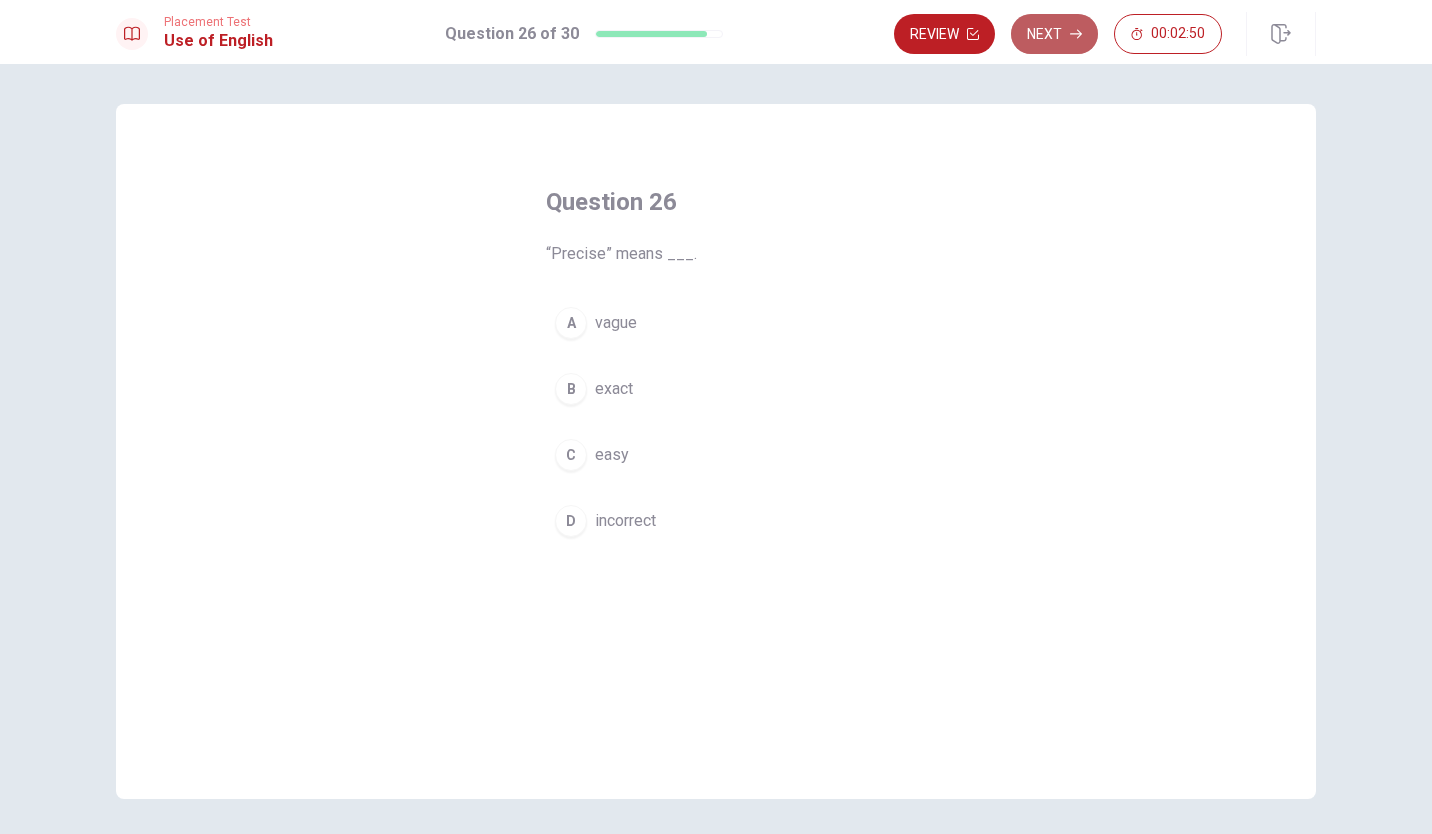 click on "Next" at bounding box center (1054, 34) 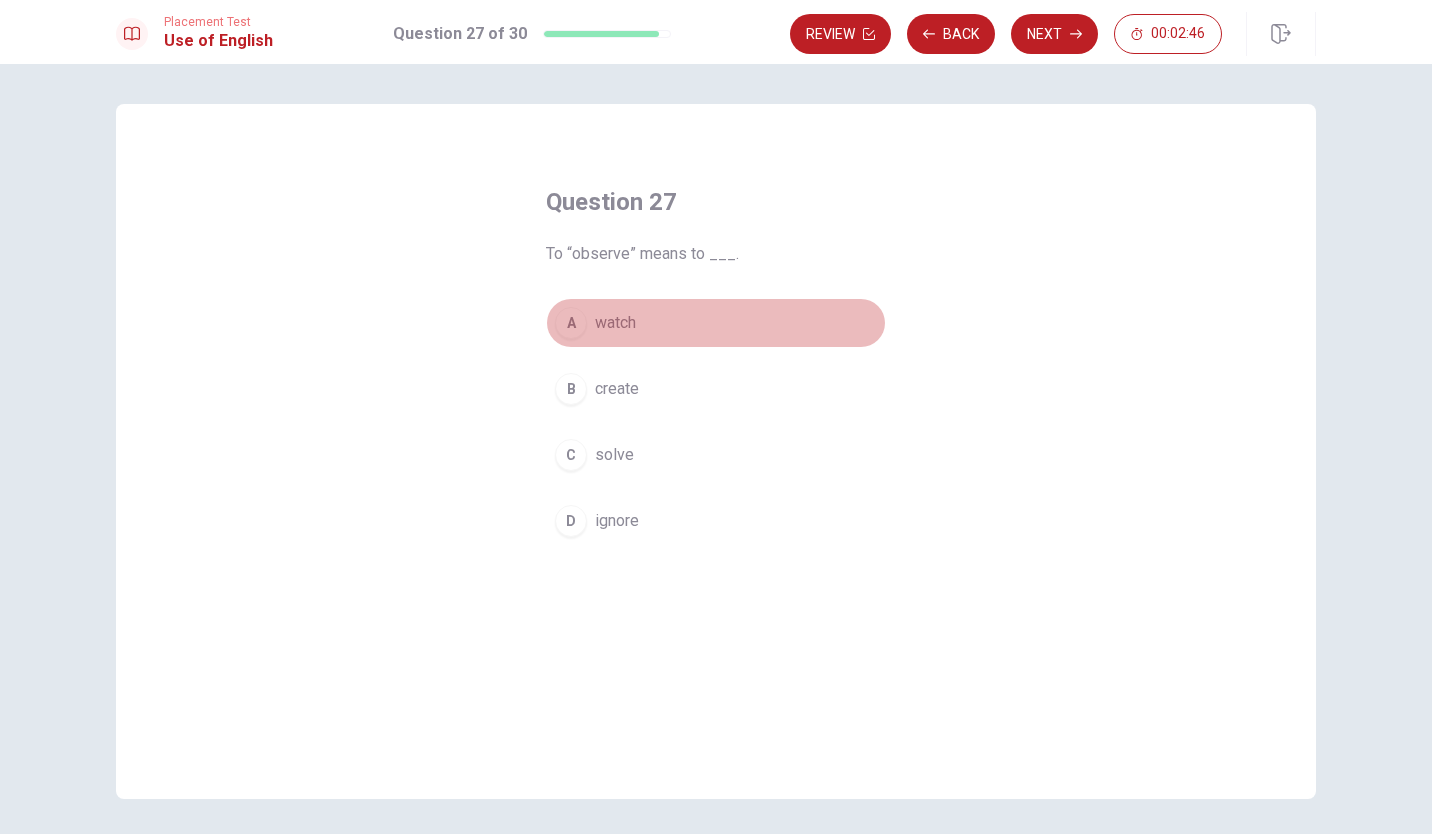 click on "watch" at bounding box center [615, 323] 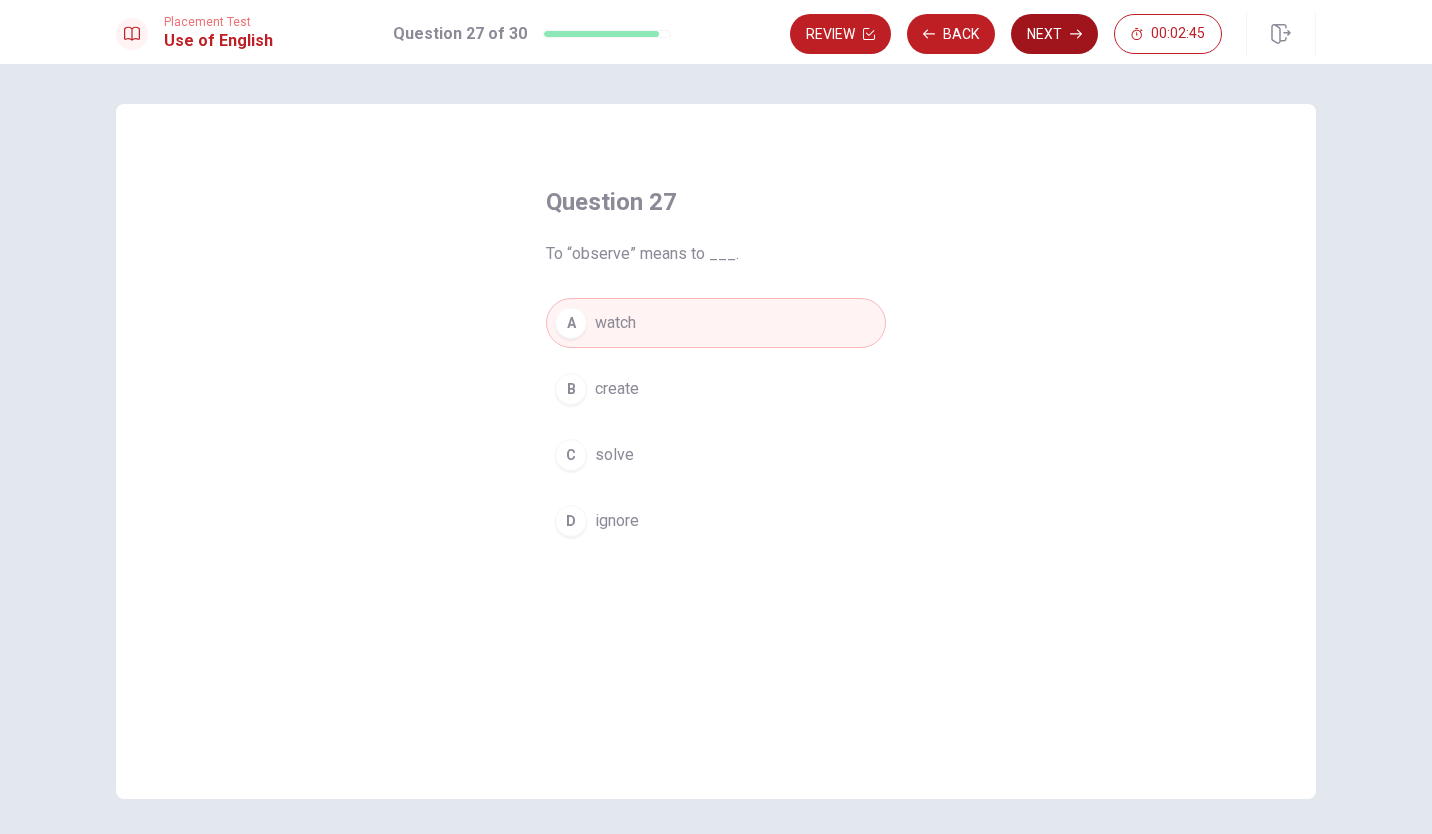 click on "Next" at bounding box center (1054, 34) 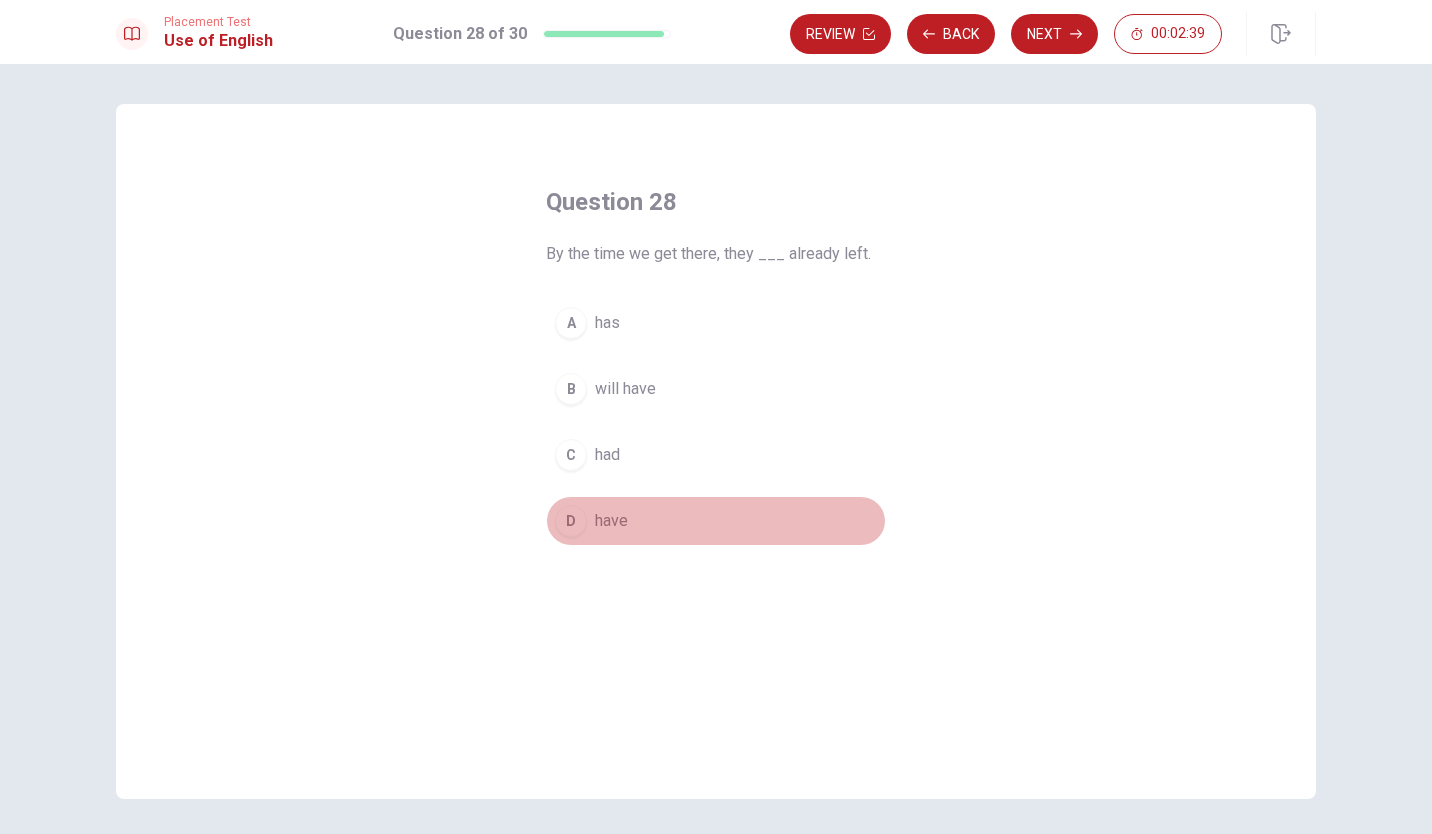 click on "D" at bounding box center [571, 521] 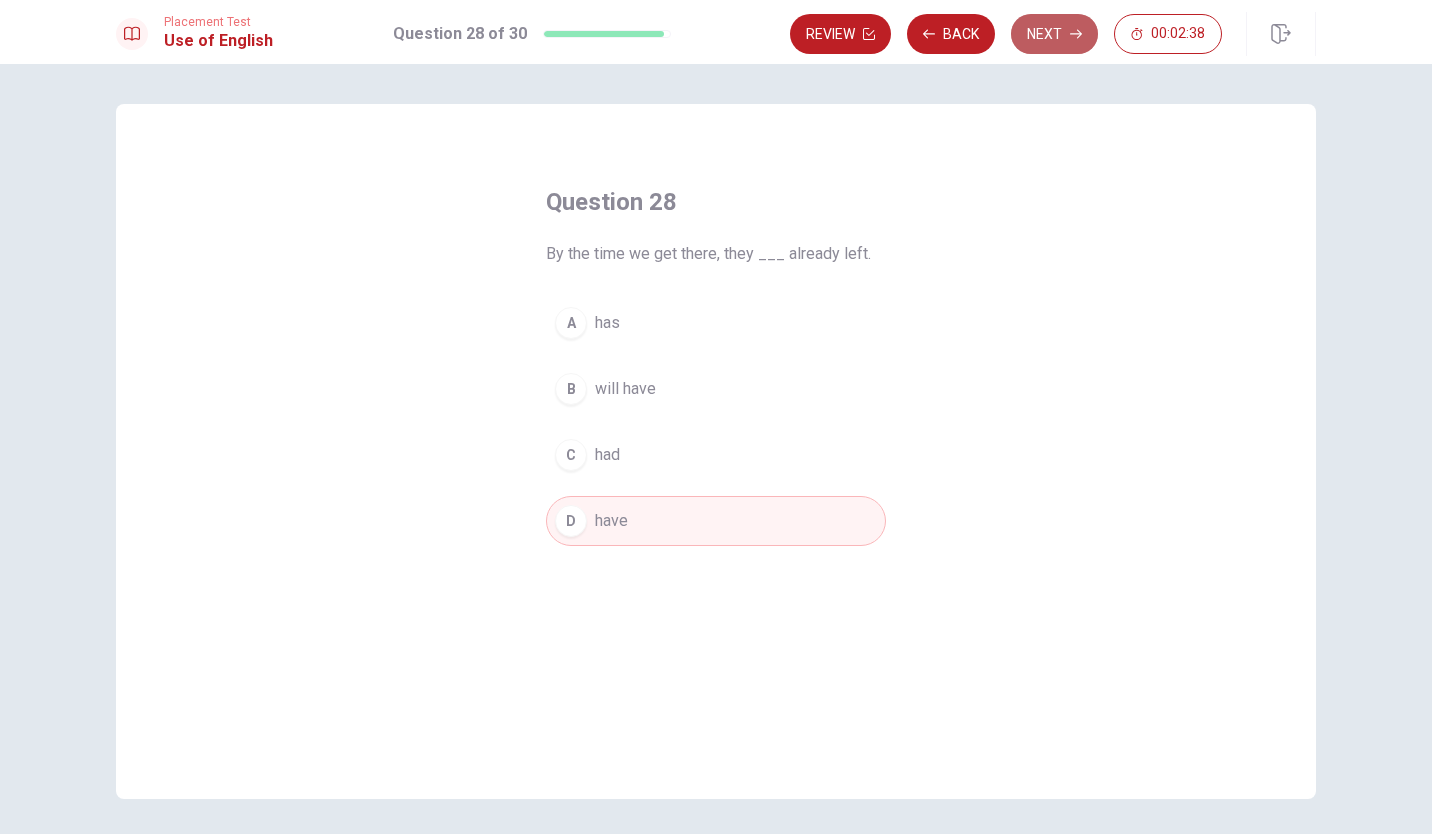 click on "Next" at bounding box center (1054, 34) 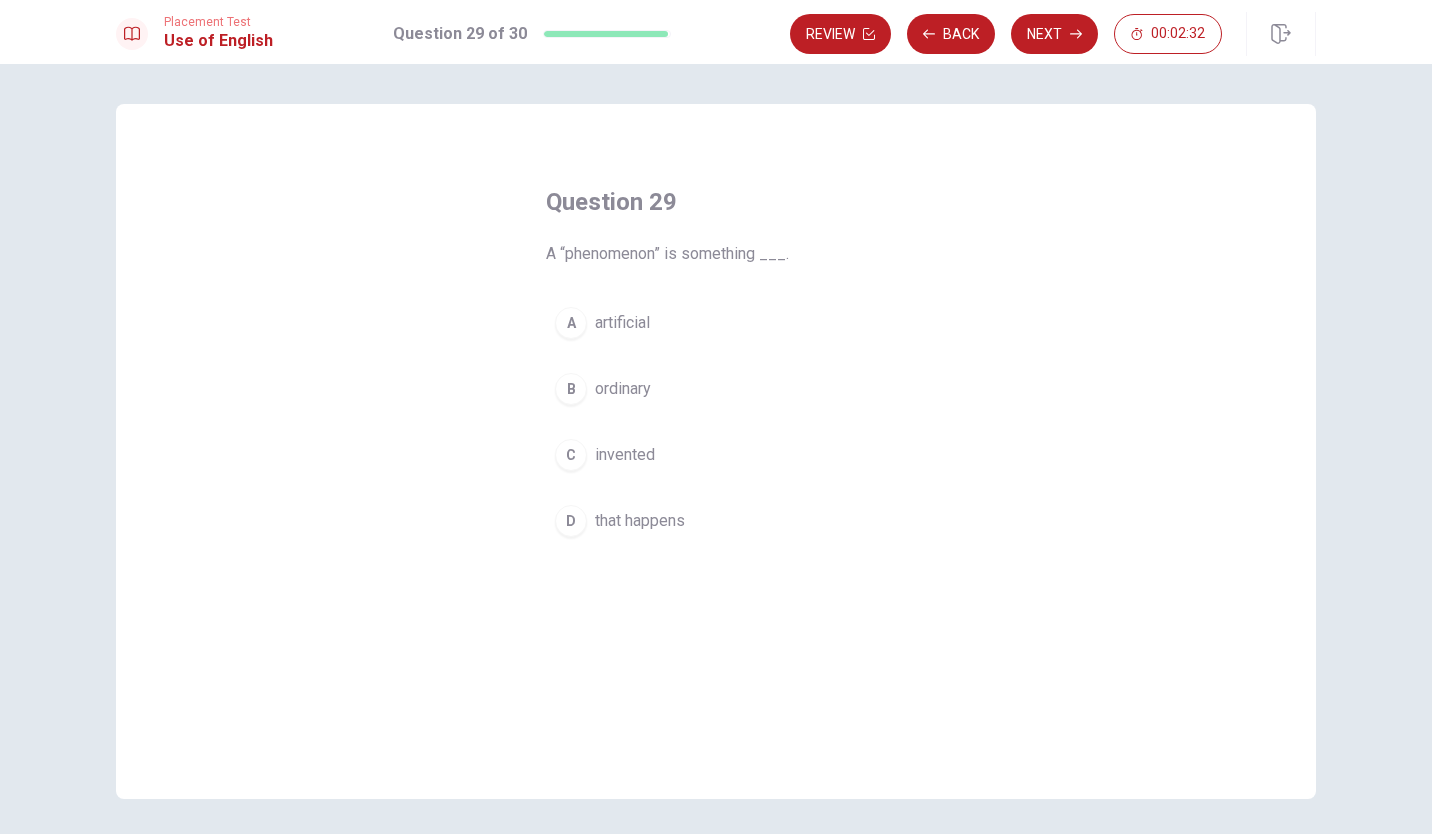 click on "D" at bounding box center (571, 521) 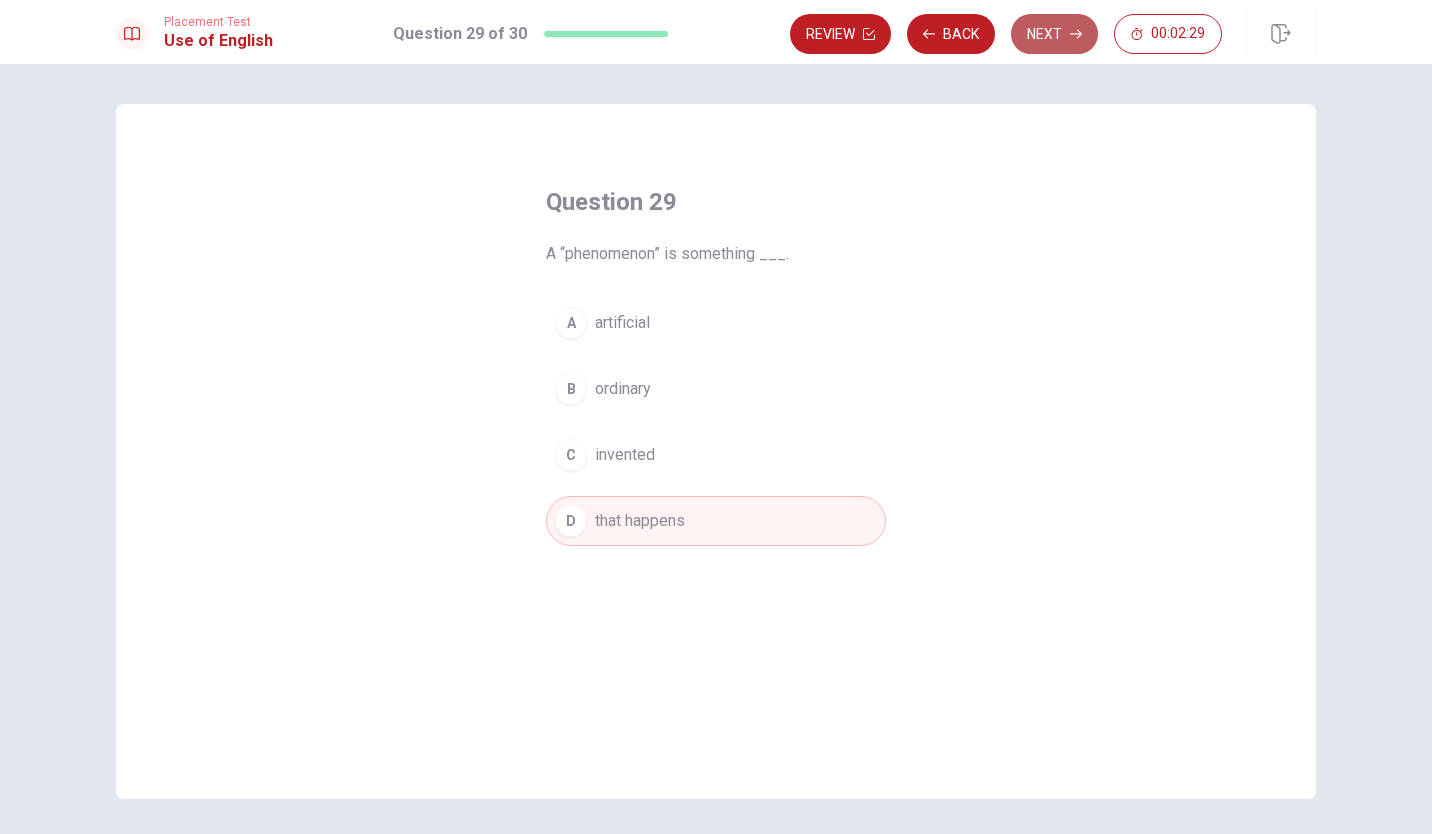 click on "Next" at bounding box center [1054, 34] 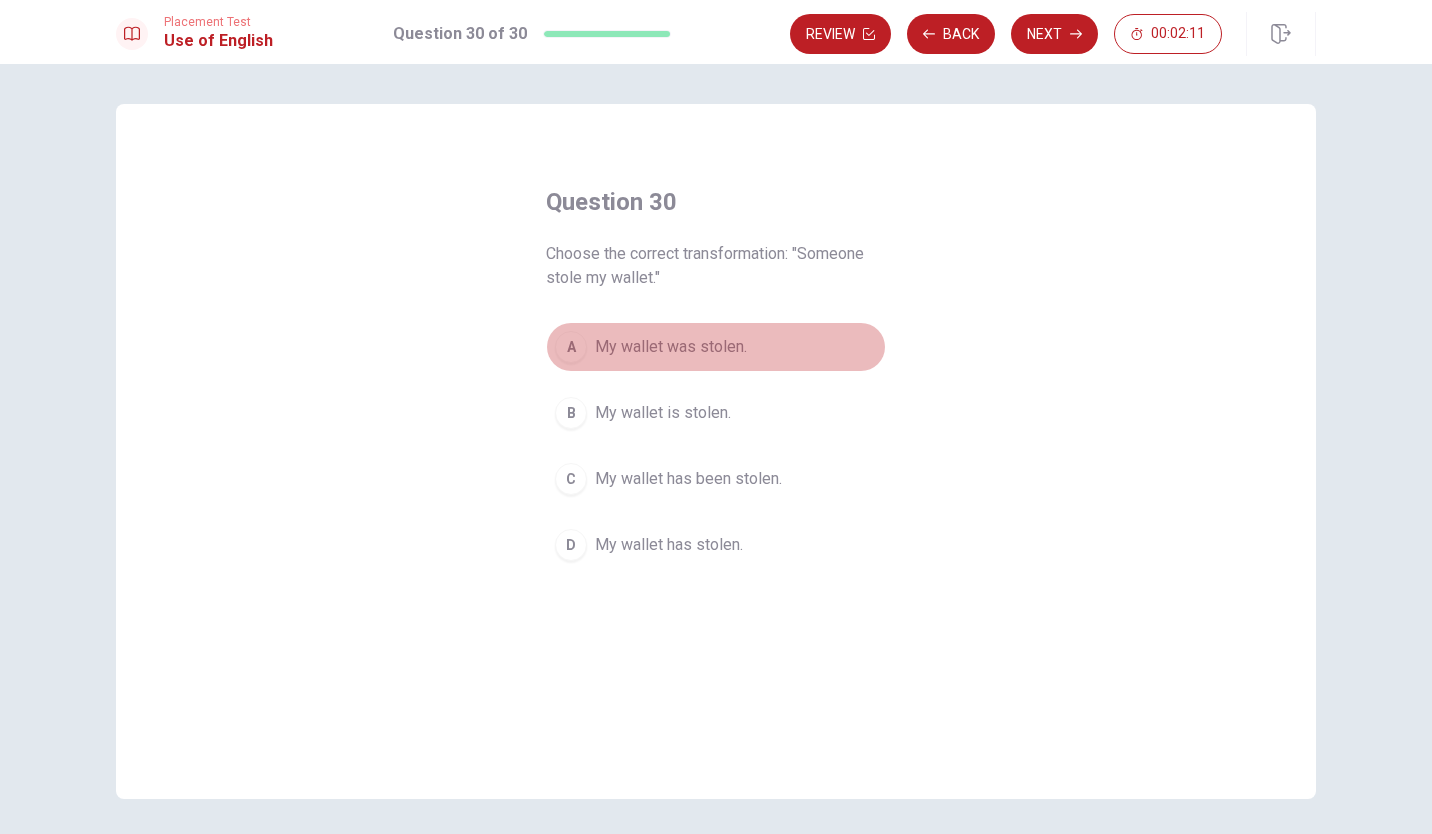 click on "A" at bounding box center (571, 347) 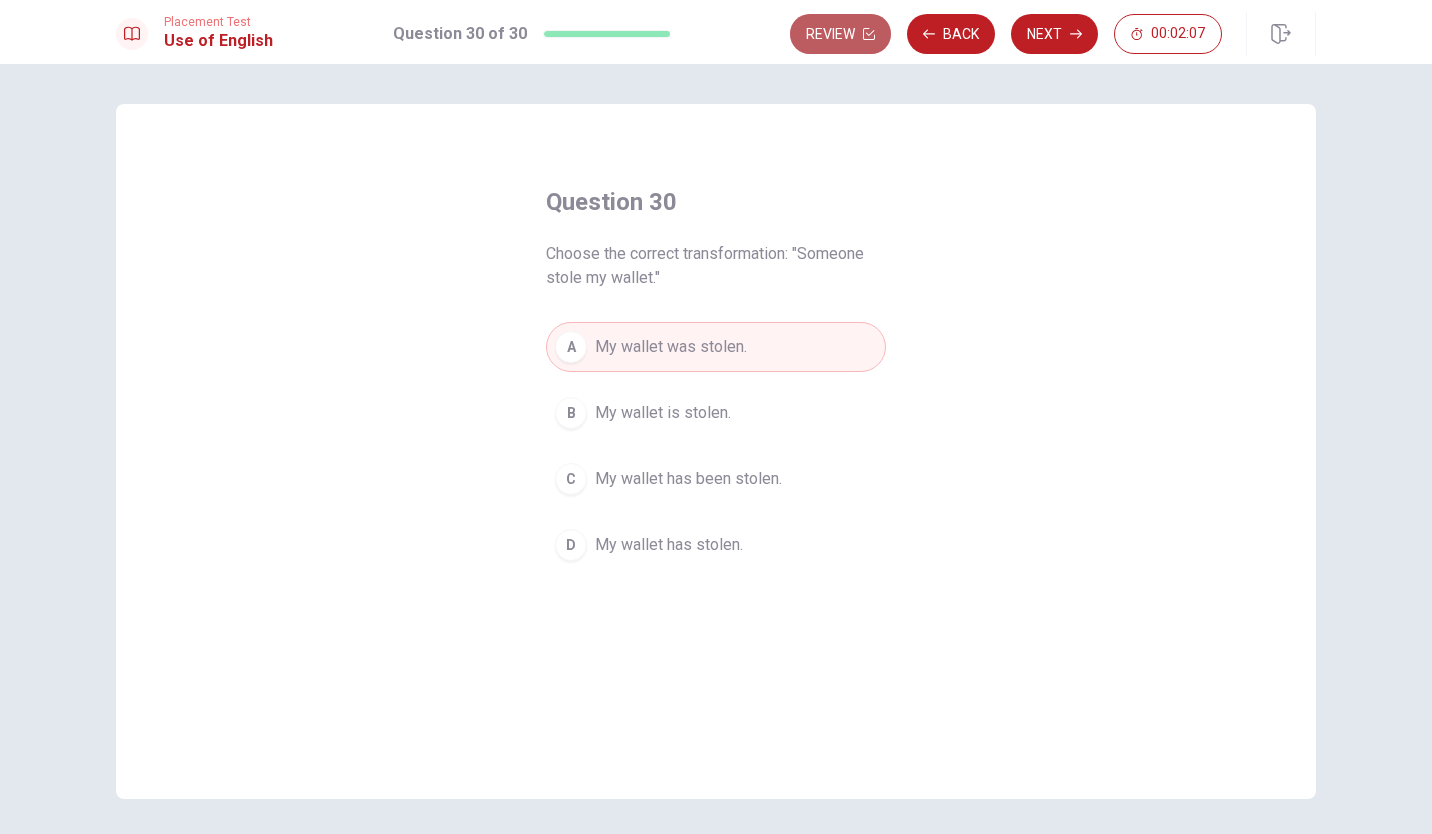 click on "Review" at bounding box center (840, 34) 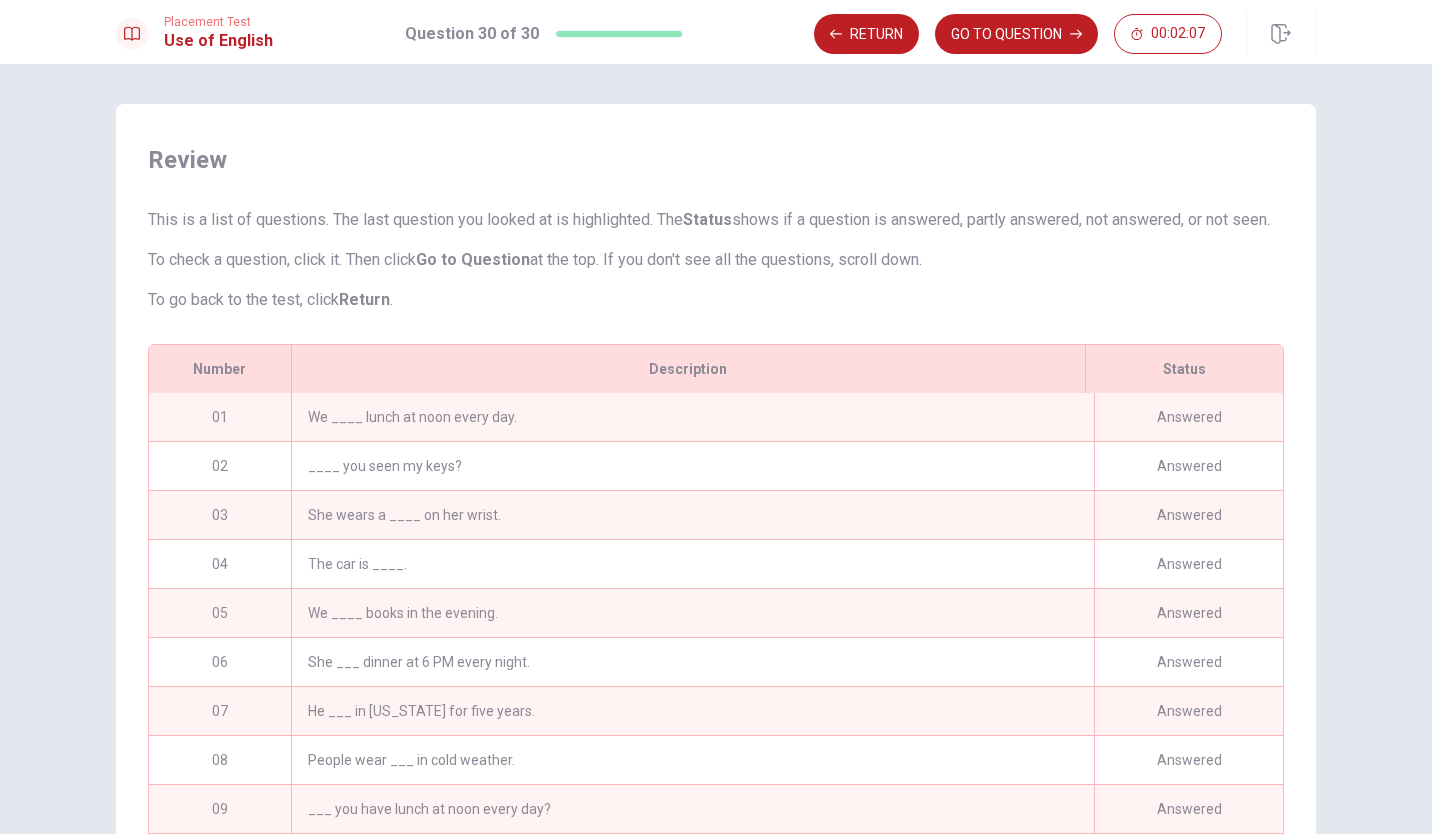 scroll, scrollTop: 168, scrollLeft: 0, axis: vertical 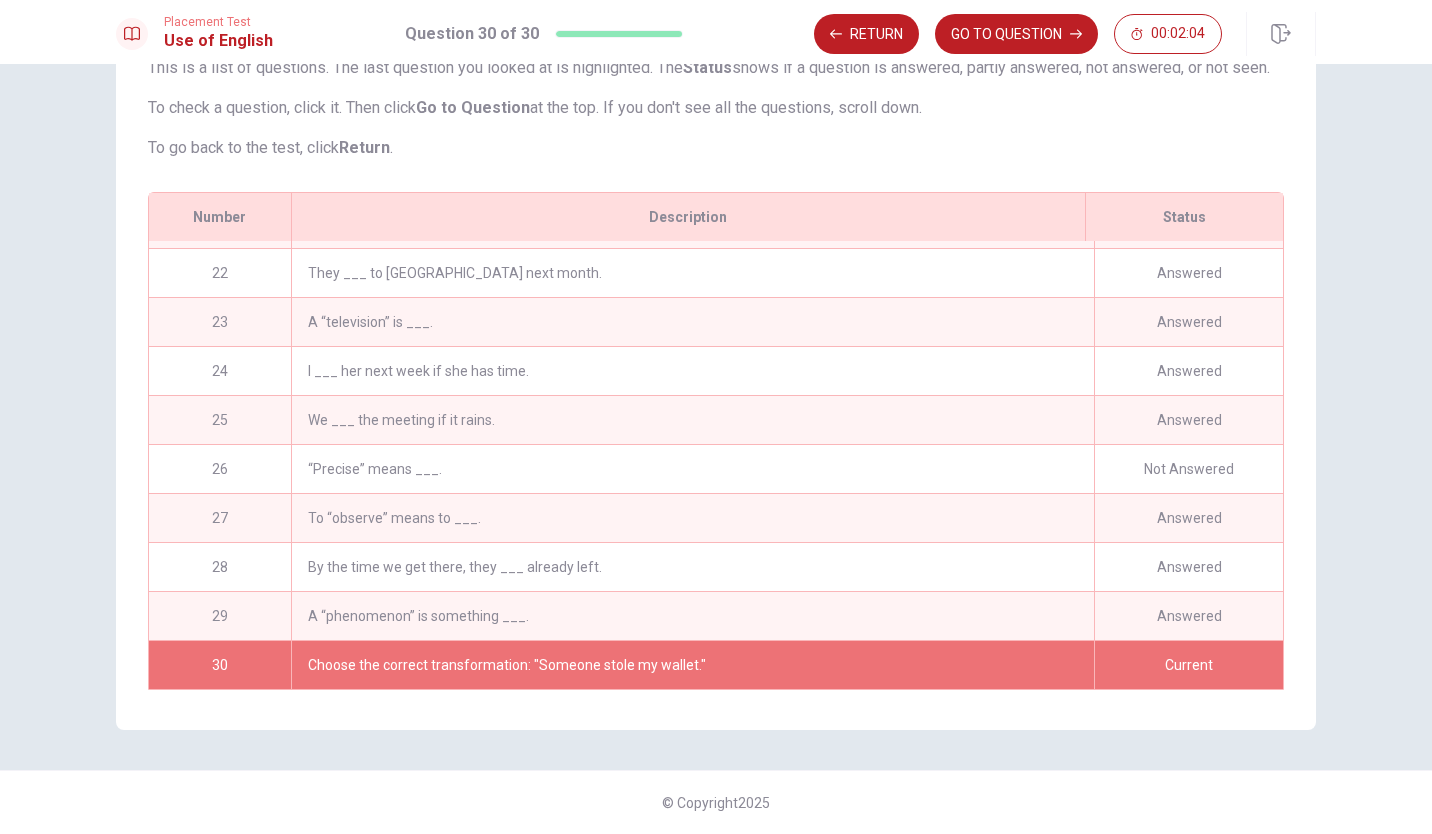 click on "Not Answered" at bounding box center (1188, 469) 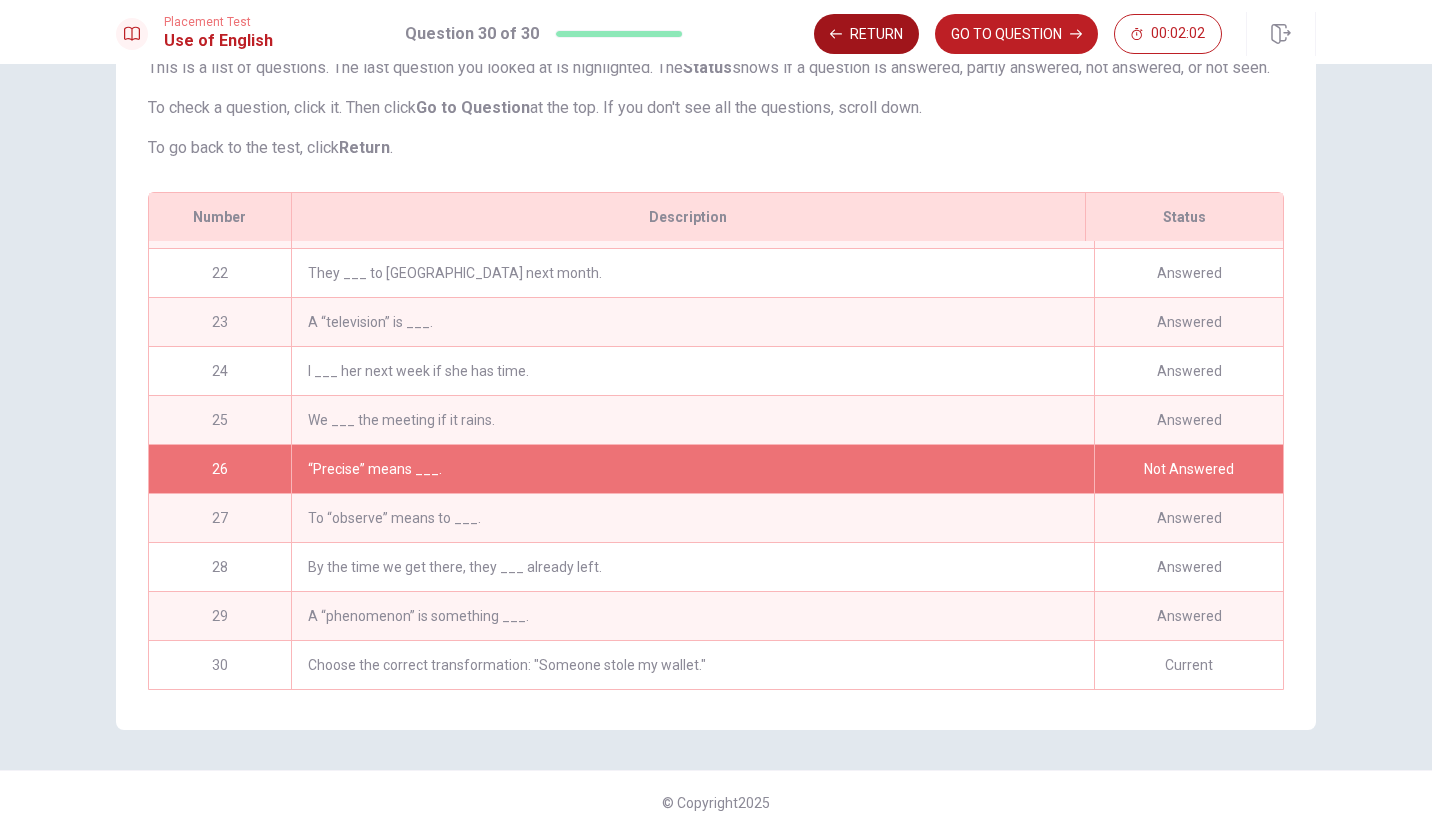 click on "Return" at bounding box center [866, 34] 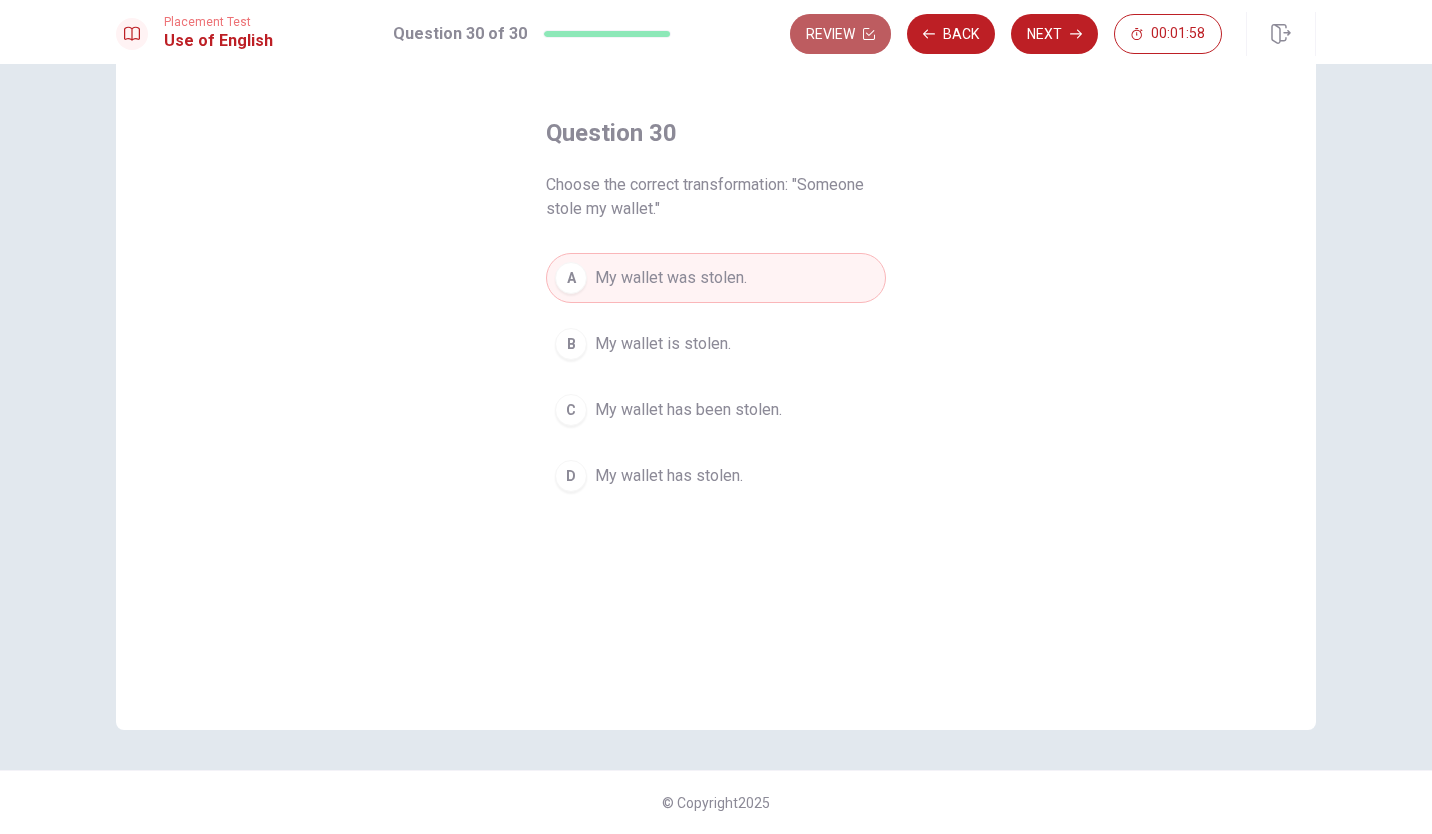 click on "Review" at bounding box center (840, 34) 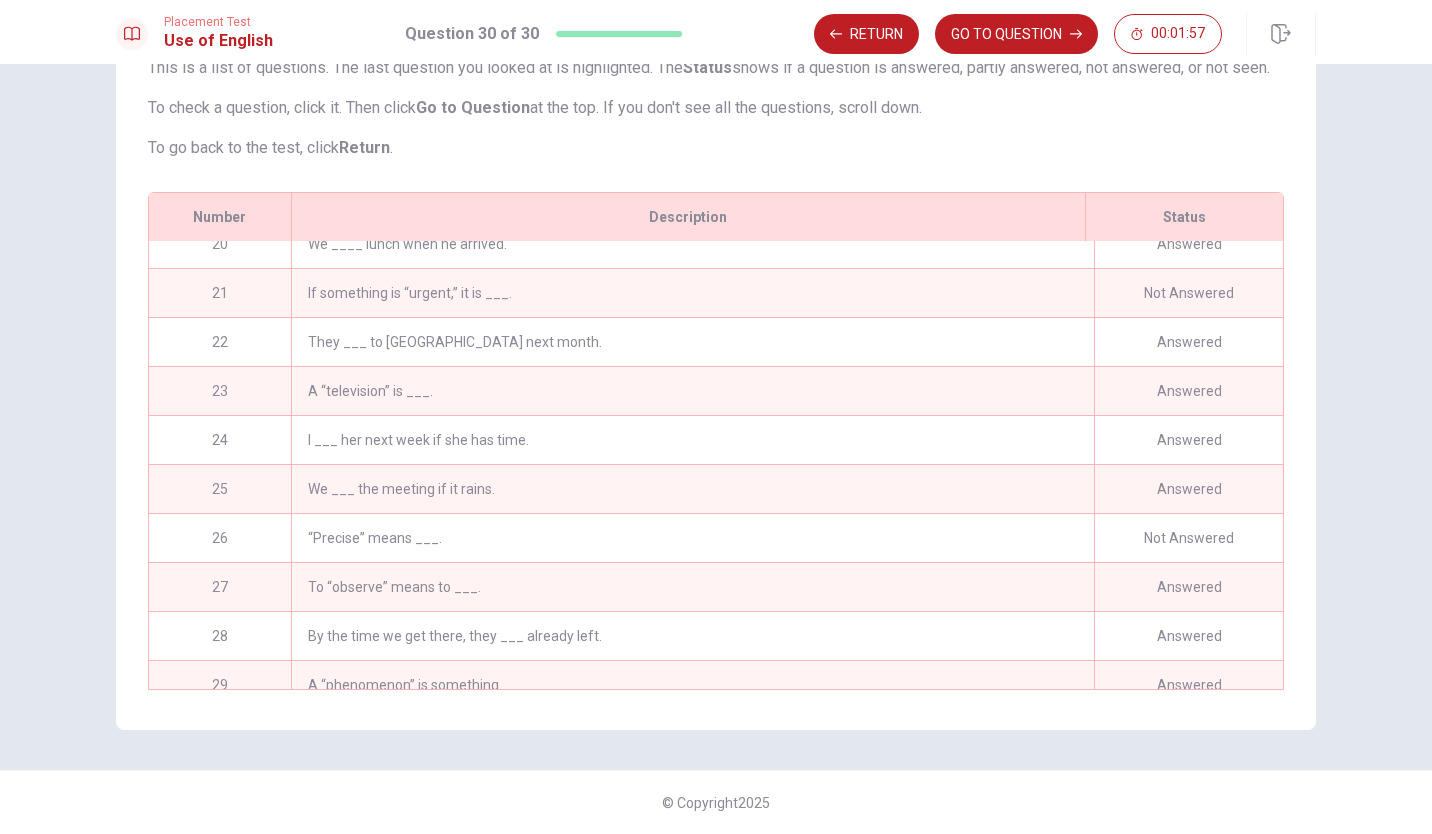 scroll, scrollTop: 1021, scrollLeft: 0, axis: vertical 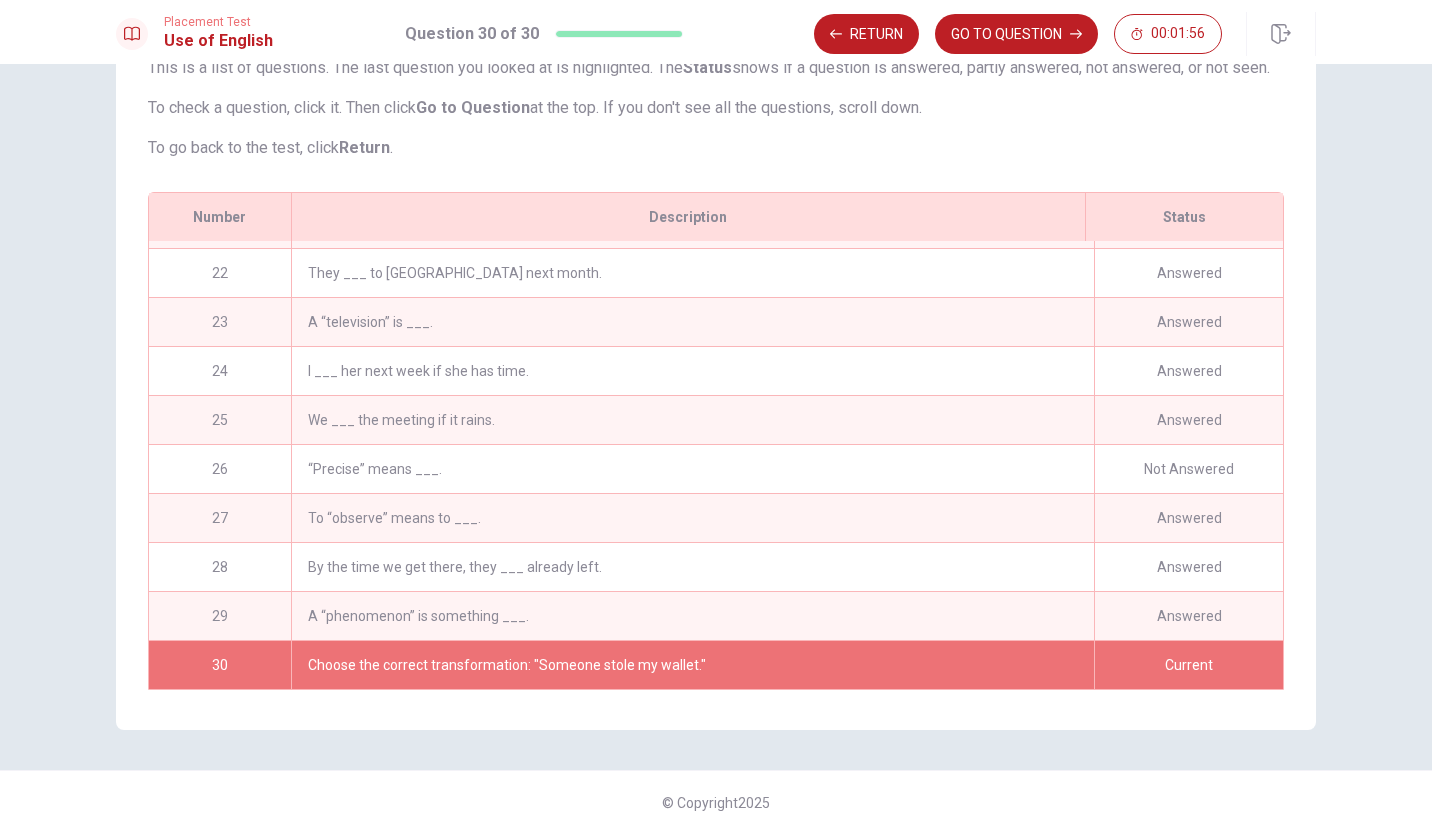 click on "“Precise” means ___." at bounding box center [692, 469] 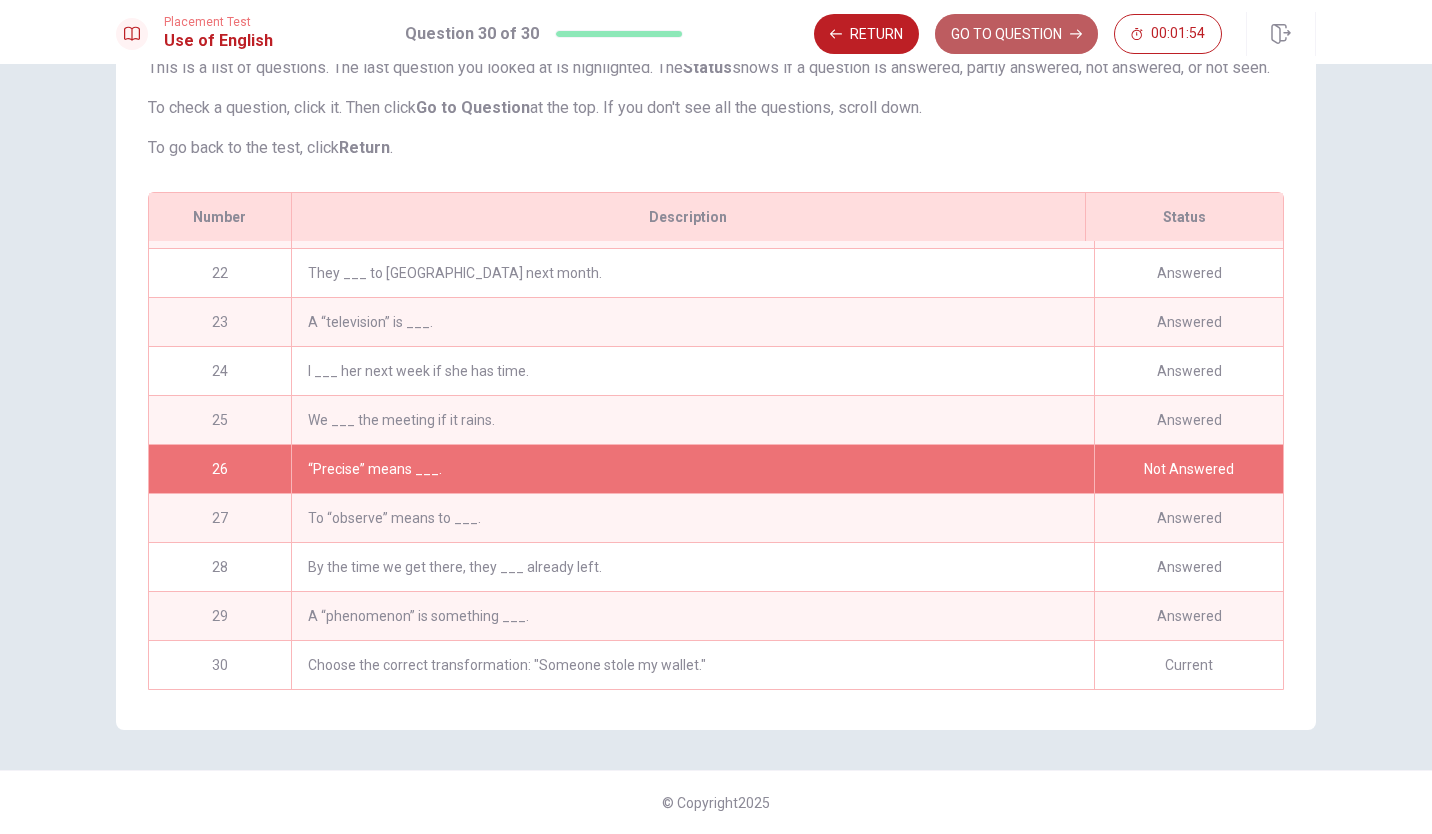 click on "GO TO QUESTION" at bounding box center [1016, 34] 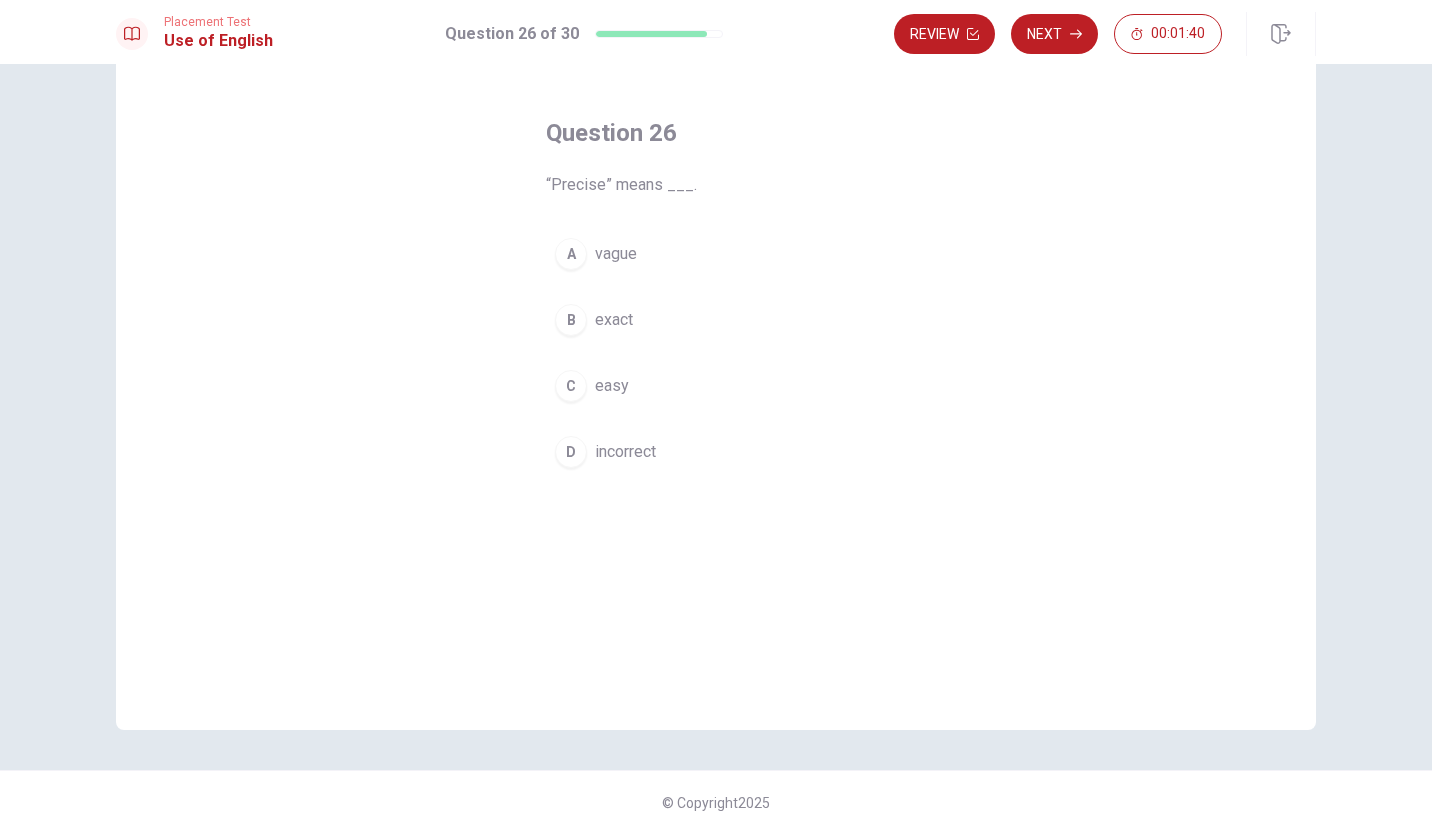 click on "B" at bounding box center (571, 320) 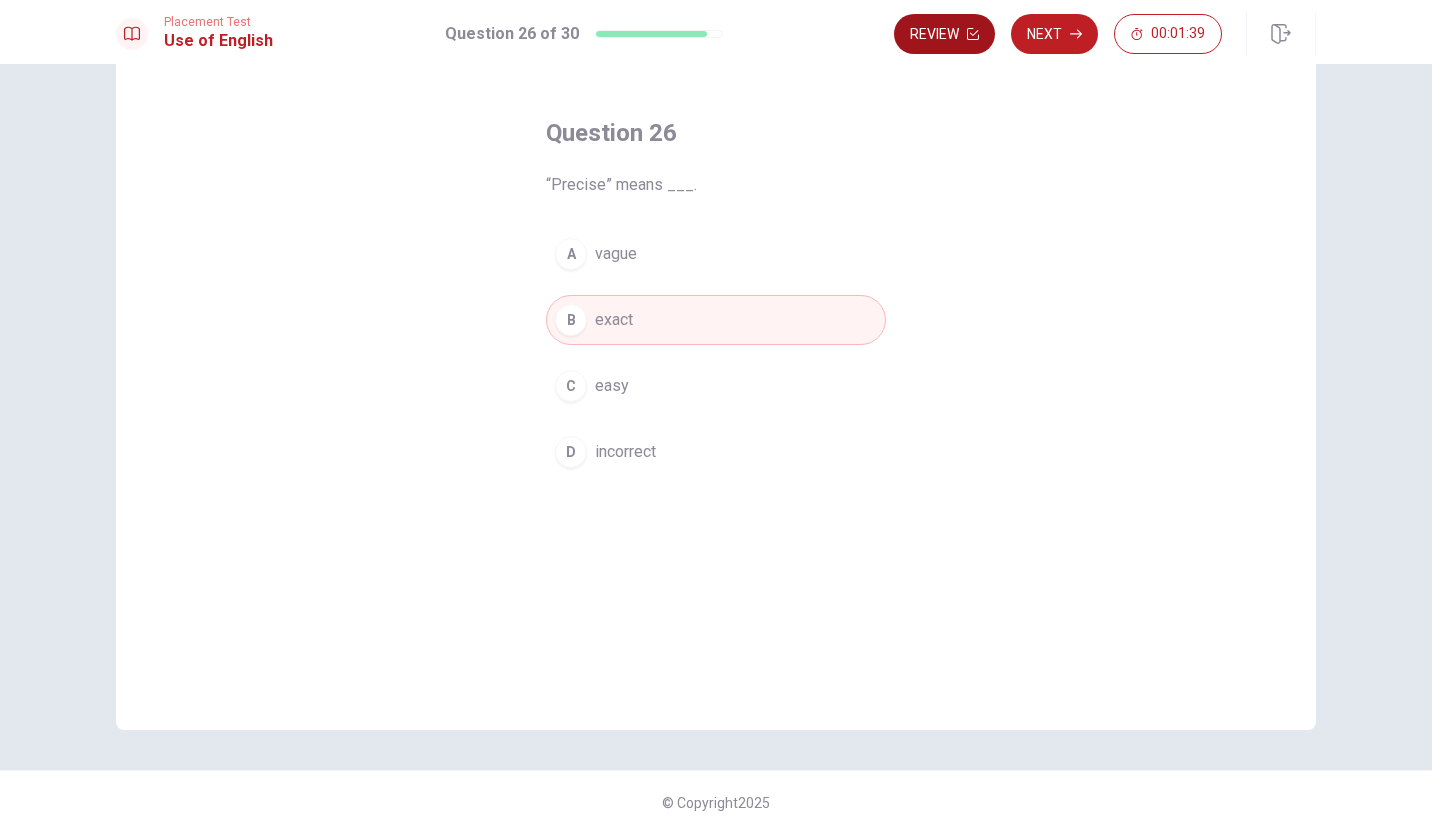 click on "Review" at bounding box center (944, 34) 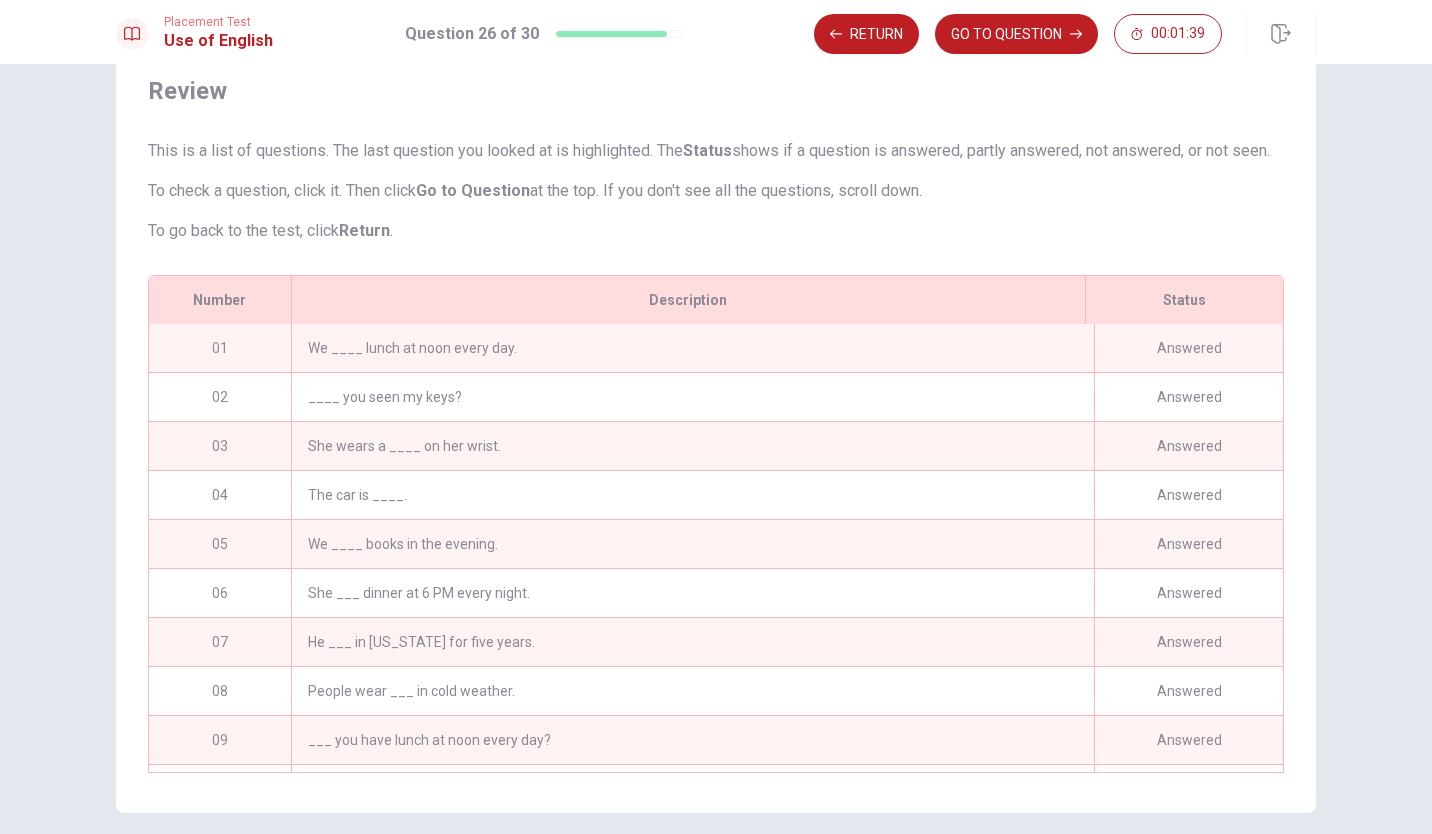 scroll, scrollTop: 175, scrollLeft: 0, axis: vertical 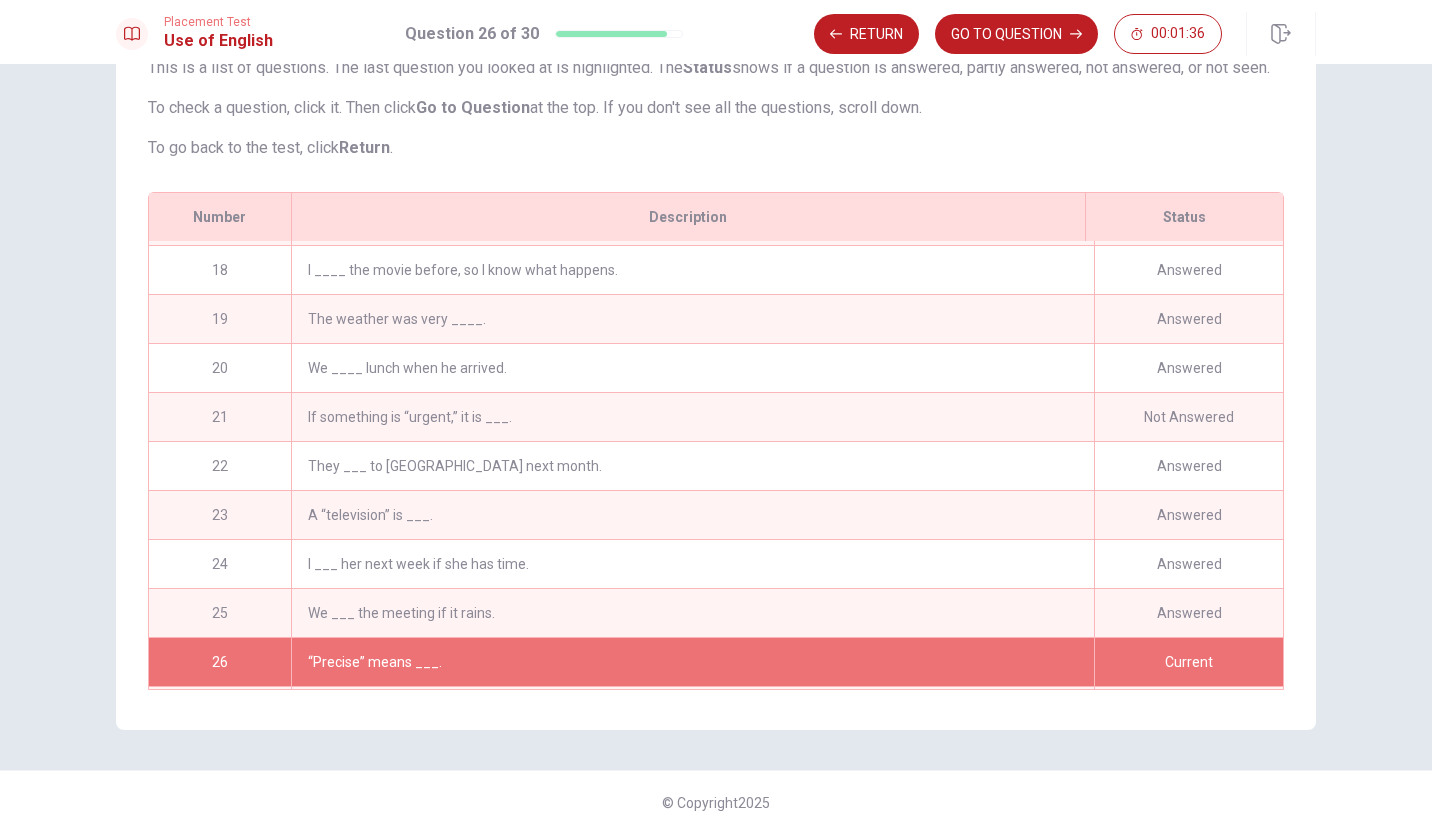click on "If something is “urgent,” it is ___." at bounding box center [692, 417] 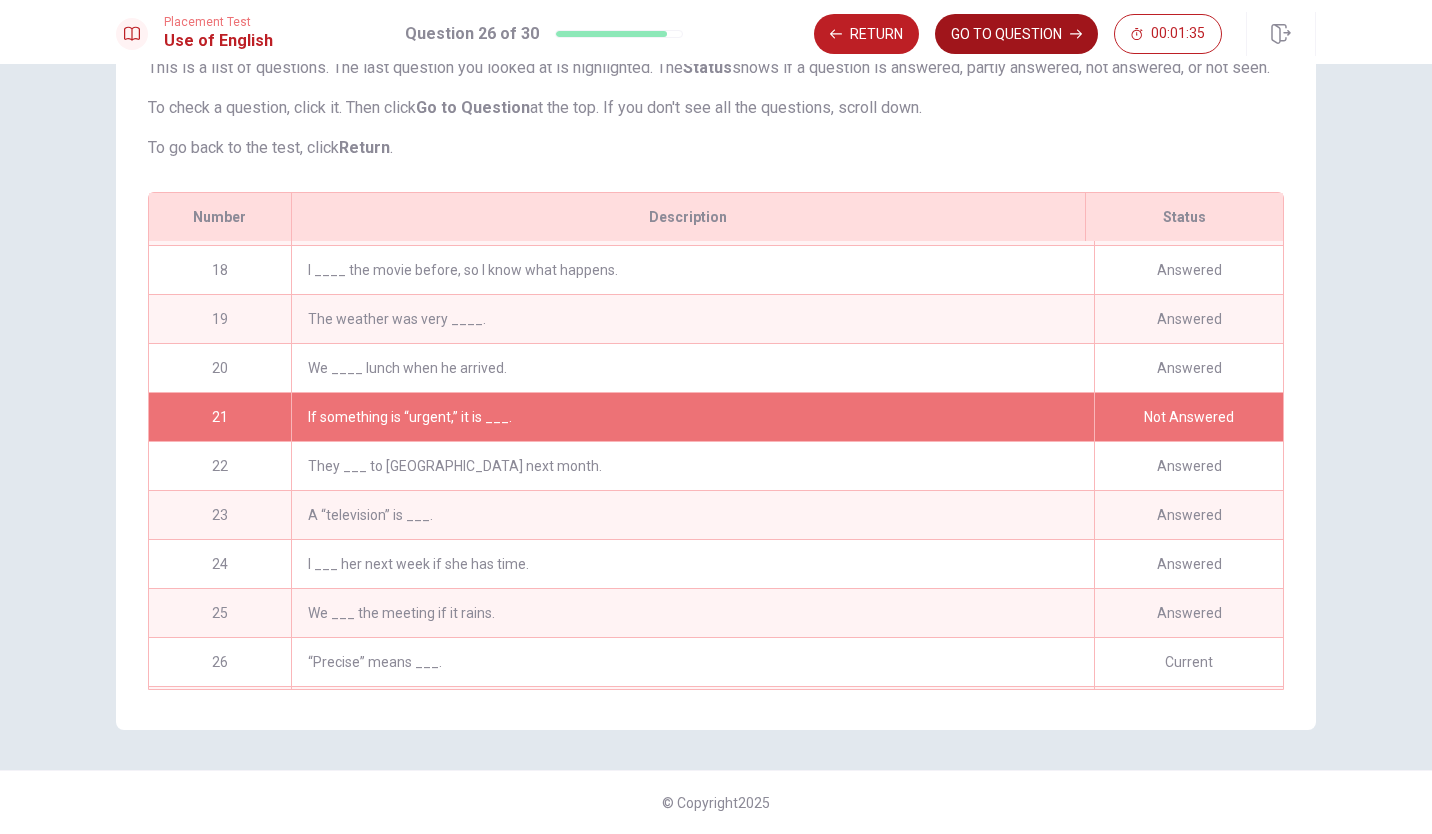 click on "GO TO QUESTION" at bounding box center (1016, 34) 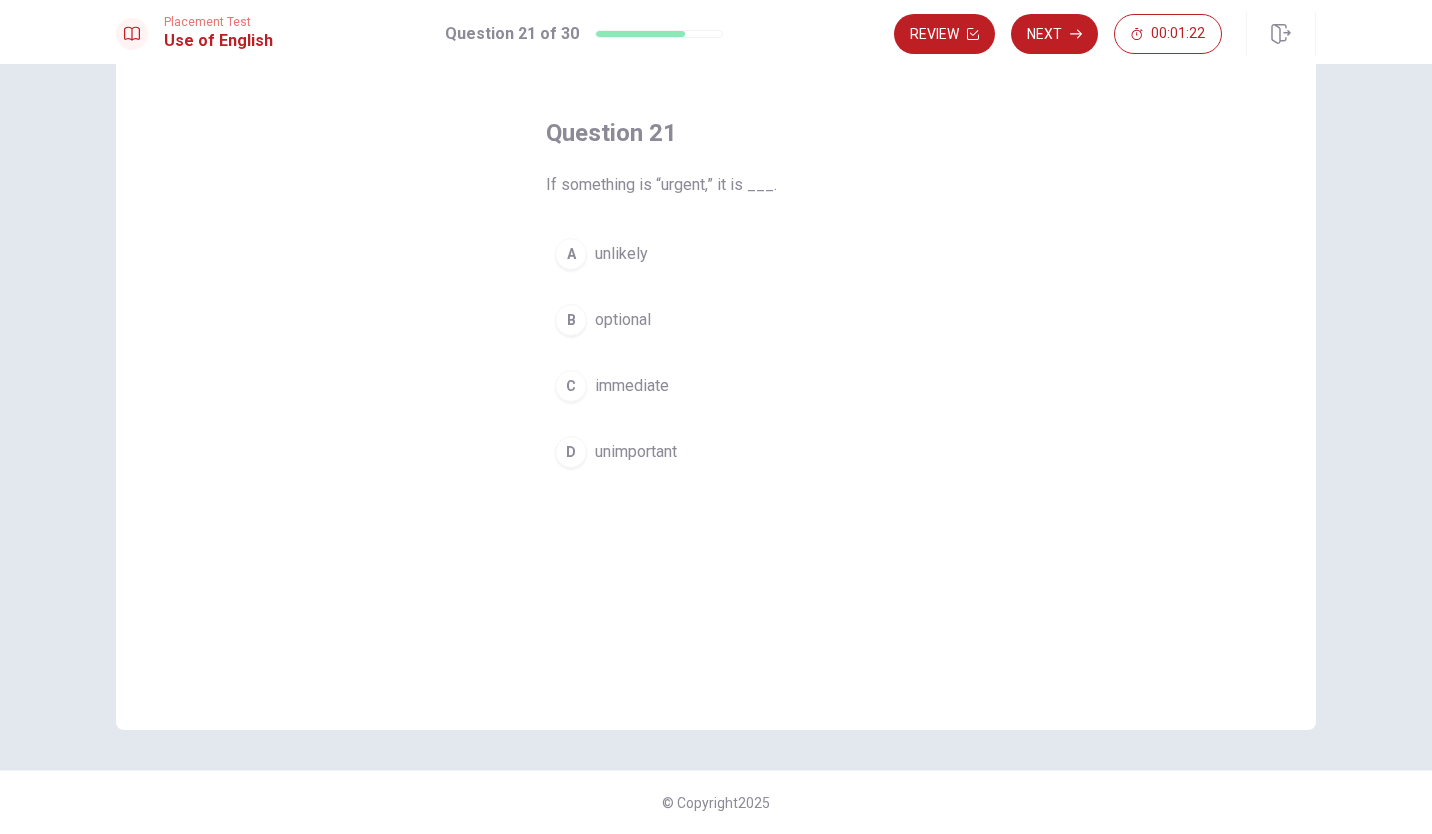click on "A" at bounding box center (571, 254) 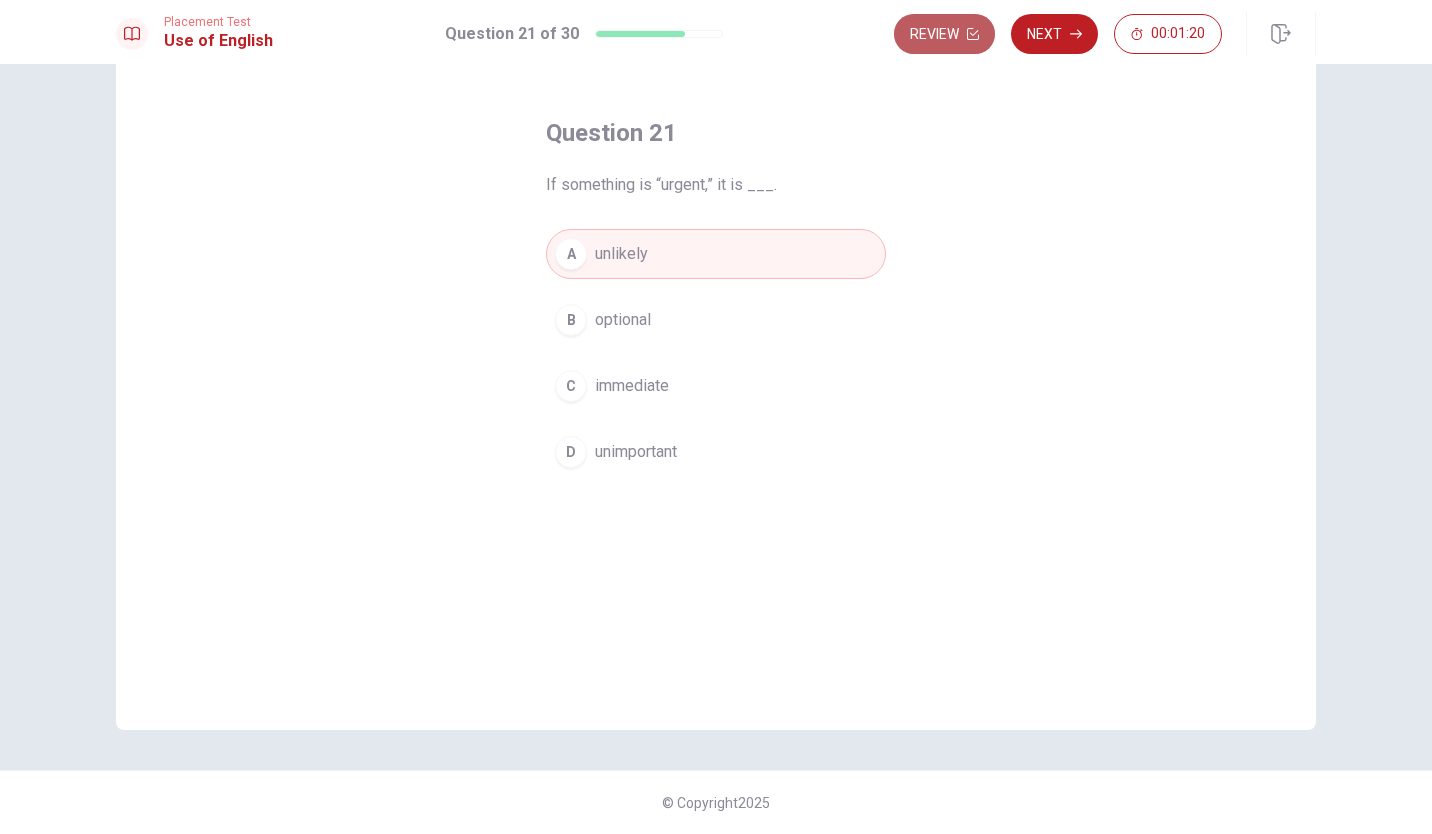 click on "Review" at bounding box center (944, 34) 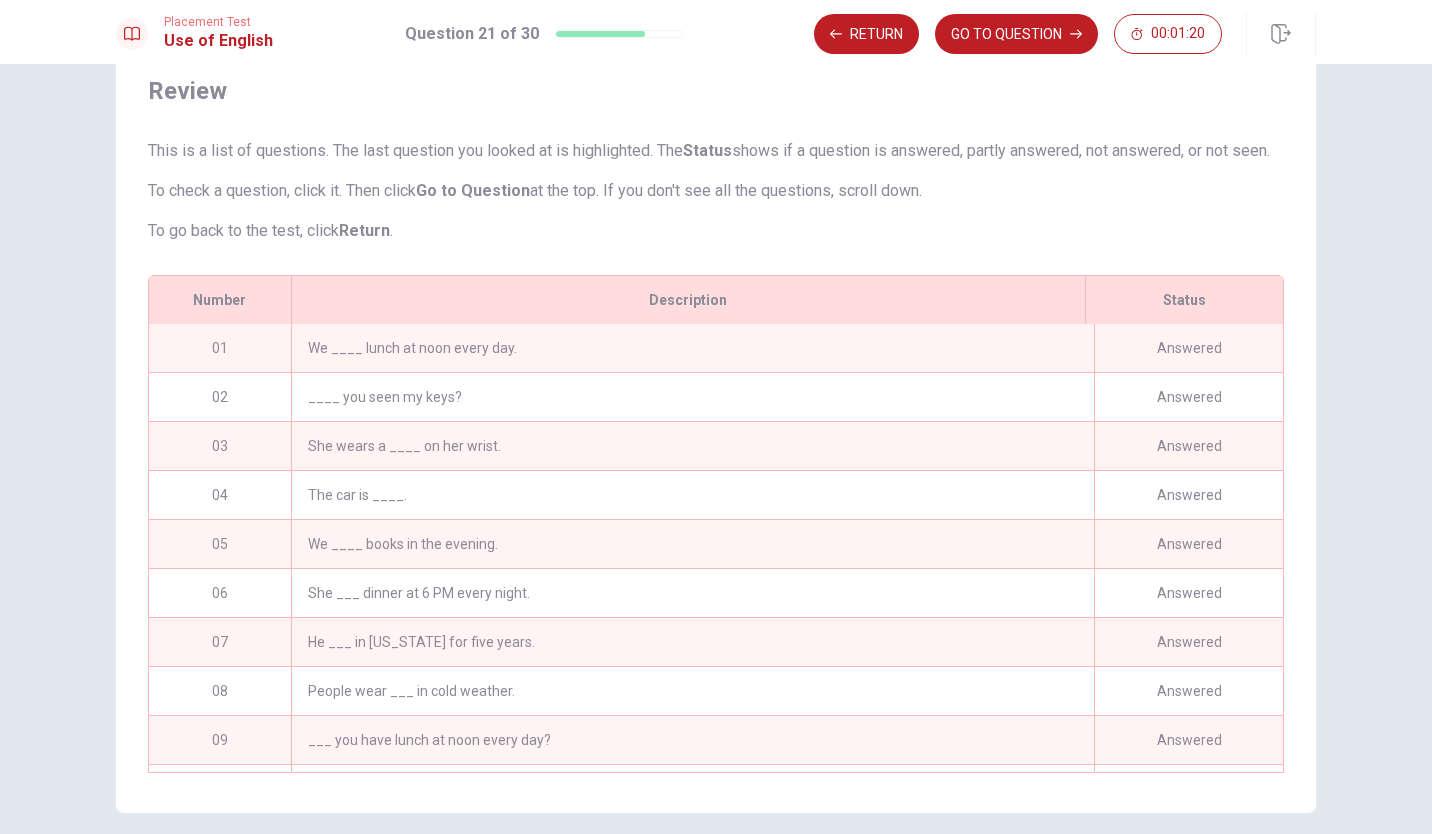 scroll, scrollTop: 175, scrollLeft: 0, axis: vertical 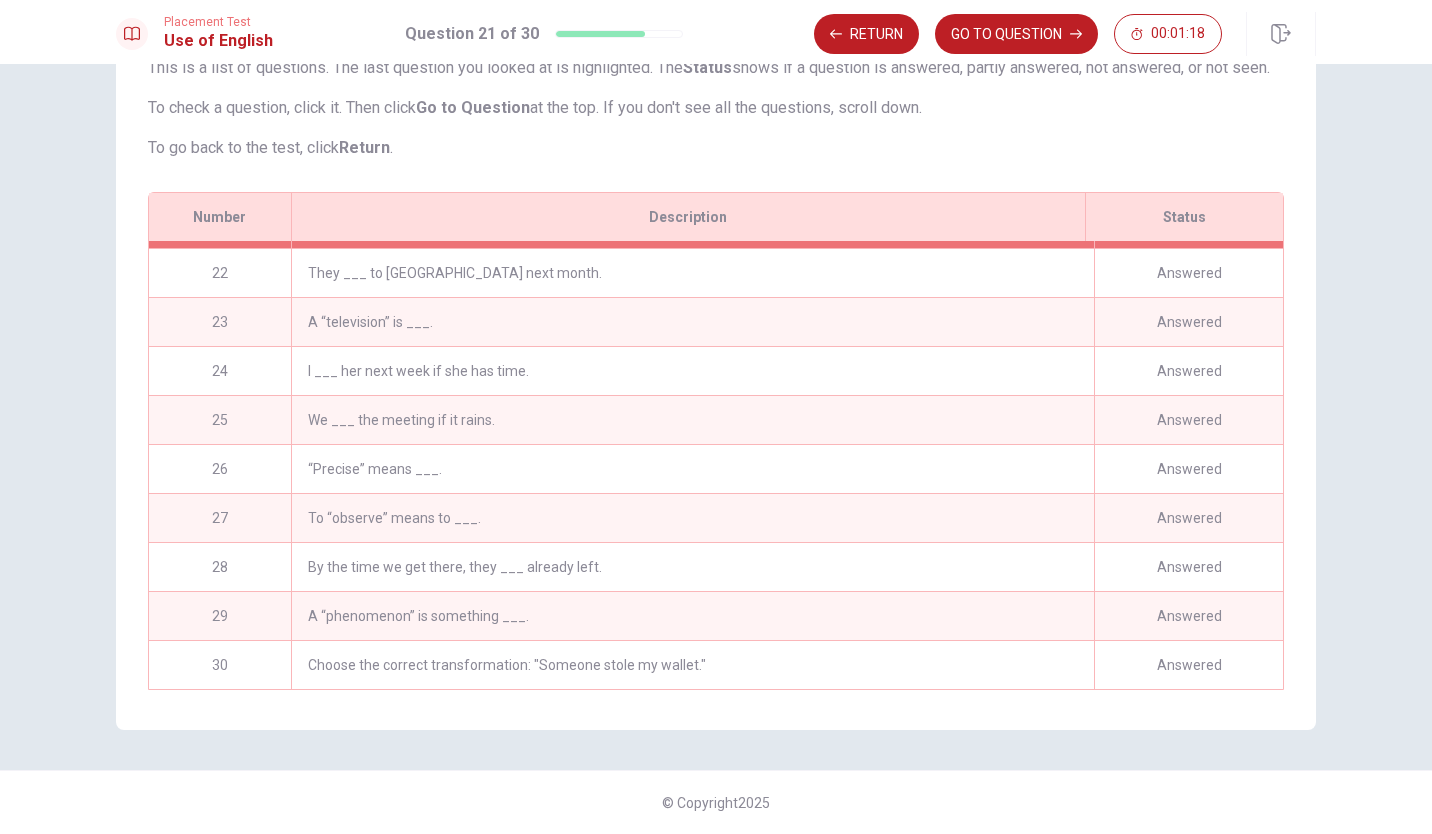 click on "Choose the correct transformation:
"Someone stole my wallet."" at bounding box center [692, 665] 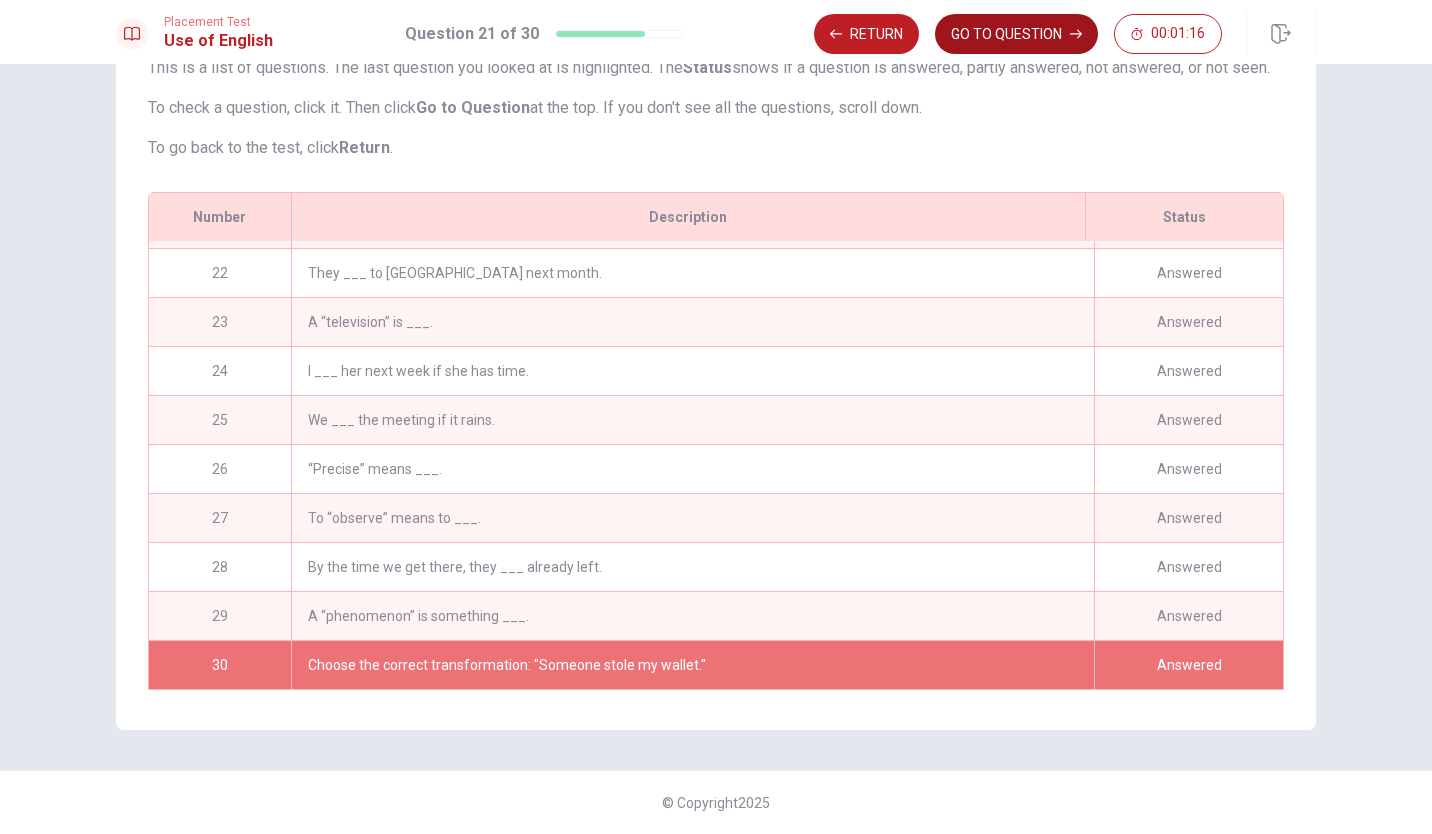 click on "GO TO QUESTION" at bounding box center (1016, 34) 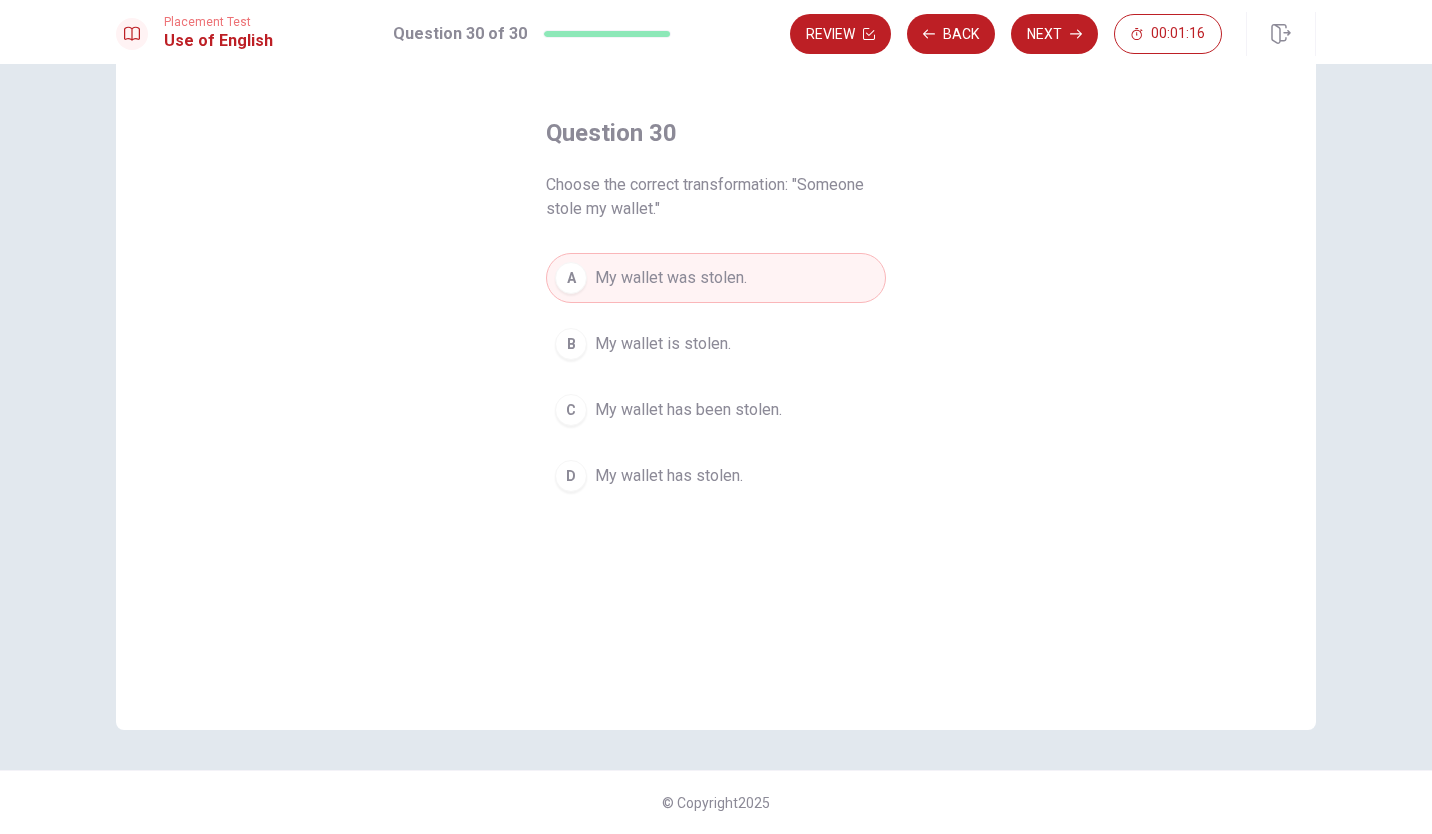 scroll, scrollTop: 69, scrollLeft: 0, axis: vertical 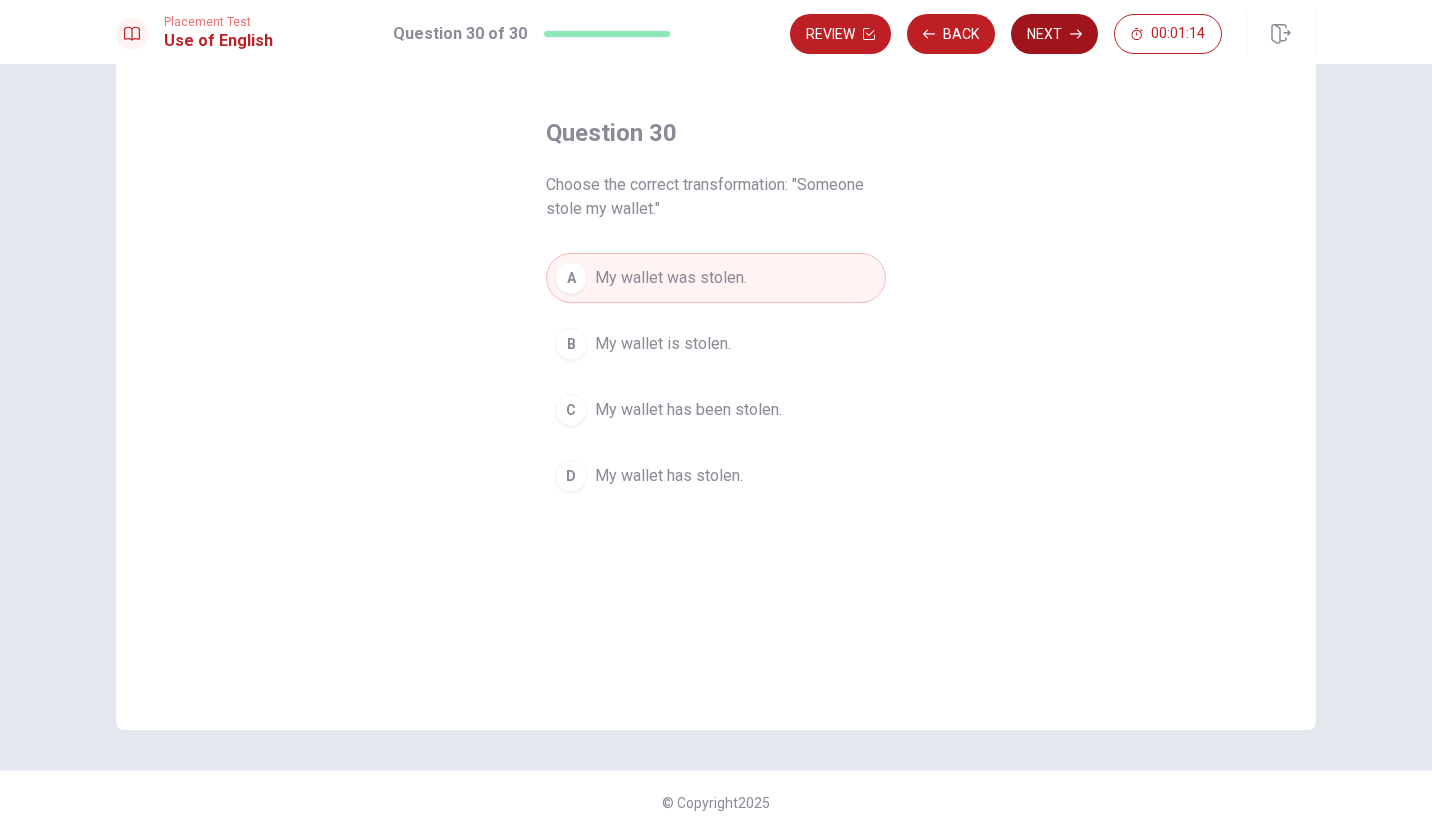 click on "Next" at bounding box center (1054, 34) 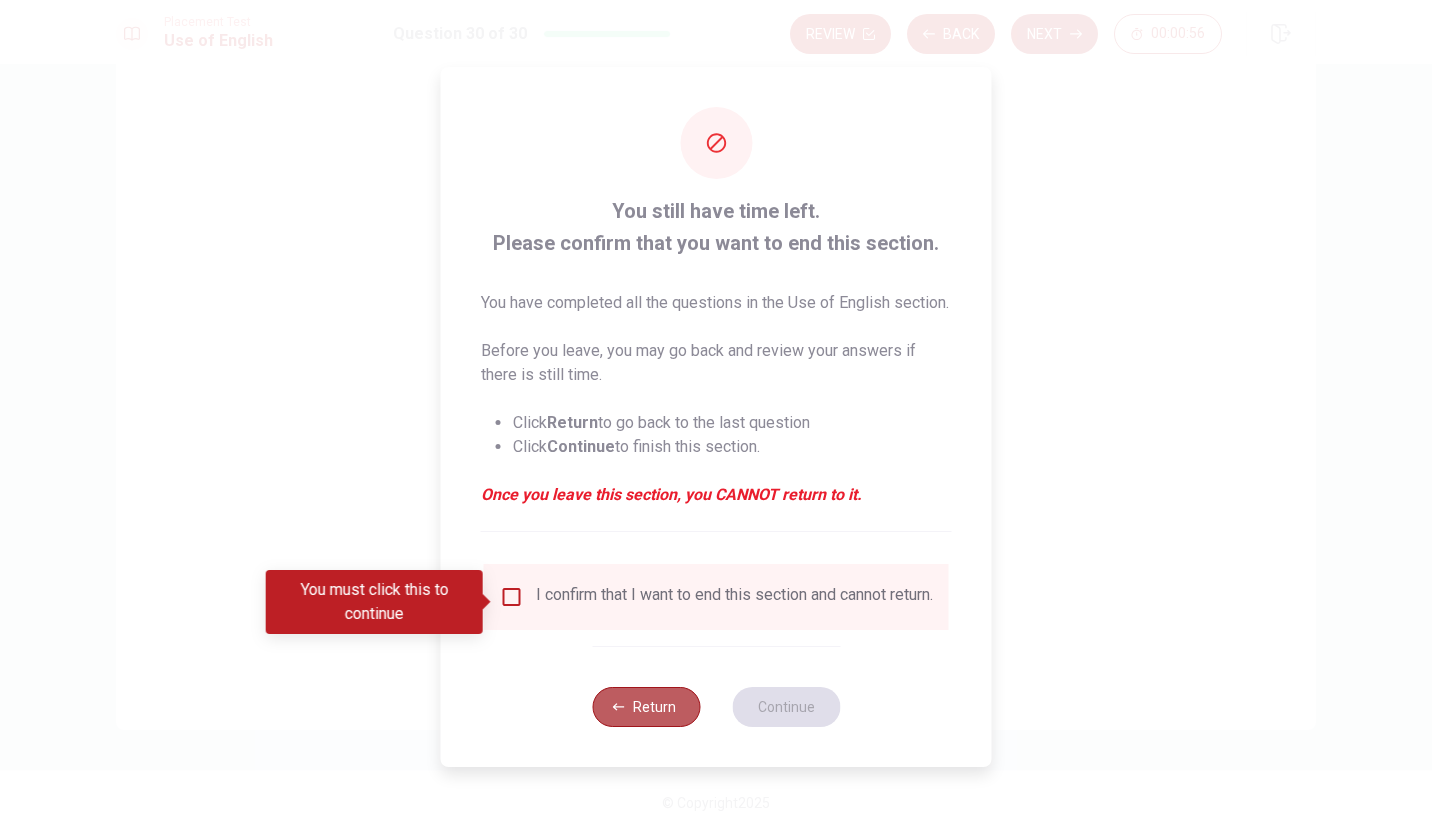 click on "Return" at bounding box center [646, 707] 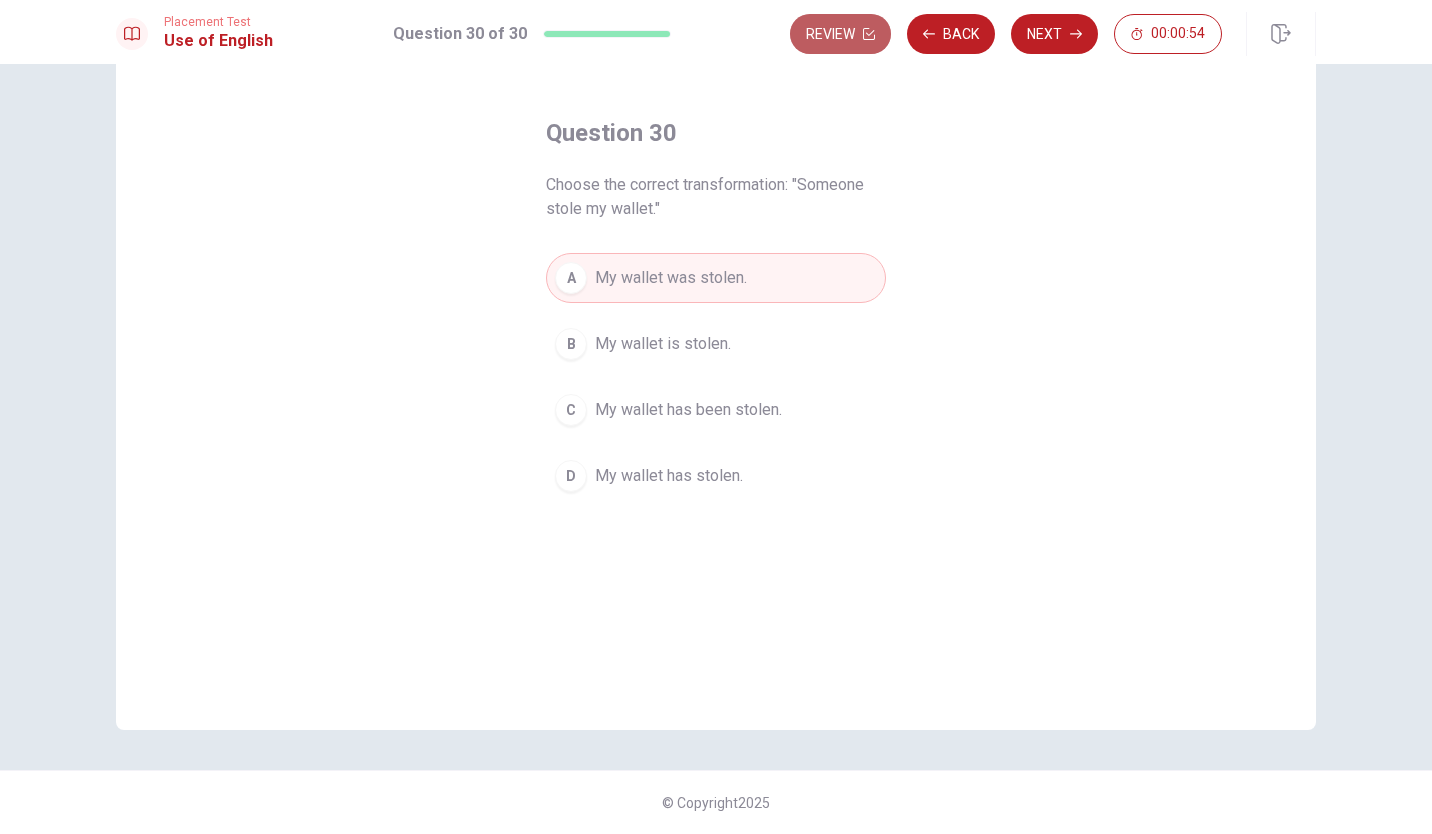 click on "Review" at bounding box center (840, 34) 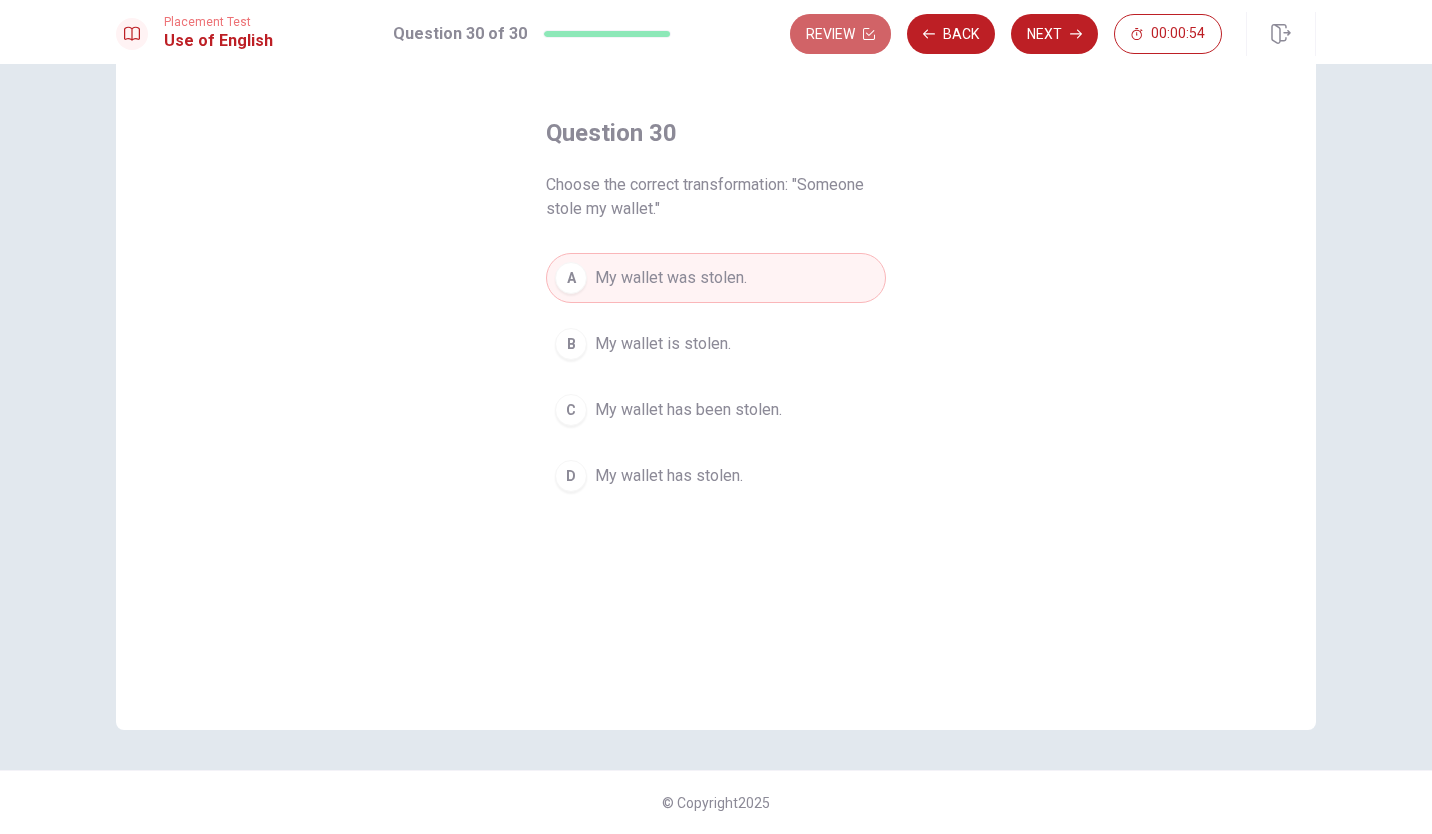 scroll, scrollTop: 175, scrollLeft: 0, axis: vertical 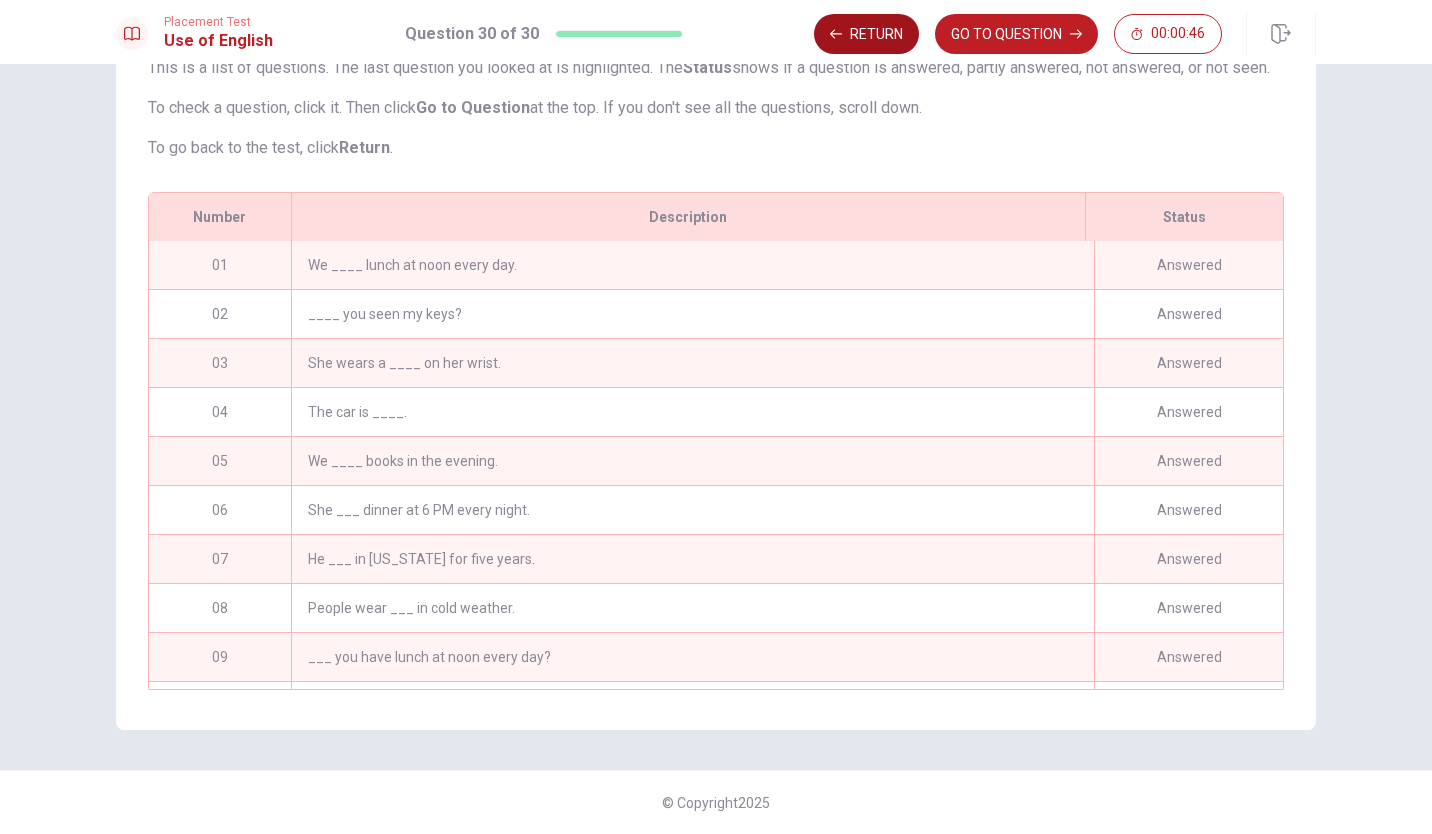 click on "Return" at bounding box center (866, 34) 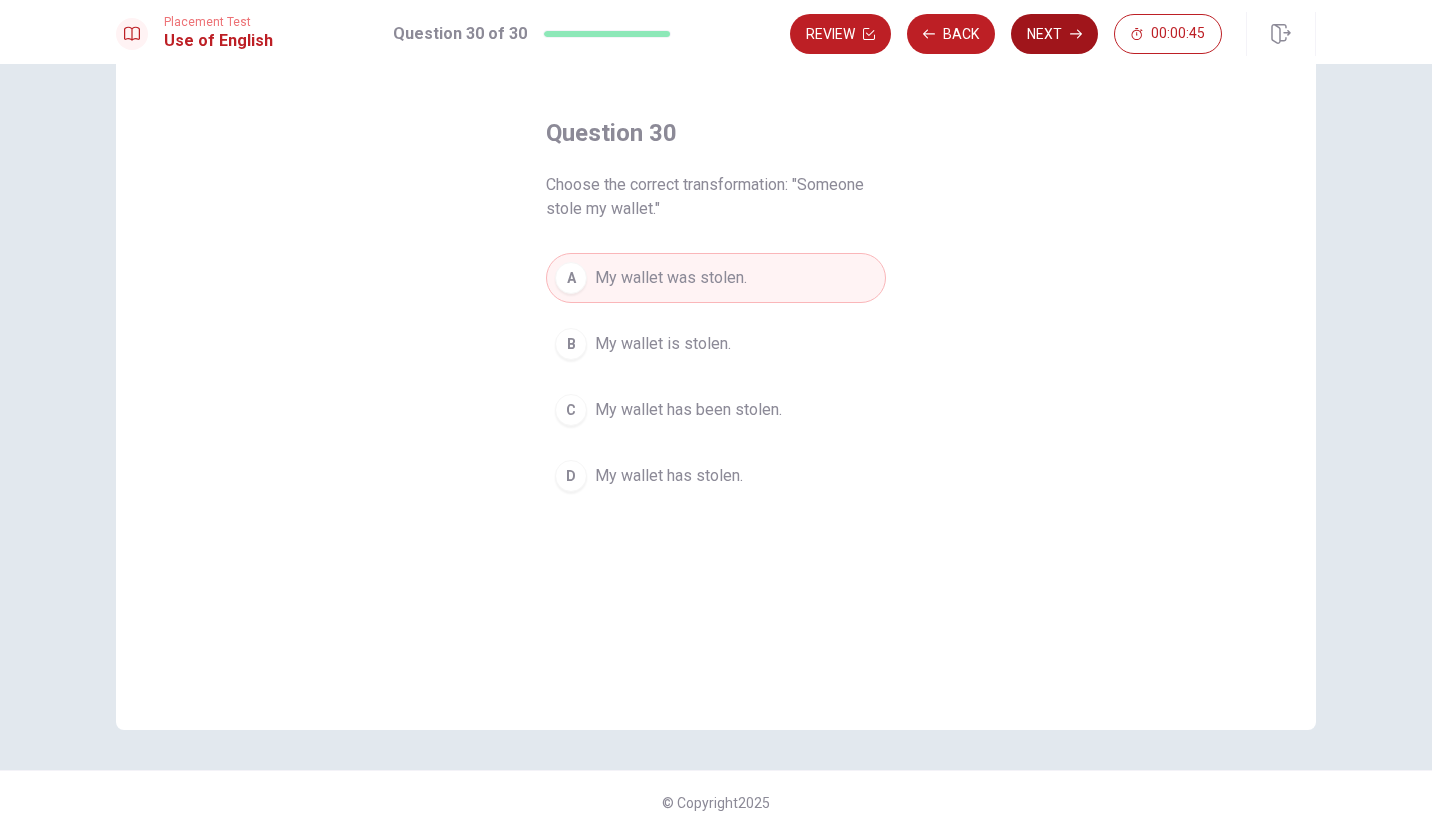 click on "Next" at bounding box center [1054, 34] 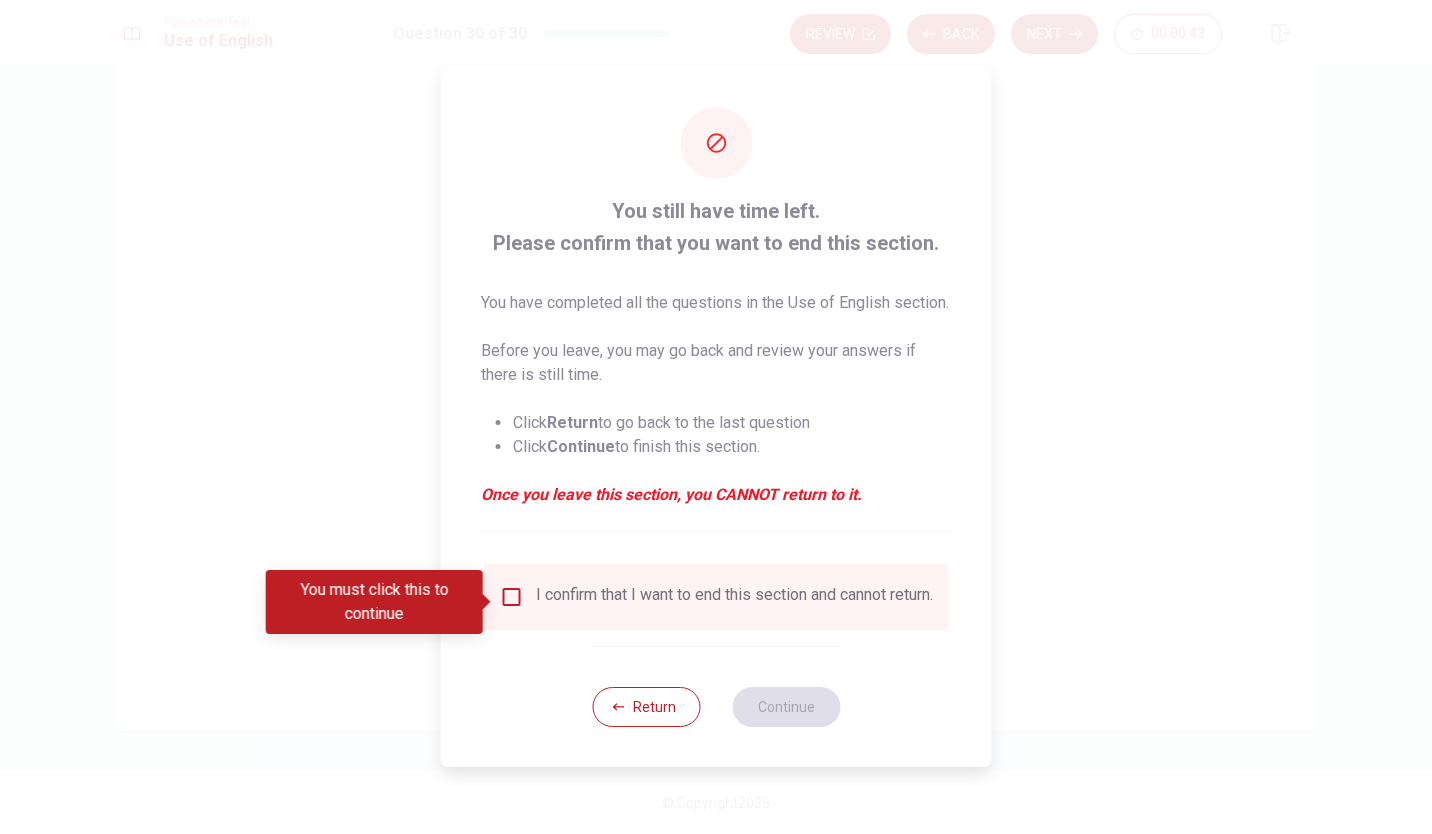 click at bounding box center (512, 597) 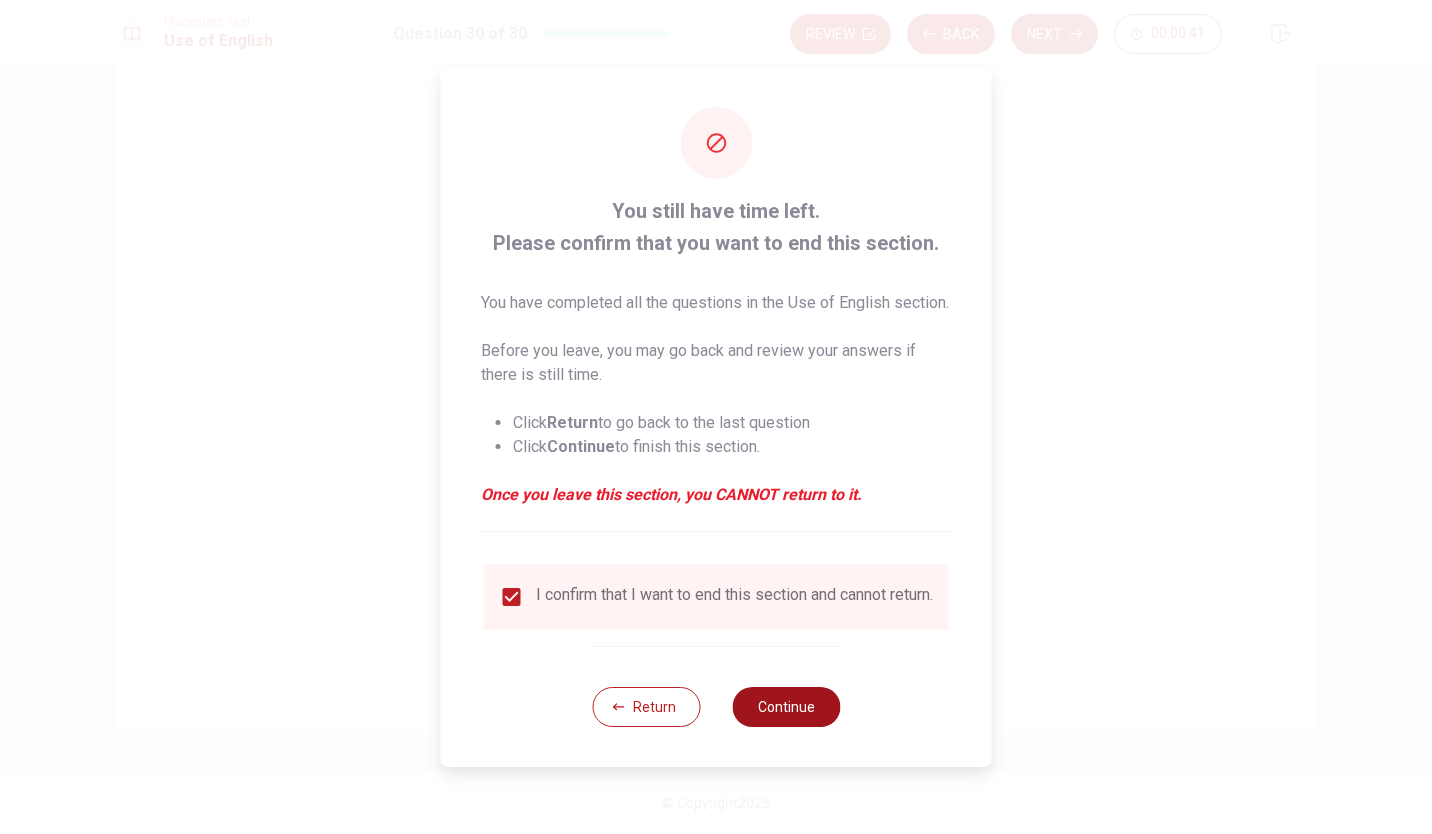 click on "Continue" at bounding box center (786, 707) 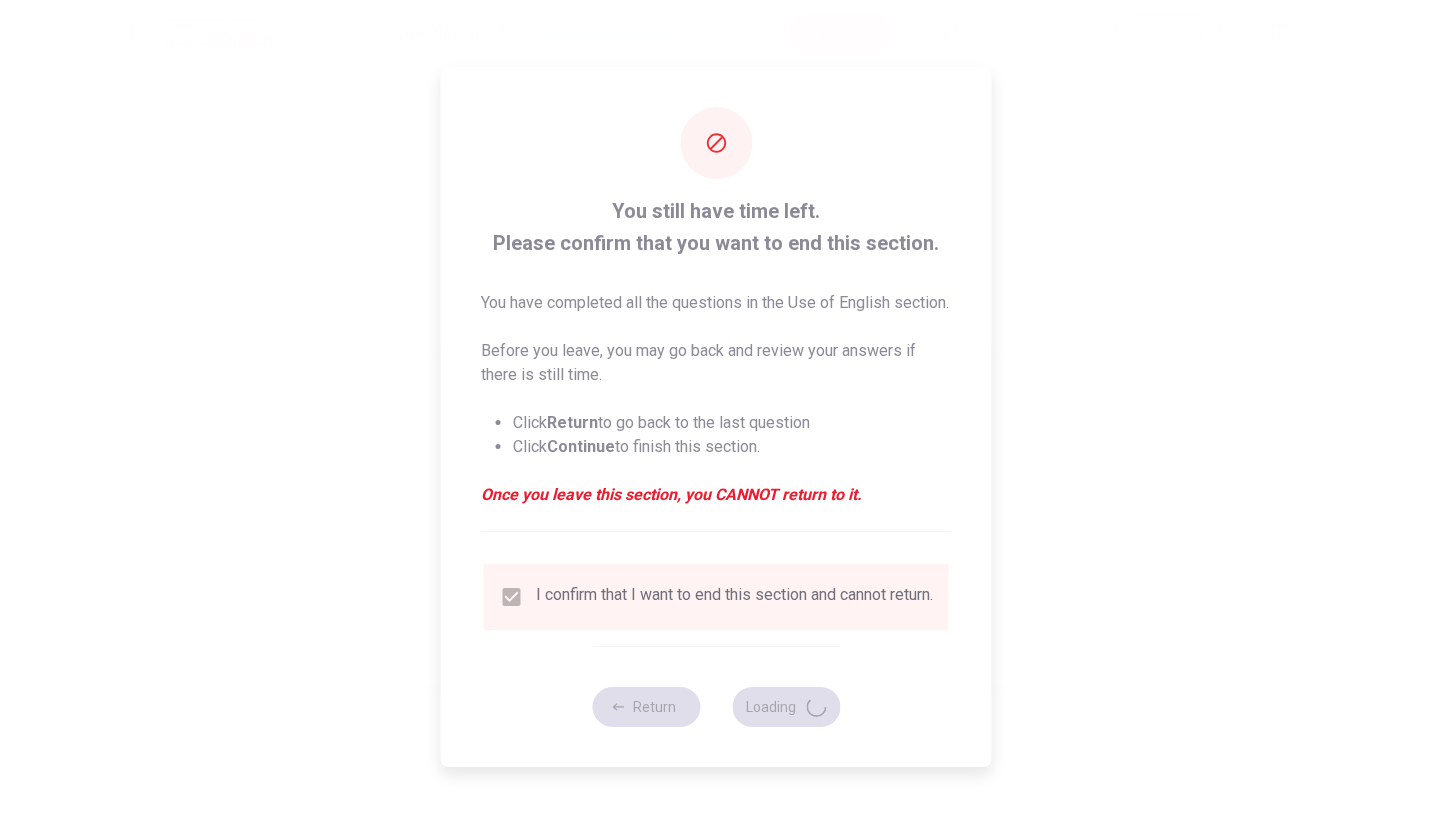 scroll, scrollTop: 0, scrollLeft: 0, axis: both 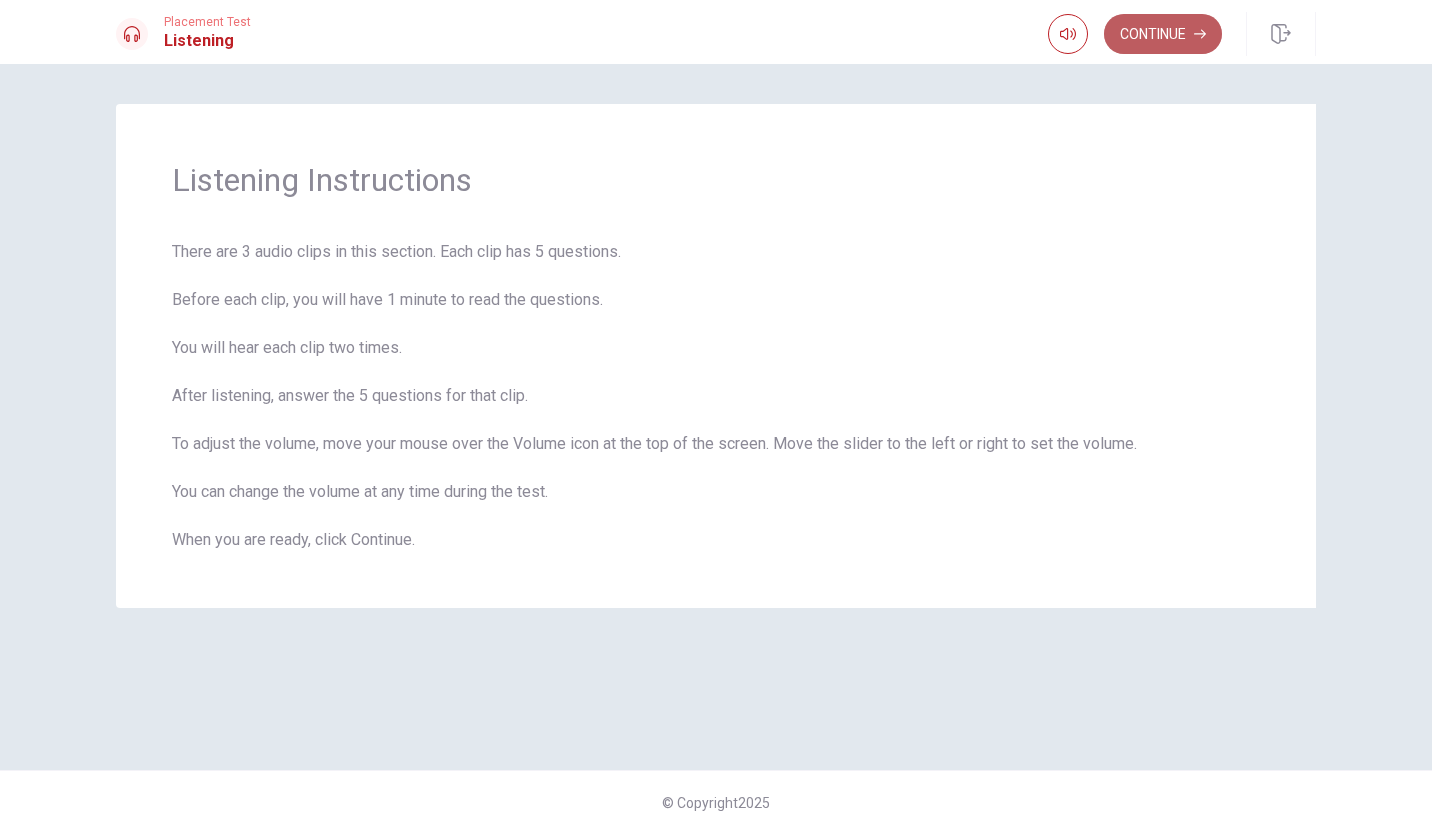 click on "Continue" at bounding box center [1163, 34] 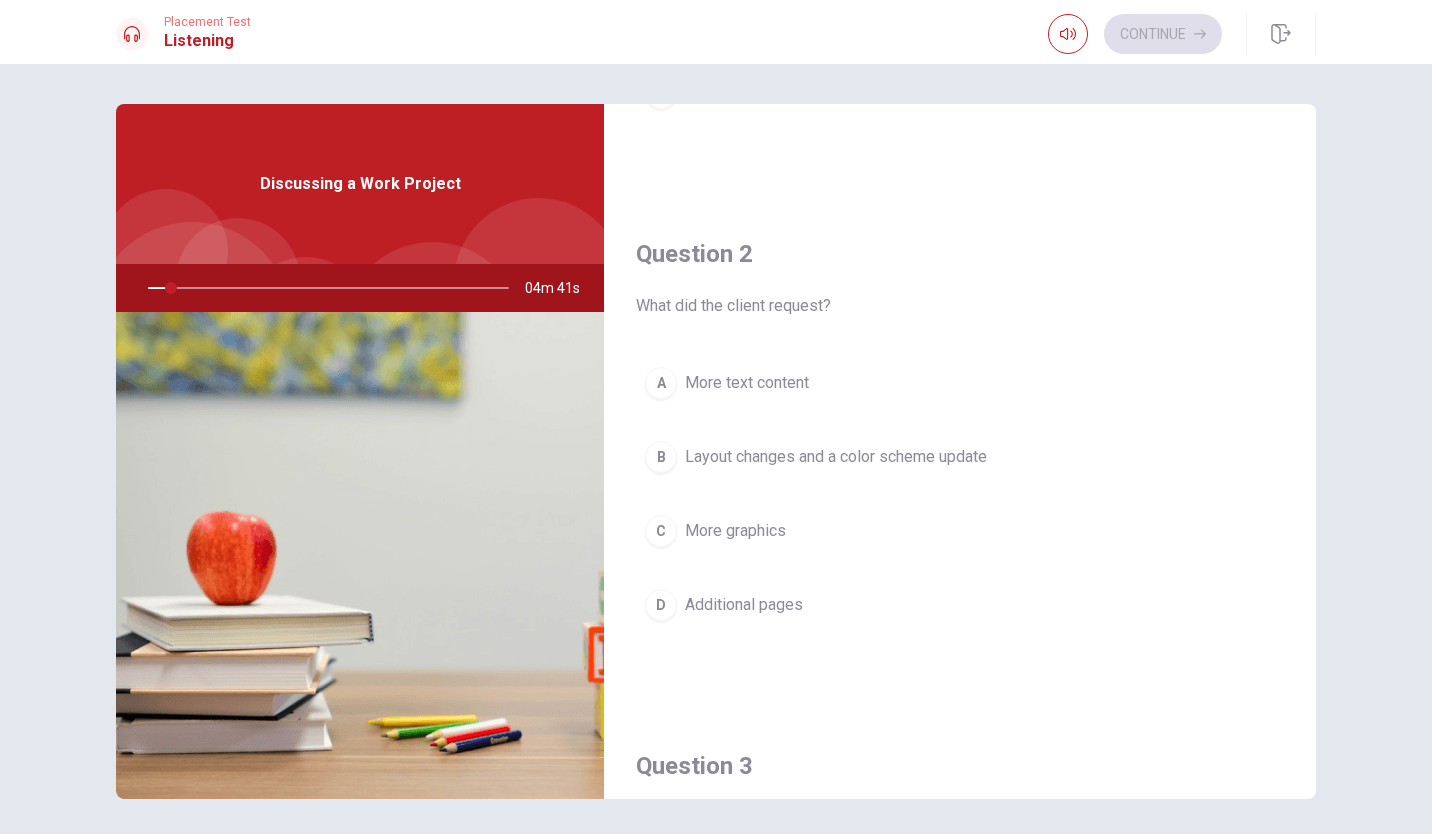 scroll, scrollTop: 431, scrollLeft: 0, axis: vertical 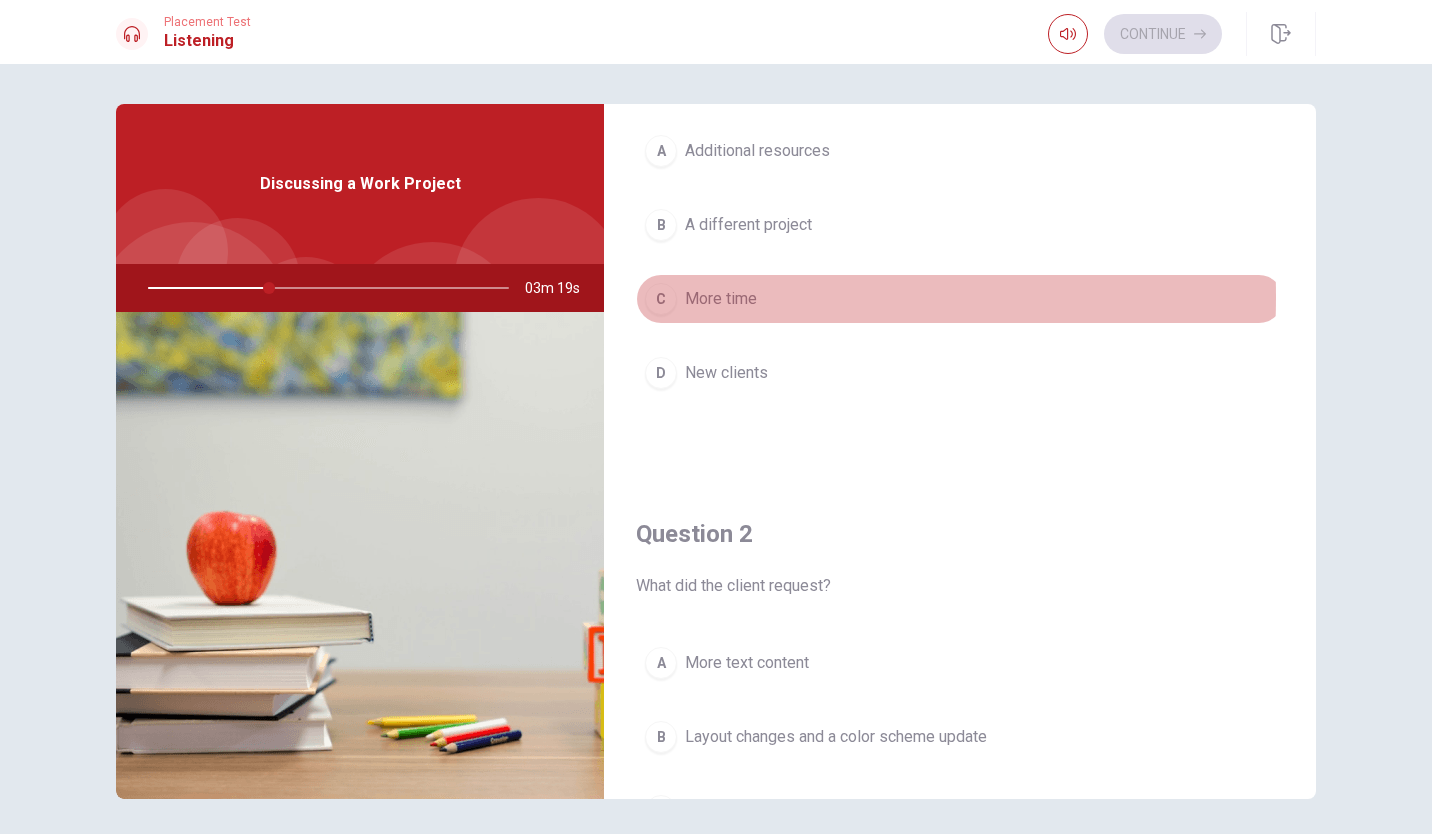 click on "C" at bounding box center (661, 299) 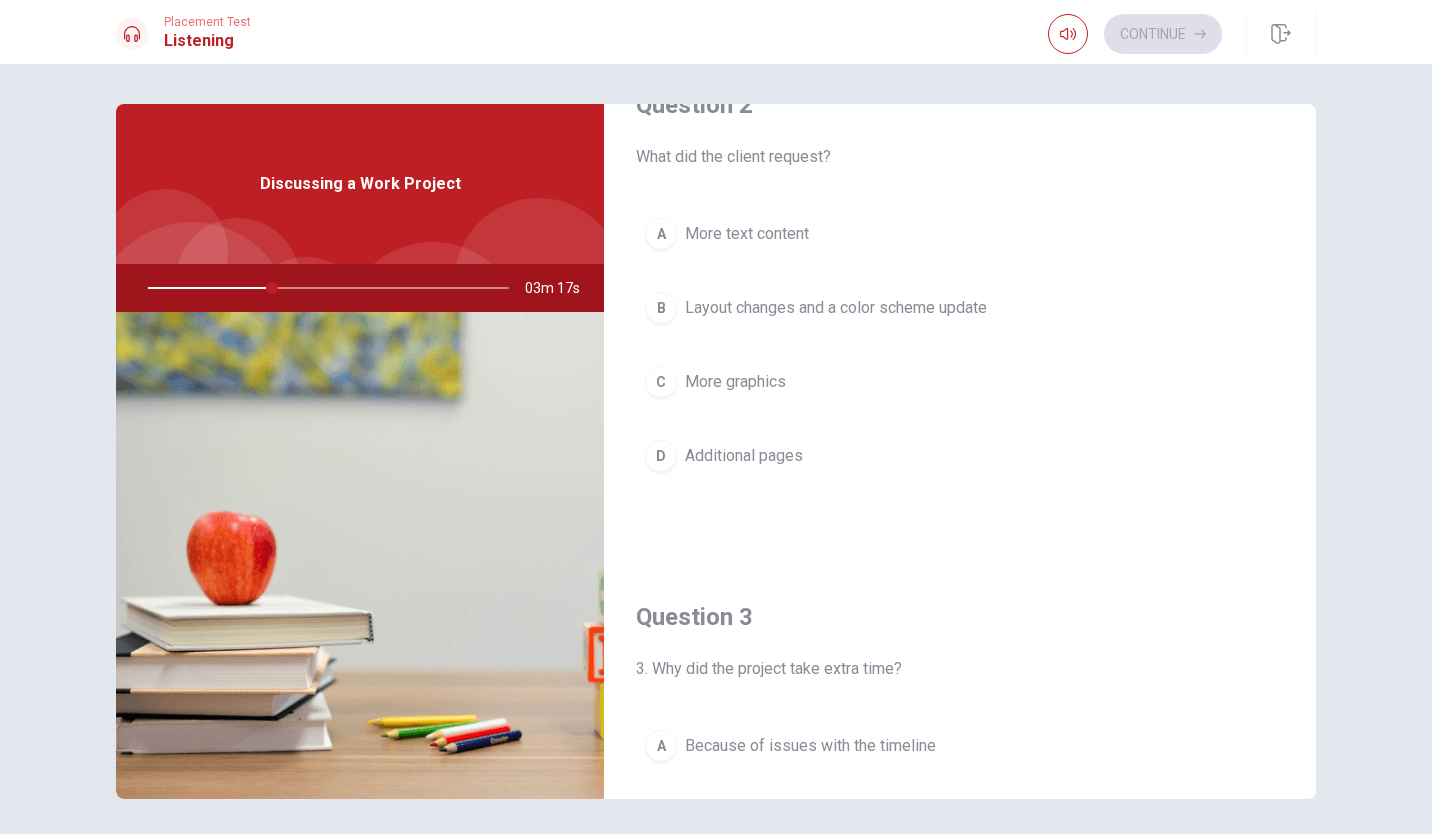 scroll, scrollTop: 570, scrollLeft: 0, axis: vertical 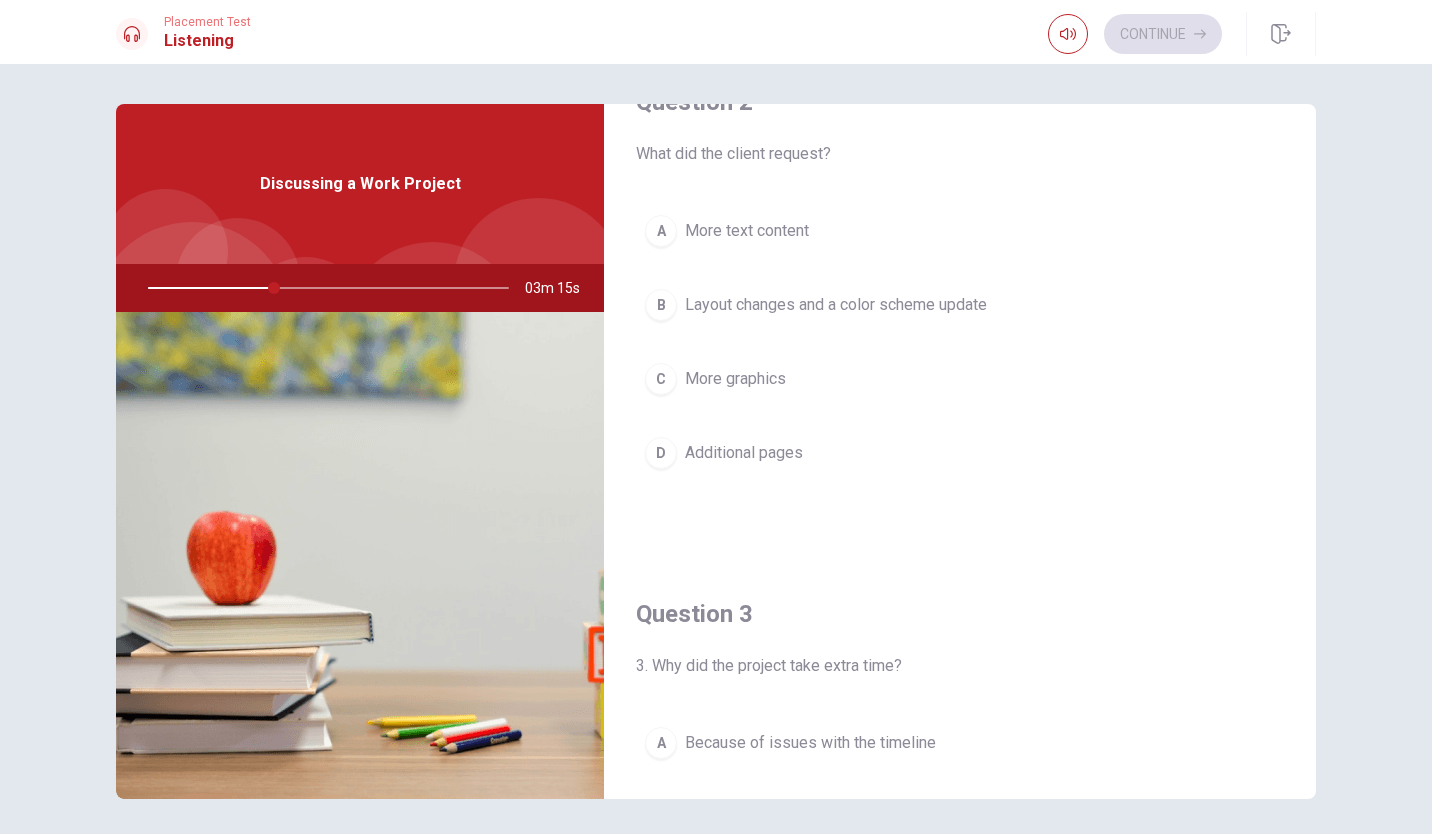 click on "Layout changes and a color scheme update" at bounding box center [836, 305] 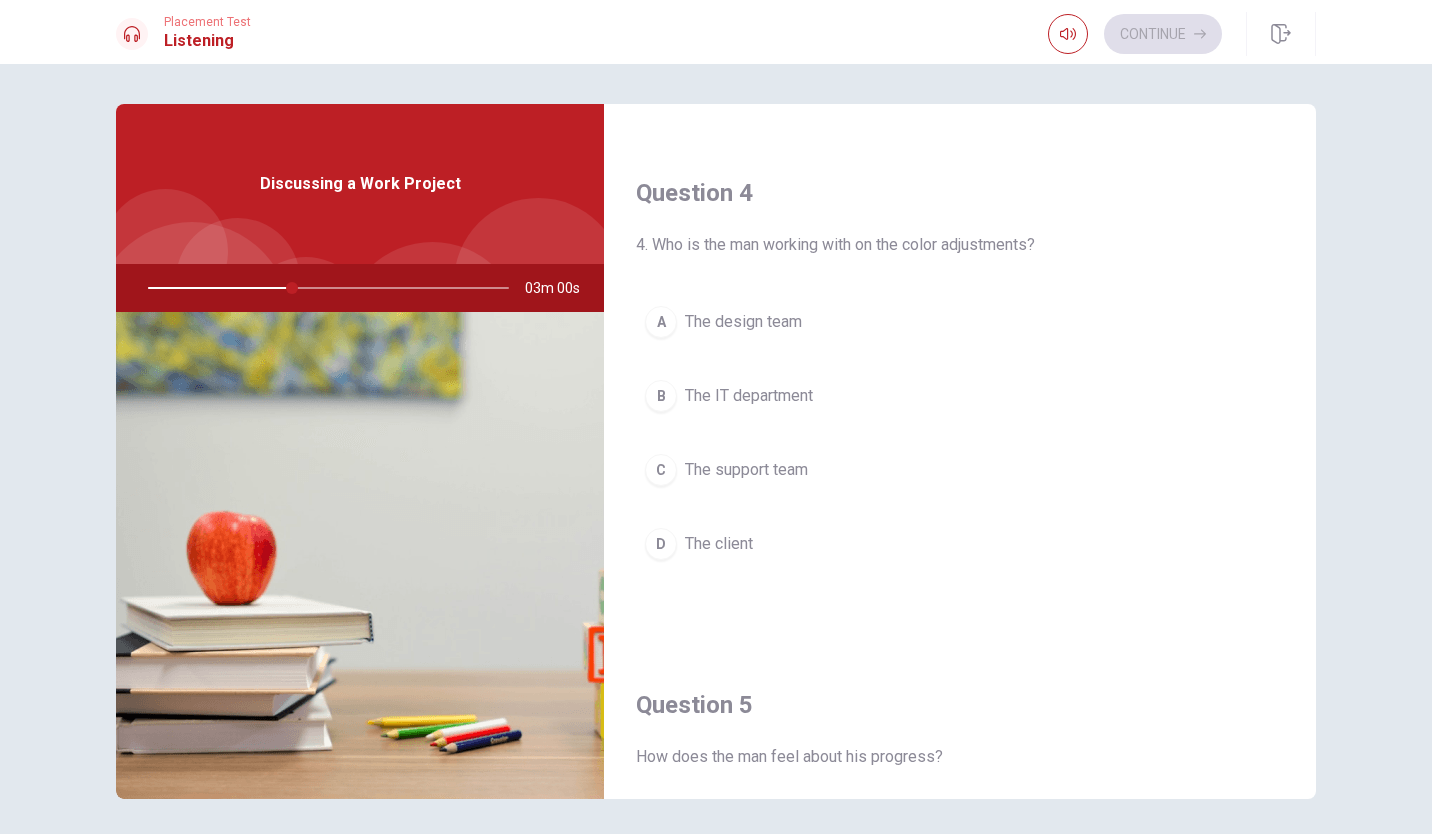 scroll, scrollTop: 1851, scrollLeft: 0, axis: vertical 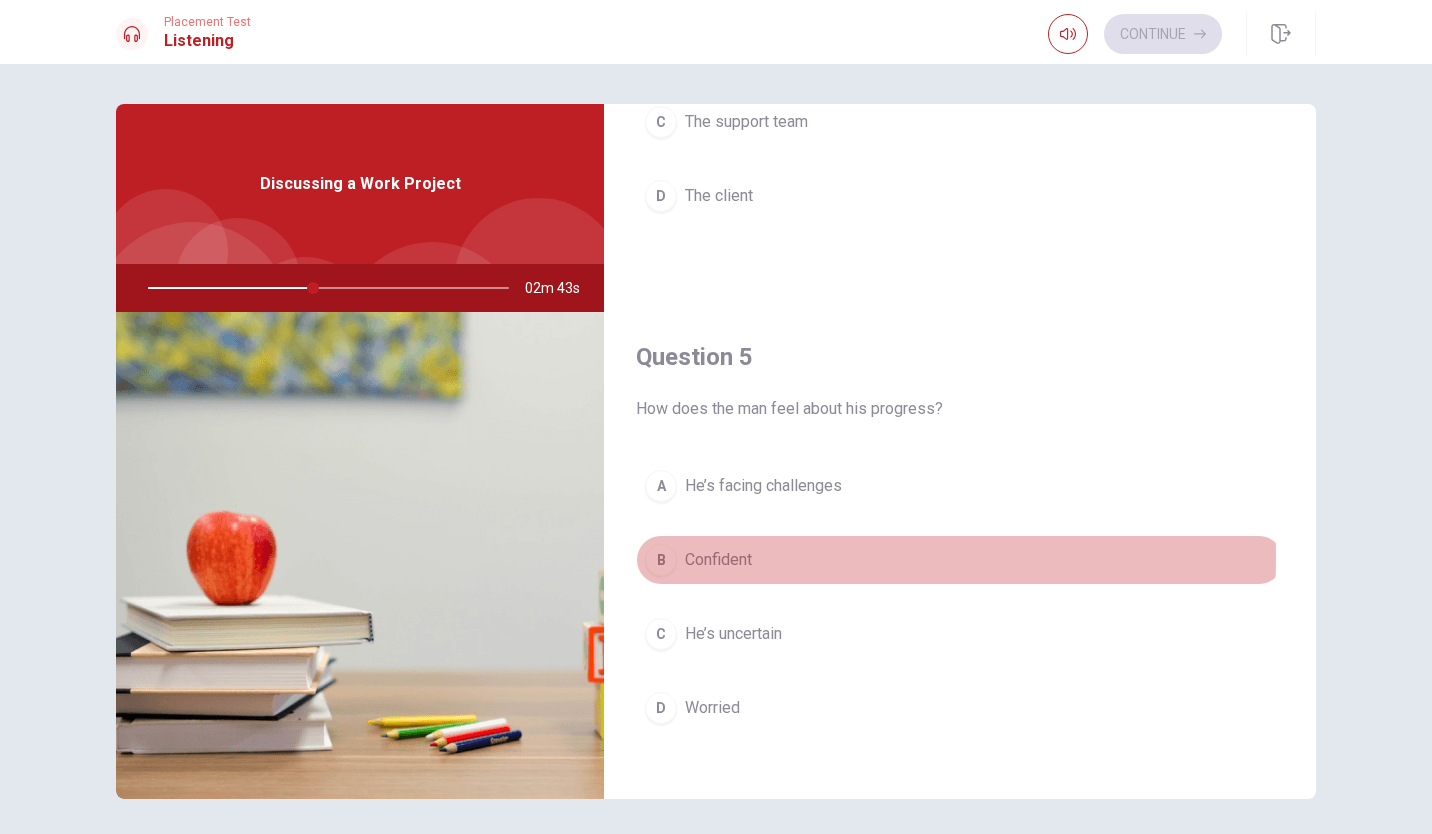 click on "Confident" at bounding box center [718, 560] 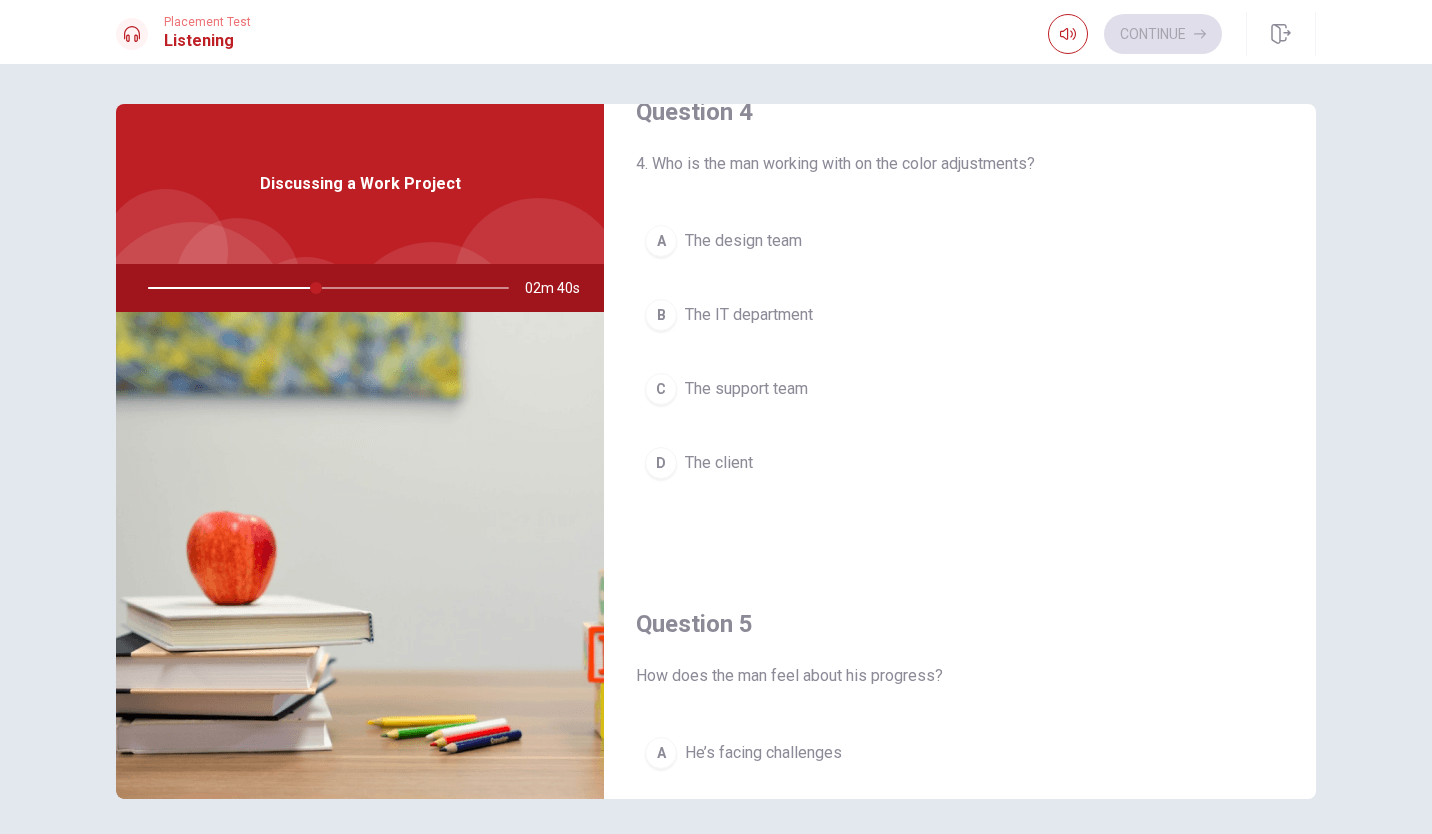 scroll, scrollTop: 1318, scrollLeft: 0, axis: vertical 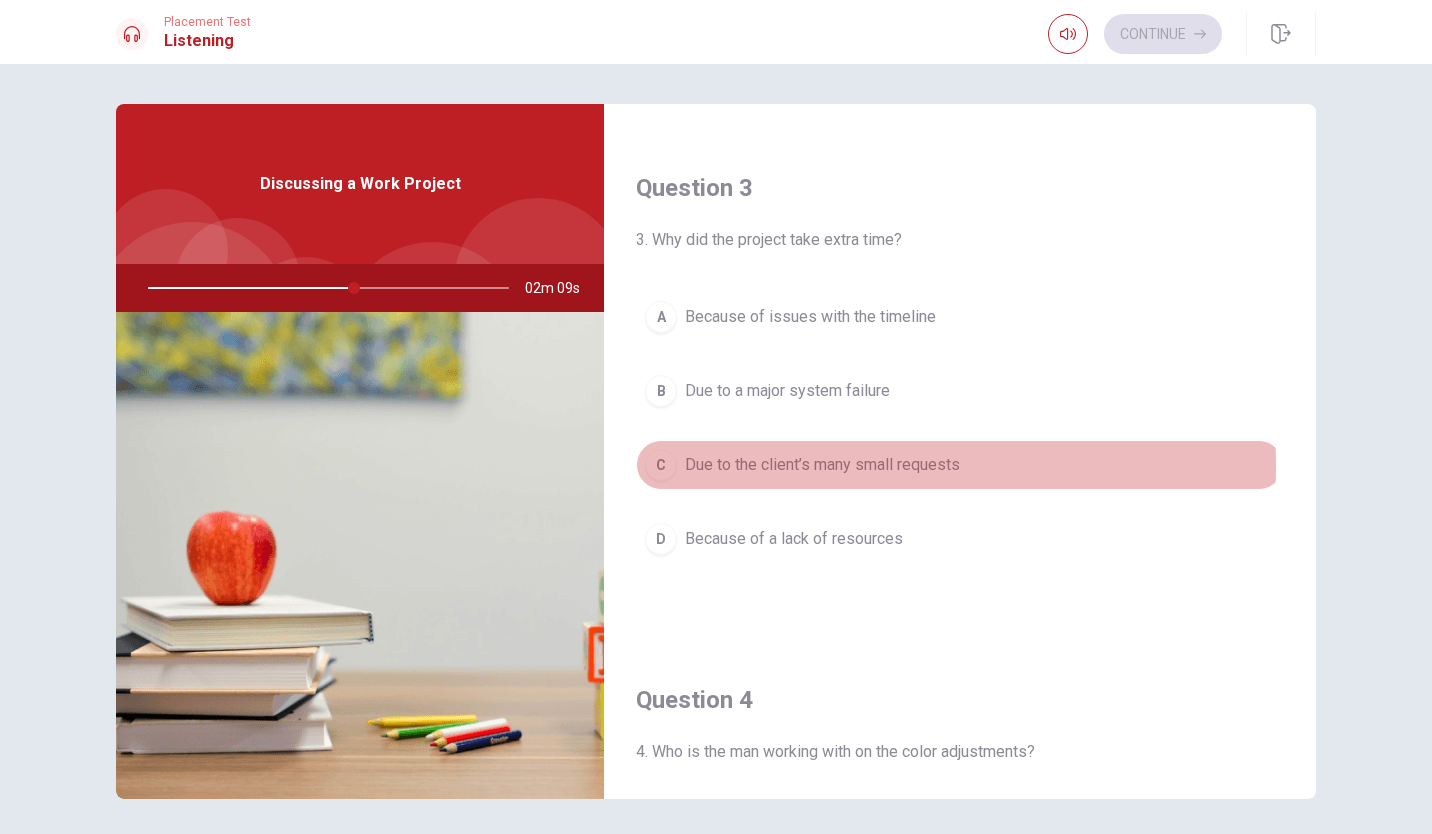 click on "Due to the client’s many small requests" at bounding box center (822, 465) 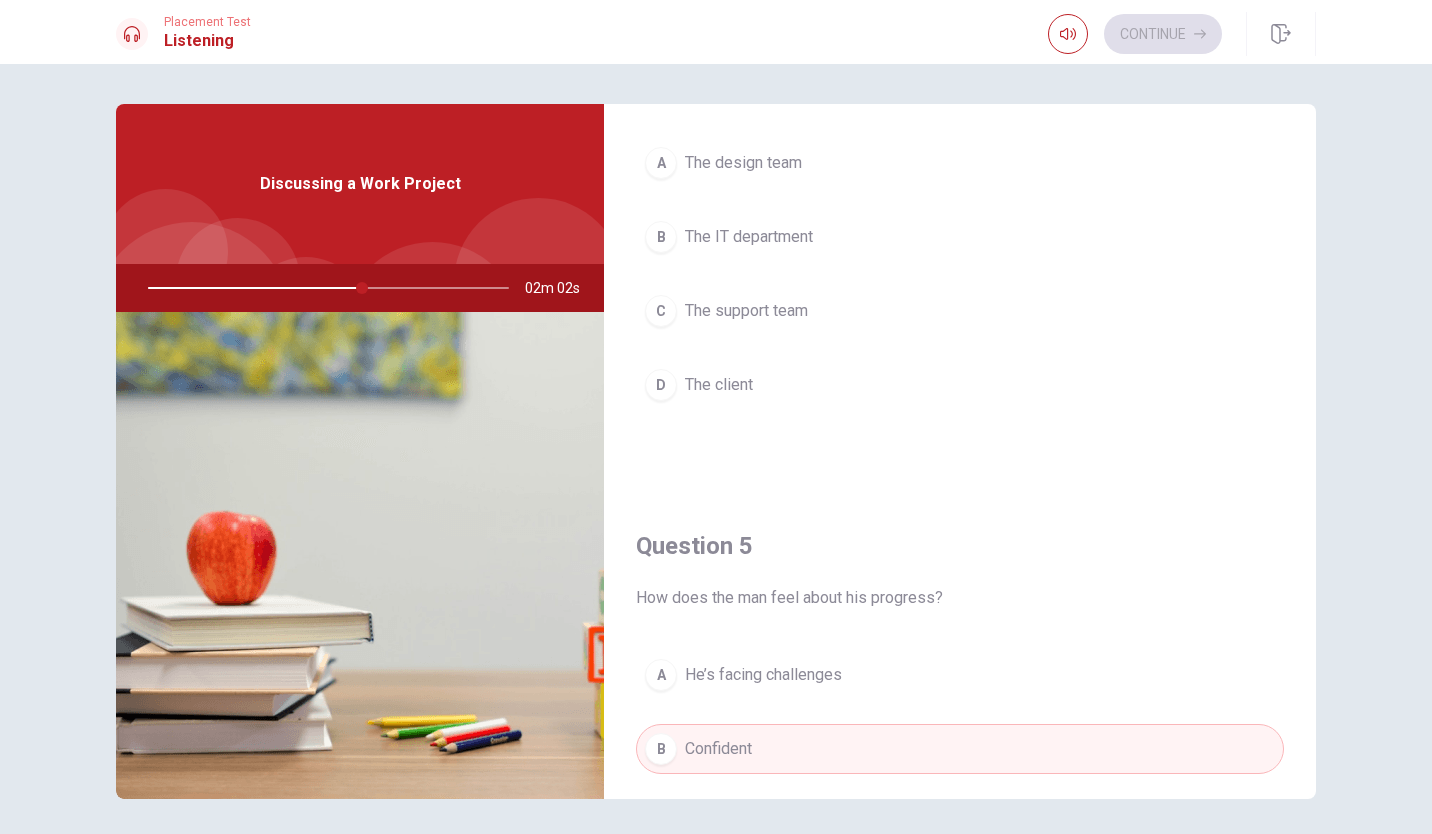 scroll, scrollTop: 1529, scrollLeft: 0, axis: vertical 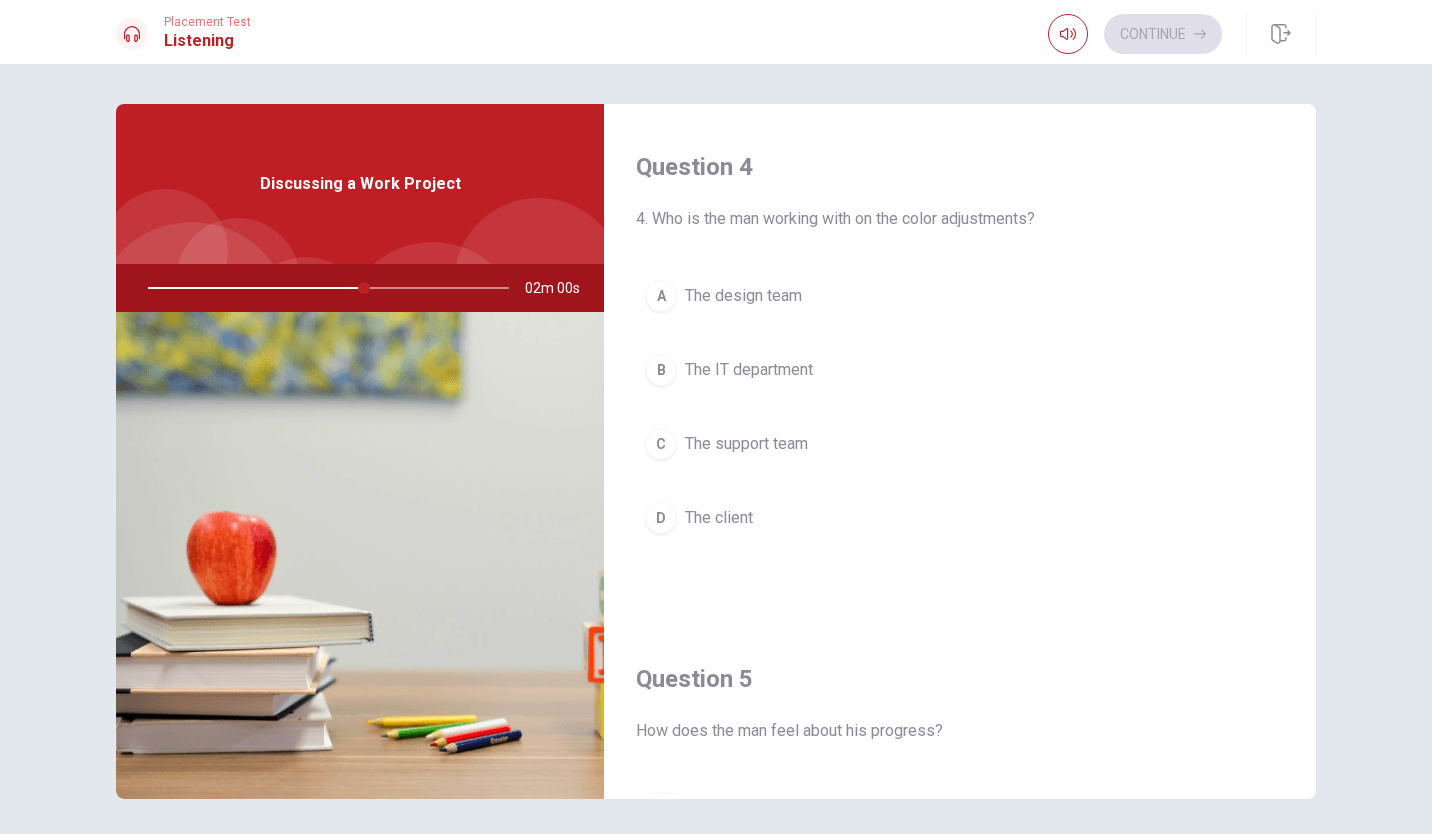 click on "The design team" at bounding box center [743, 296] 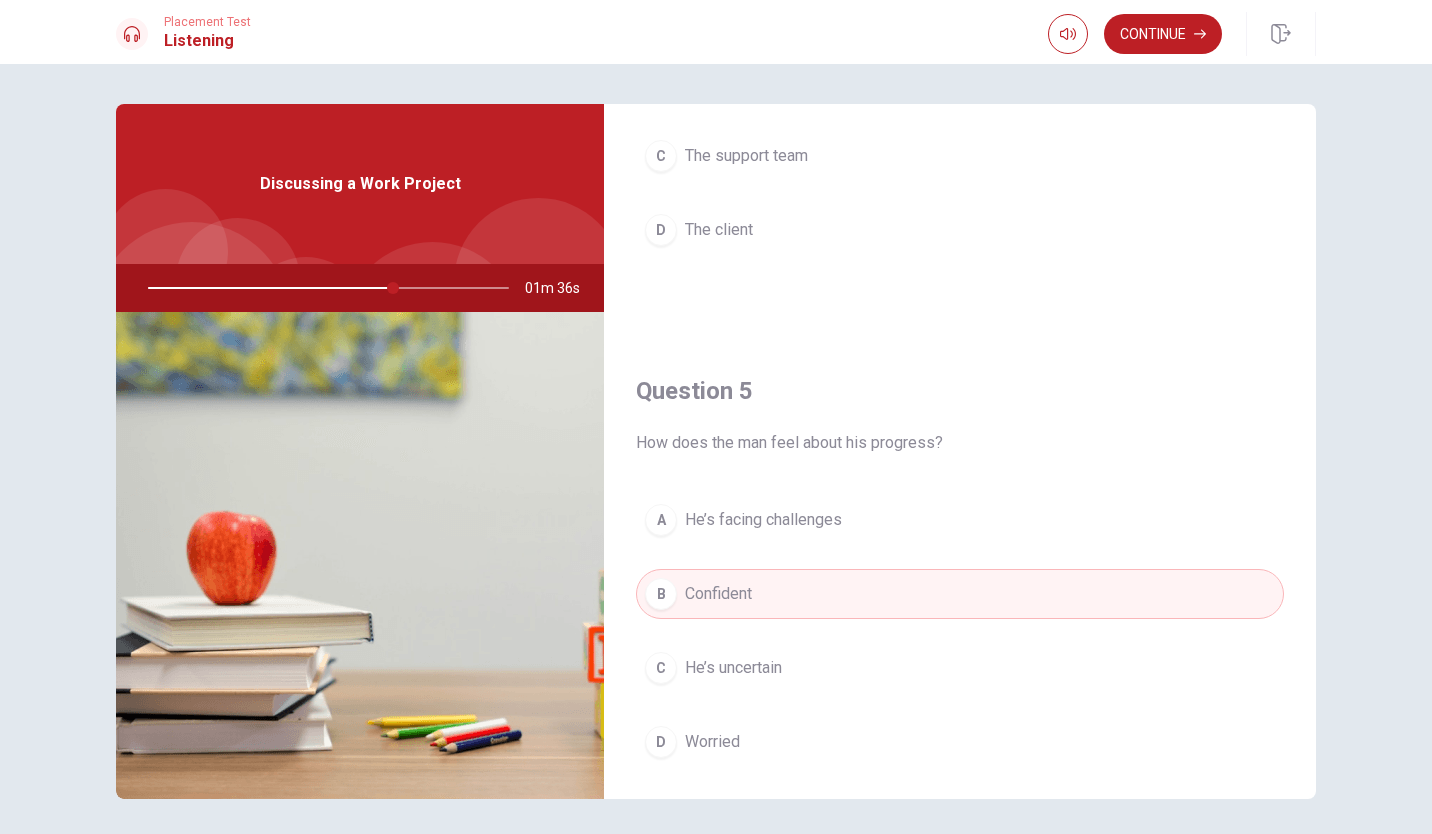 scroll, scrollTop: 1851, scrollLeft: 0, axis: vertical 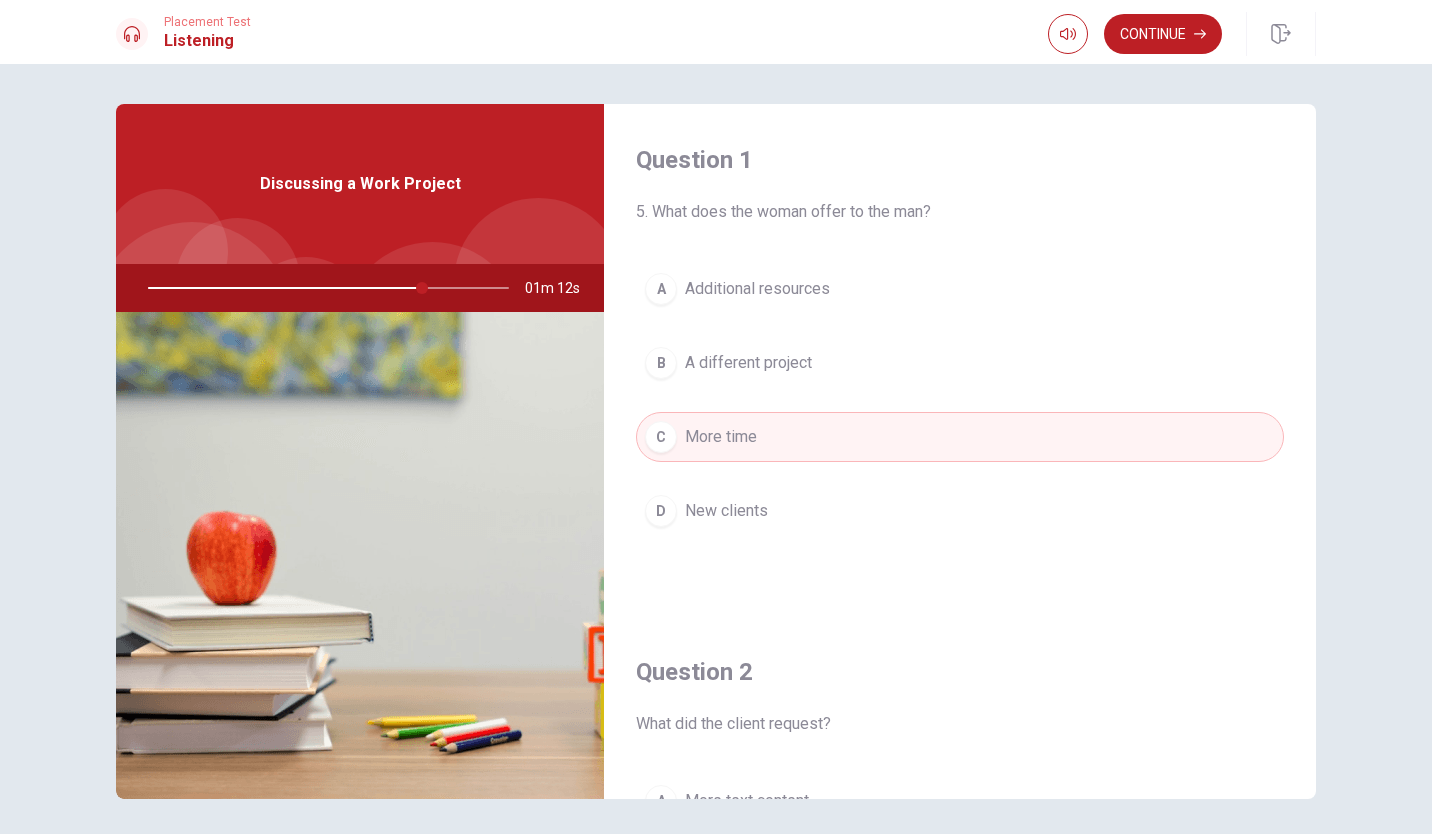 drag, startPoint x: 412, startPoint y: 284, endPoint x: 477, endPoint y: 284, distance: 65 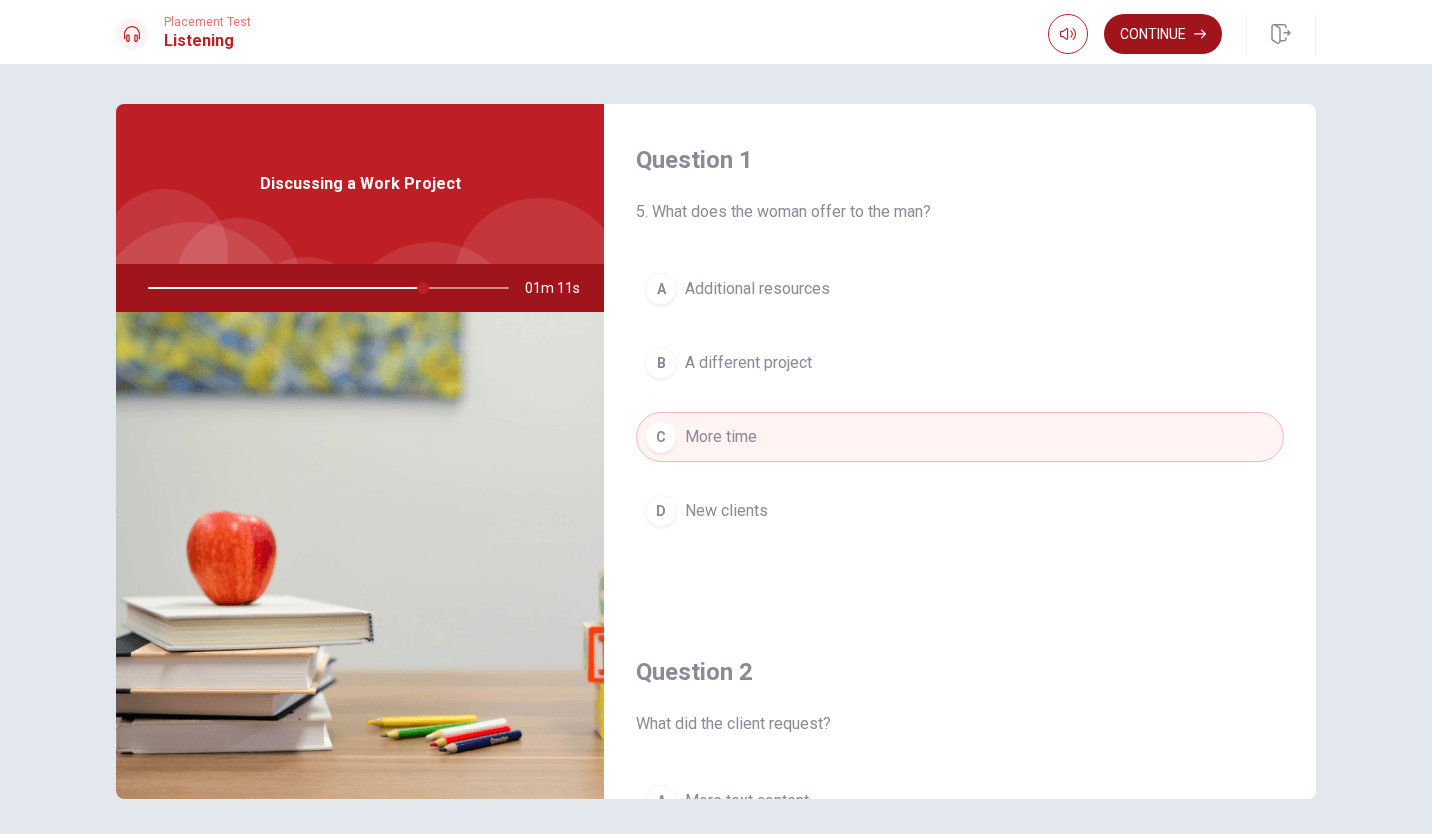 click on "Continue" at bounding box center [1163, 34] 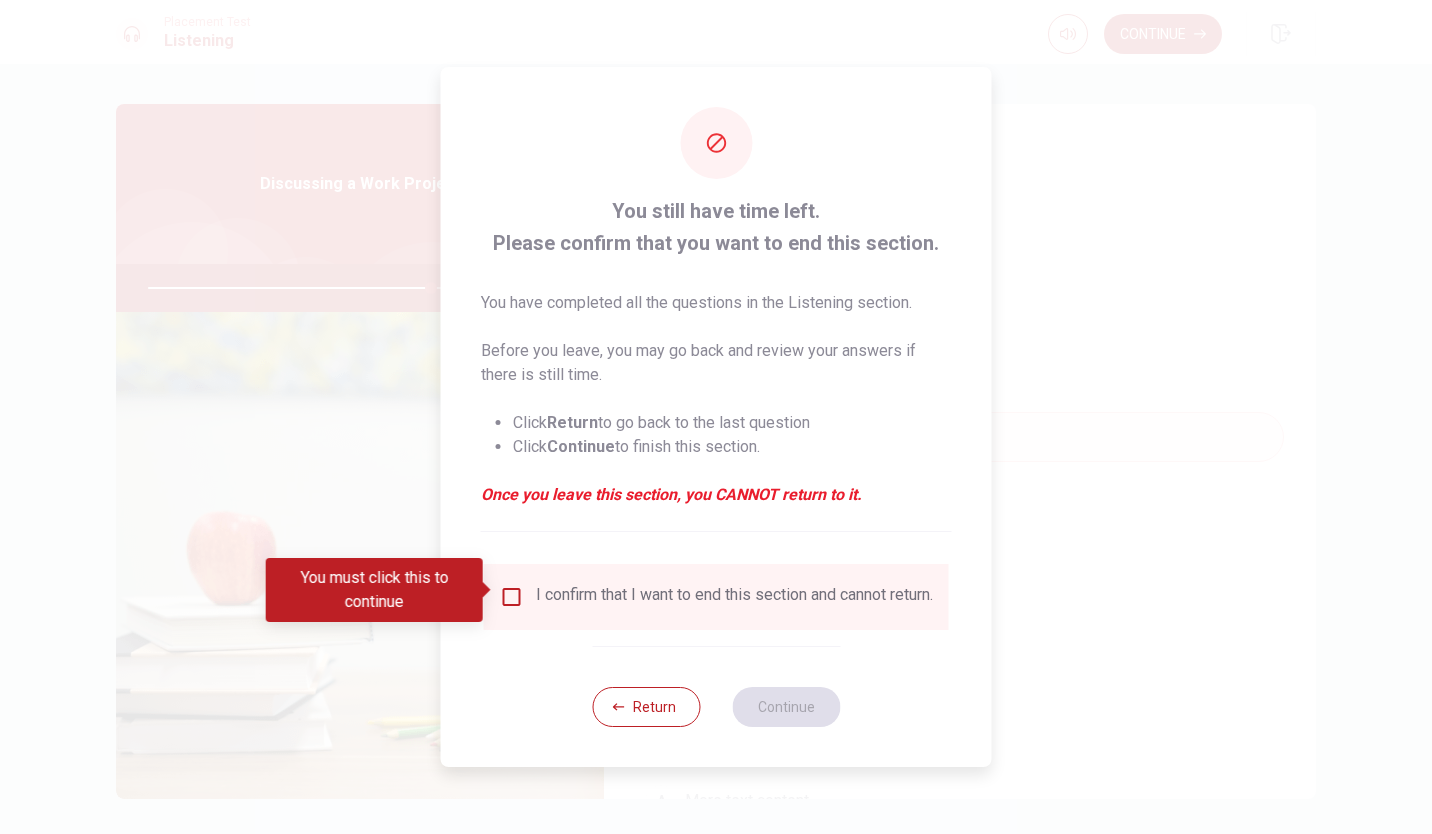 click at bounding box center [512, 597] 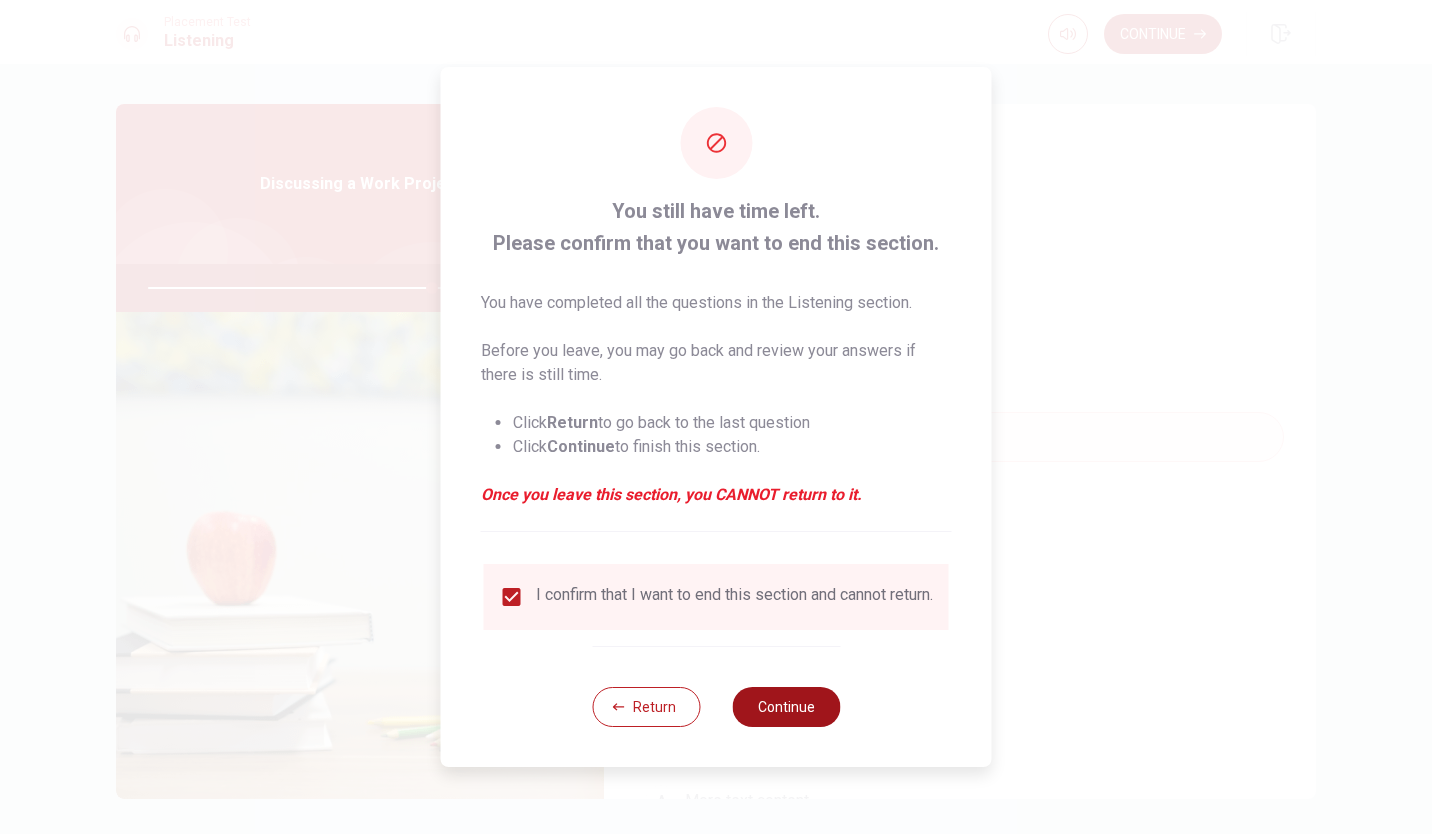 click on "Continue" at bounding box center (786, 707) 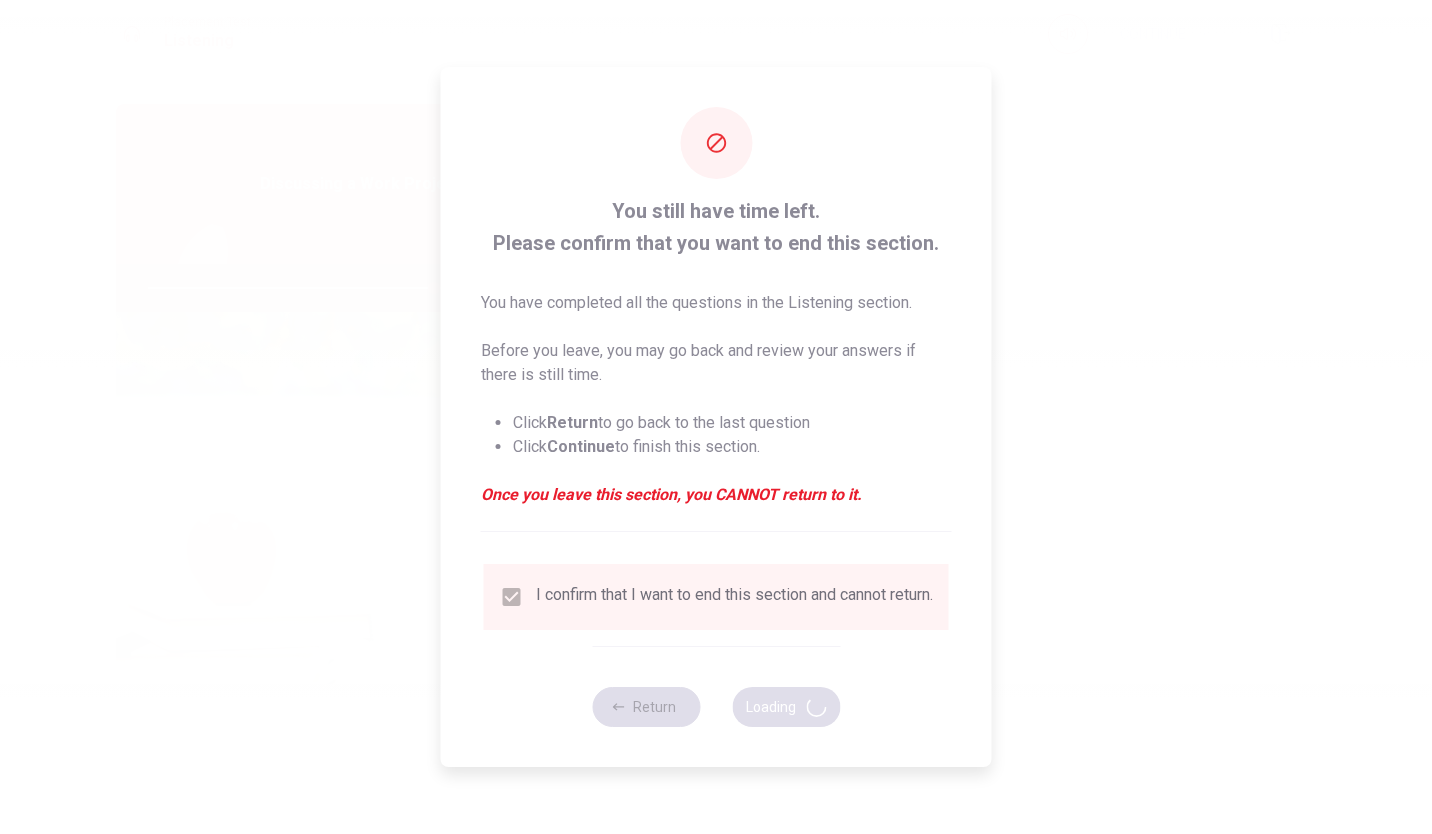 type on "80" 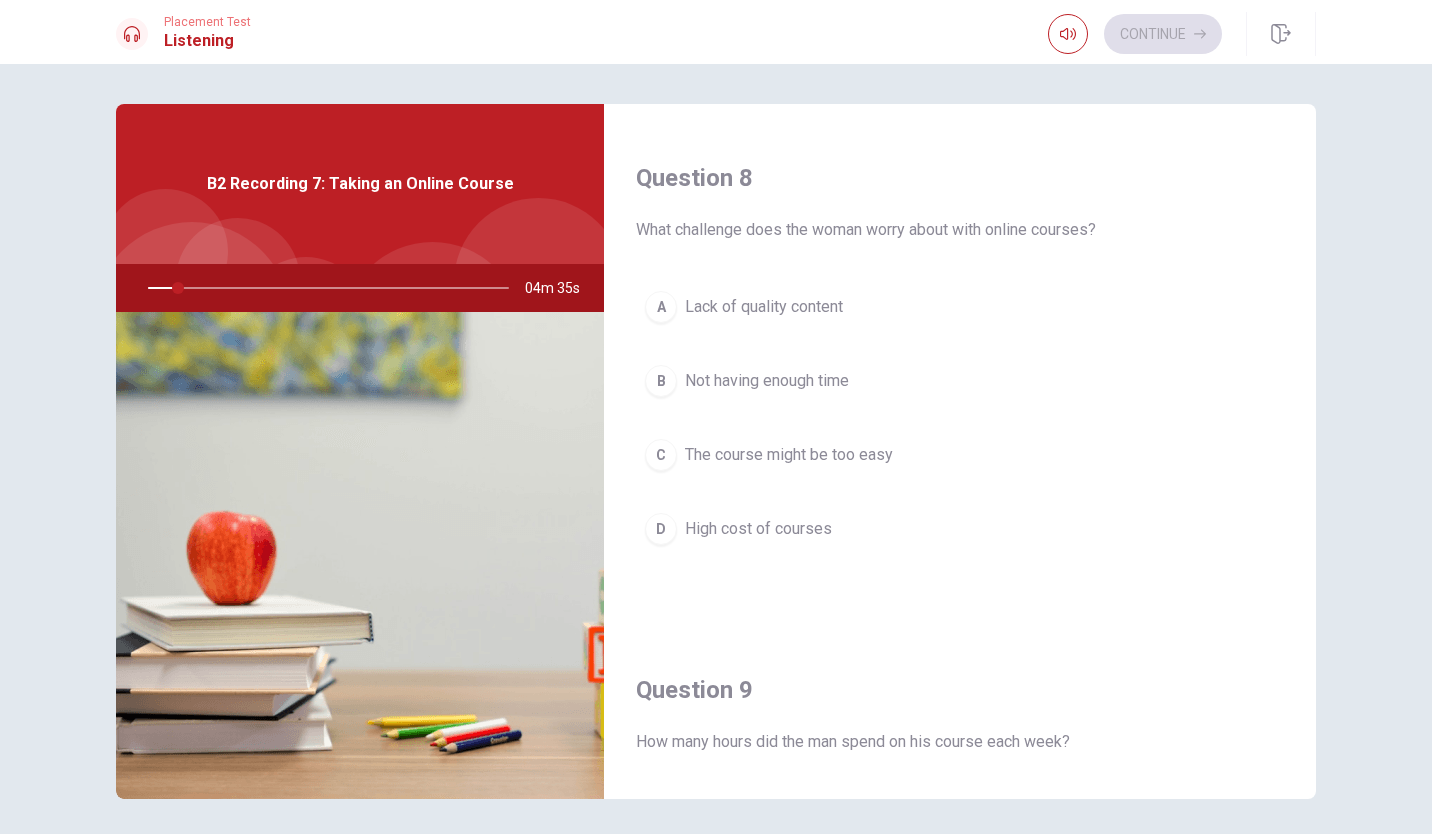 scroll, scrollTop: 1034, scrollLeft: 0, axis: vertical 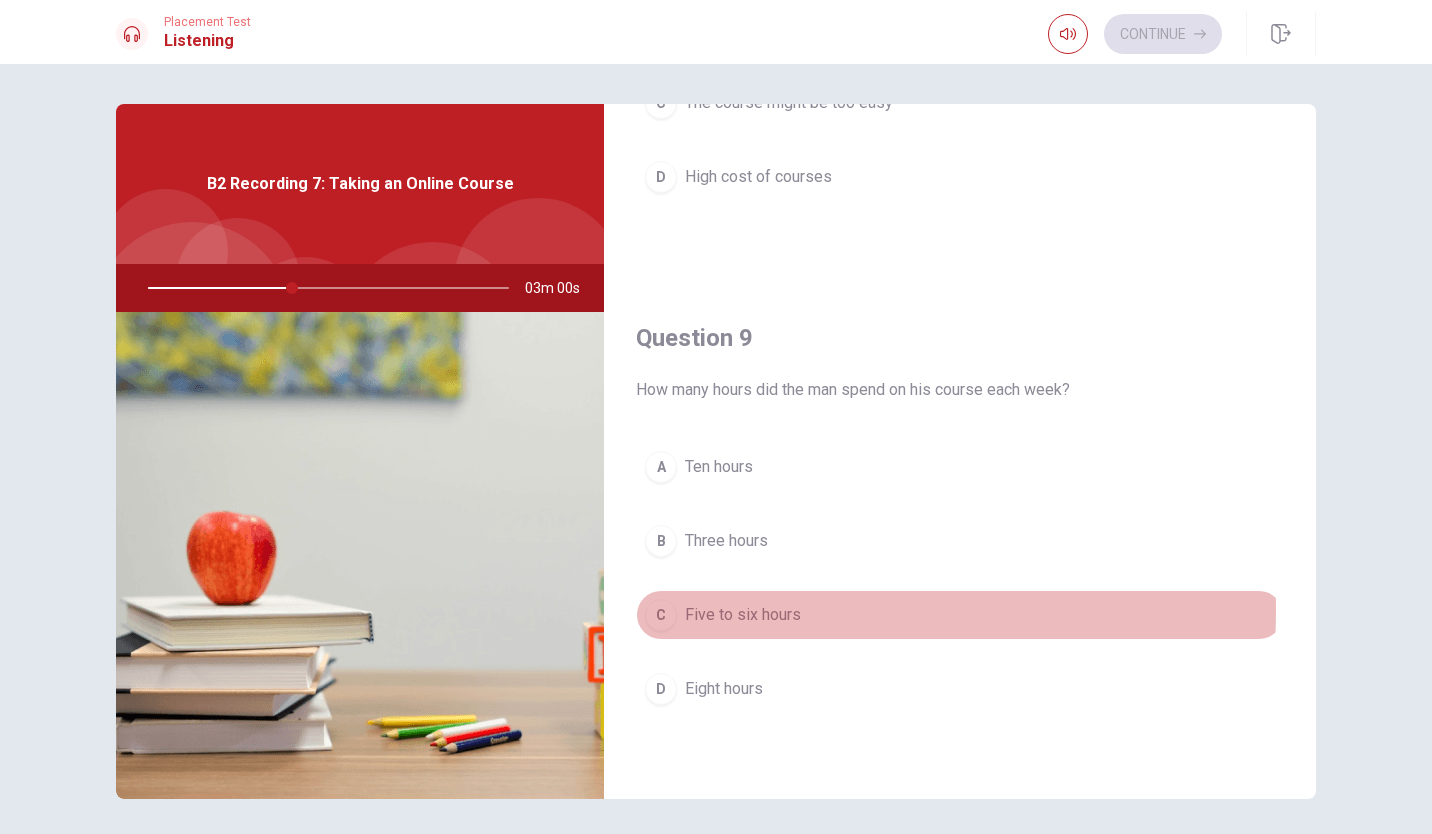 click on "Five to six hours" at bounding box center (743, 615) 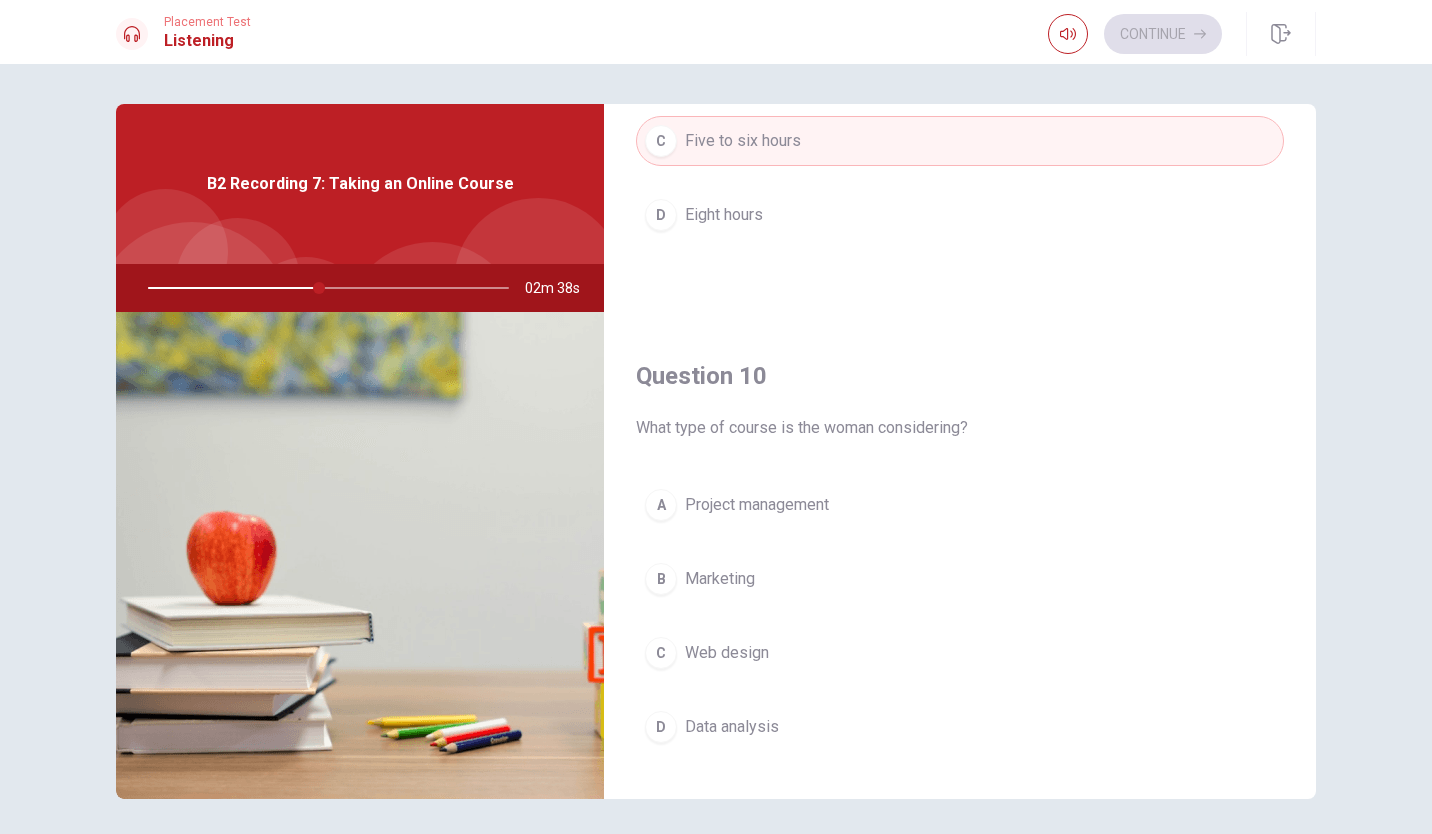 scroll, scrollTop: 1851, scrollLeft: 0, axis: vertical 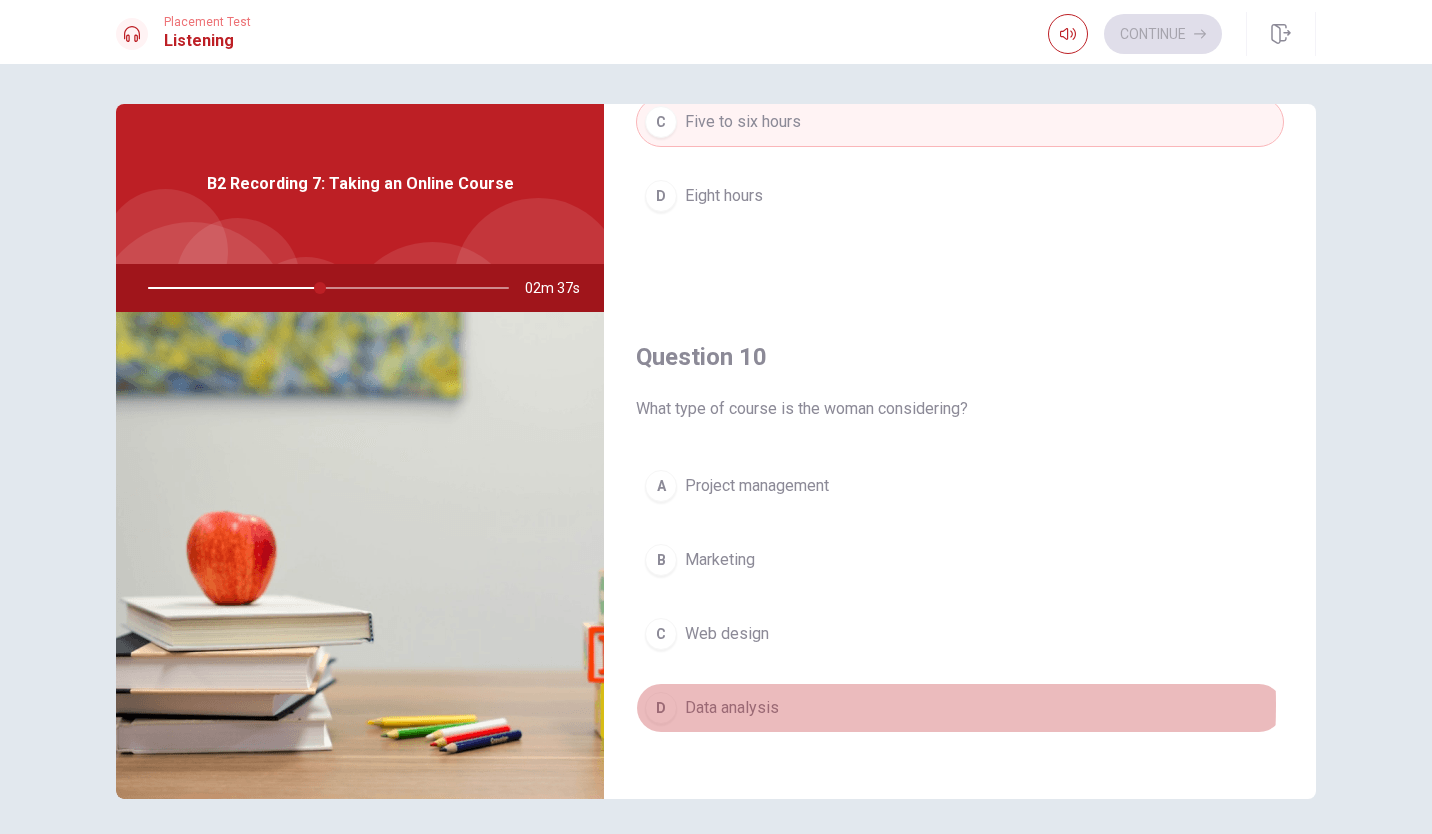 click on "Data analysis" at bounding box center (732, 708) 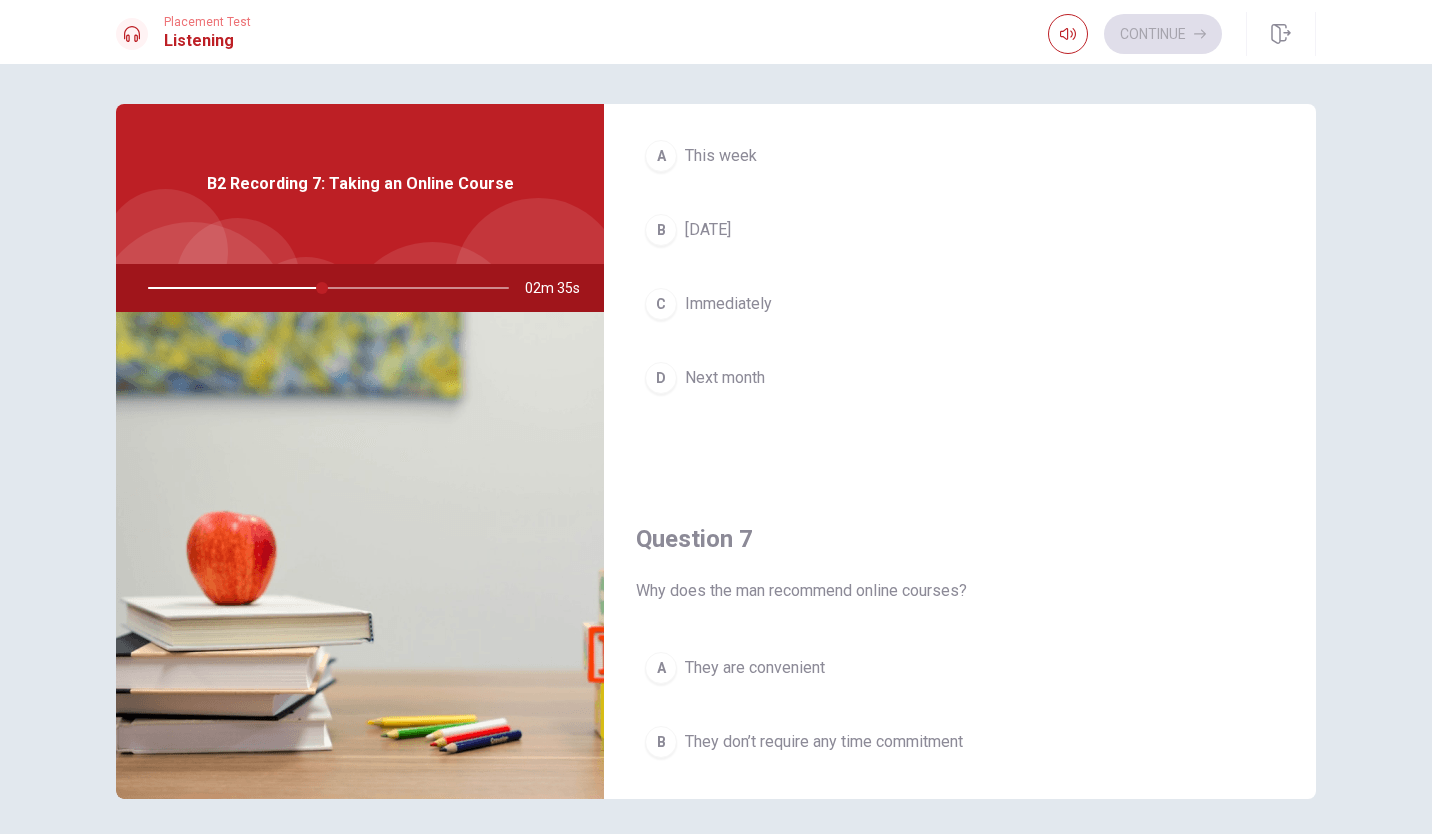 scroll, scrollTop: 0, scrollLeft: 0, axis: both 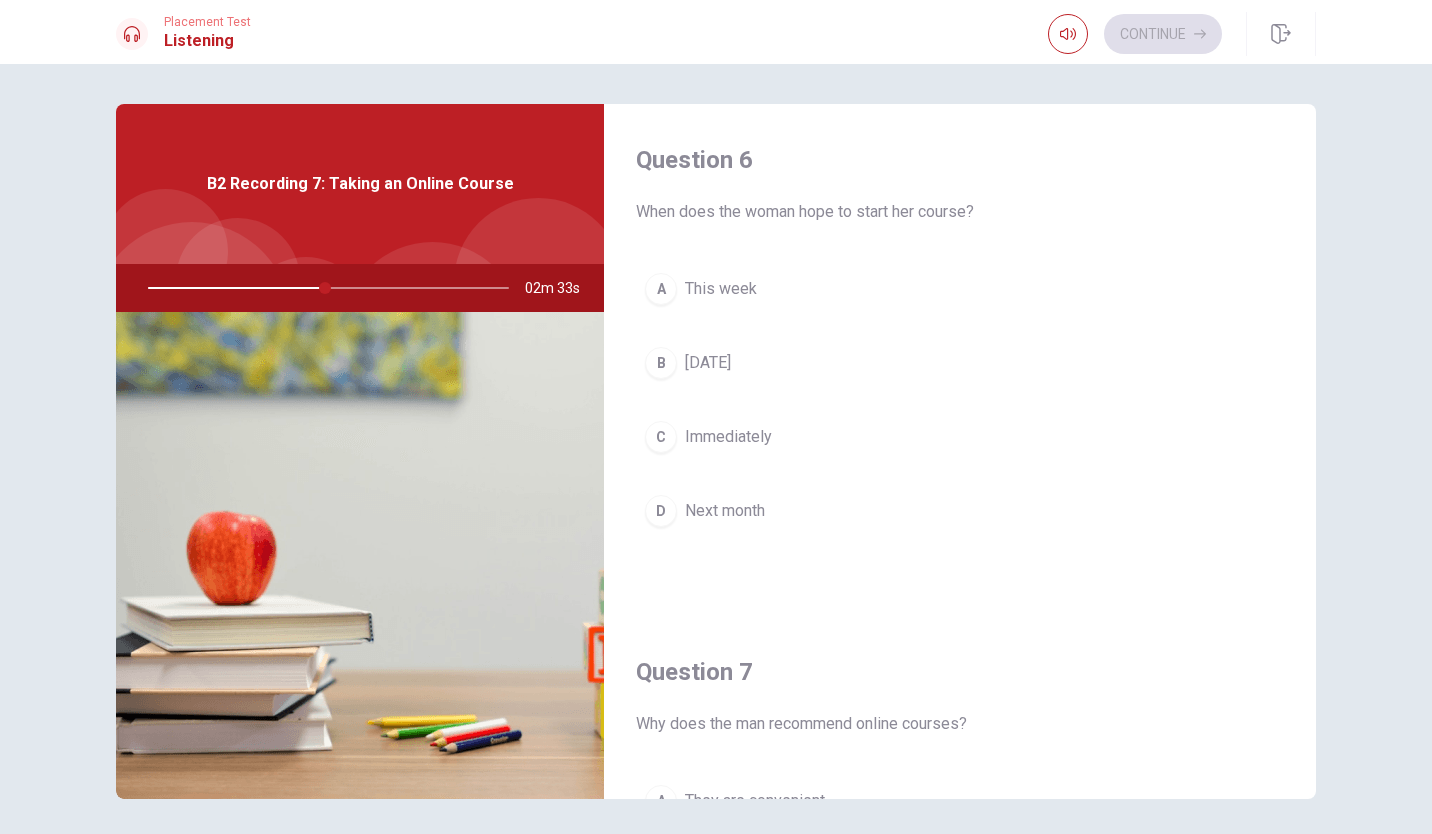 click on "D Next month" at bounding box center (960, 511) 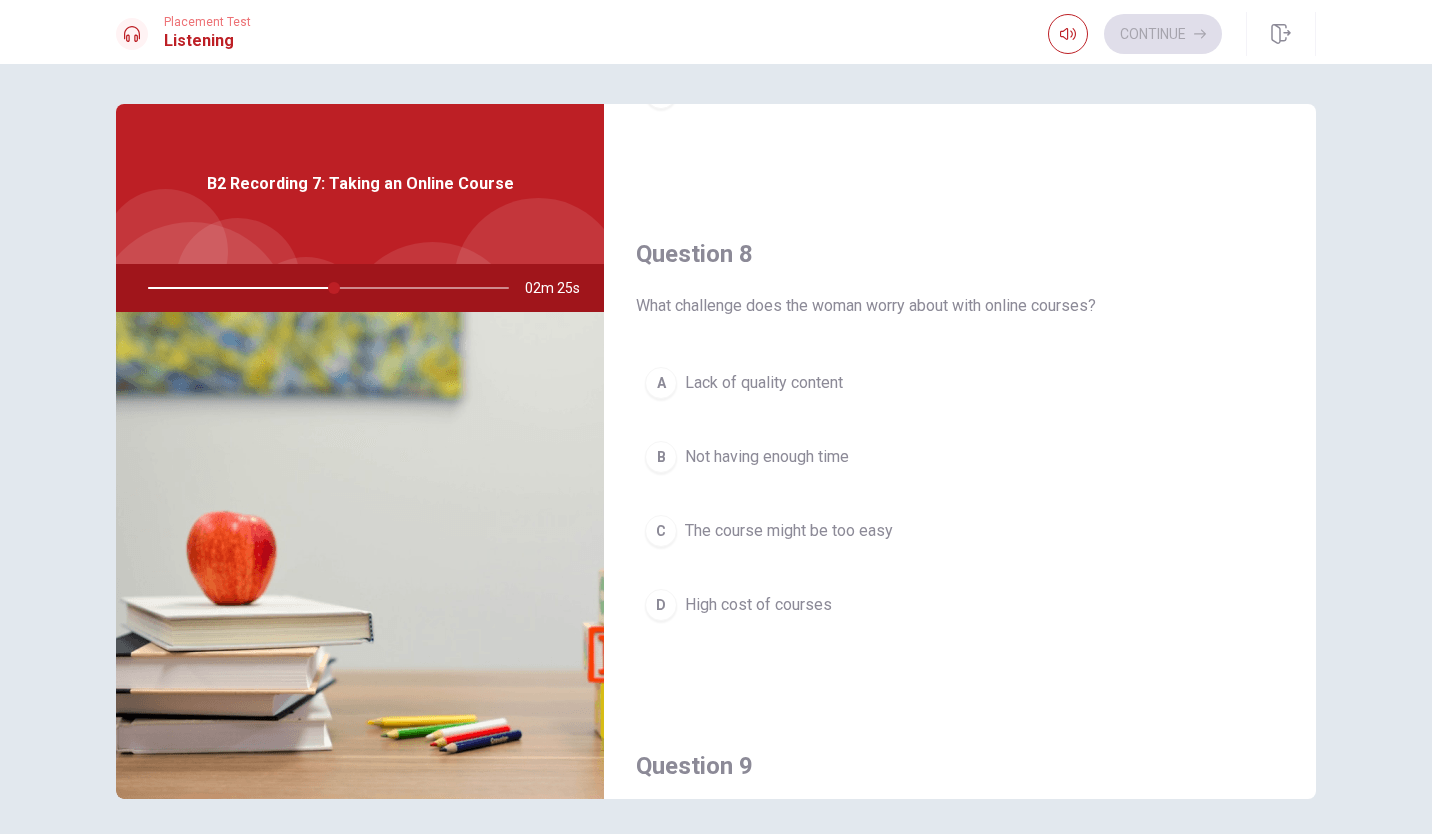scroll, scrollTop: 933, scrollLeft: 0, axis: vertical 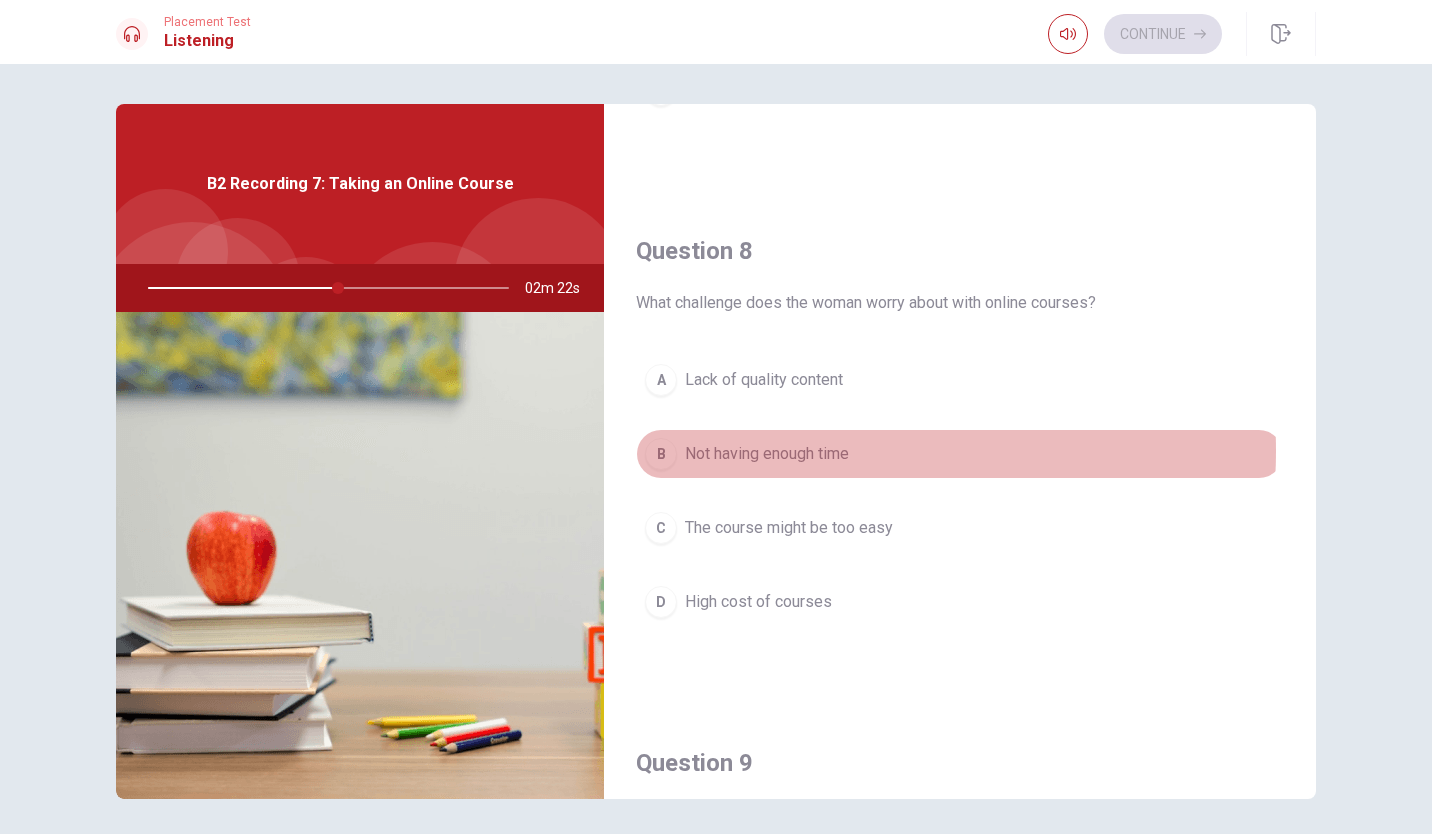 click on "Not having enough time" at bounding box center [767, 454] 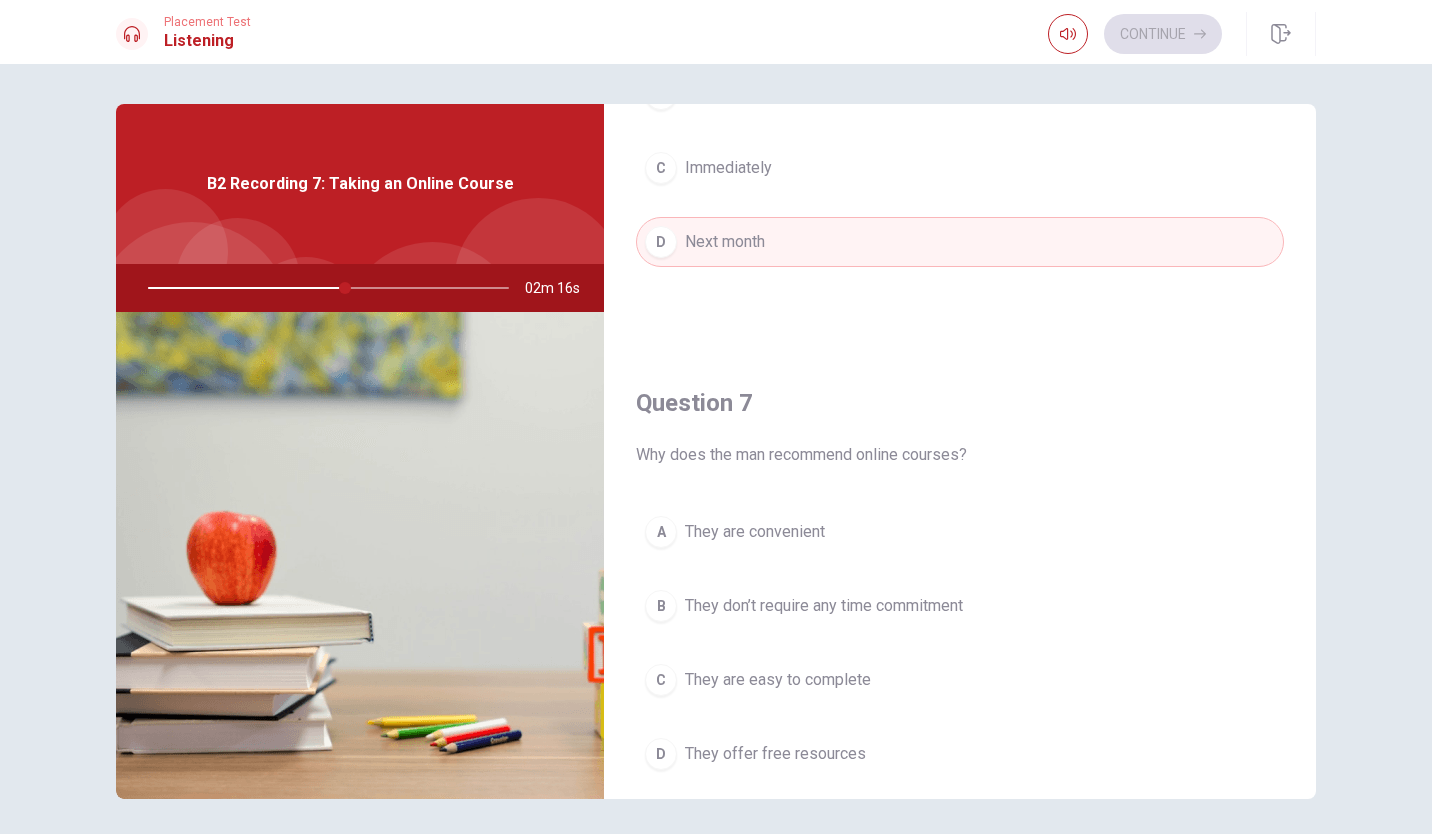 scroll, scrollTop: 400, scrollLeft: 0, axis: vertical 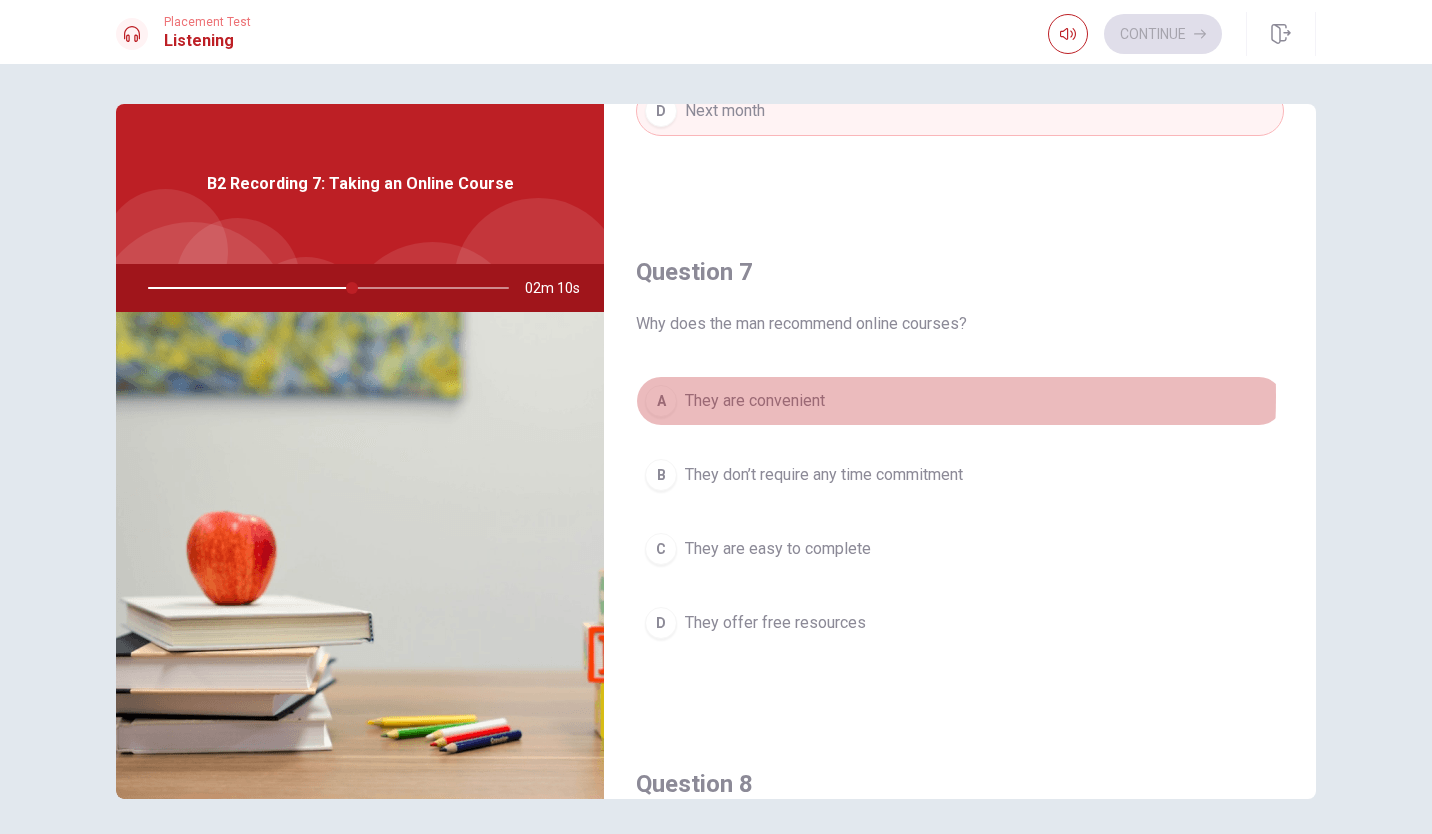 click on "They are convenient" at bounding box center (755, 401) 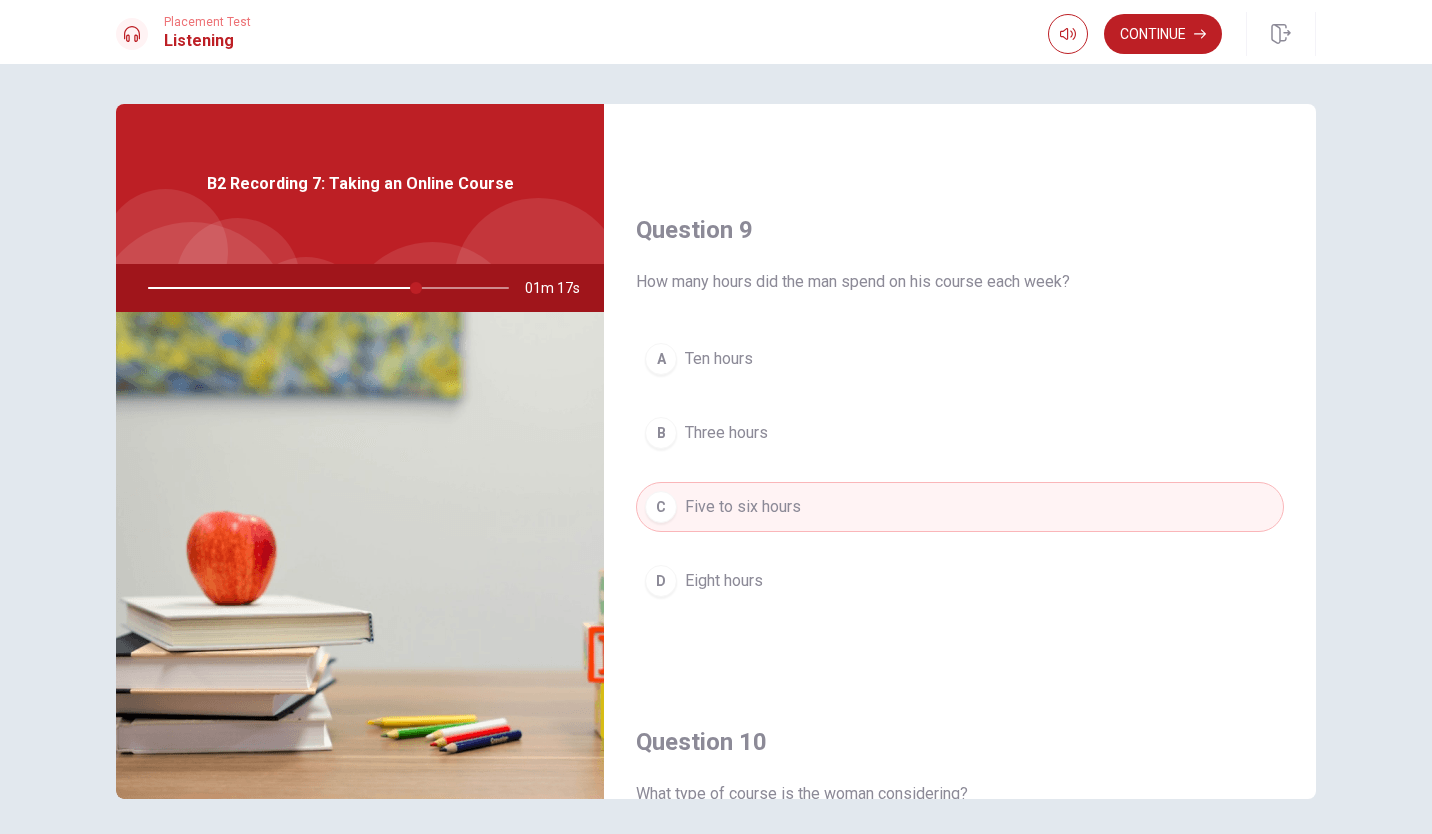 scroll, scrollTop: 1851, scrollLeft: 0, axis: vertical 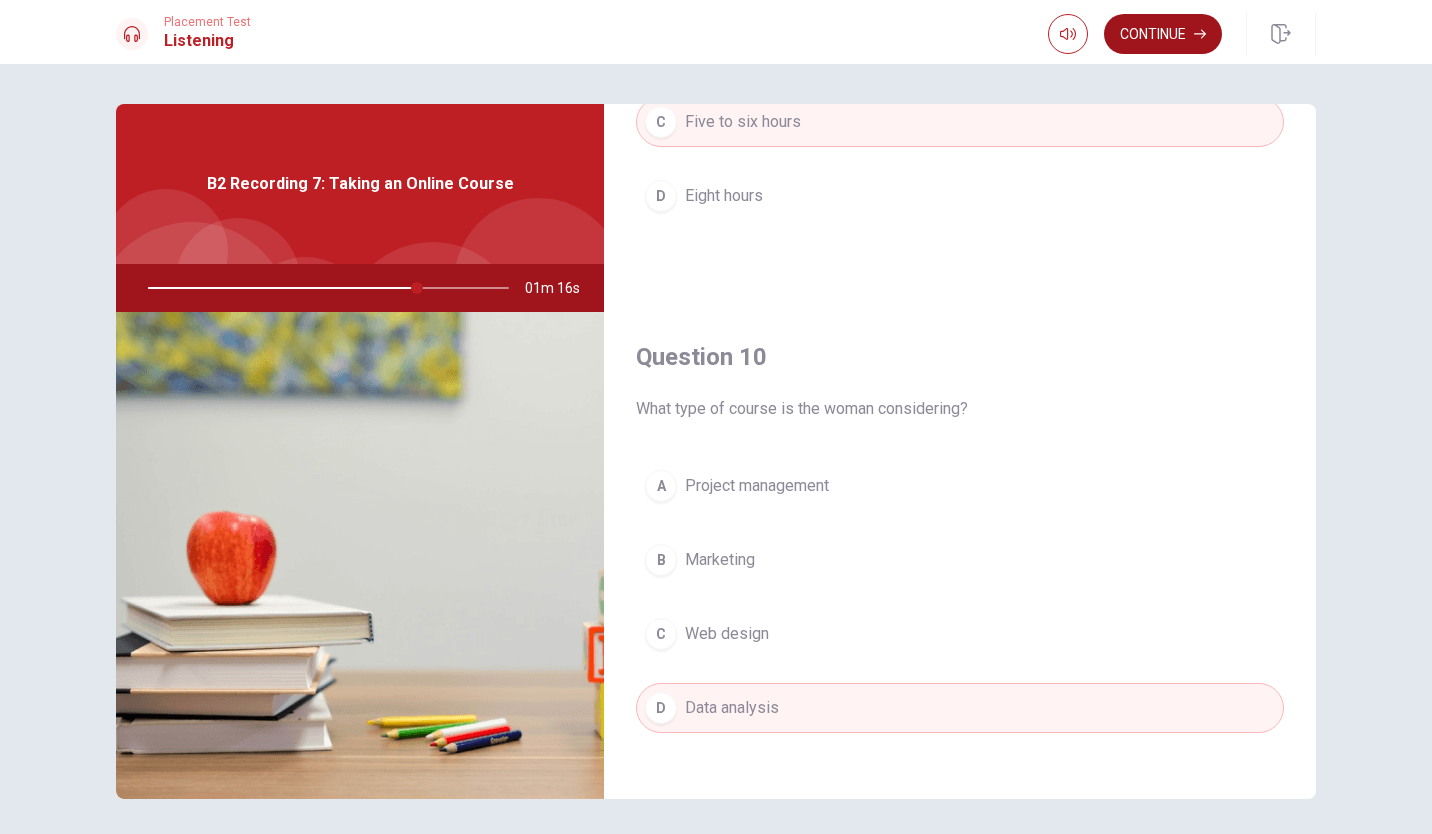 click on "Continue" at bounding box center [1163, 34] 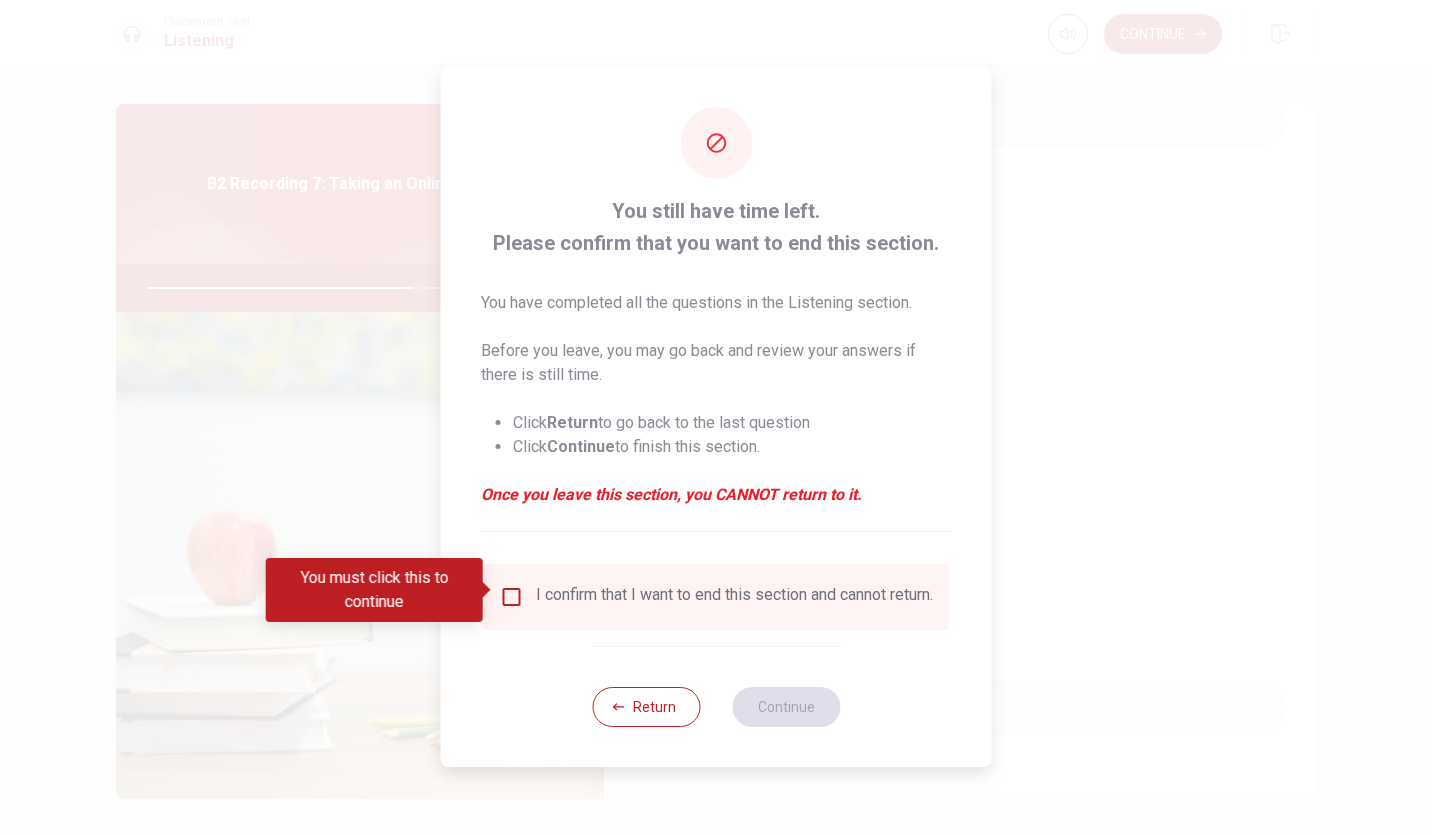click at bounding box center [512, 597] 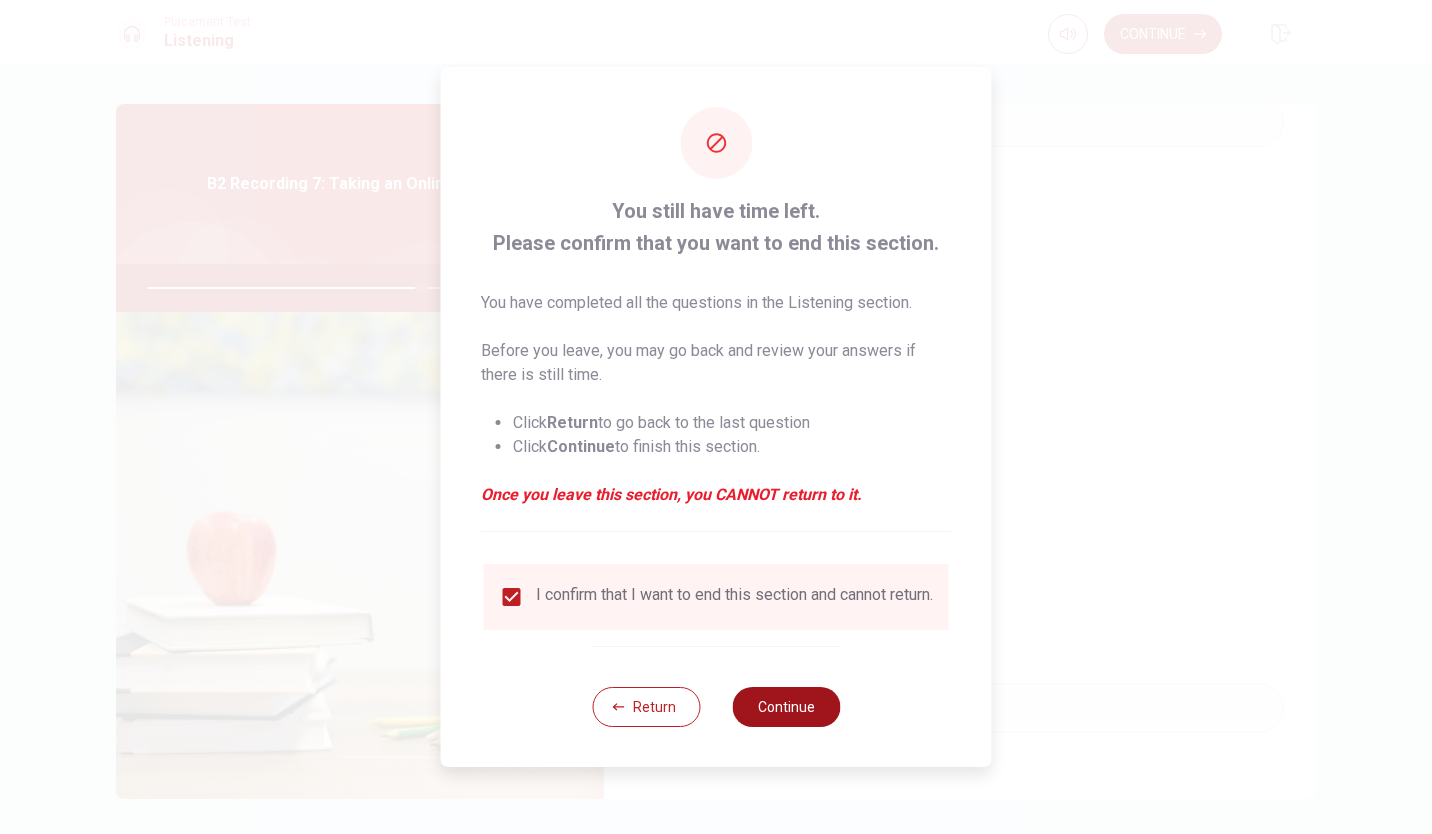 click on "Continue" at bounding box center [786, 707] 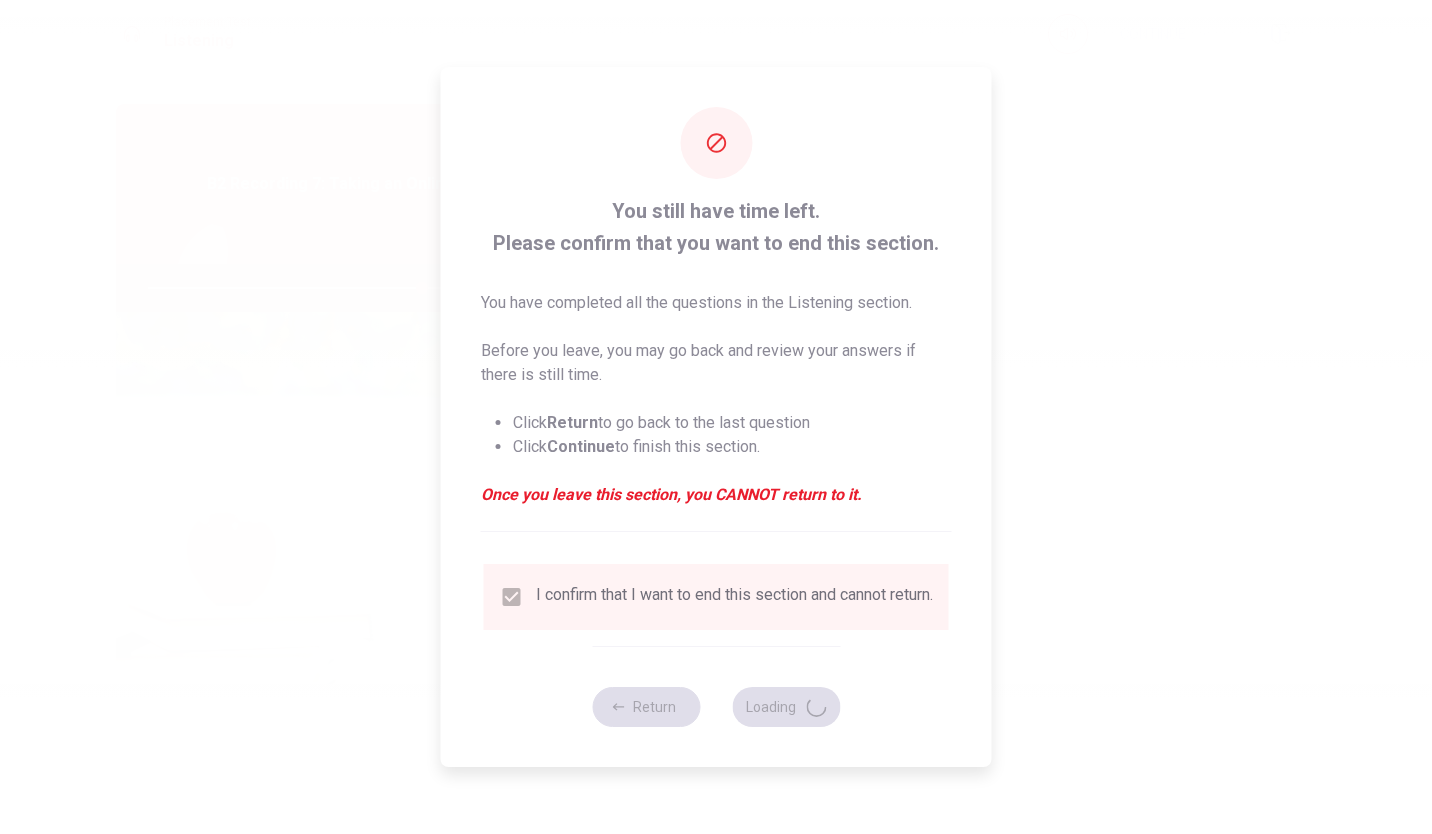 type on "76" 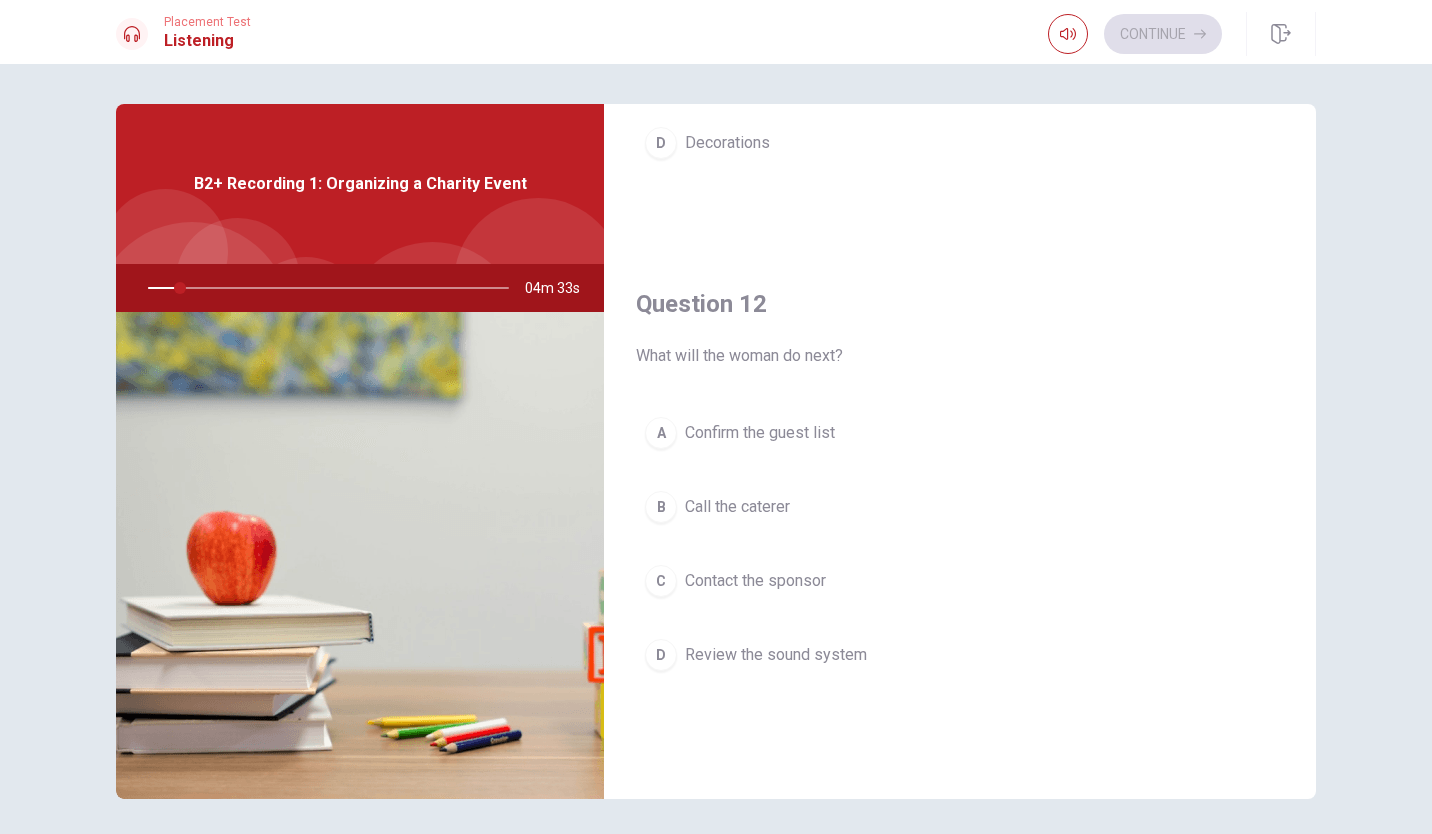 scroll, scrollTop: 531, scrollLeft: 0, axis: vertical 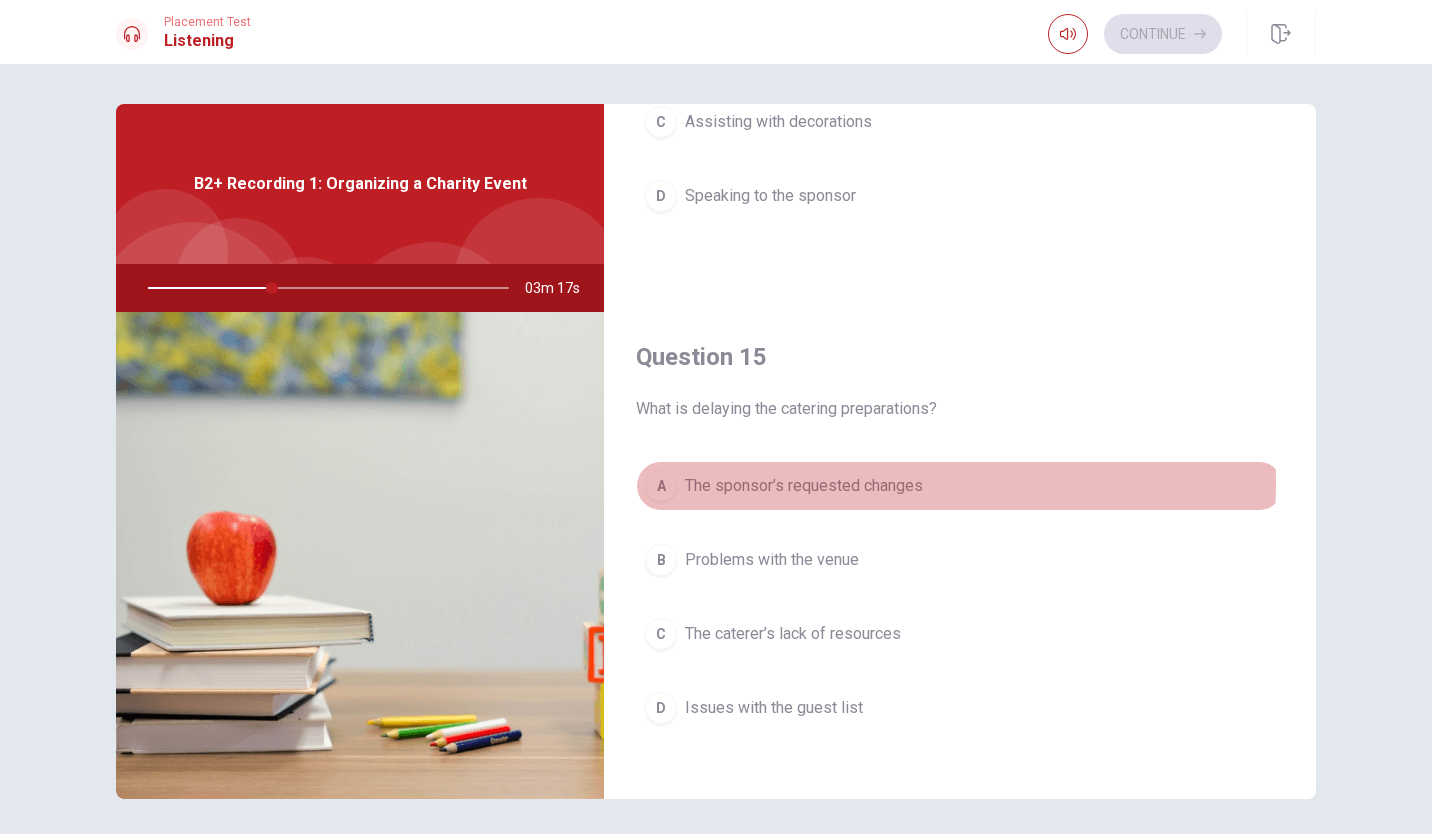 click on "The sponsor’s requested changes" at bounding box center [804, 486] 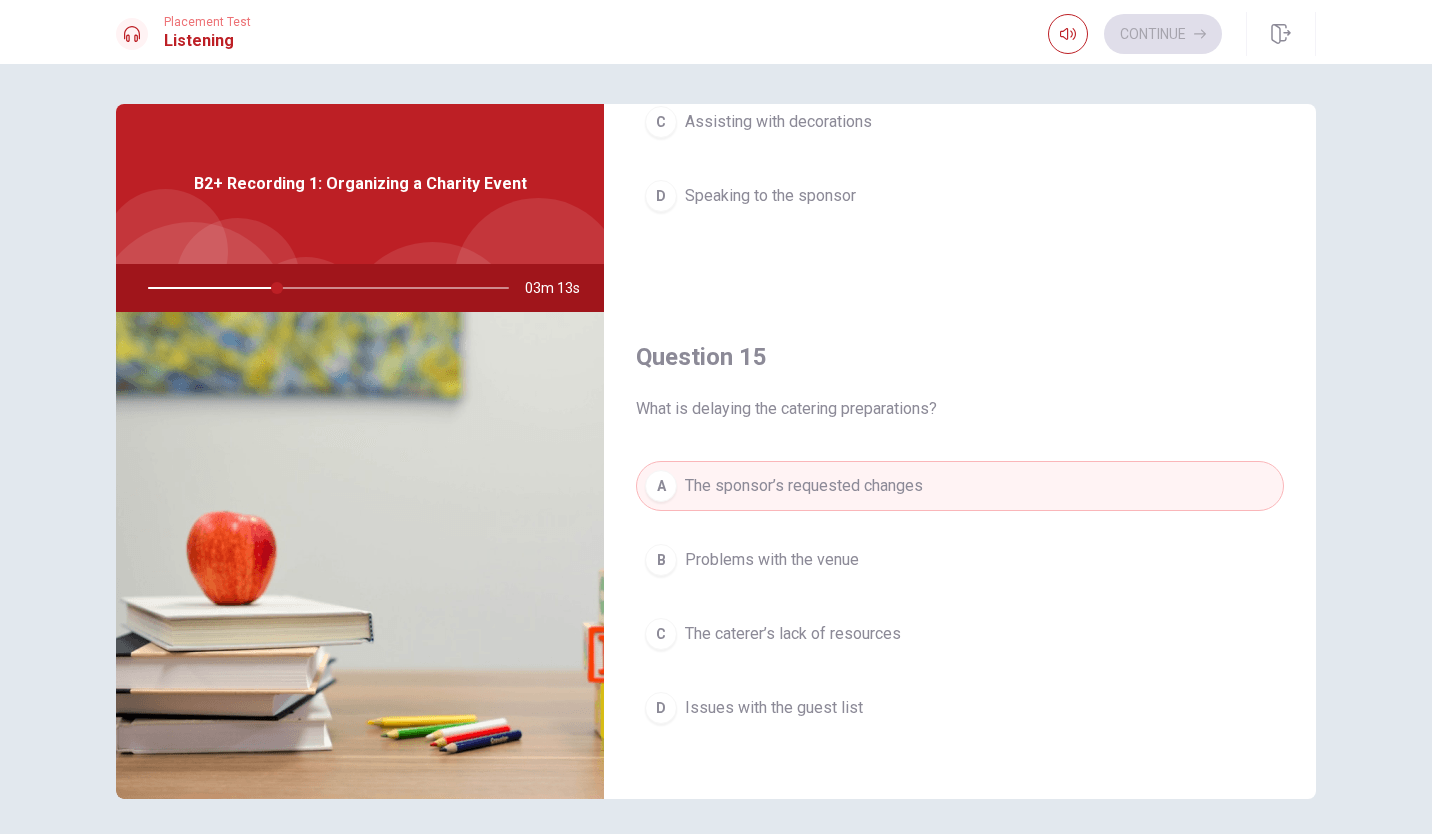 scroll, scrollTop: 0, scrollLeft: 0, axis: both 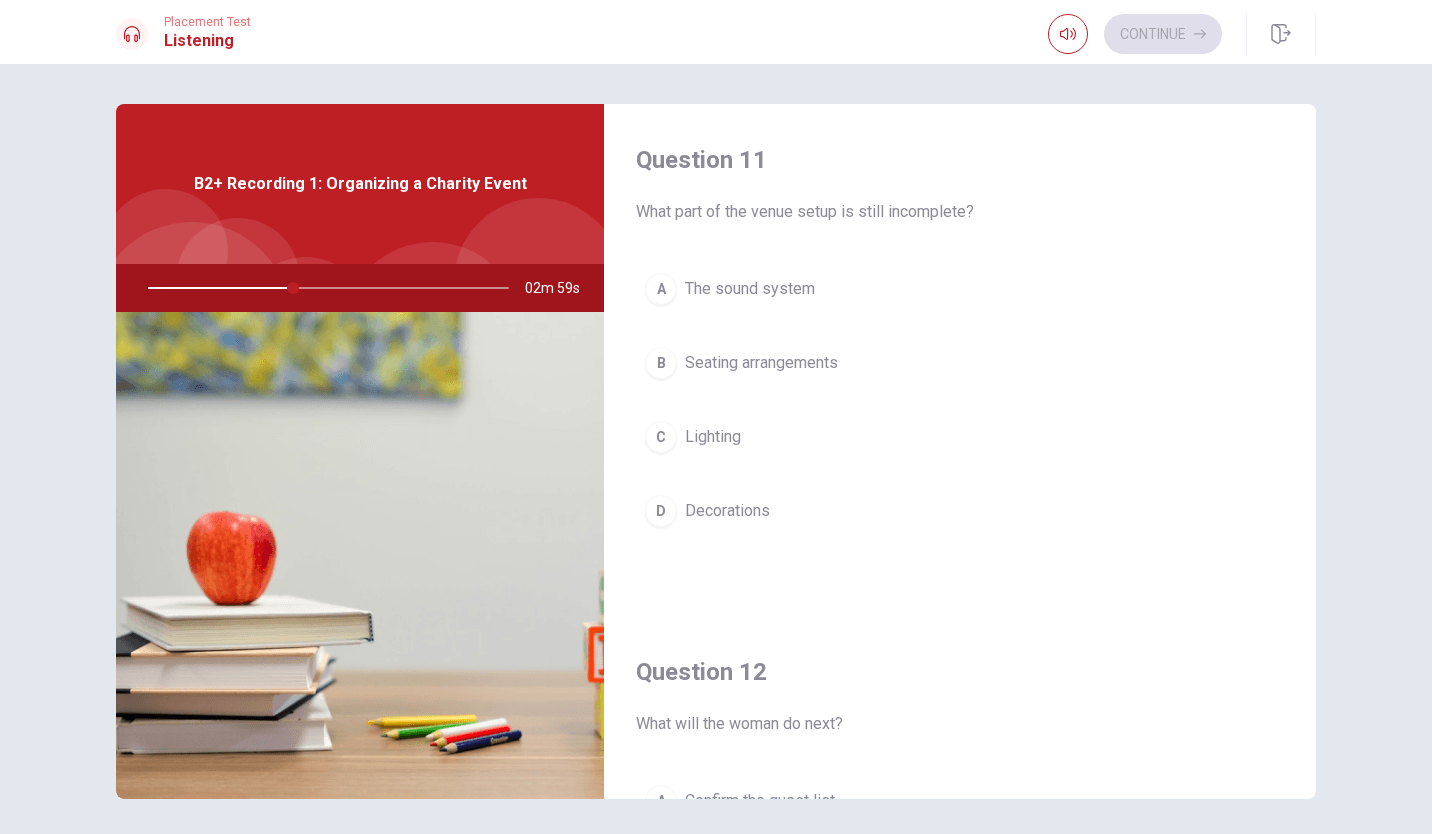 click on "The sound system" at bounding box center (750, 289) 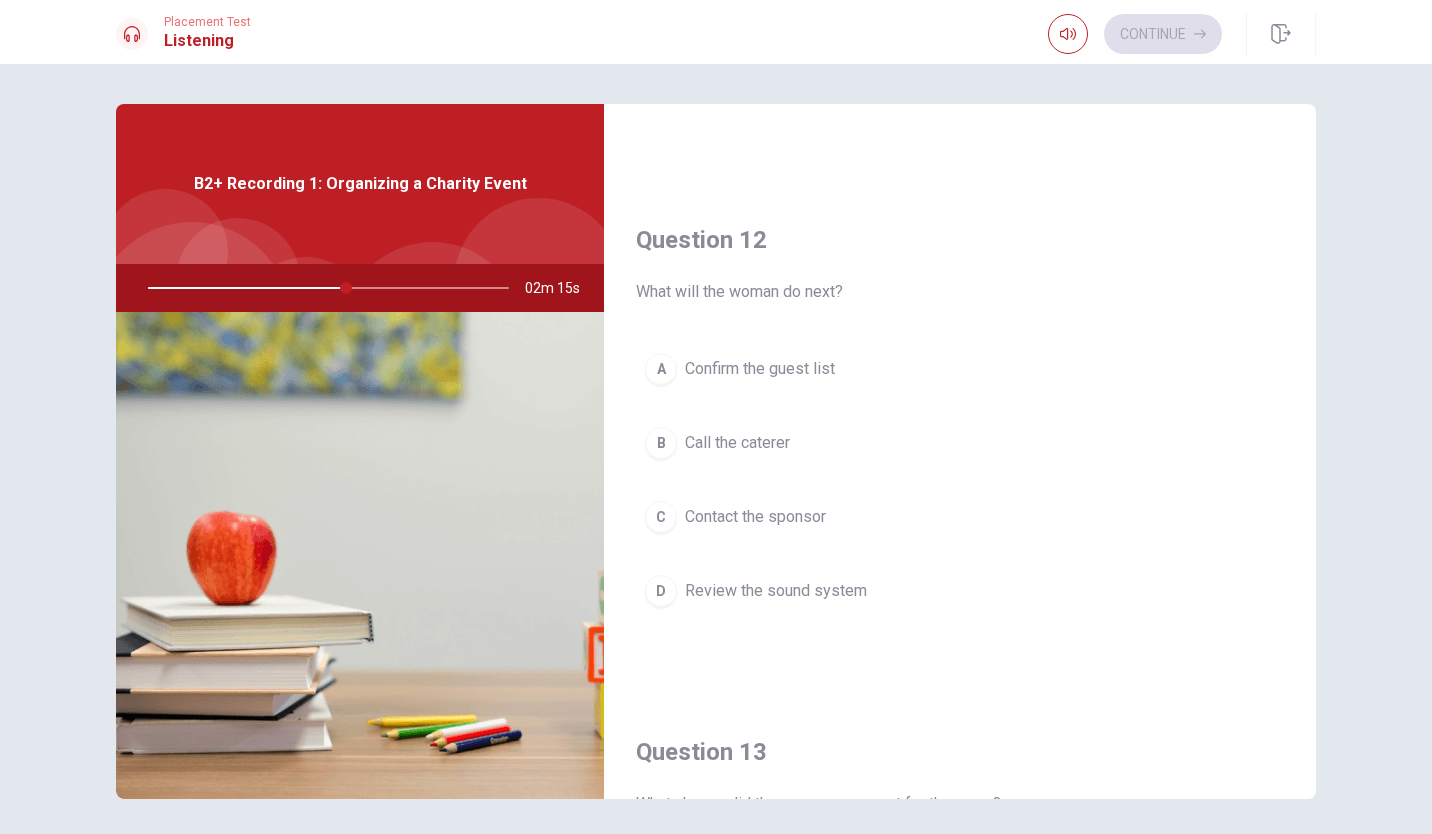 scroll, scrollTop: 400, scrollLeft: 0, axis: vertical 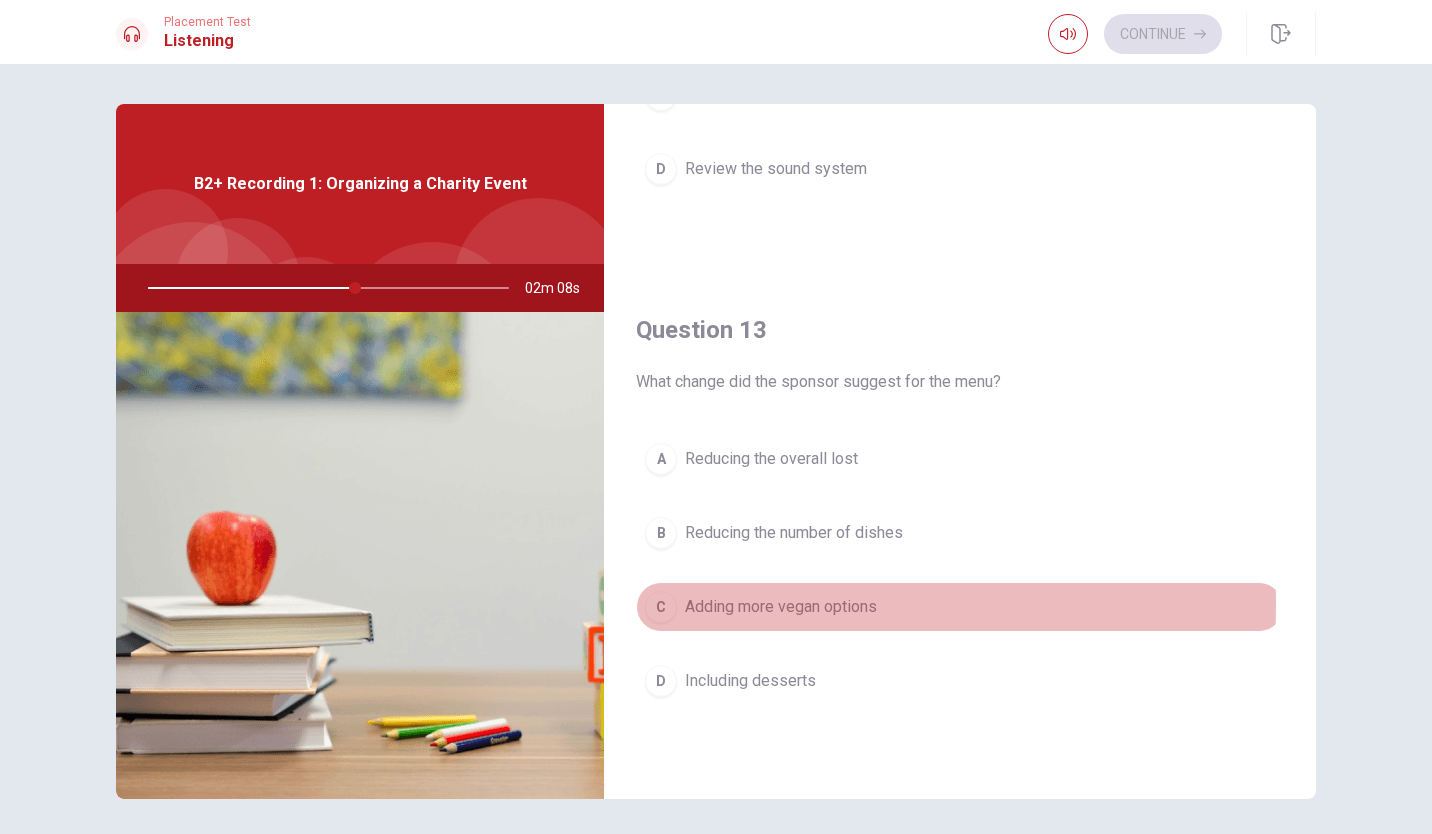 click on "Adding more vegan options" at bounding box center [781, 607] 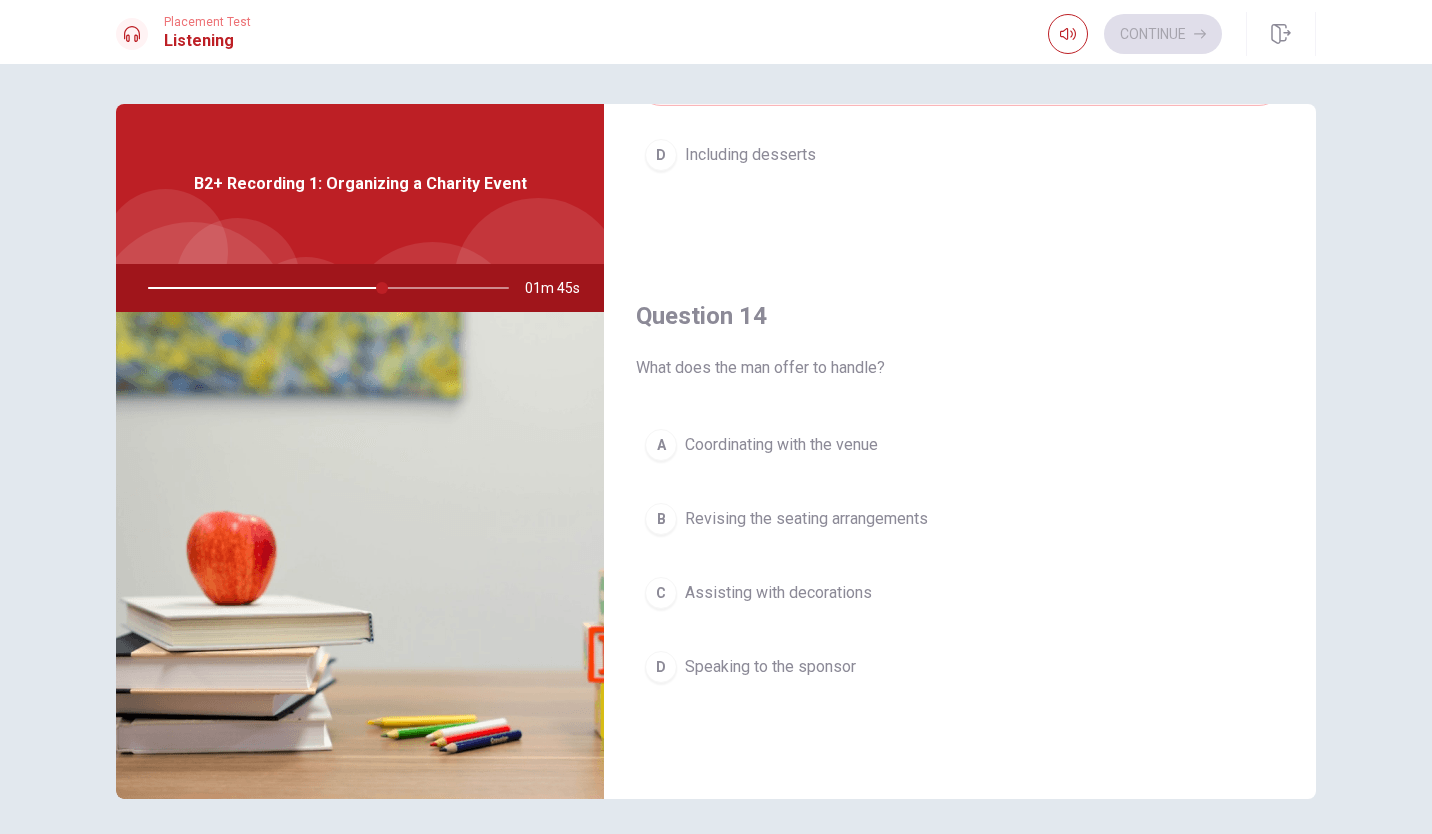 scroll, scrollTop: 1386, scrollLeft: 0, axis: vertical 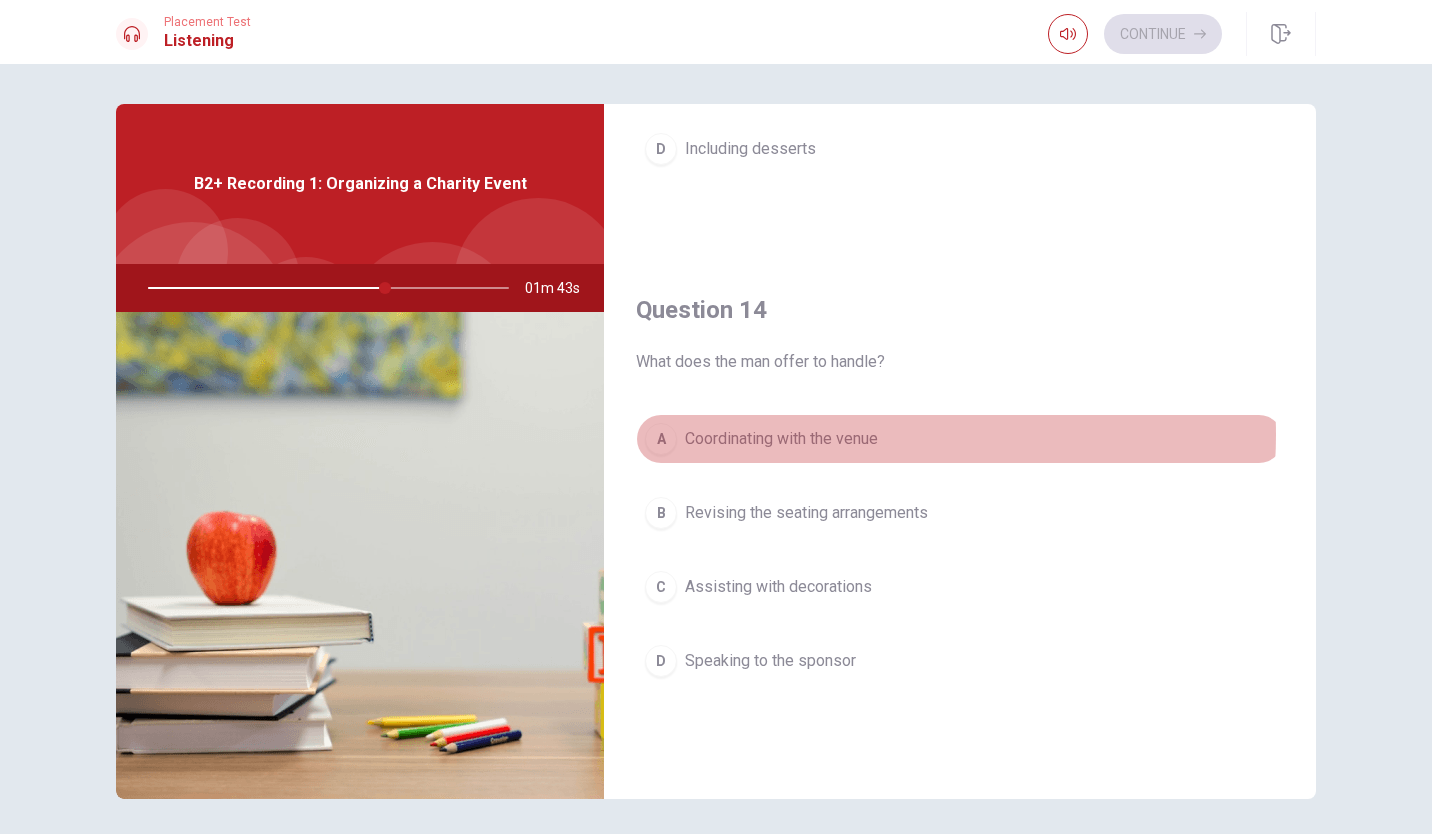 click on "Coordinating with the venue" at bounding box center (781, 439) 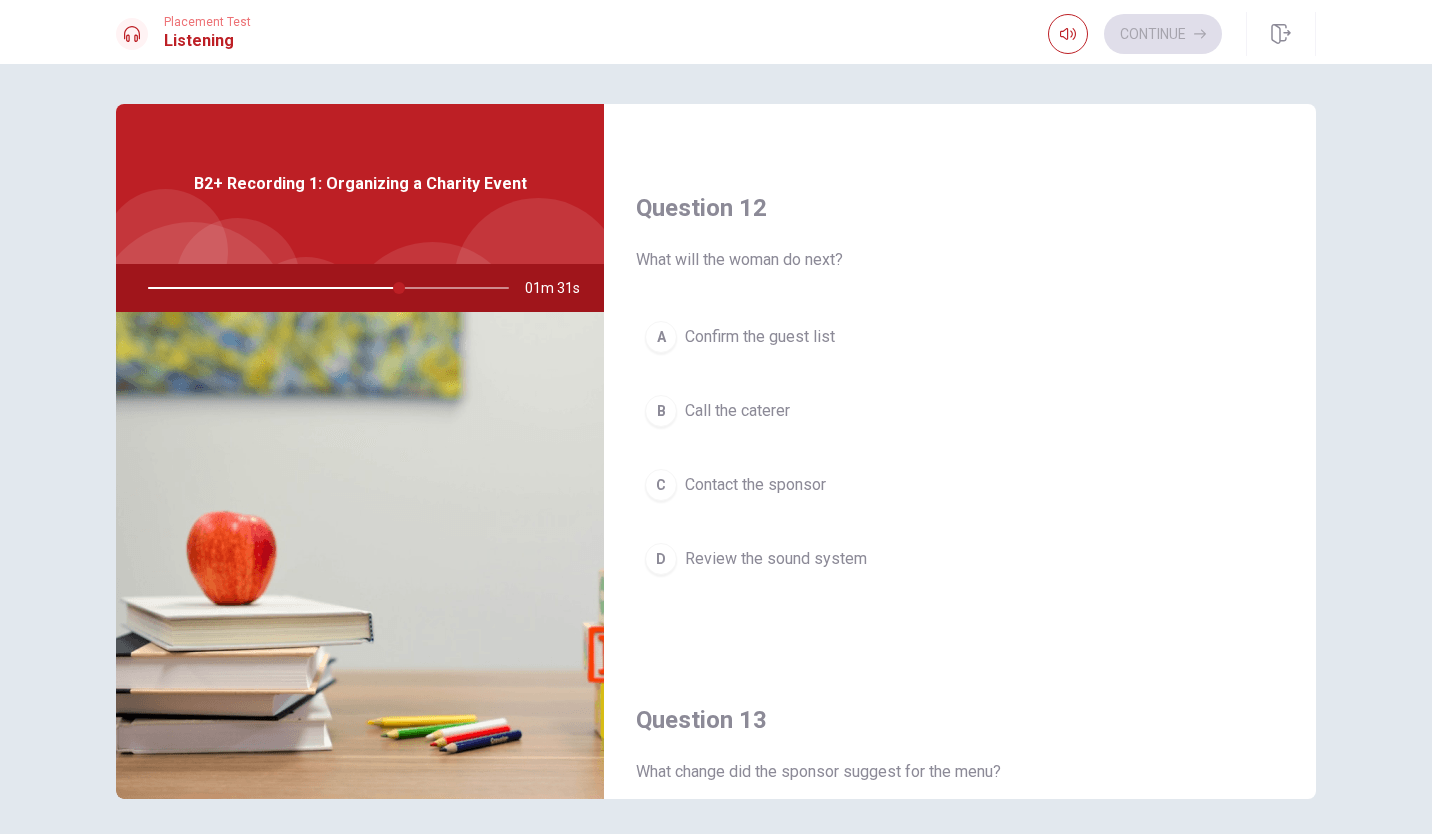scroll, scrollTop: 466, scrollLeft: 0, axis: vertical 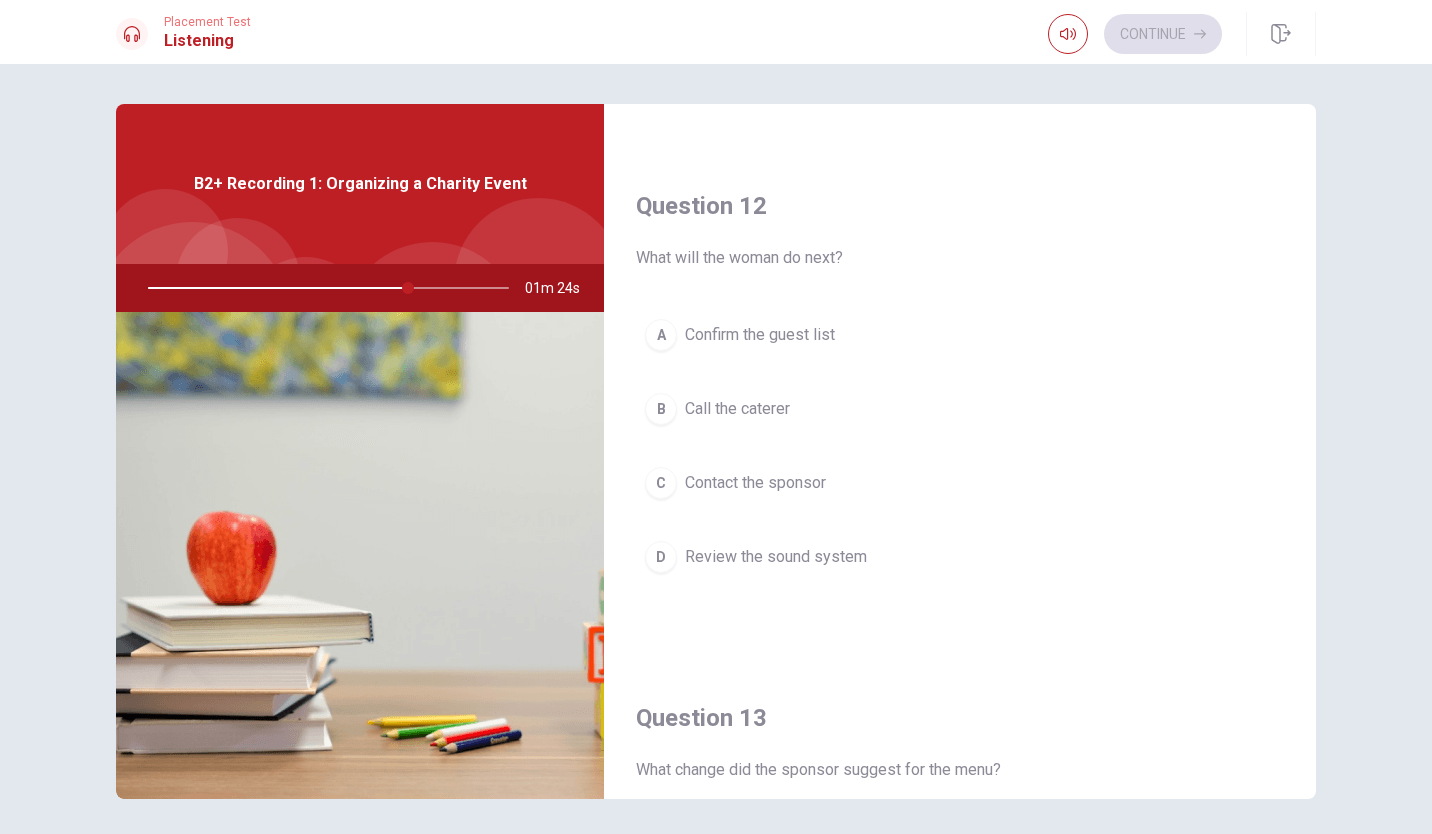 click on "Call the caterer" at bounding box center [737, 409] 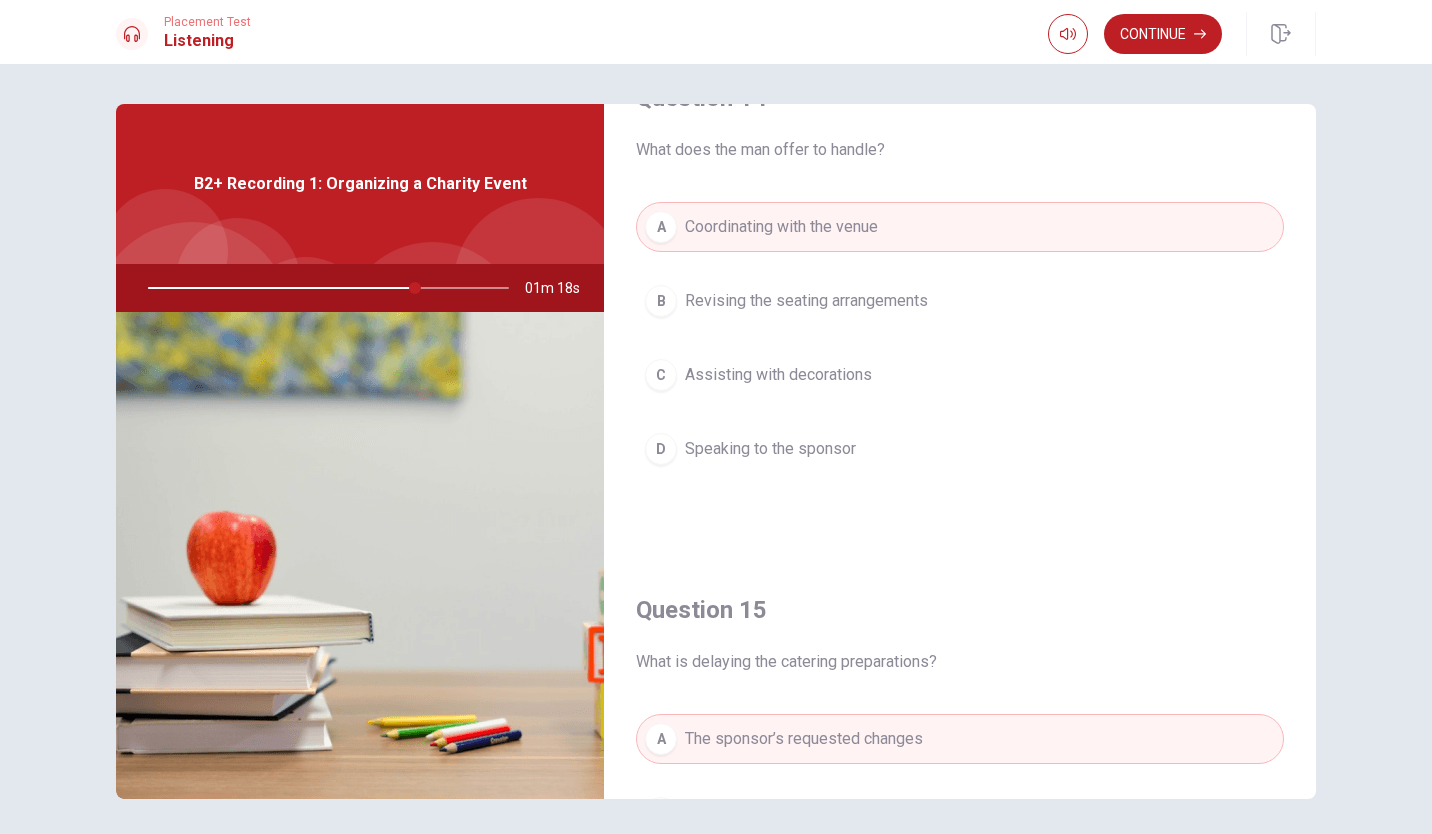 scroll, scrollTop: 1851, scrollLeft: 0, axis: vertical 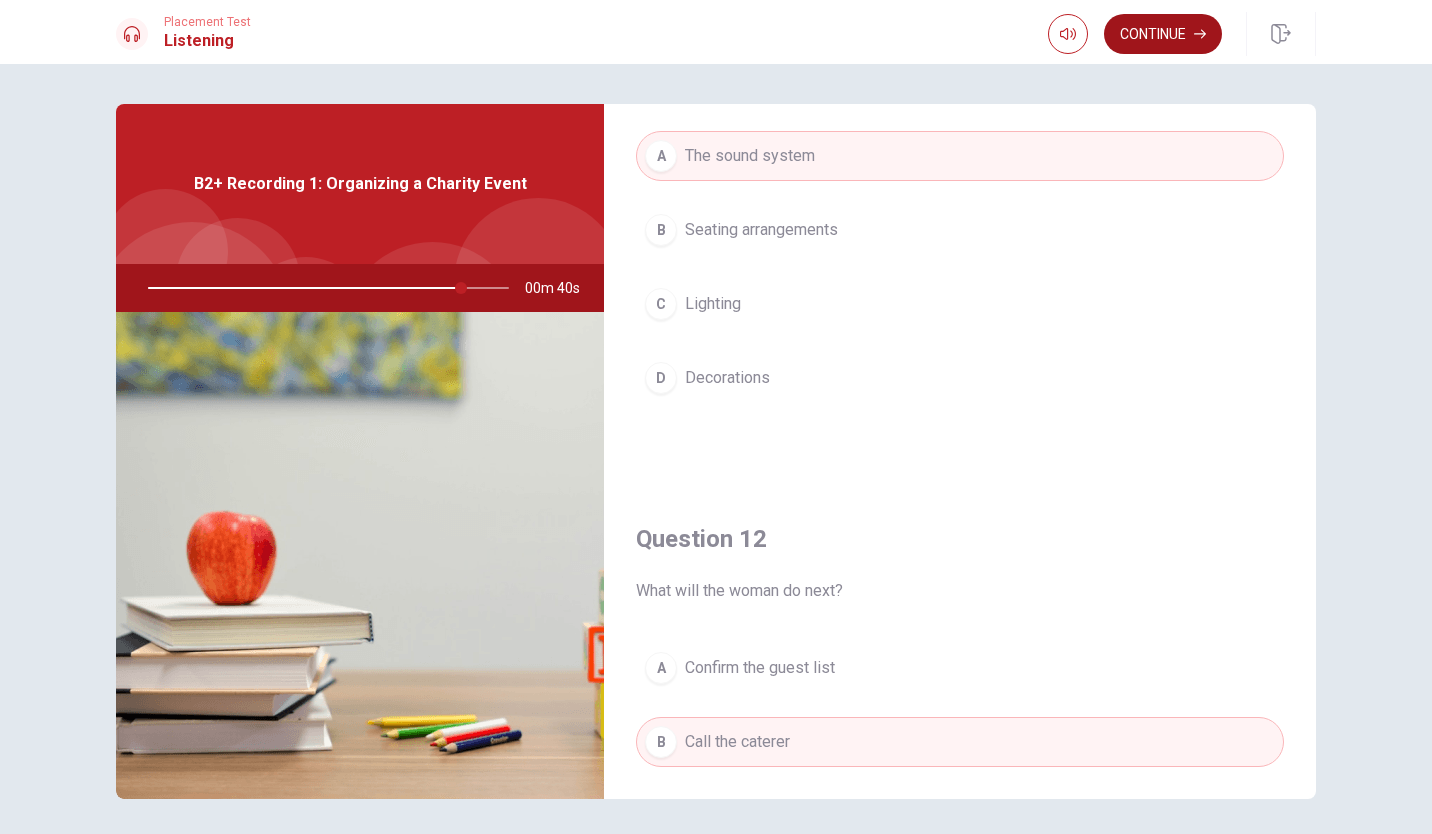 click on "Continue" at bounding box center [1163, 34] 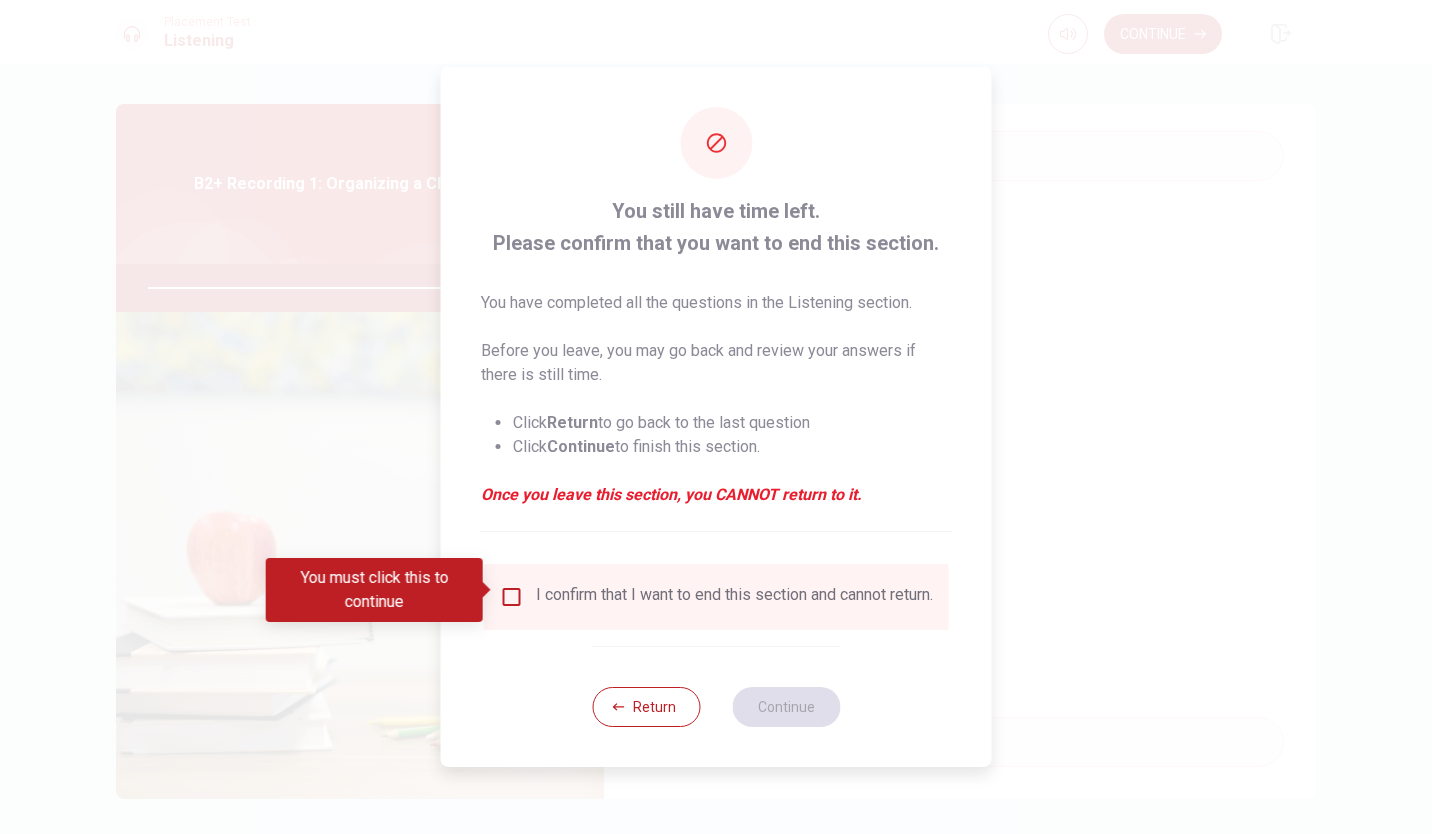click on "I confirm that I want to end this section and cannot return." at bounding box center (734, 597) 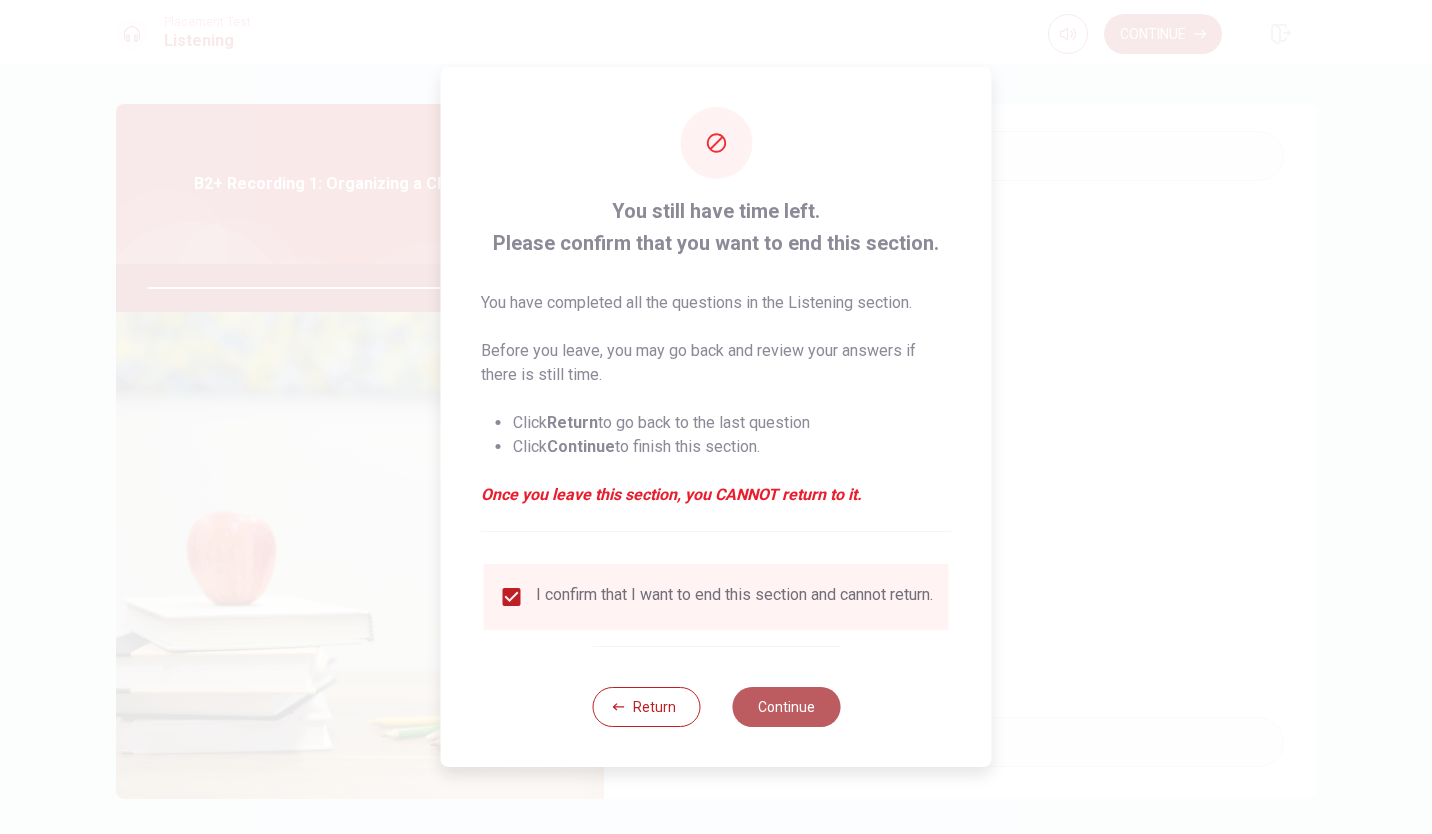 click on "Continue" at bounding box center (786, 707) 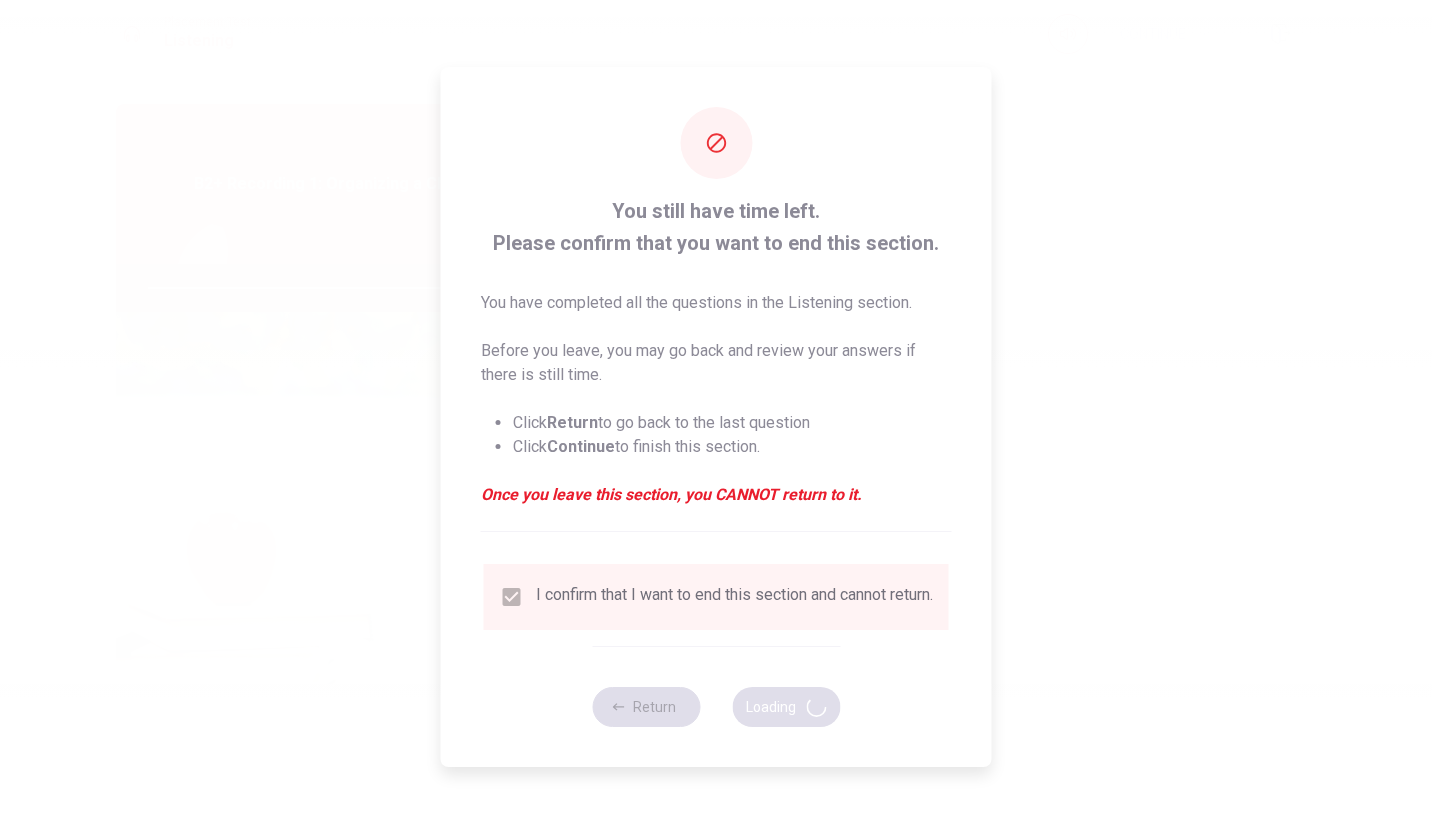type on "89" 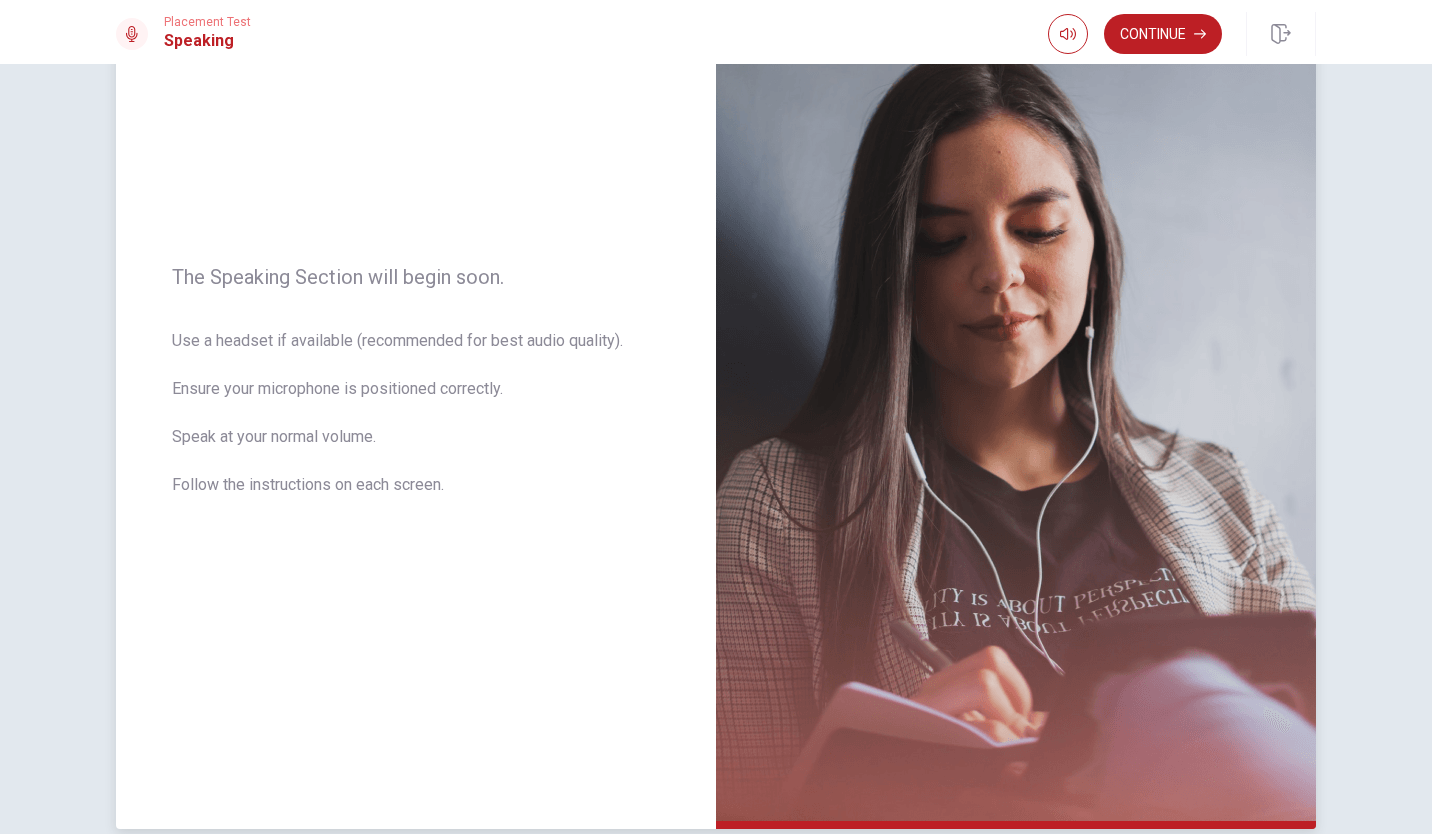 scroll, scrollTop: 0, scrollLeft: 0, axis: both 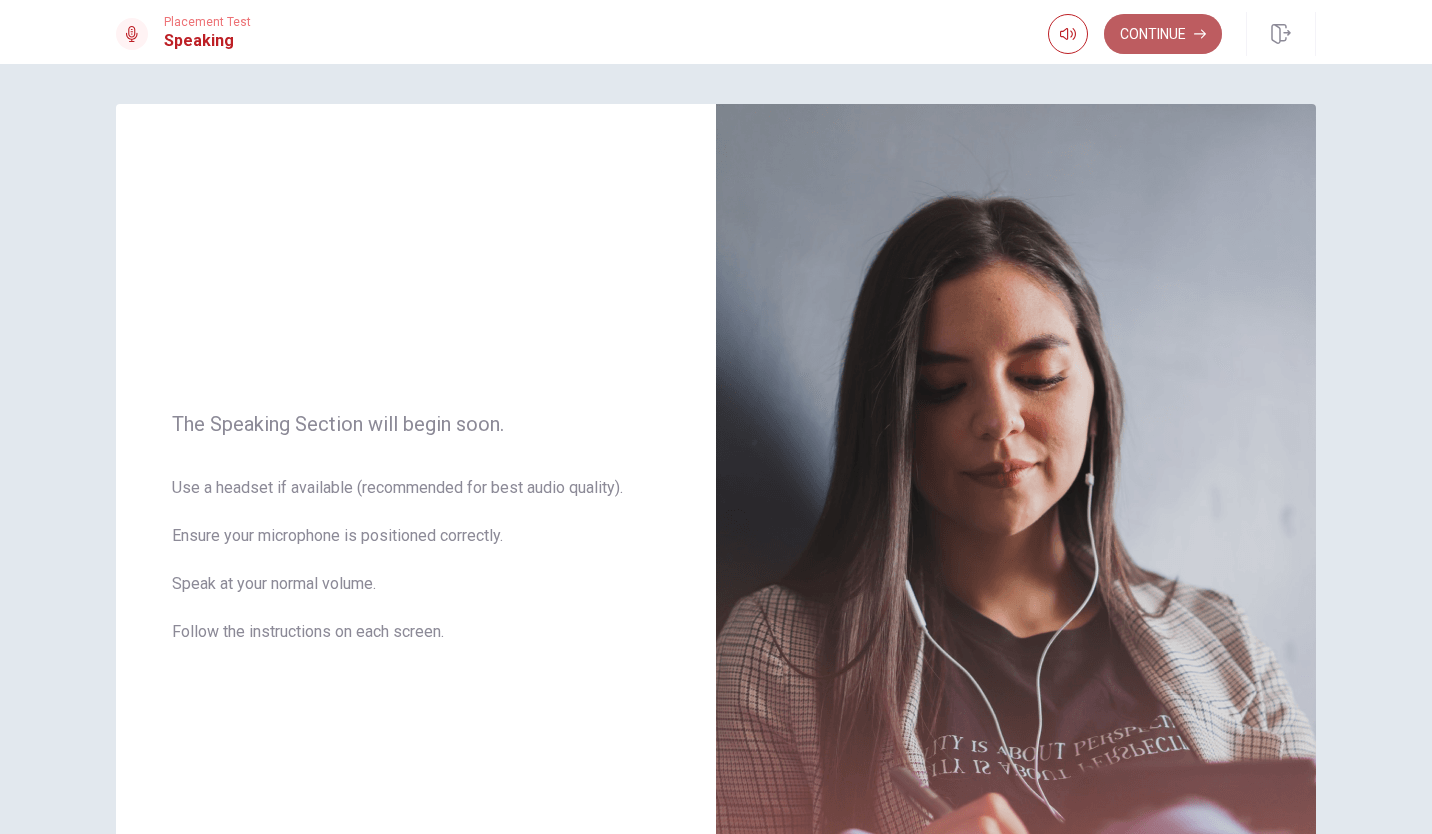 click on "Continue" at bounding box center [1163, 34] 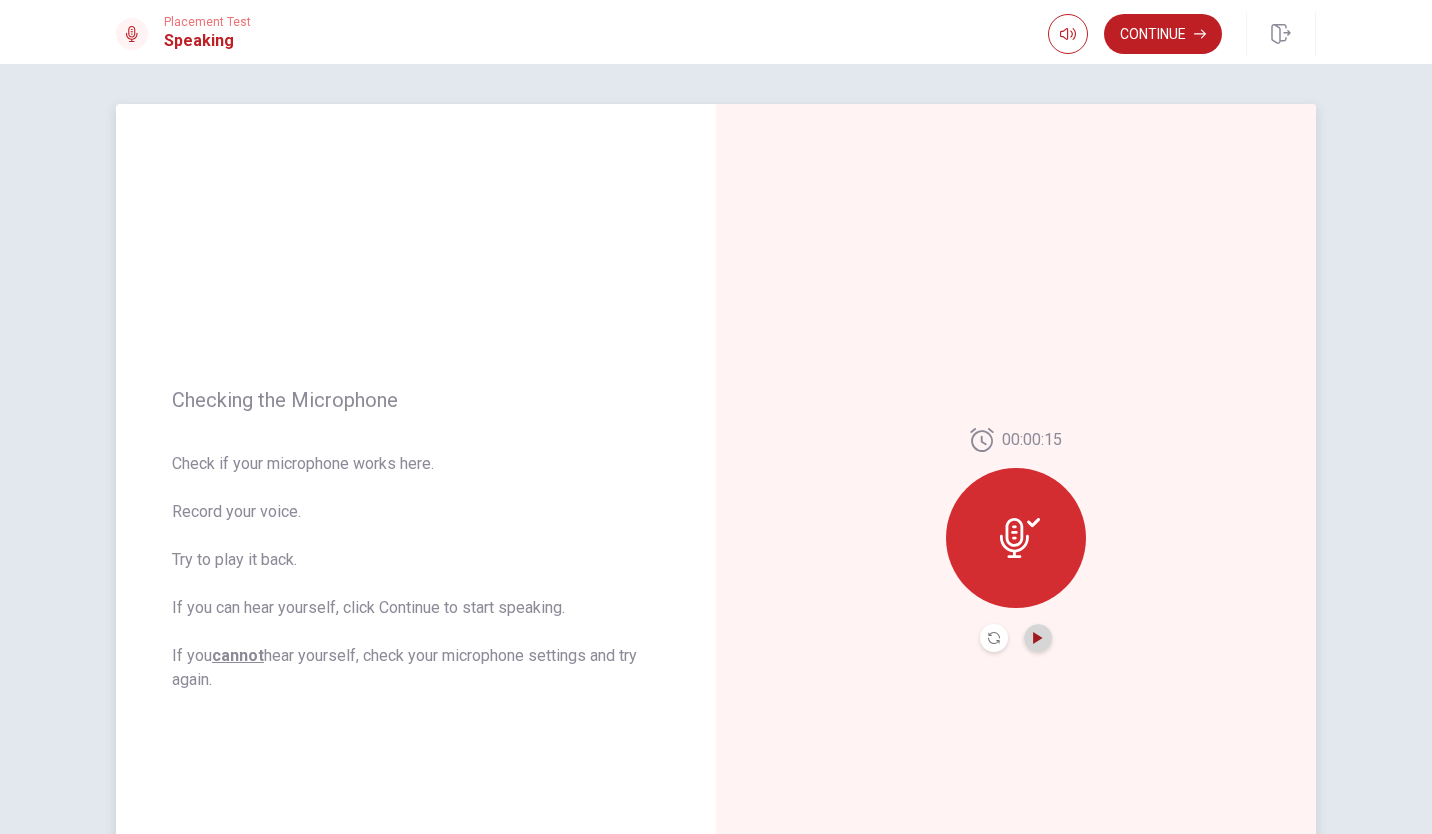 click 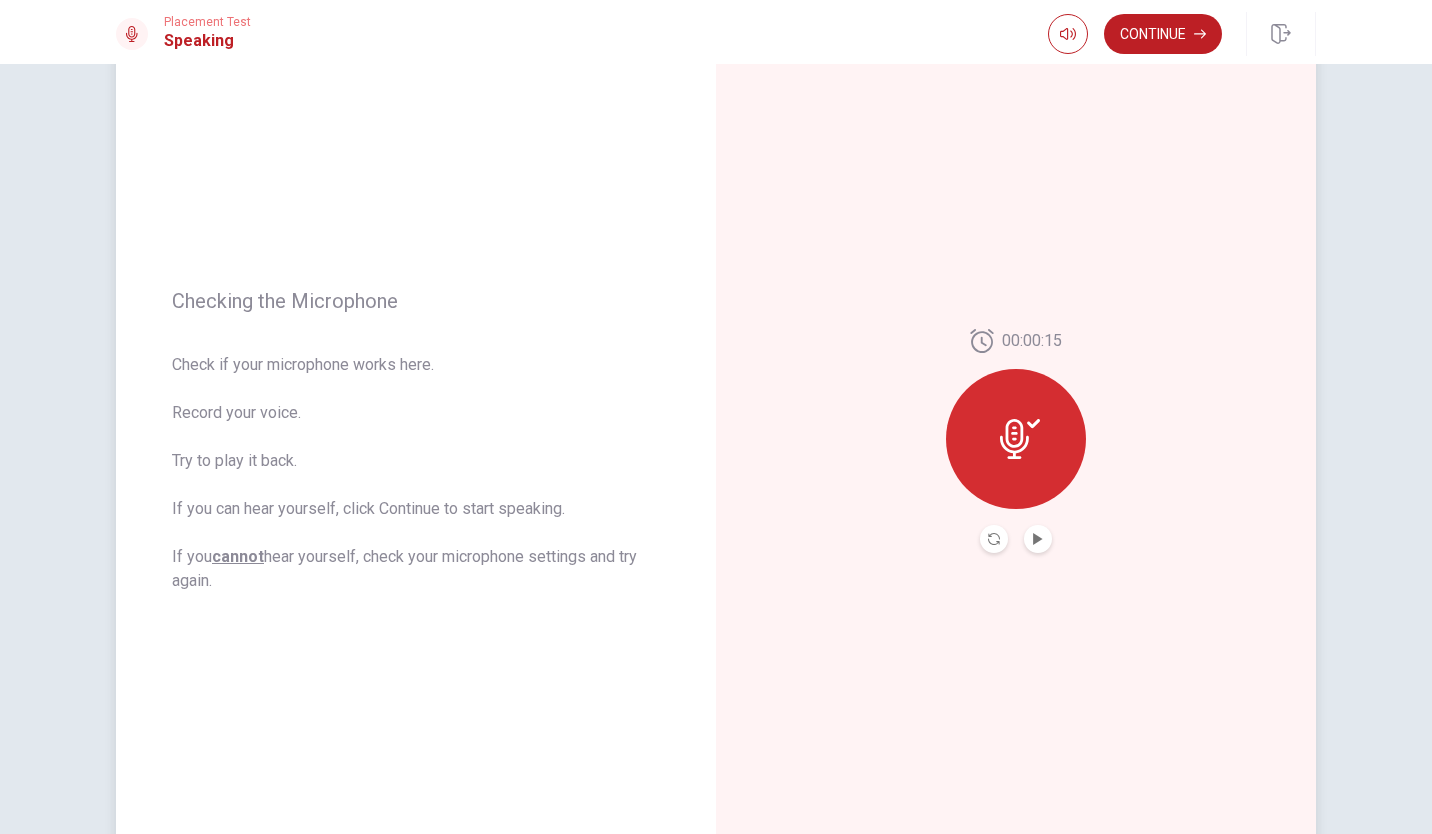 scroll, scrollTop: 0, scrollLeft: 0, axis: both 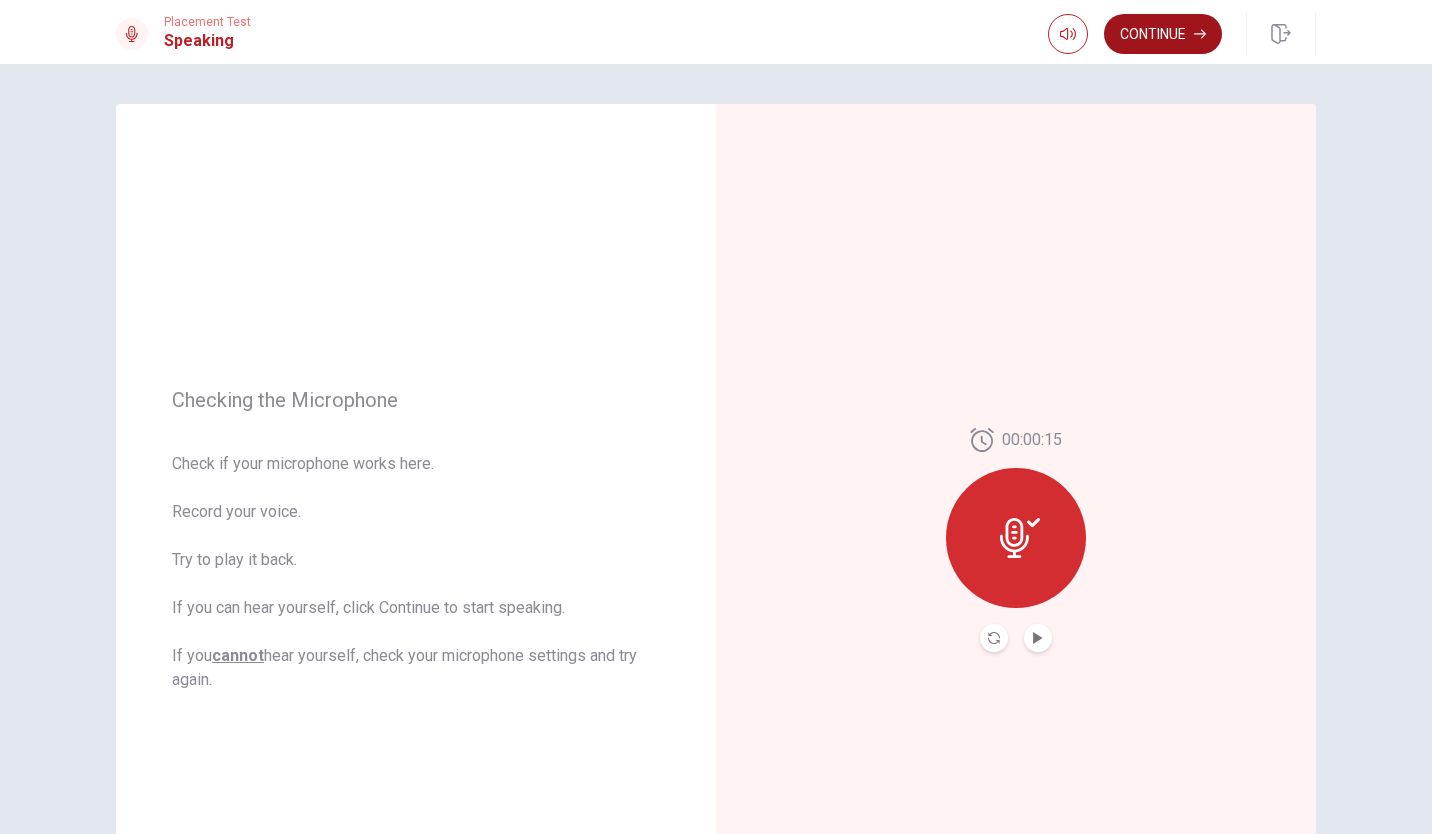 click on "Continue" at bounding box center (1163, 34) 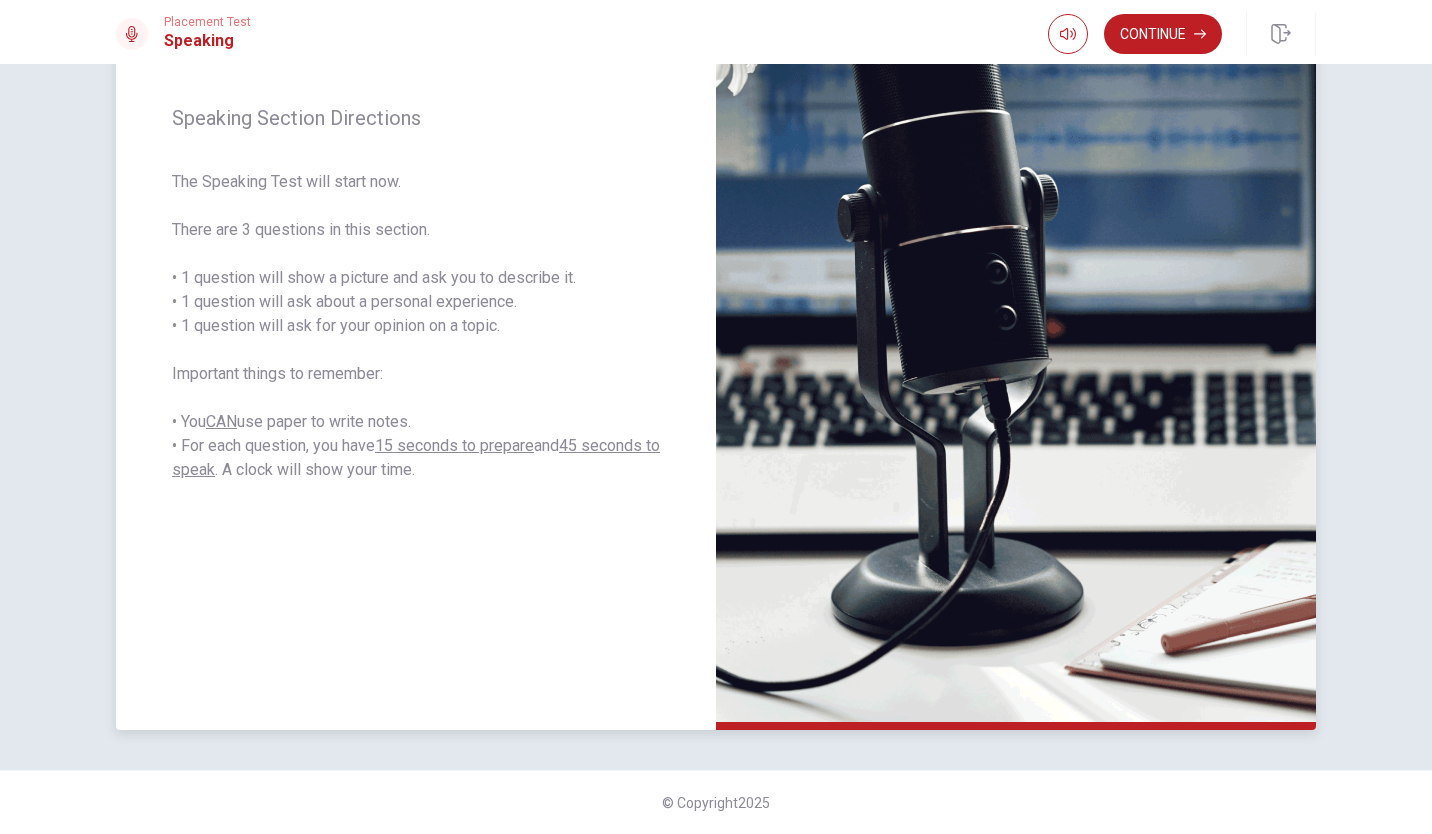 scroll, scrollTop: 112, scrollLeft: 0, axis: vertical 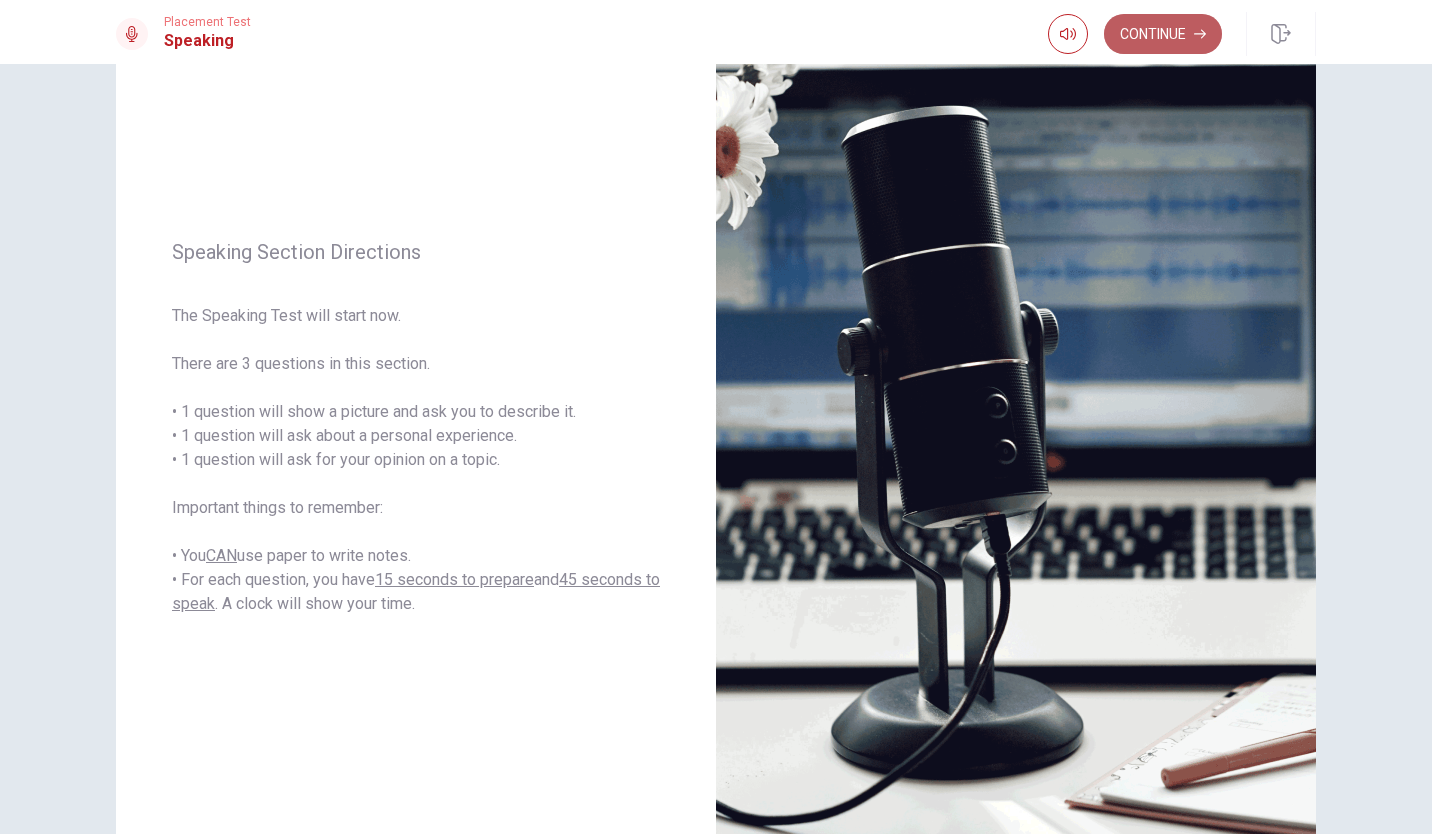 click on "Continue" at bounding box center [1163, 34] 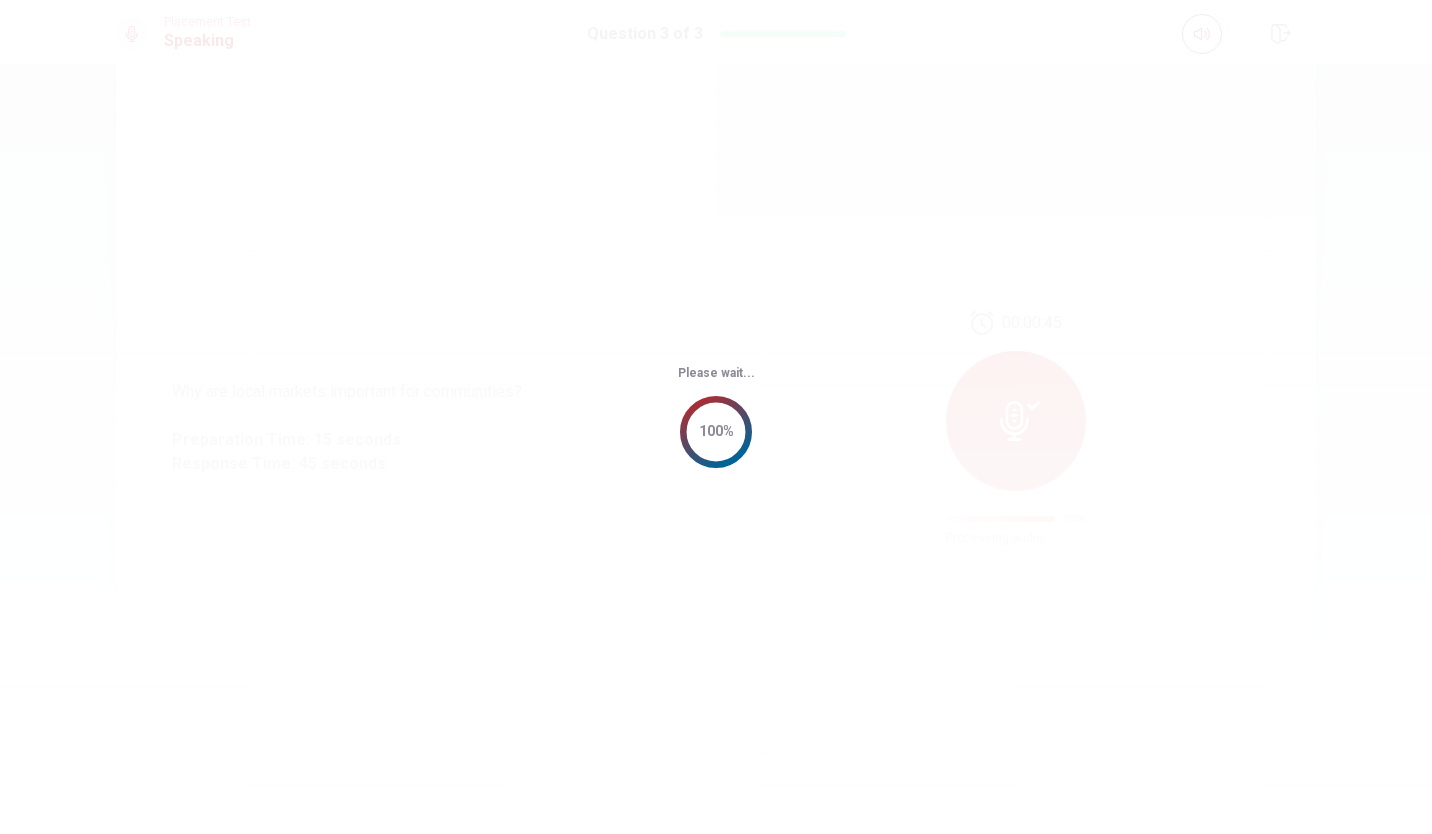 scroll, scrollTop: 0, scrollLeft: 0, axis: both 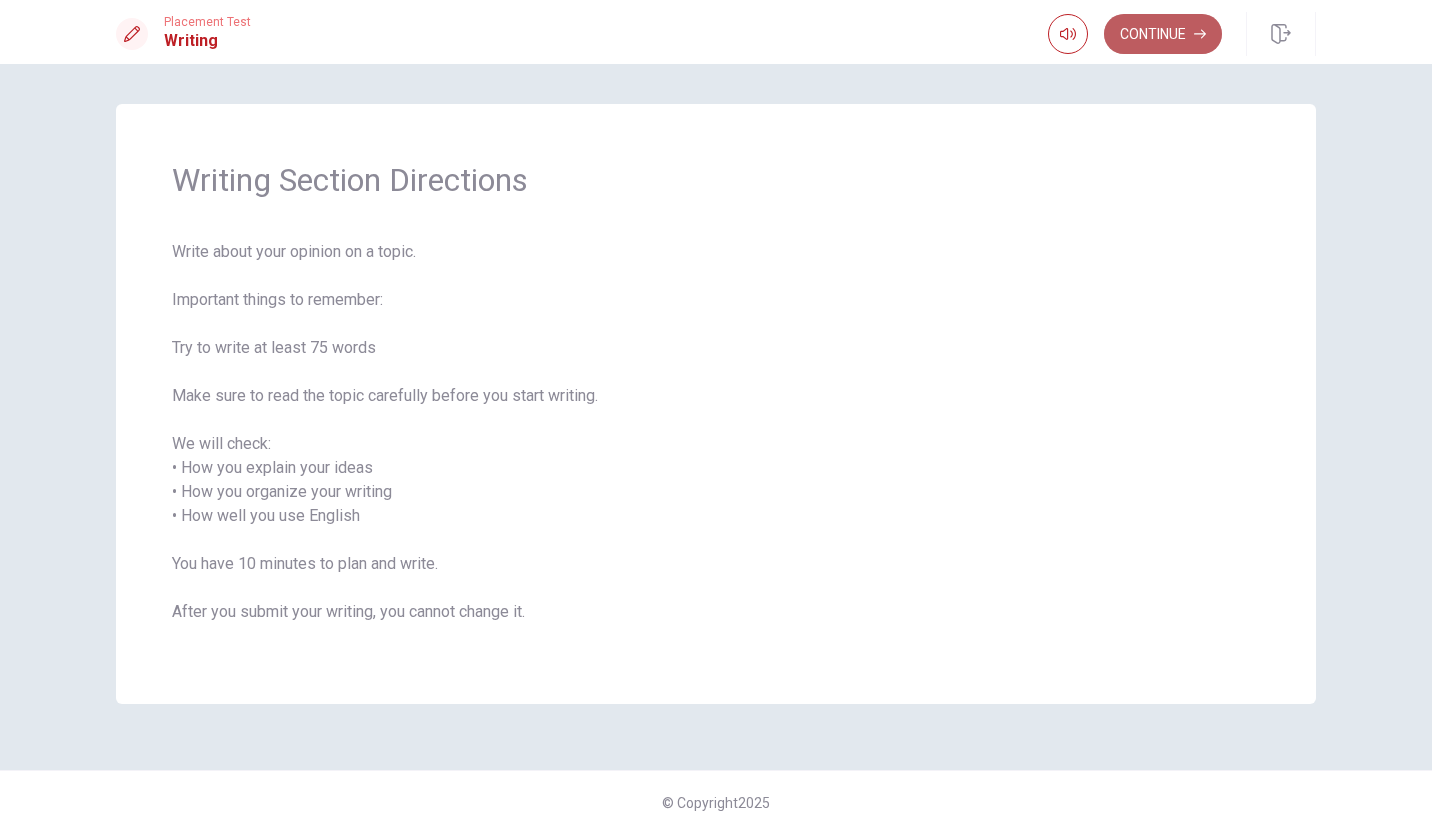click on "Continue" at bounding box center (1163, 34) 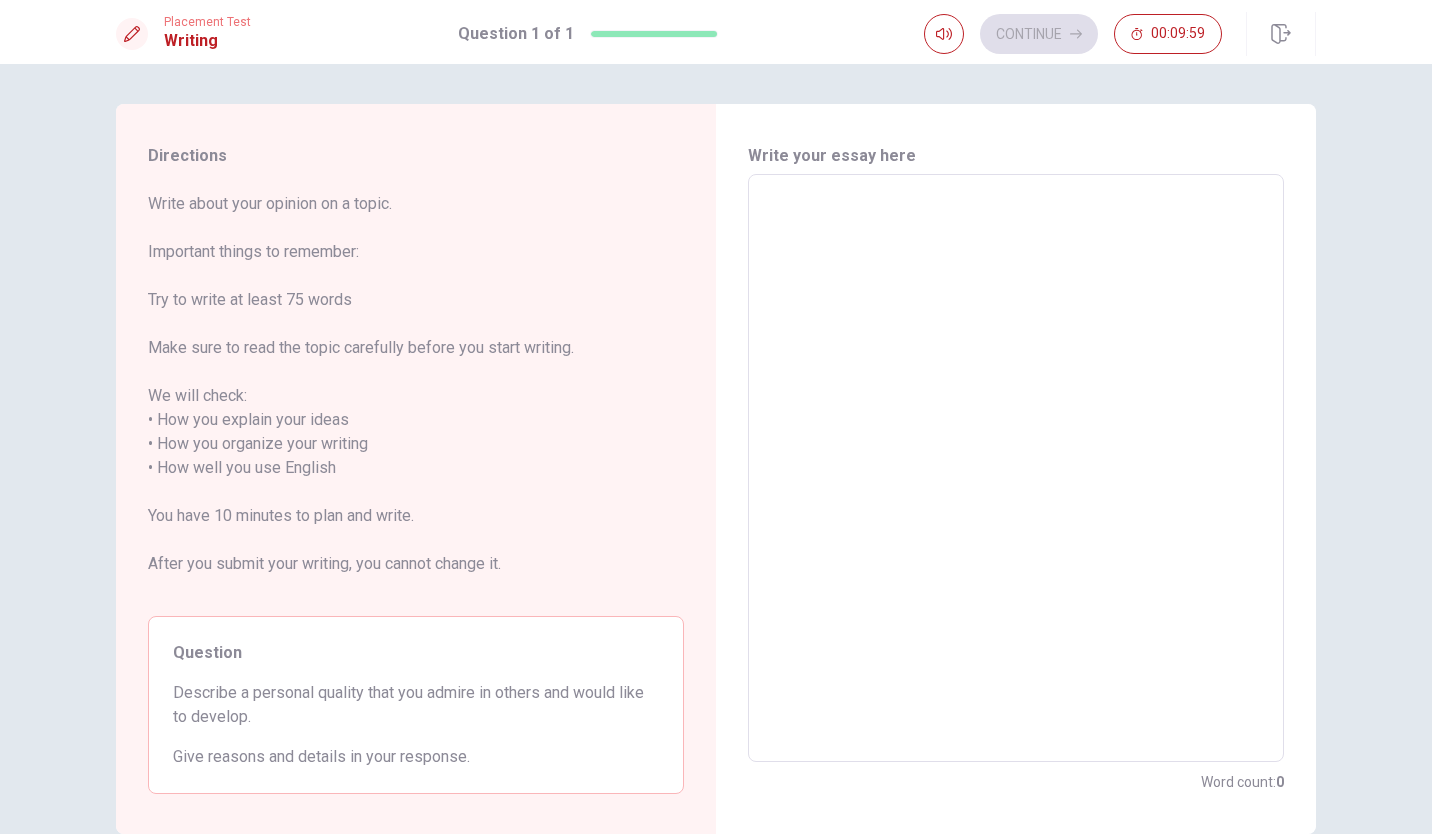 click at bounding box center (1016, 468) 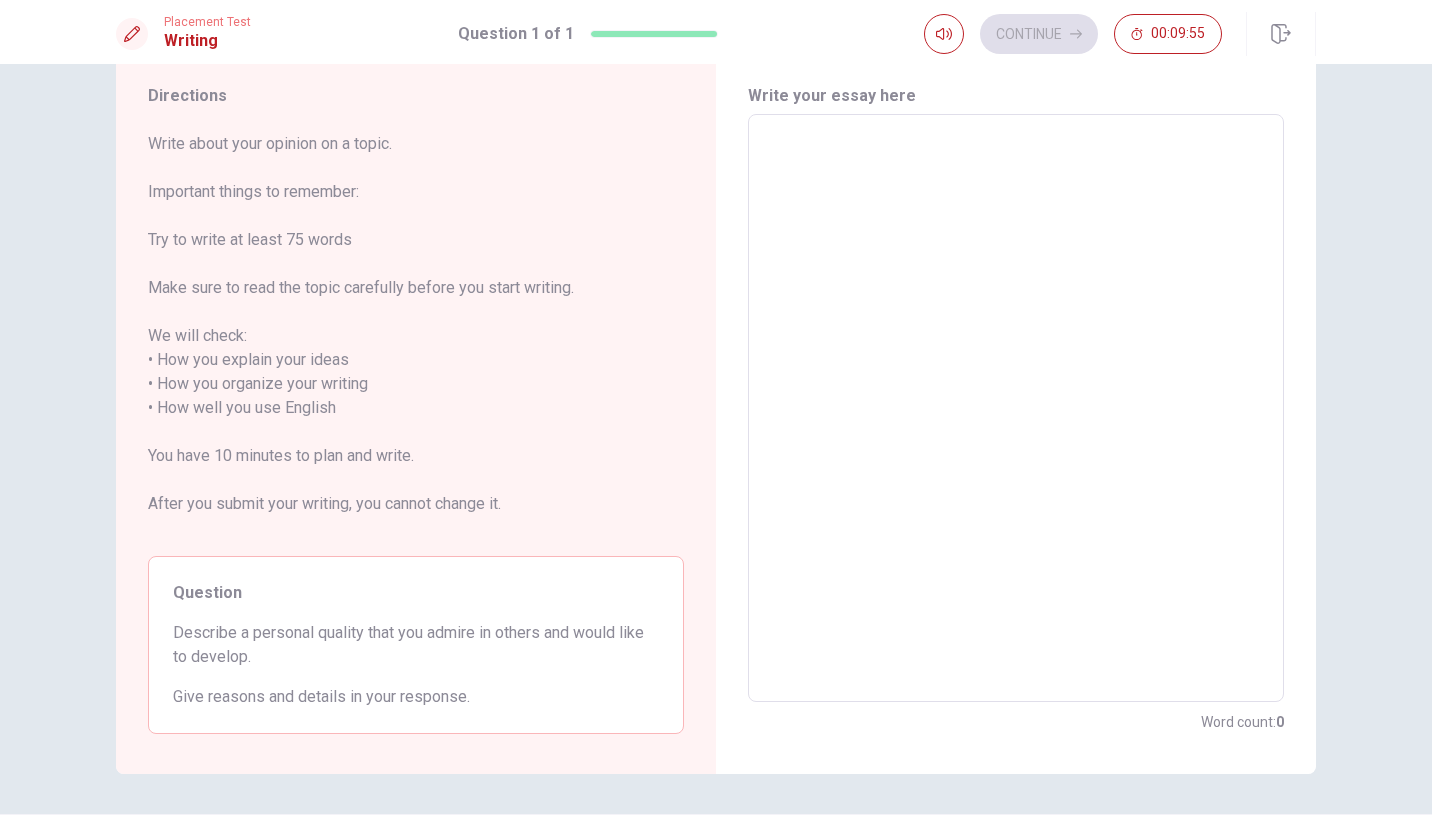 scroll, scrollTop: 103, scrollLeft: 0, axis: vertical 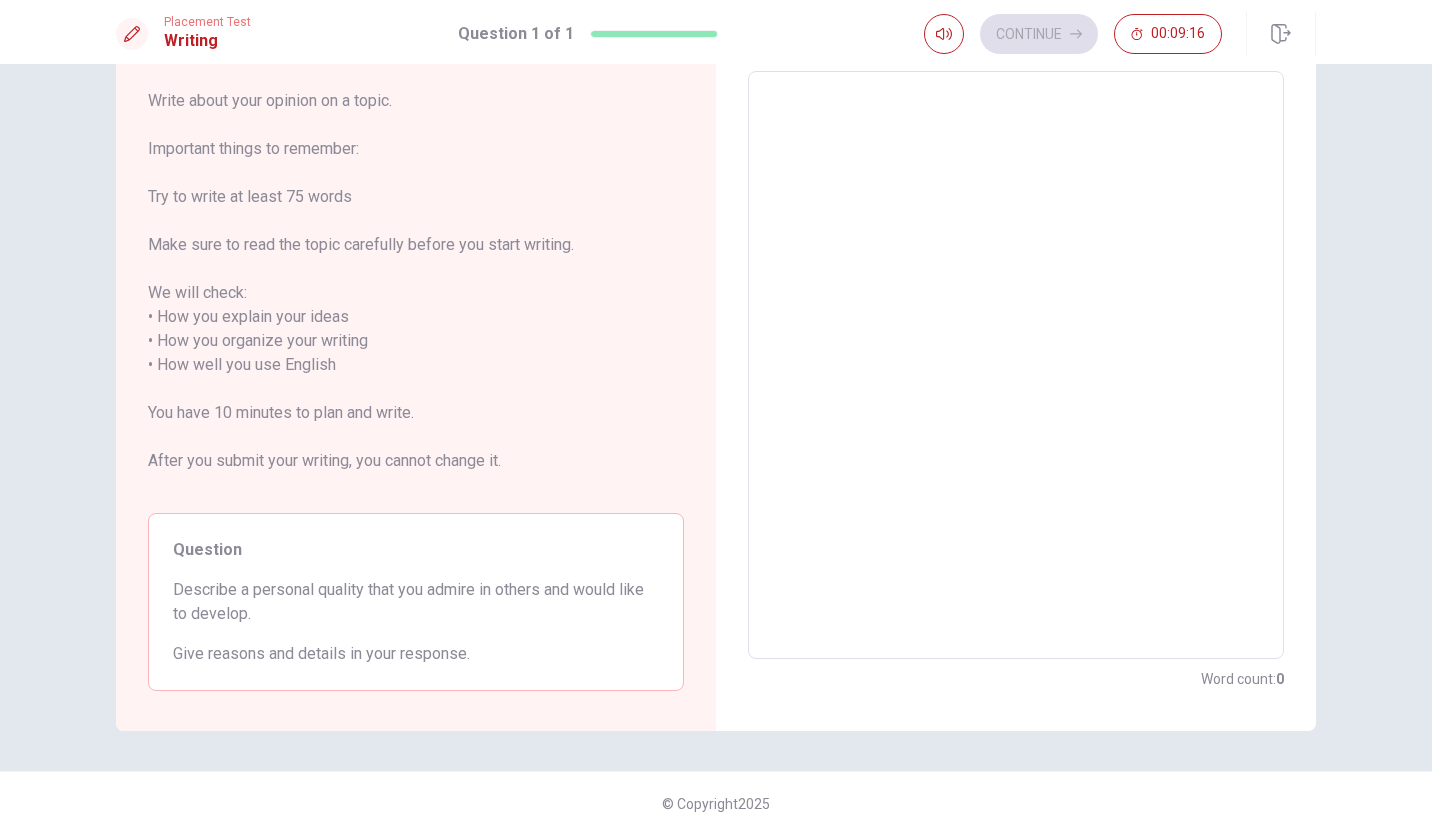 click at bounding box center [1016, 365] 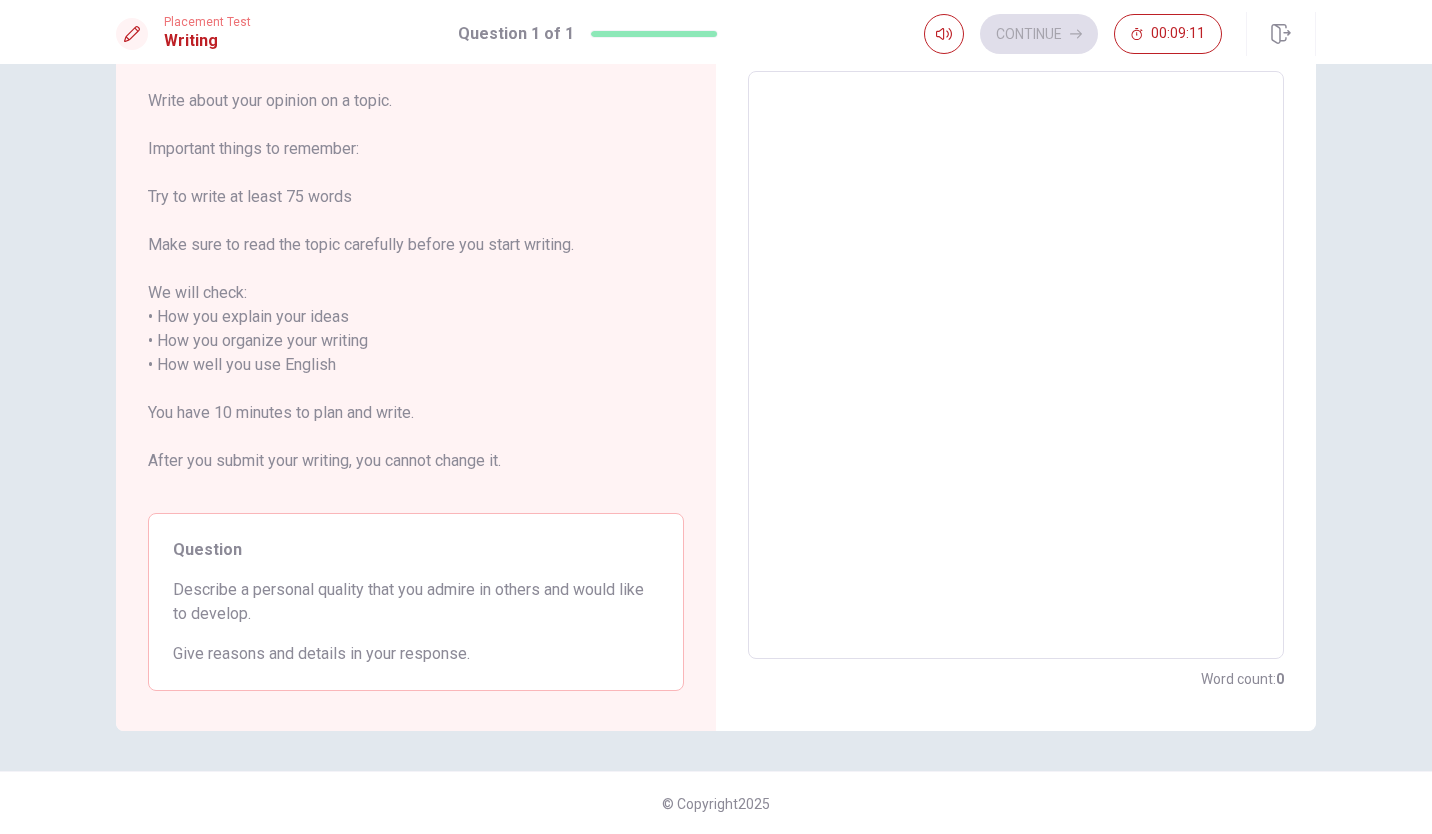 type on "I" 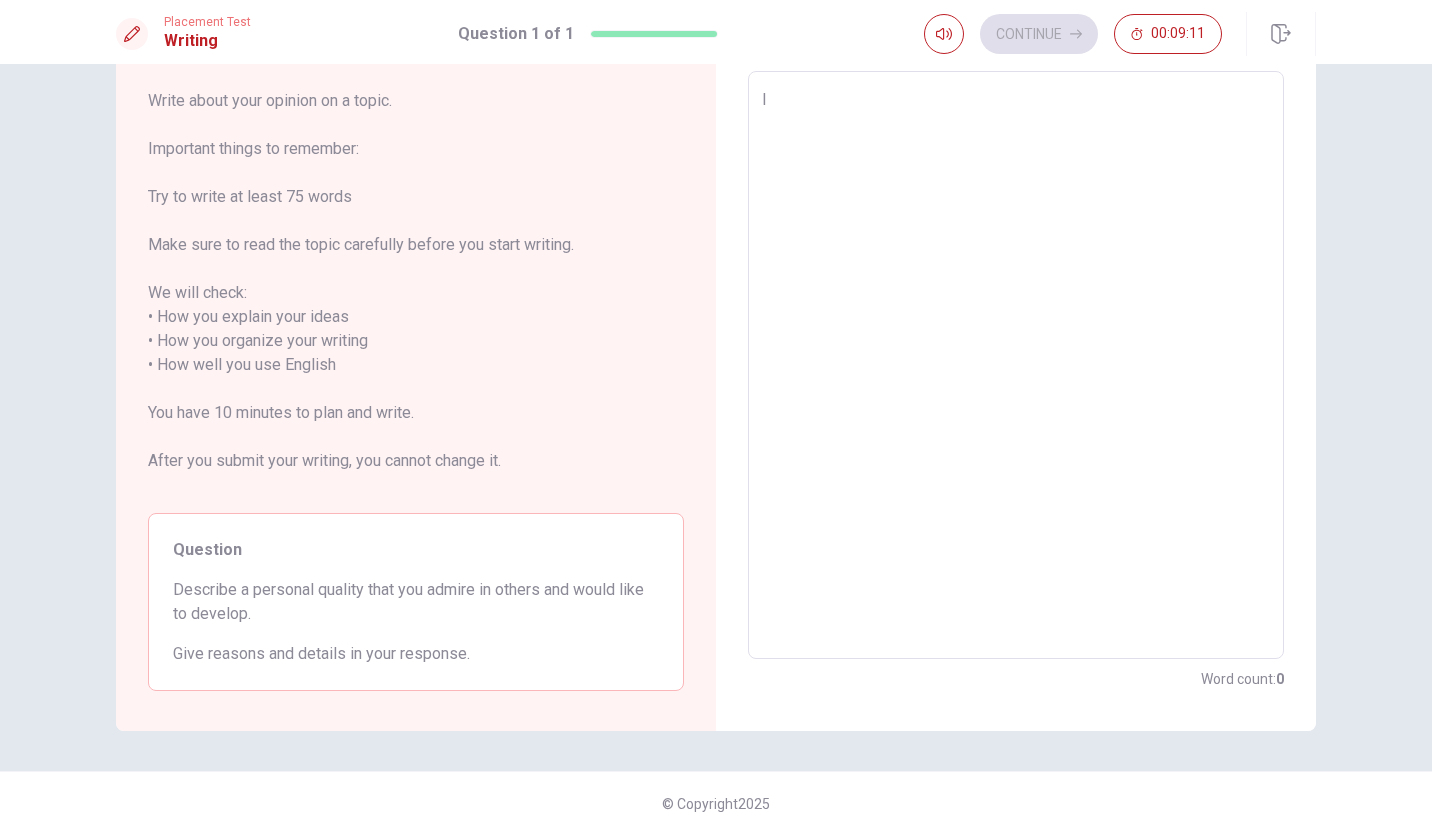 type on "x" 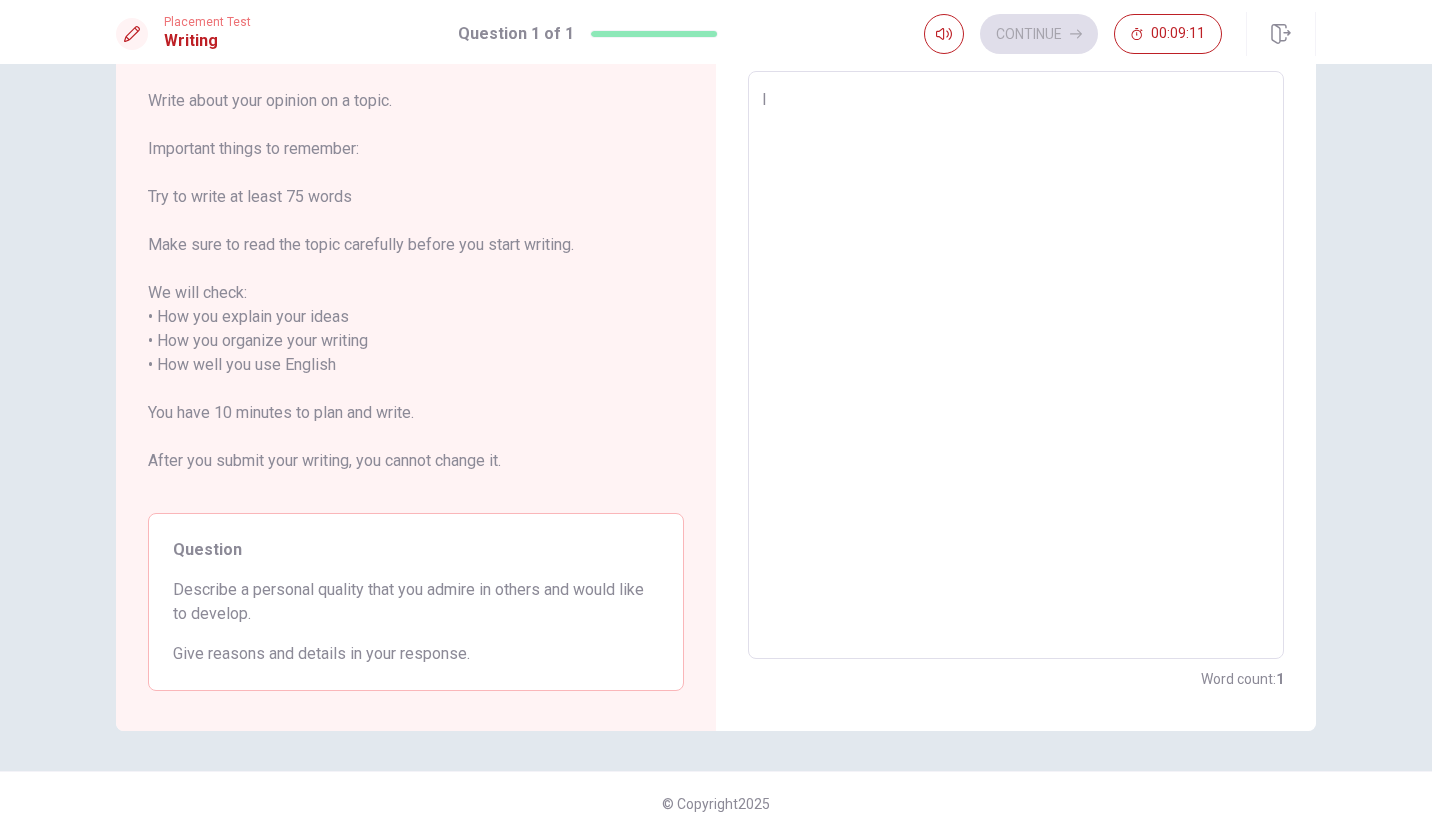 type on "I" 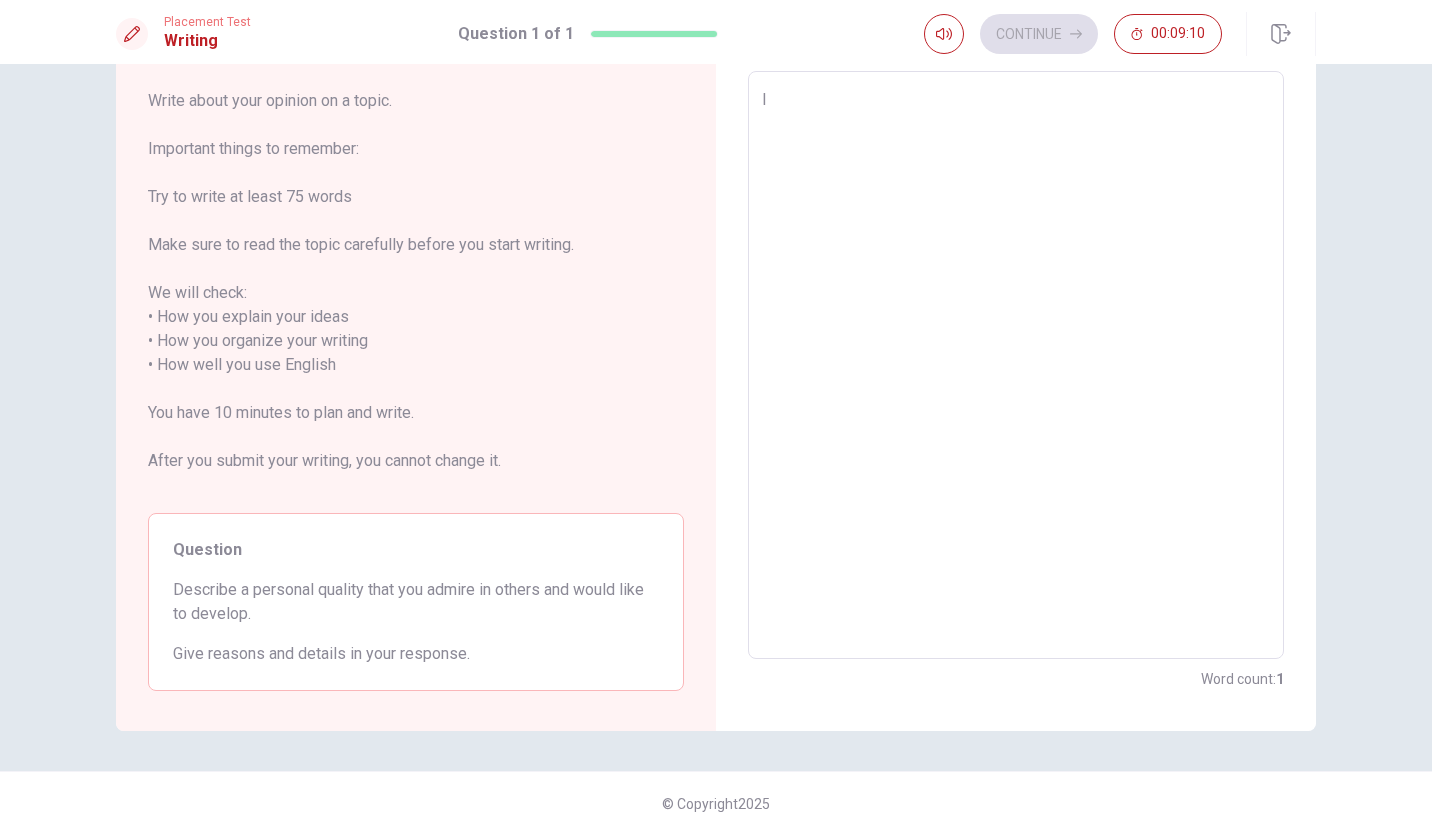 type on "I a" 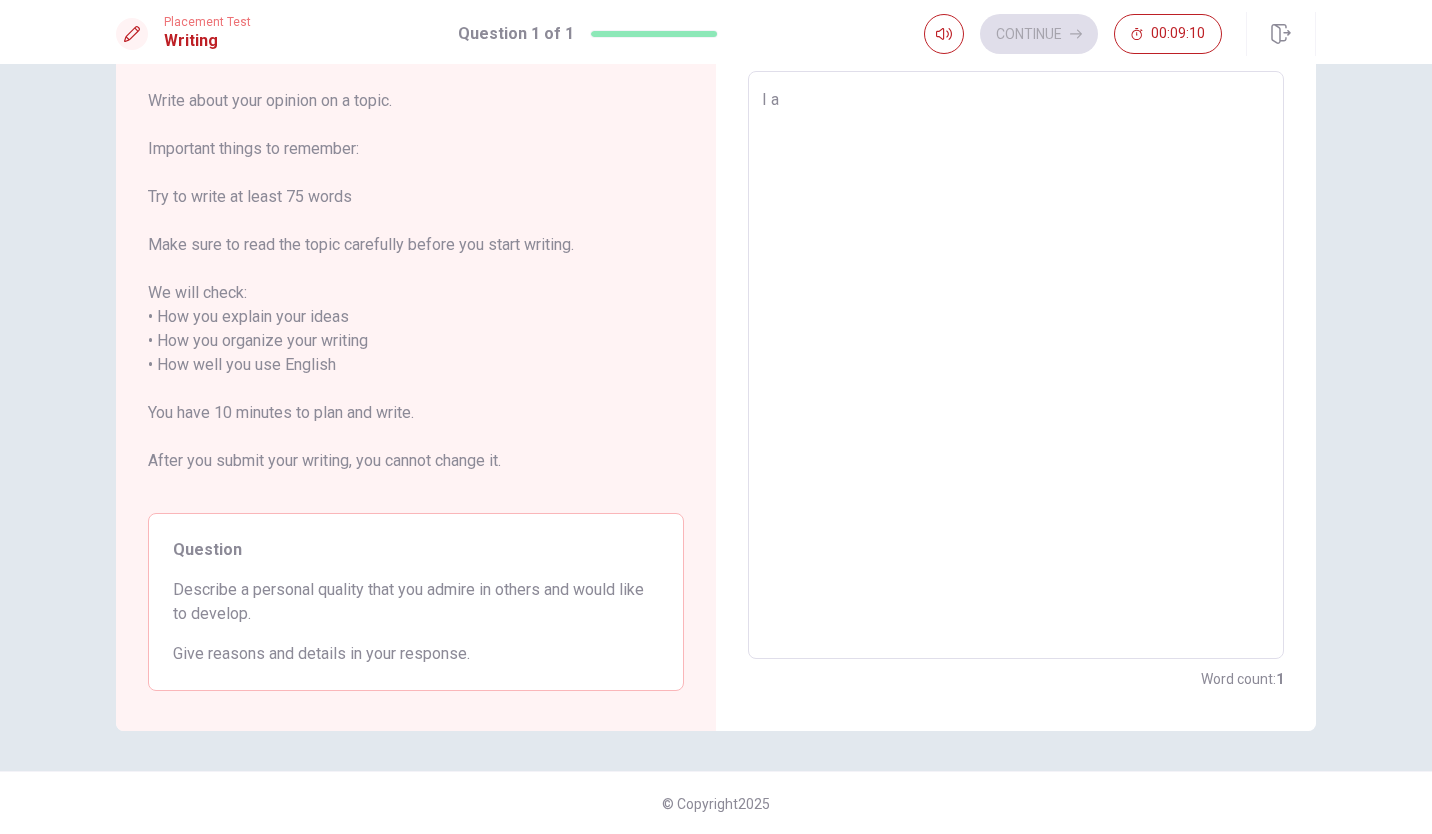 type on "x" 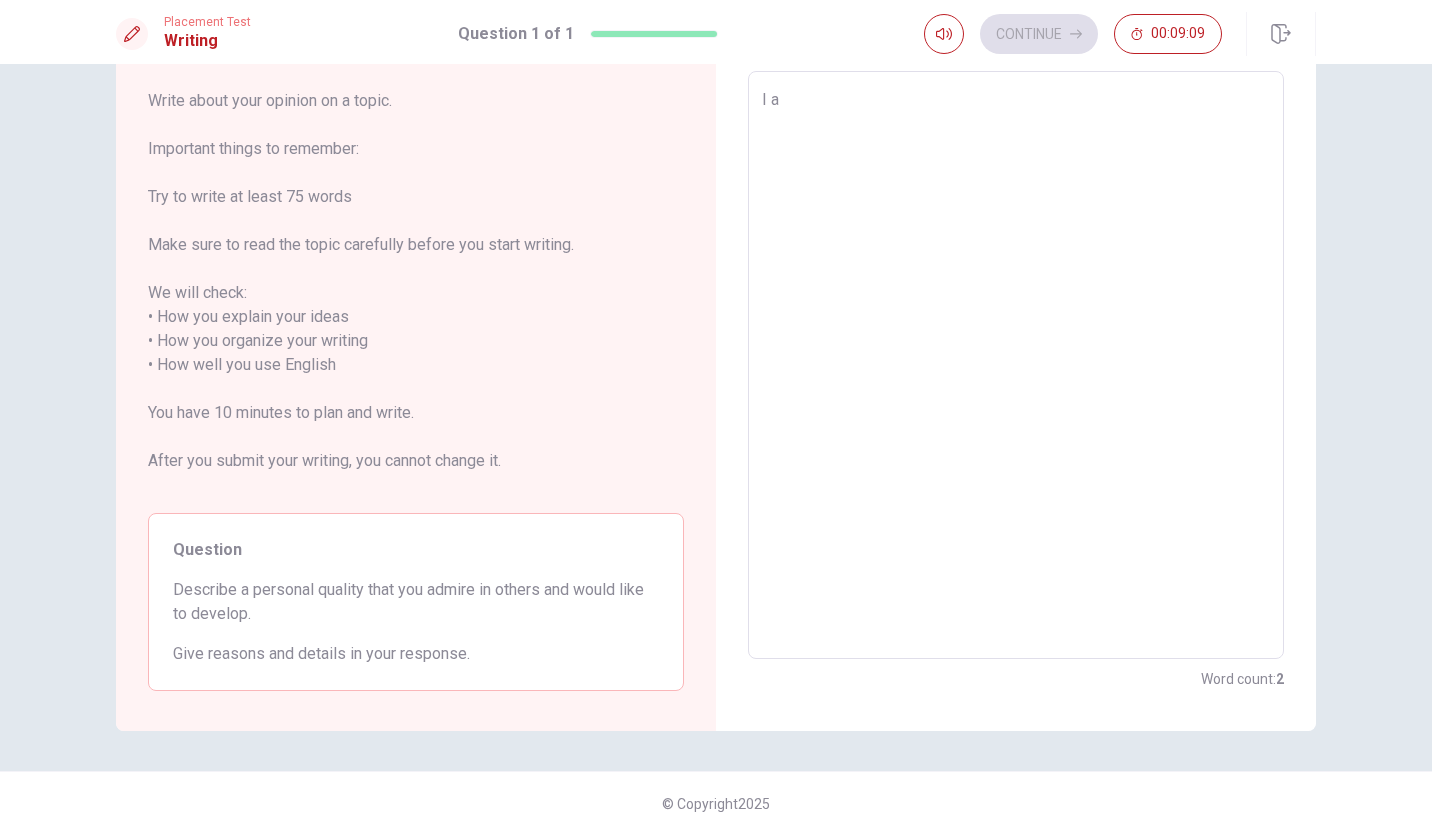 type on "I ad" 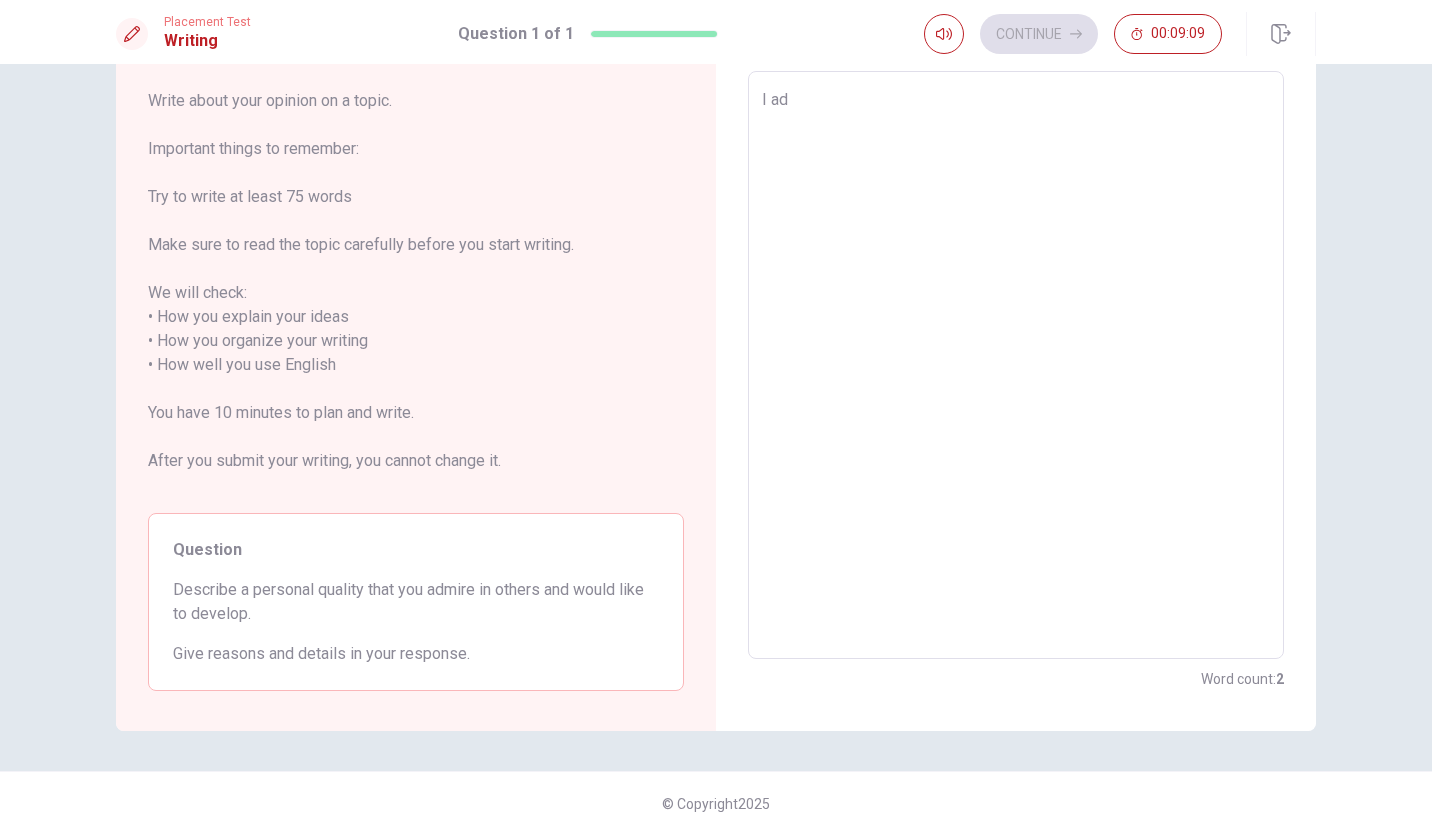 type on "x" 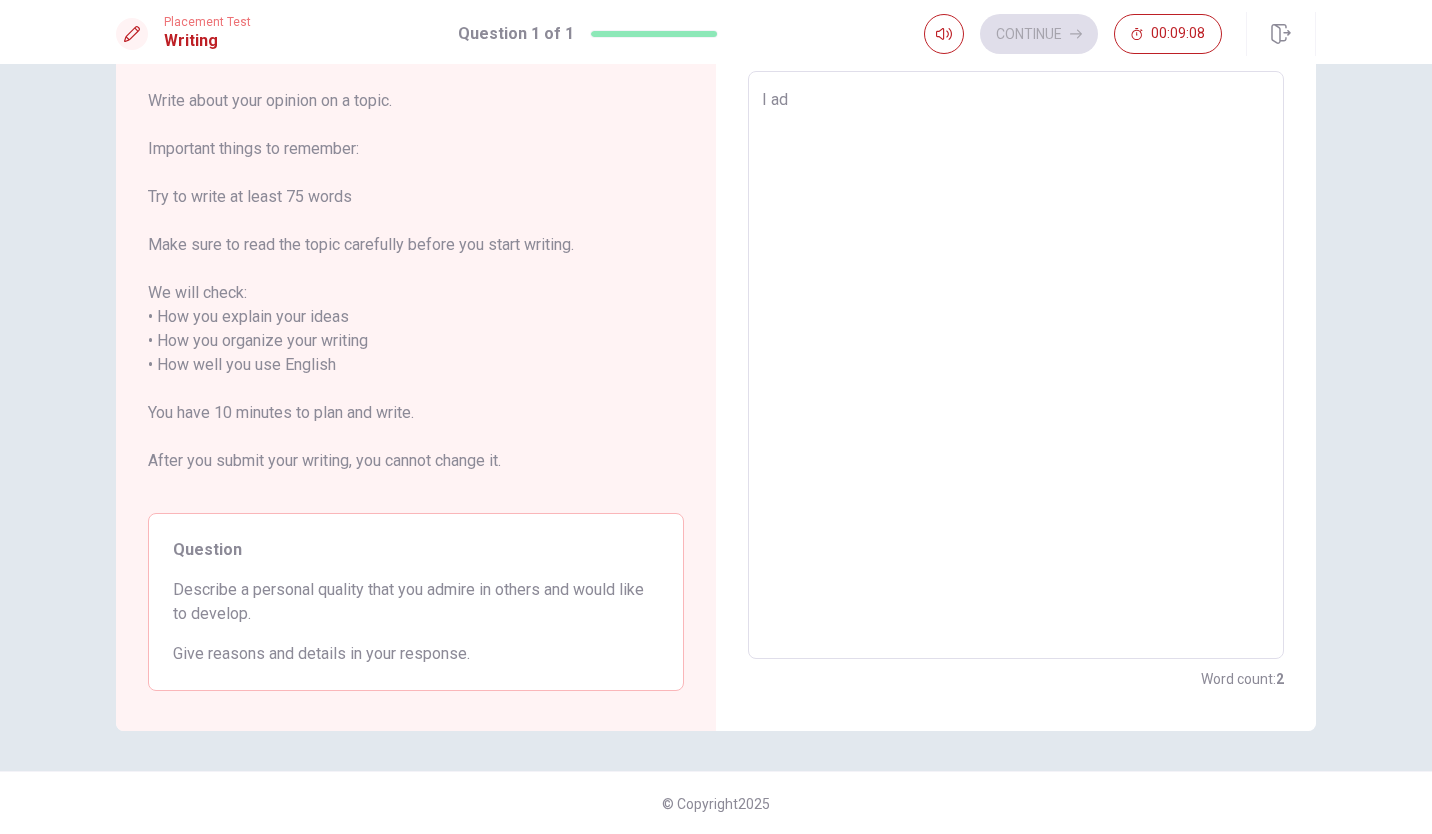 type on "I adm" 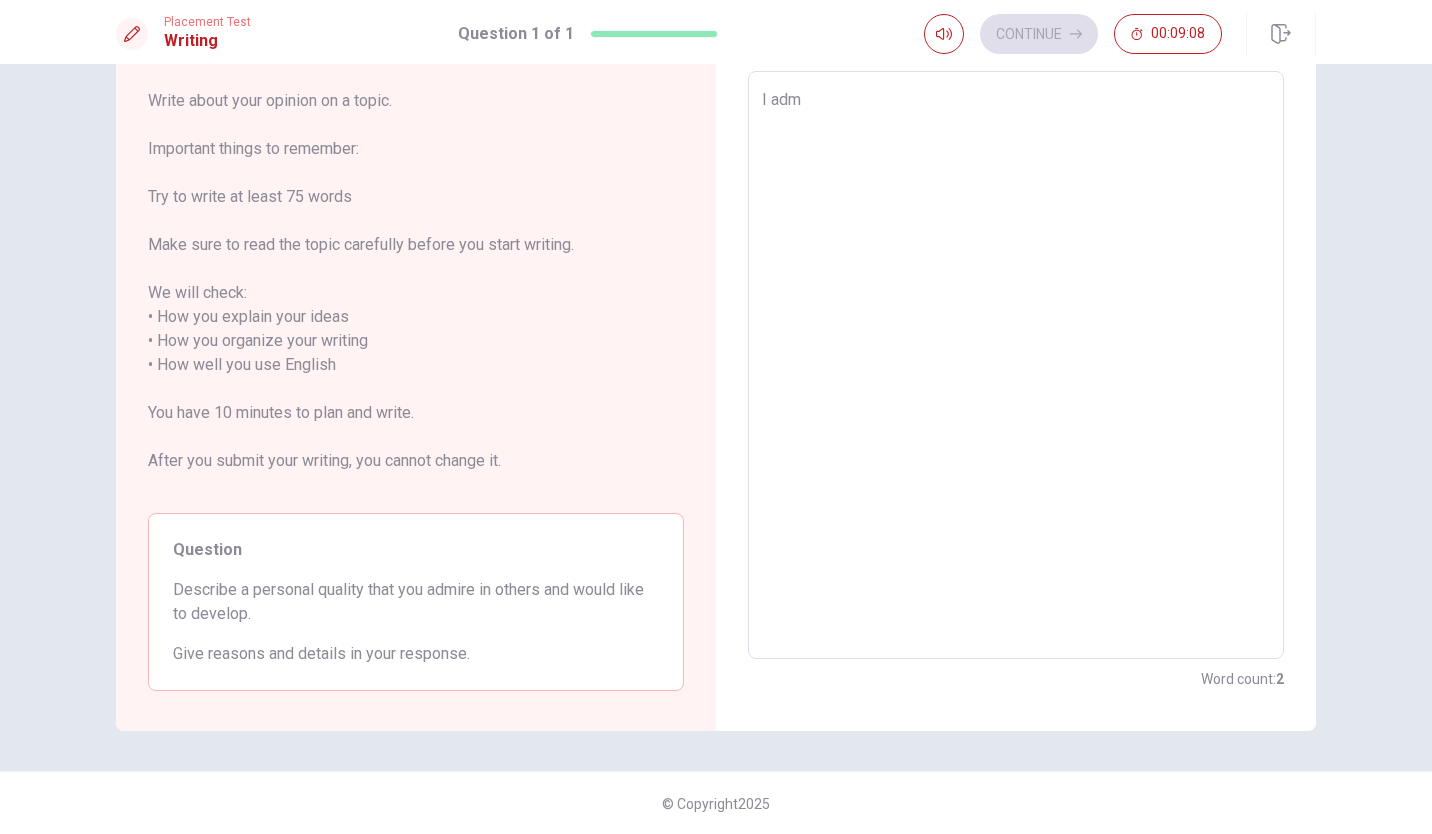 type on "x" 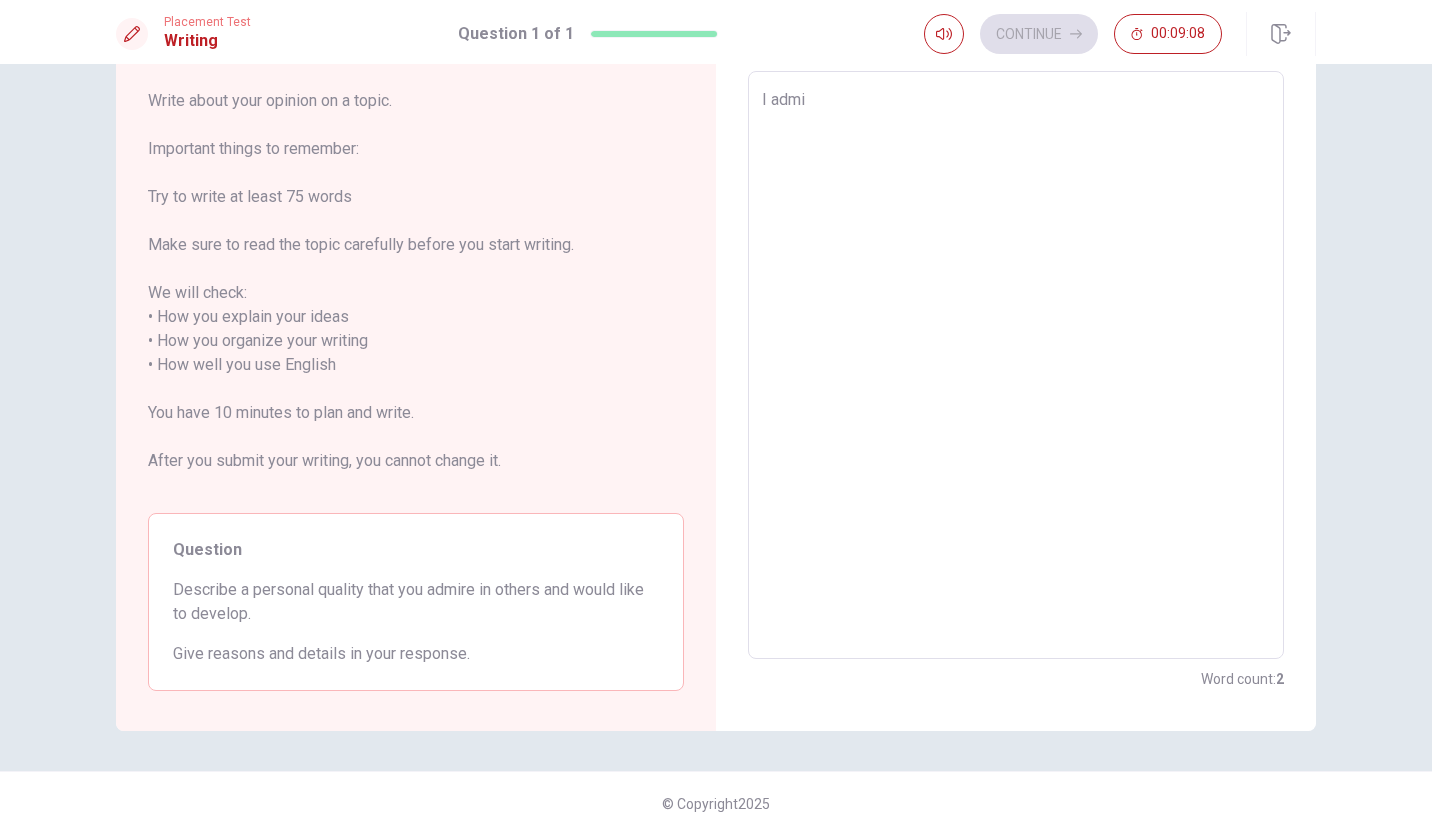 type on "x" 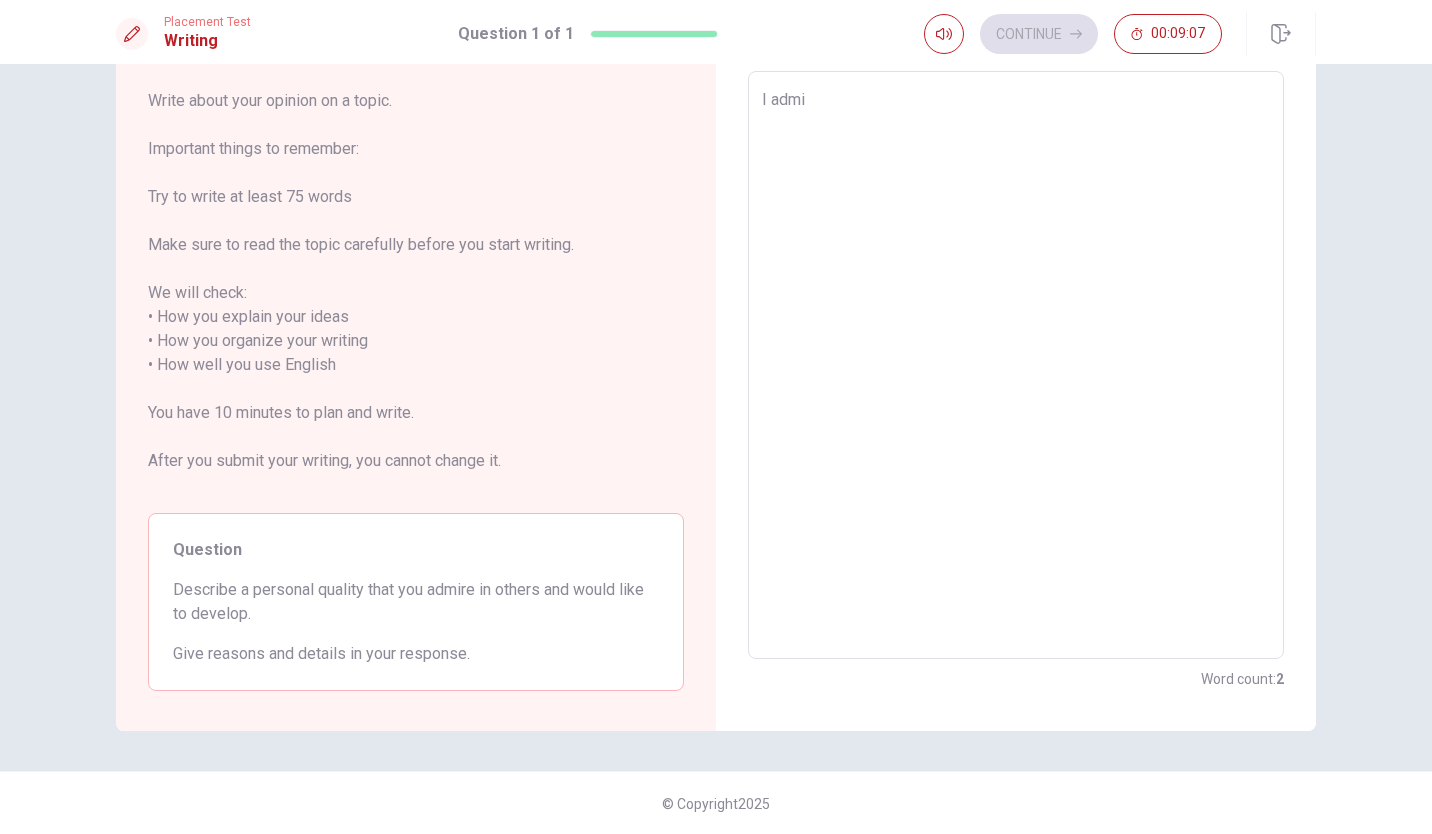 type on "I [PERSON_NAME]" 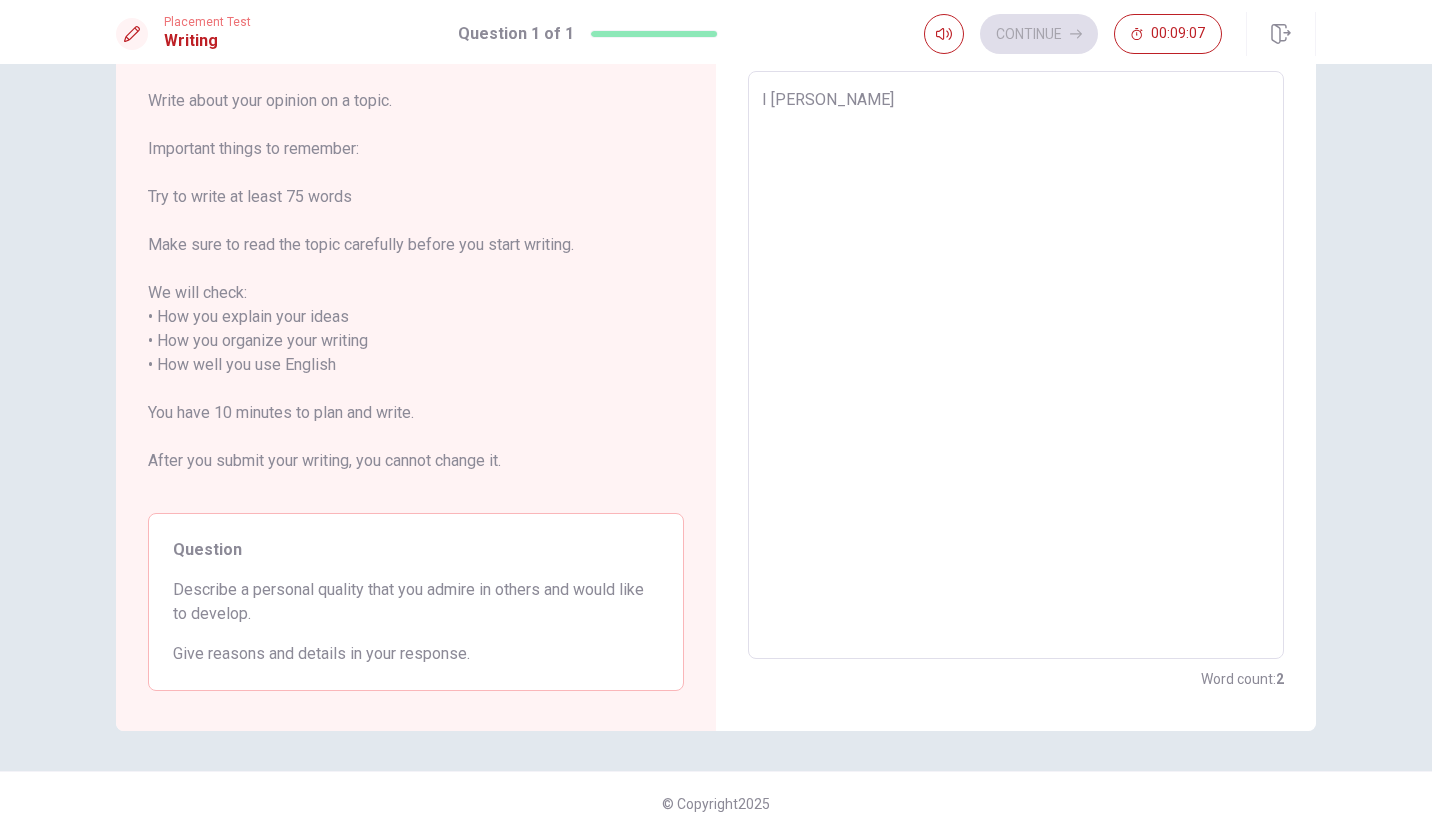 type on "x" 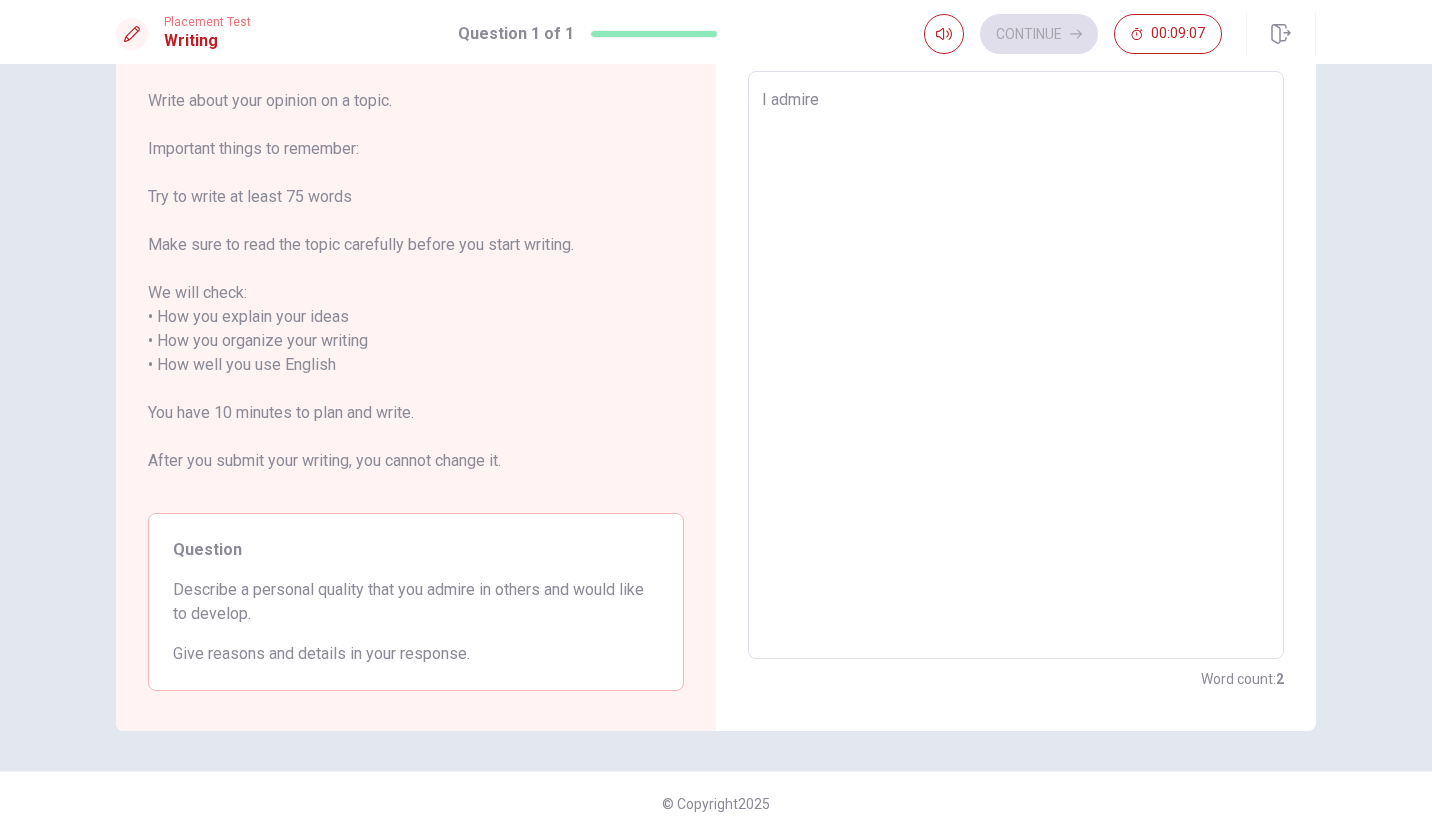 type on "x" 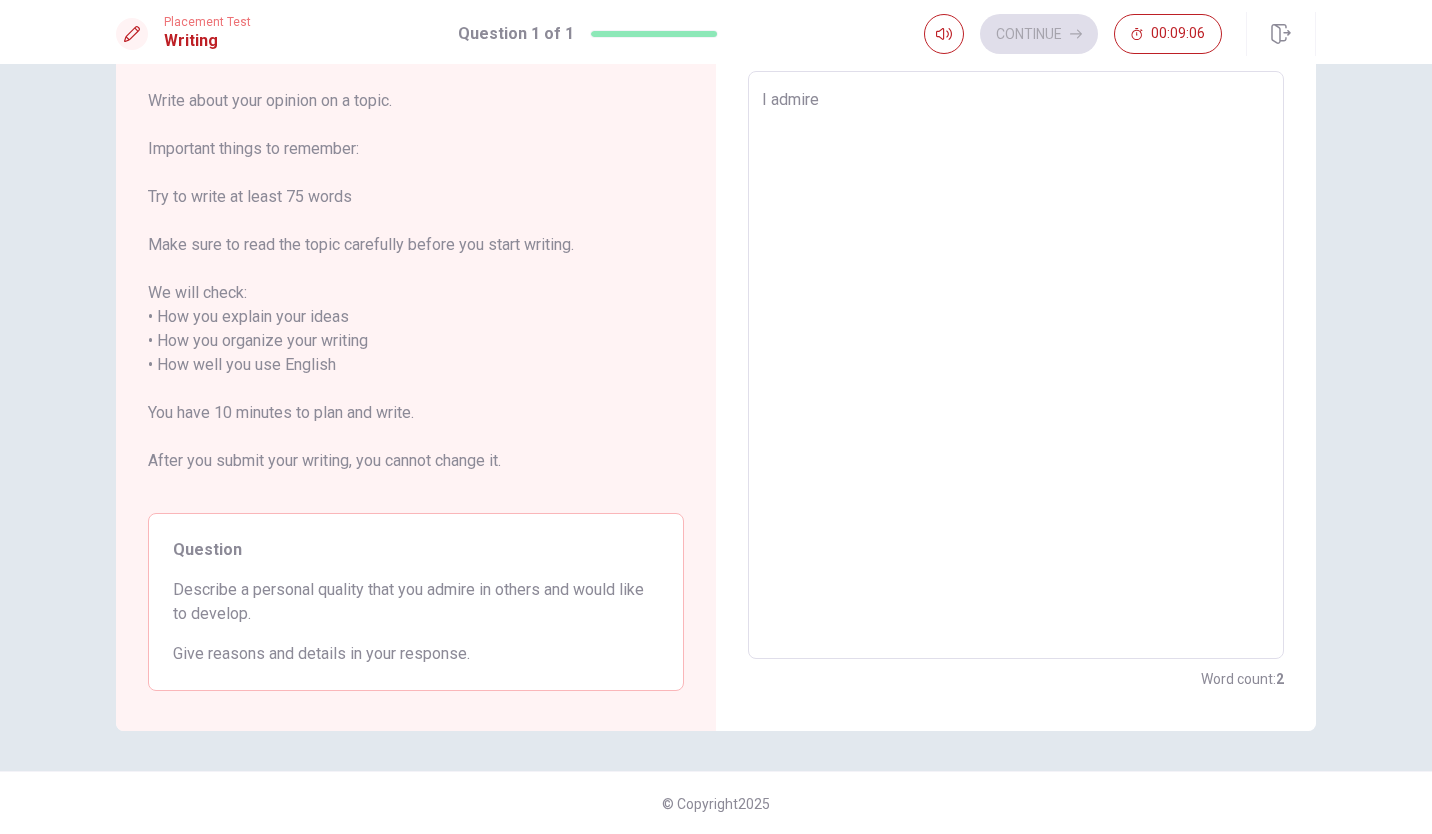 type on "I admire" 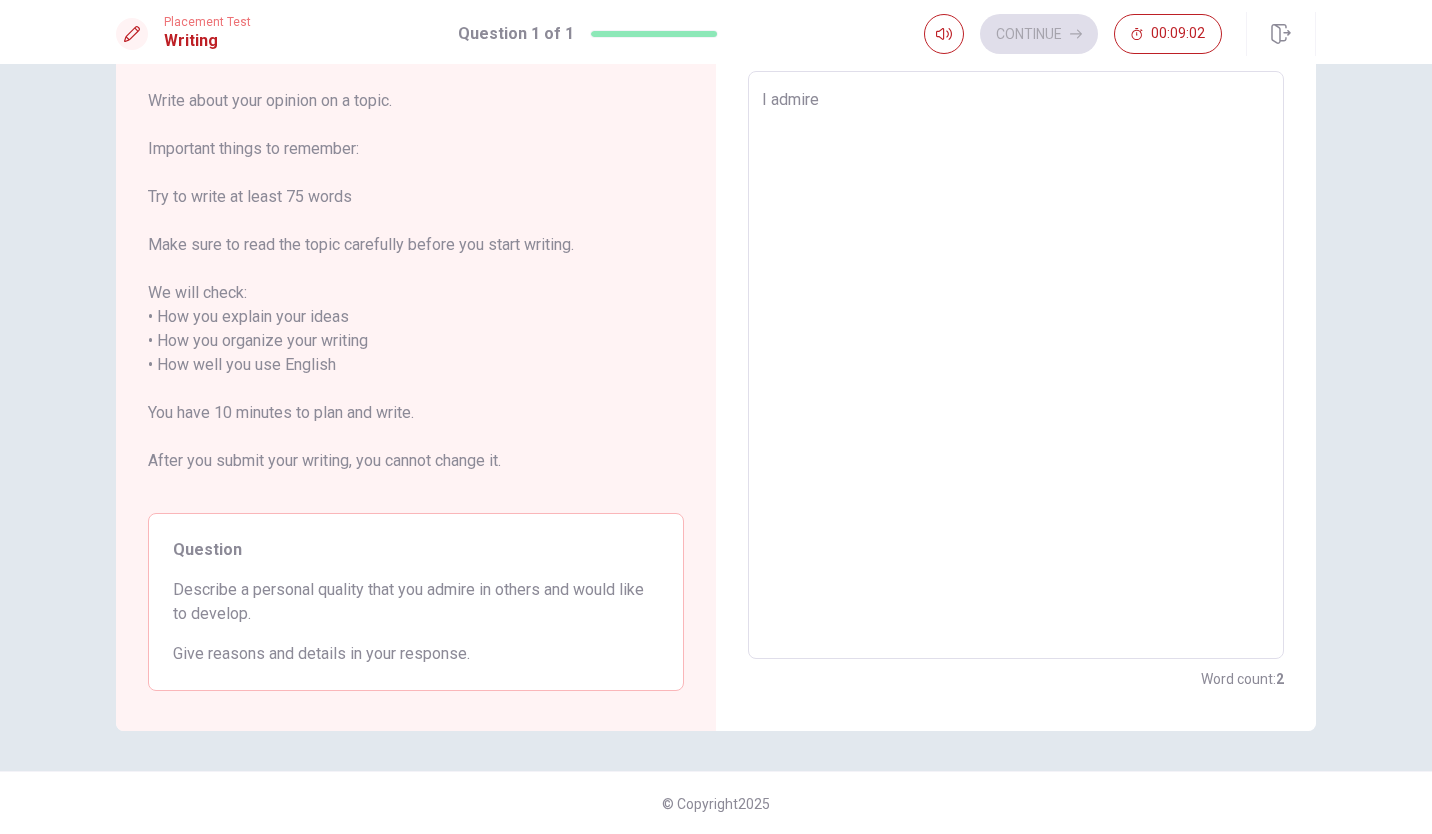 type on "x" 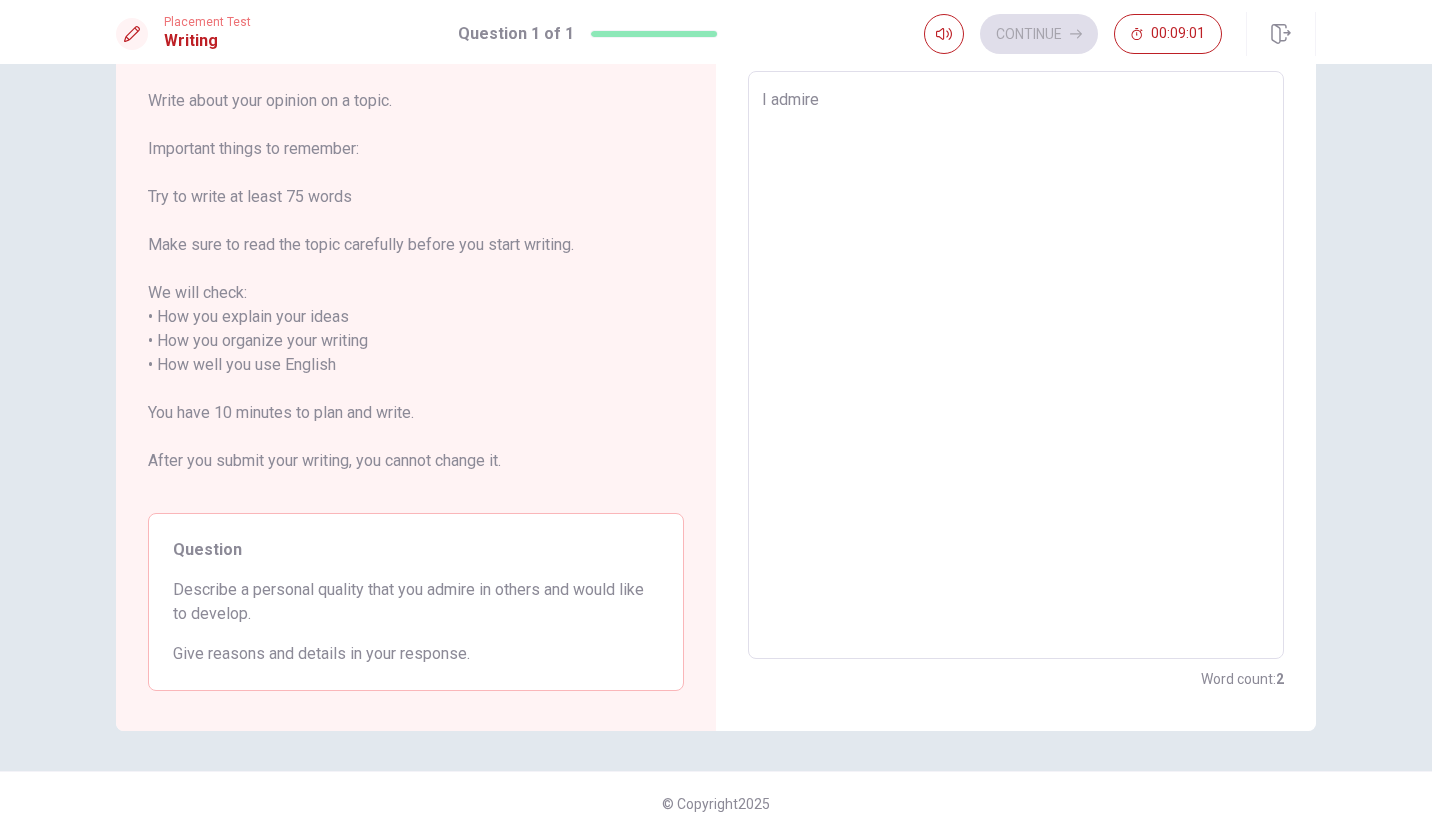 type on "I admire t" 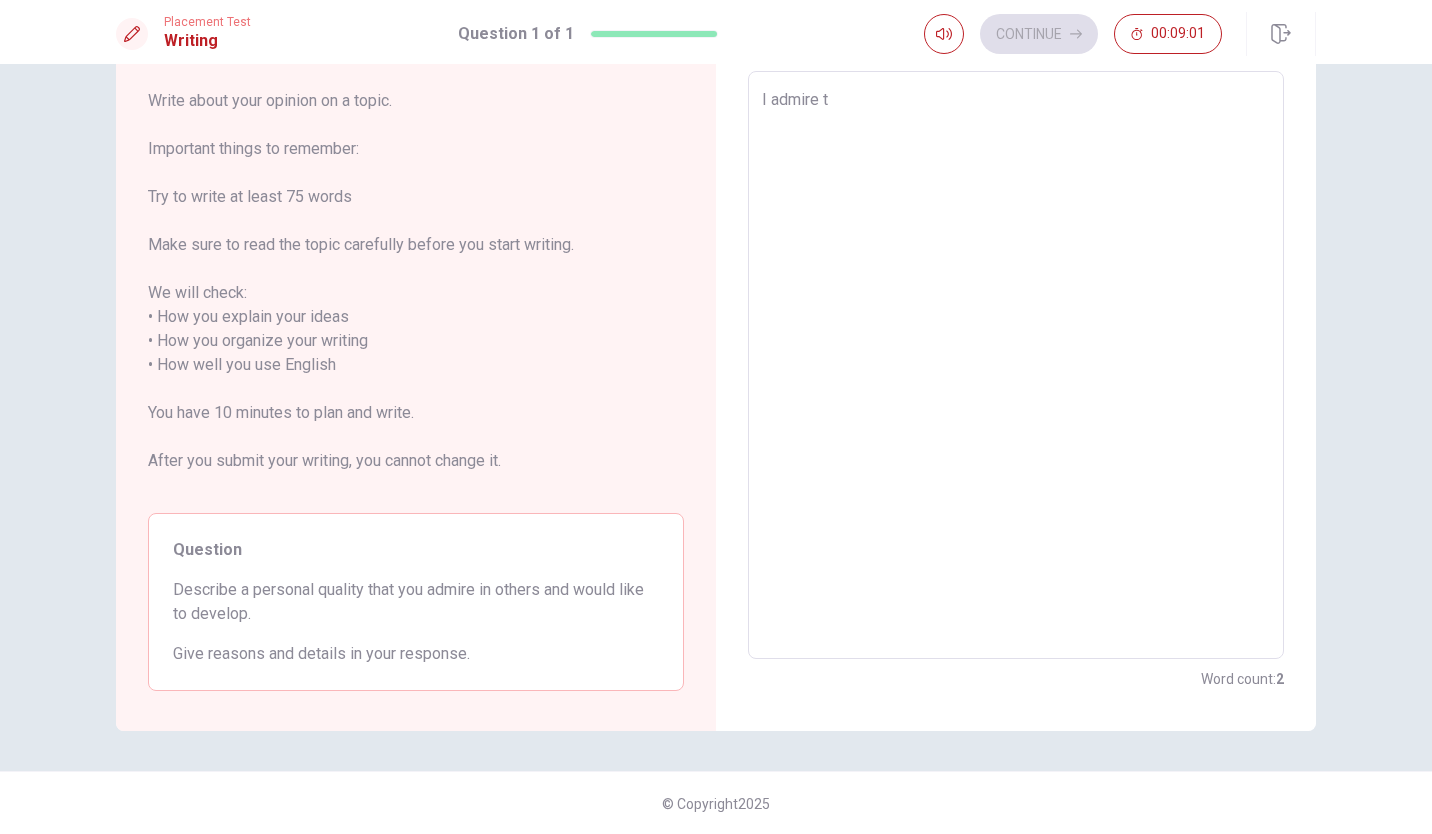 type on "x" 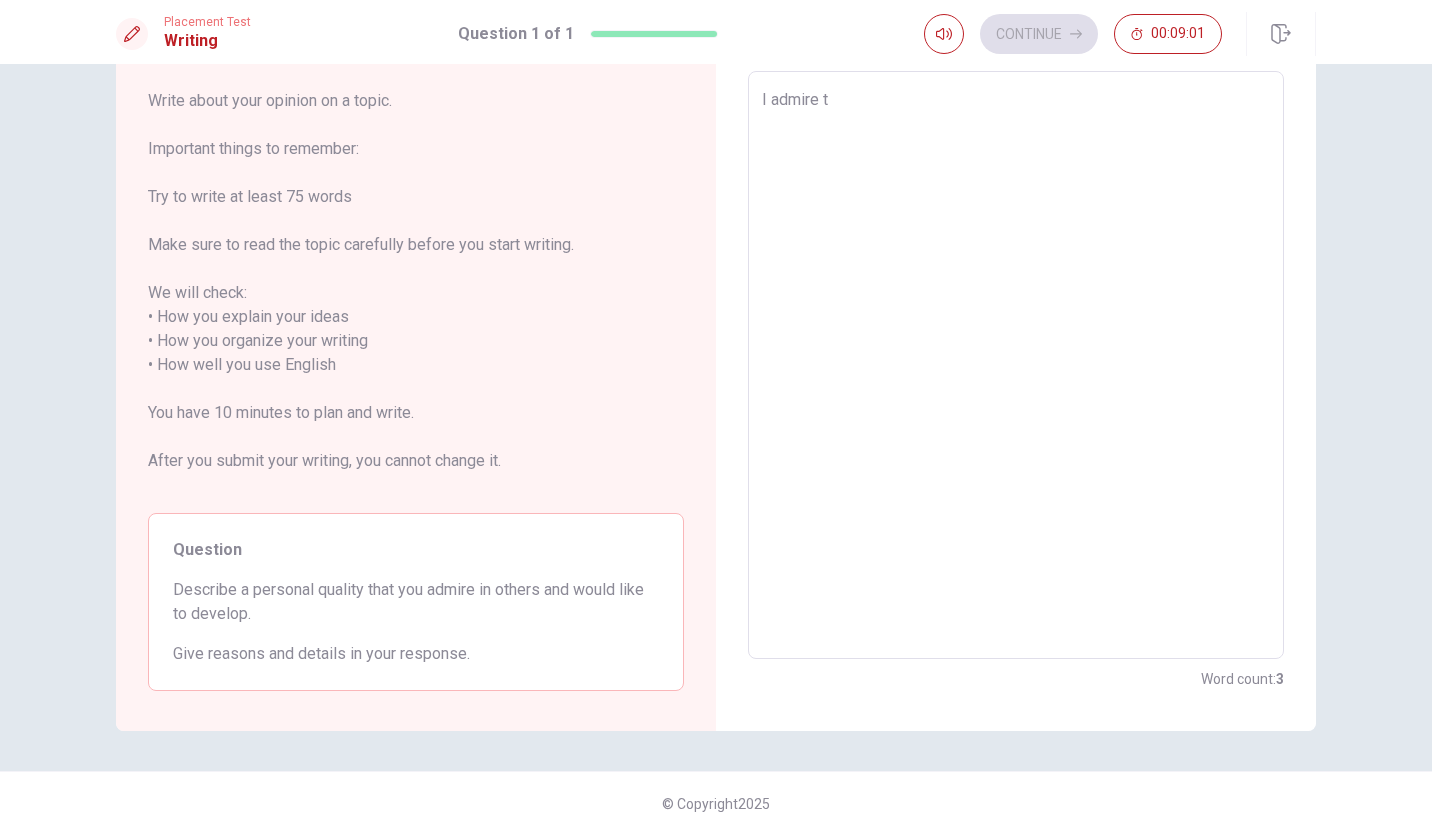 type on "I admire th" 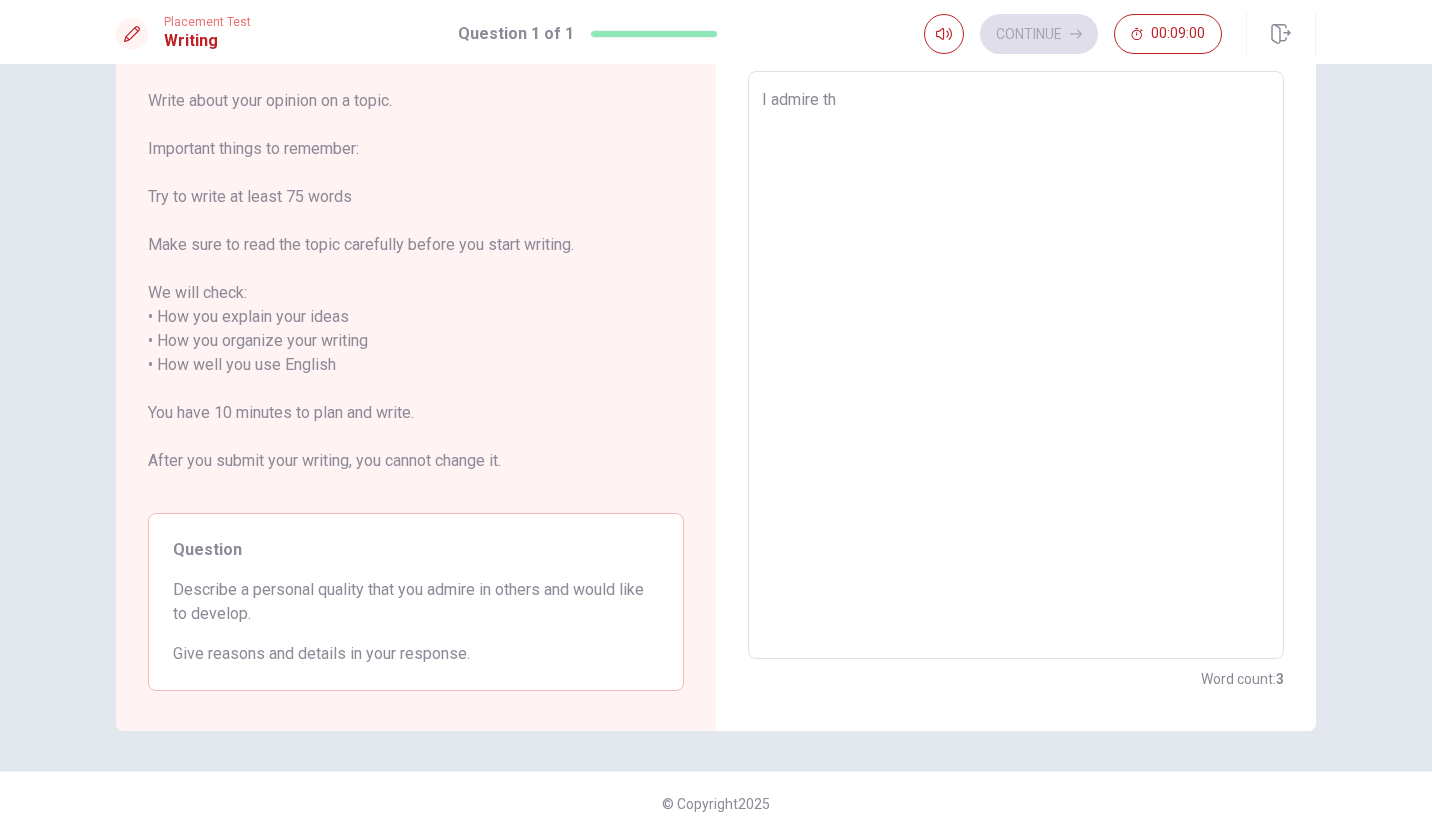 type on "x" 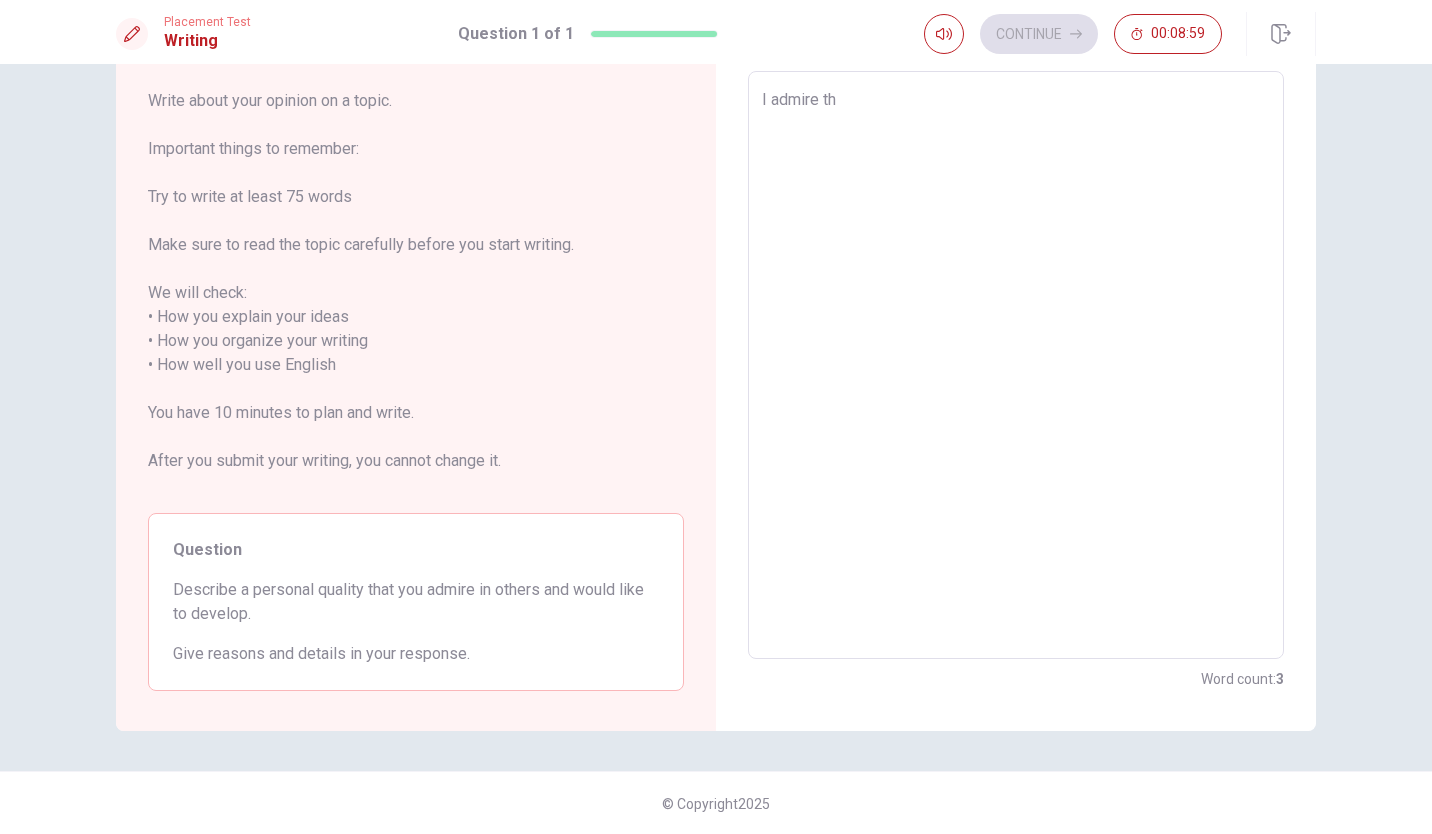 type on "I admire the" 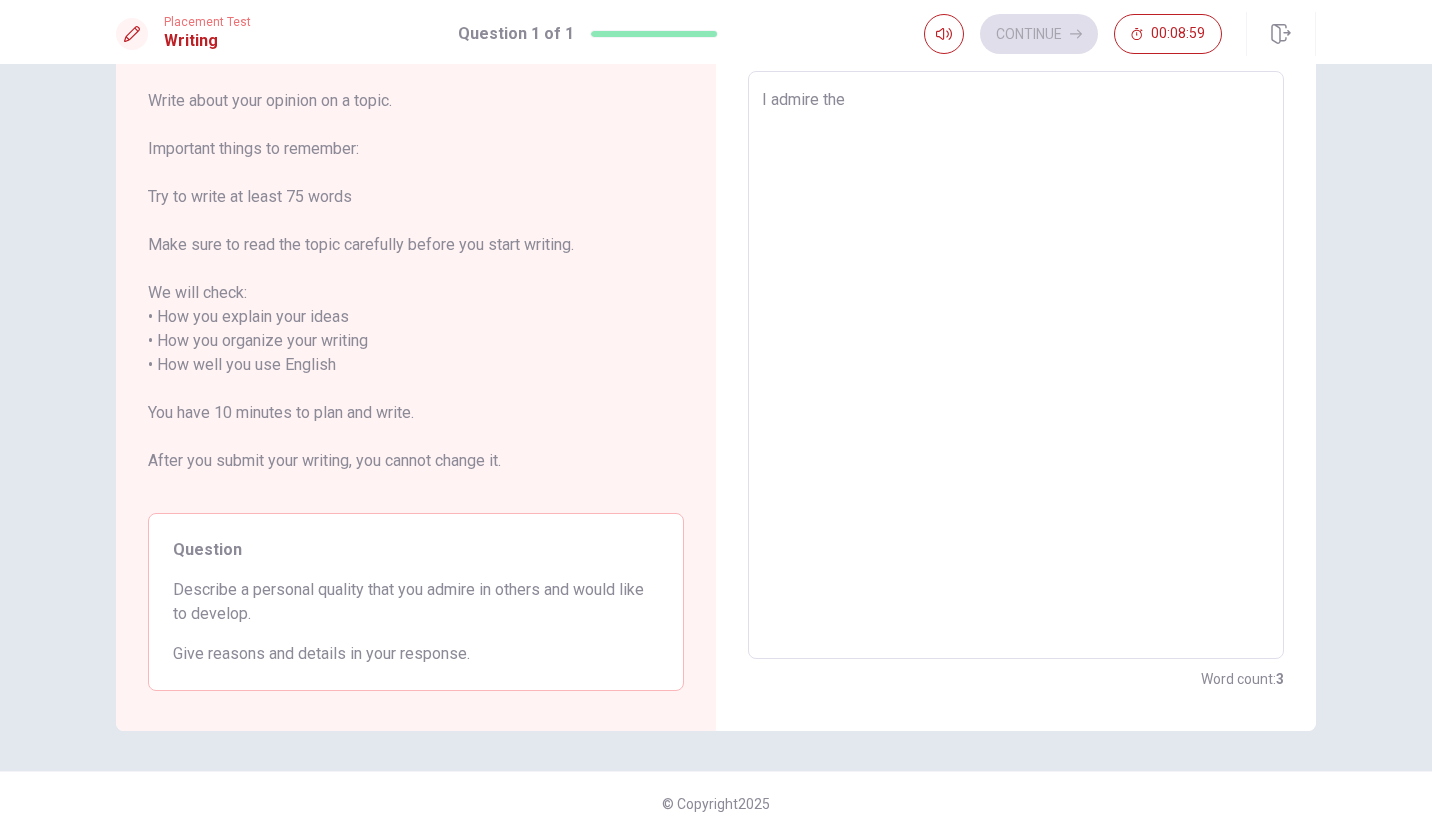 type on "x" 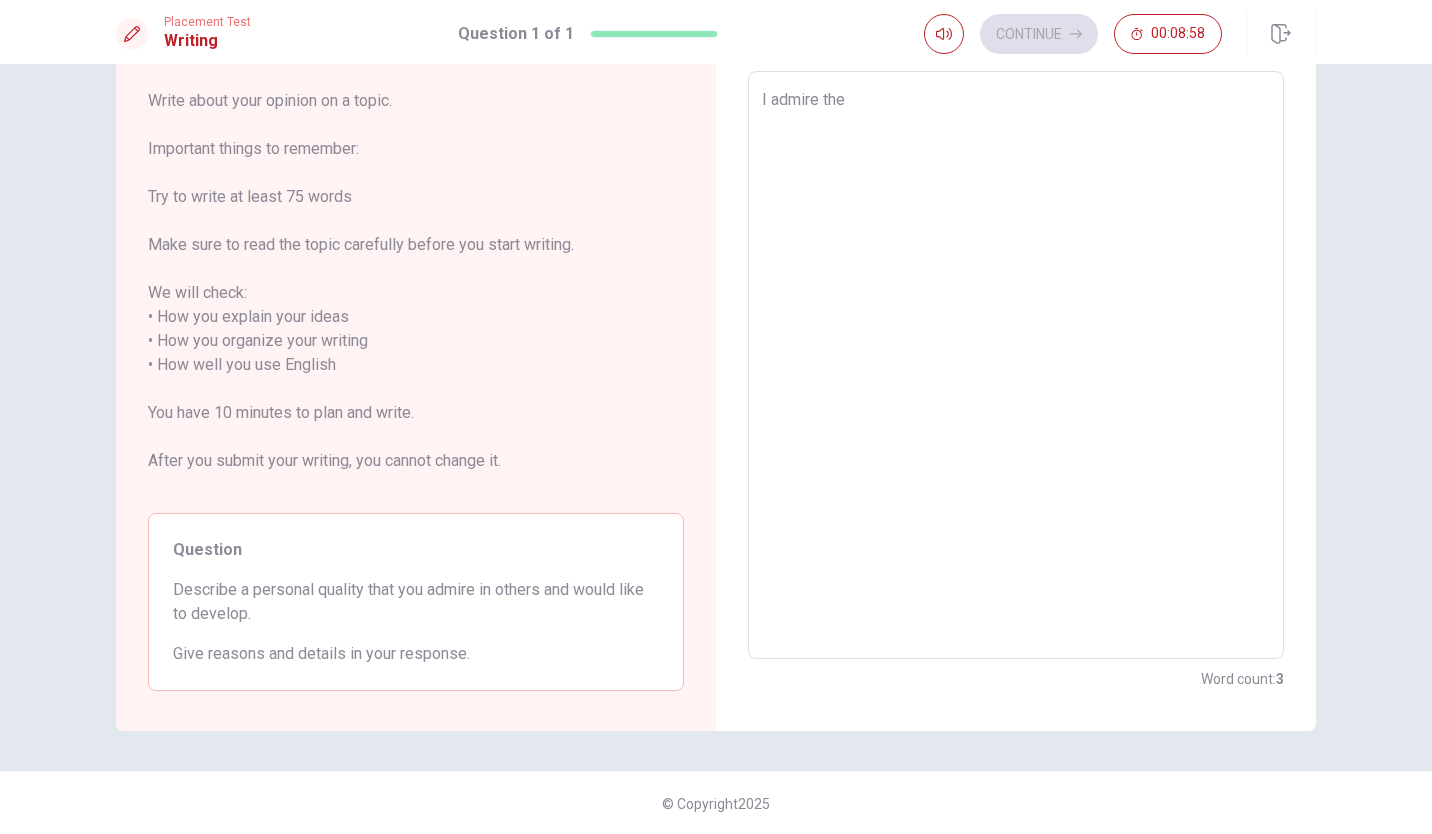 type on "I admire the" 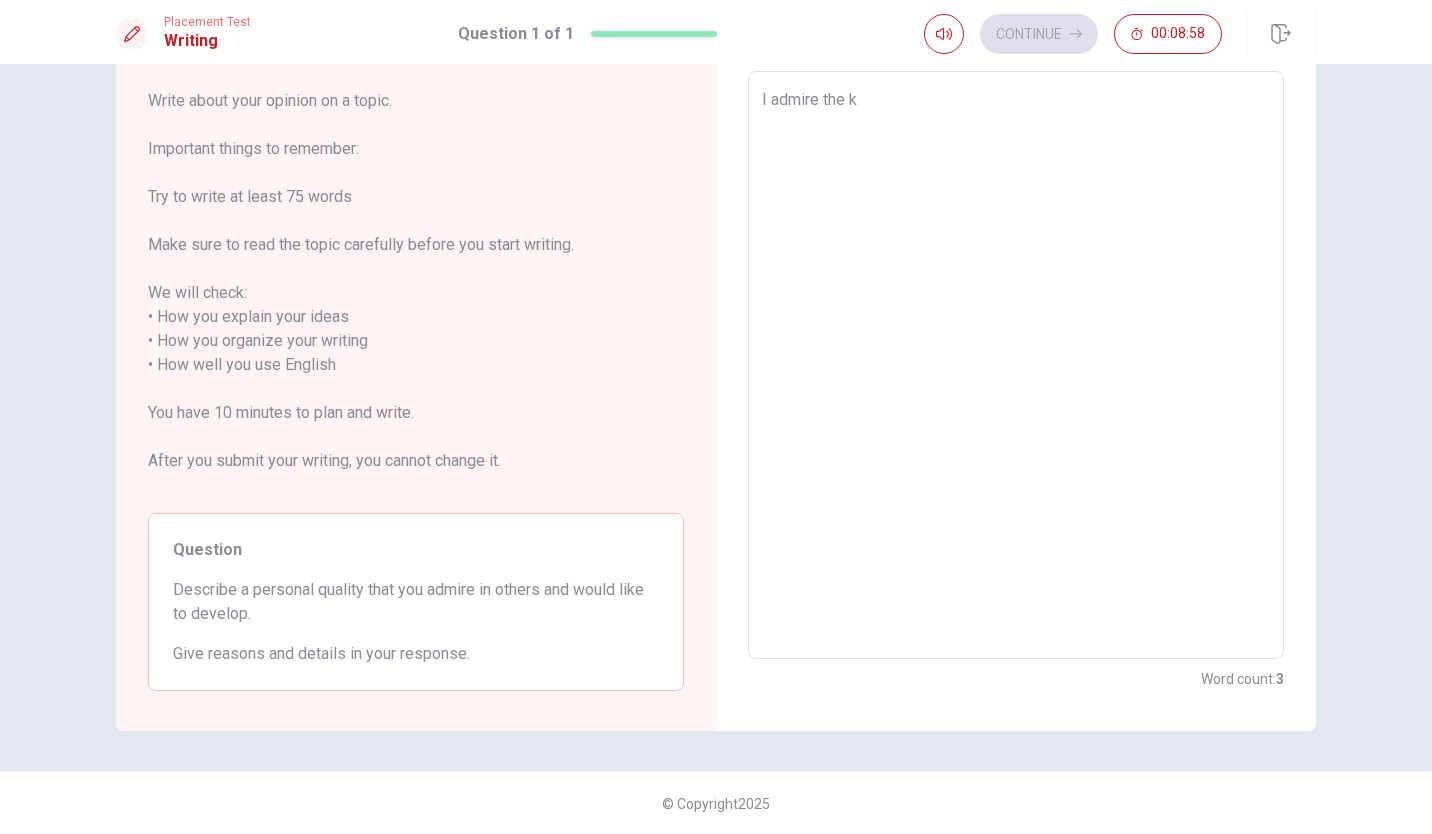 type on "x" 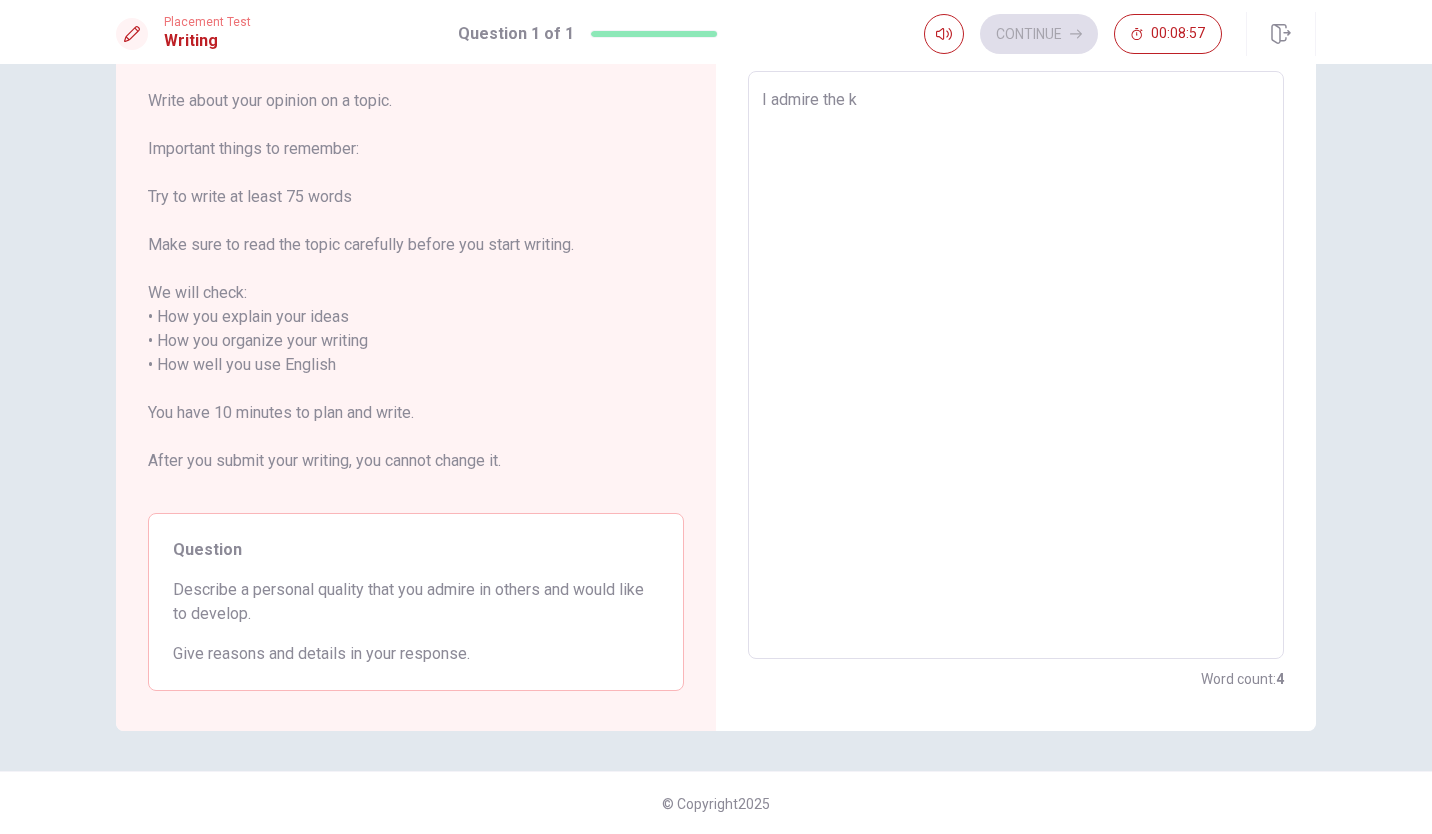 type on "I admire the ki" 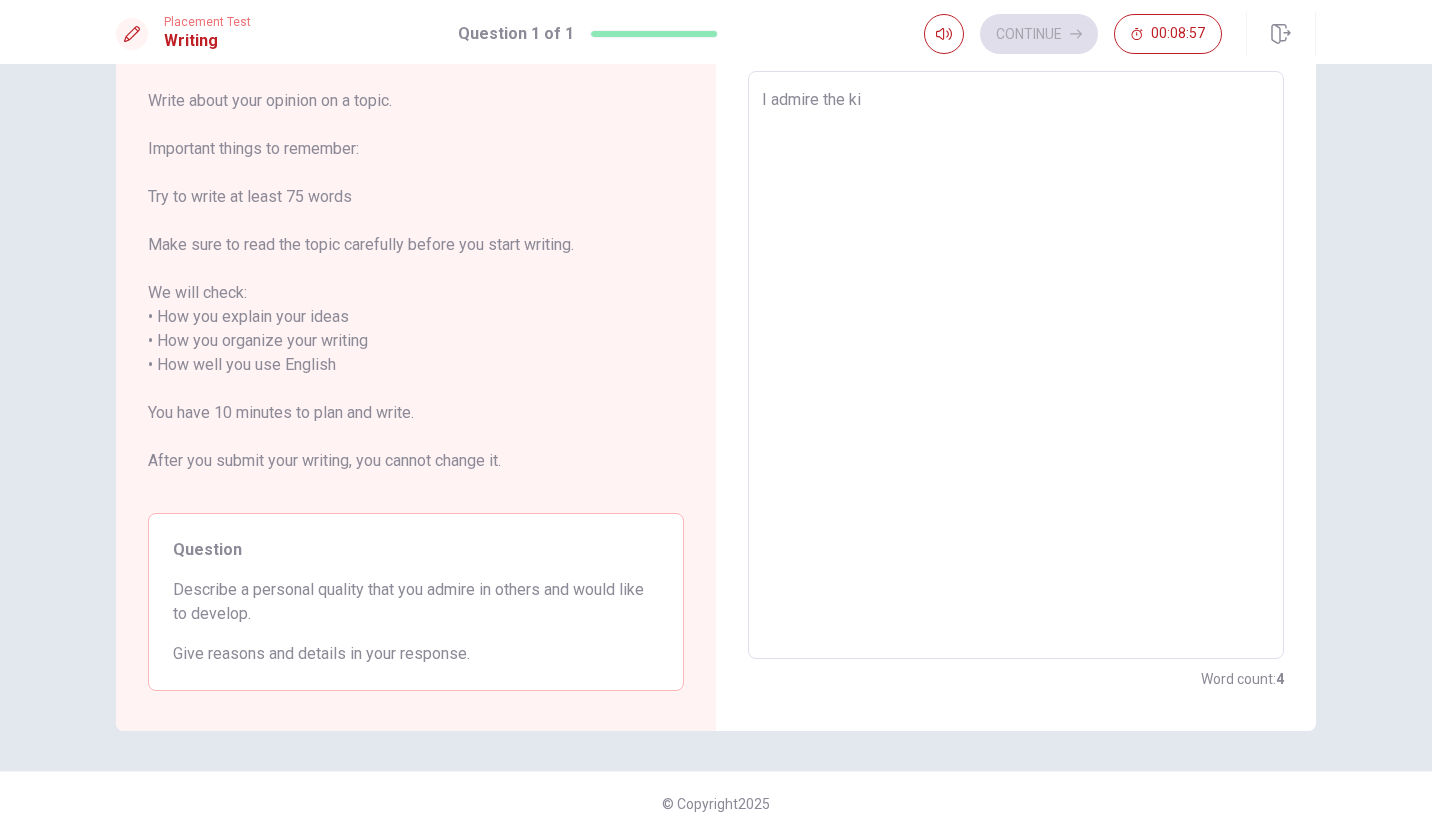 type on "x" 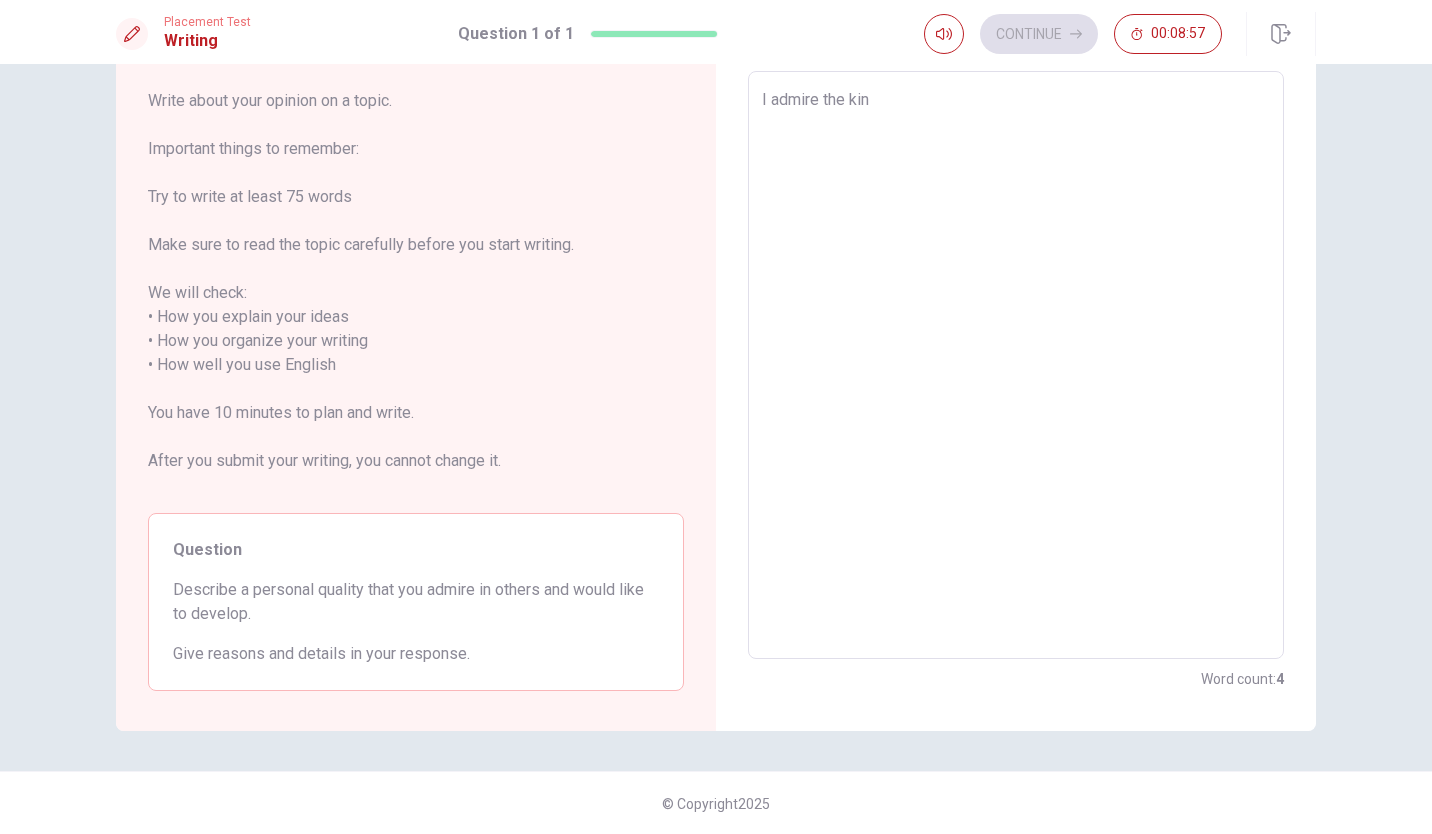 type on "x" 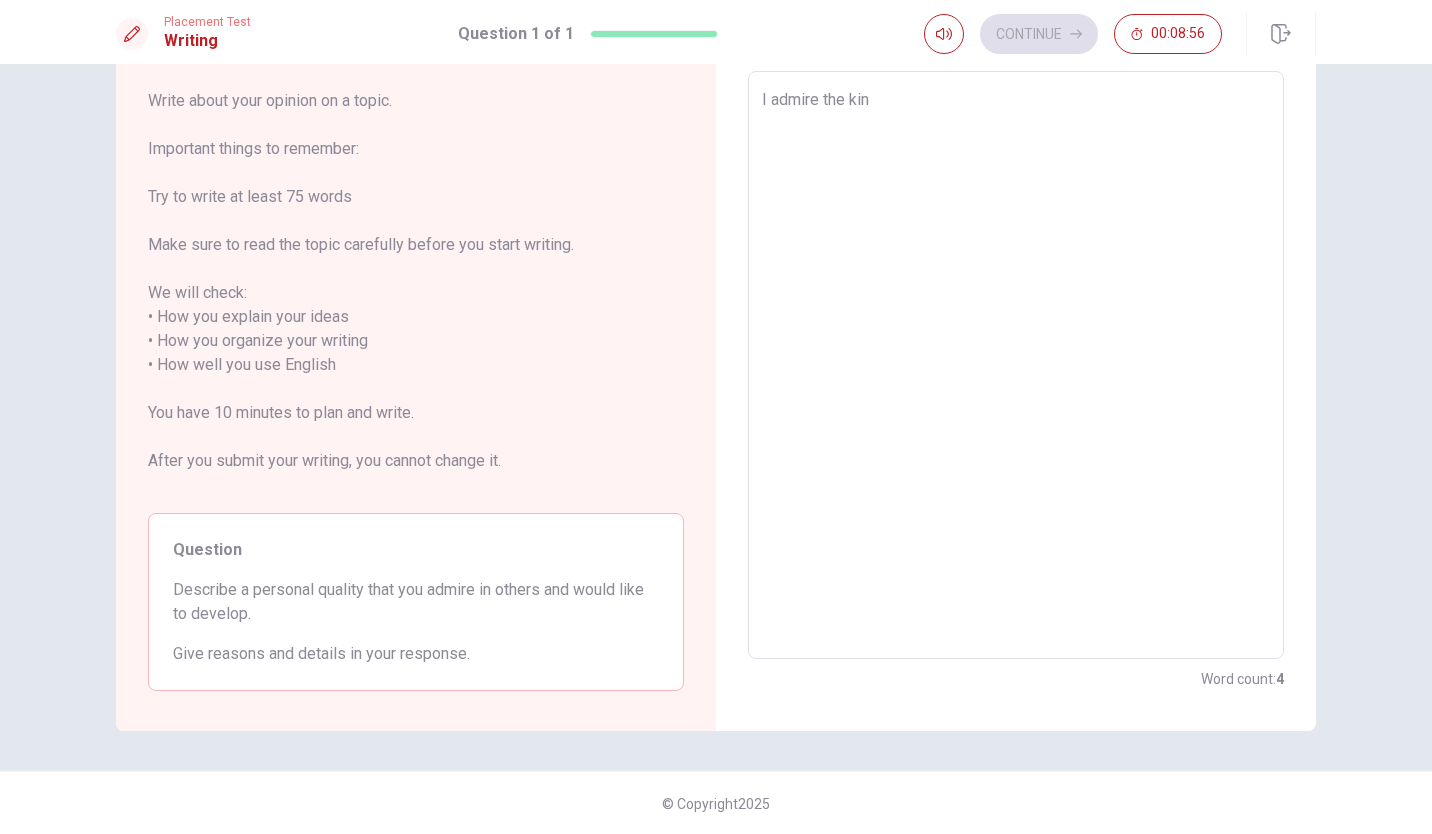 type on "I admire the kind" 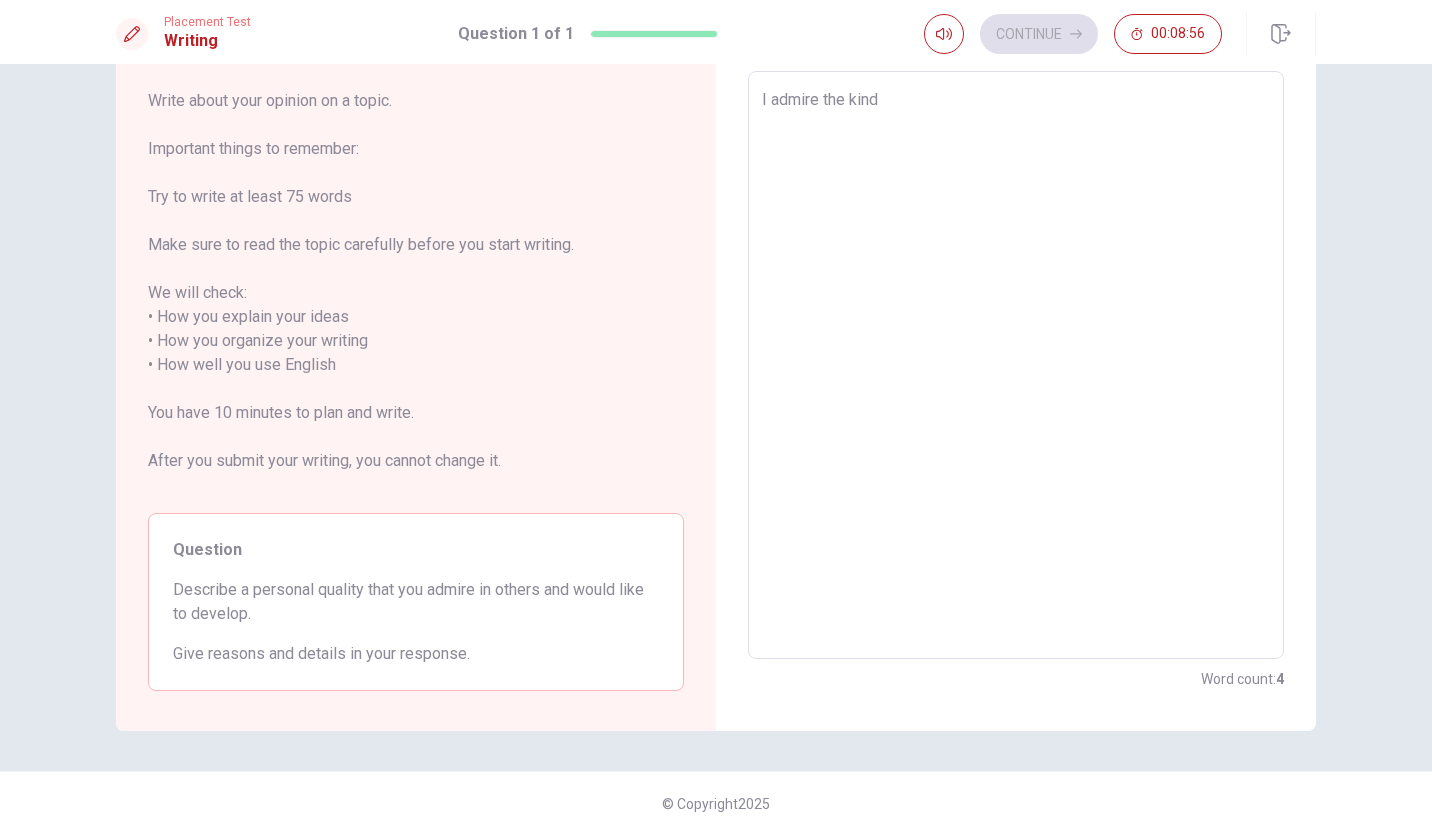 type on "x" 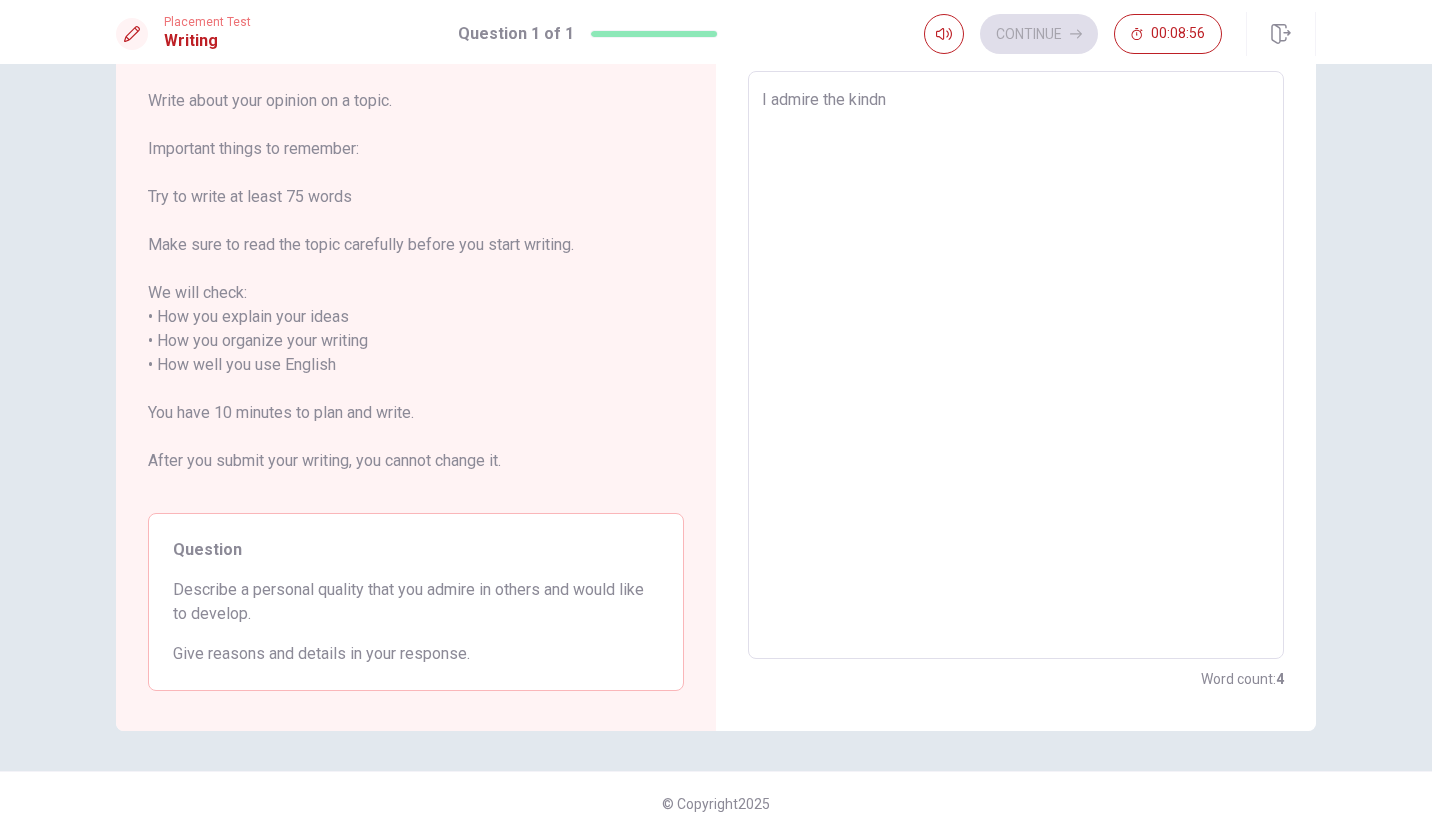 type on "x" 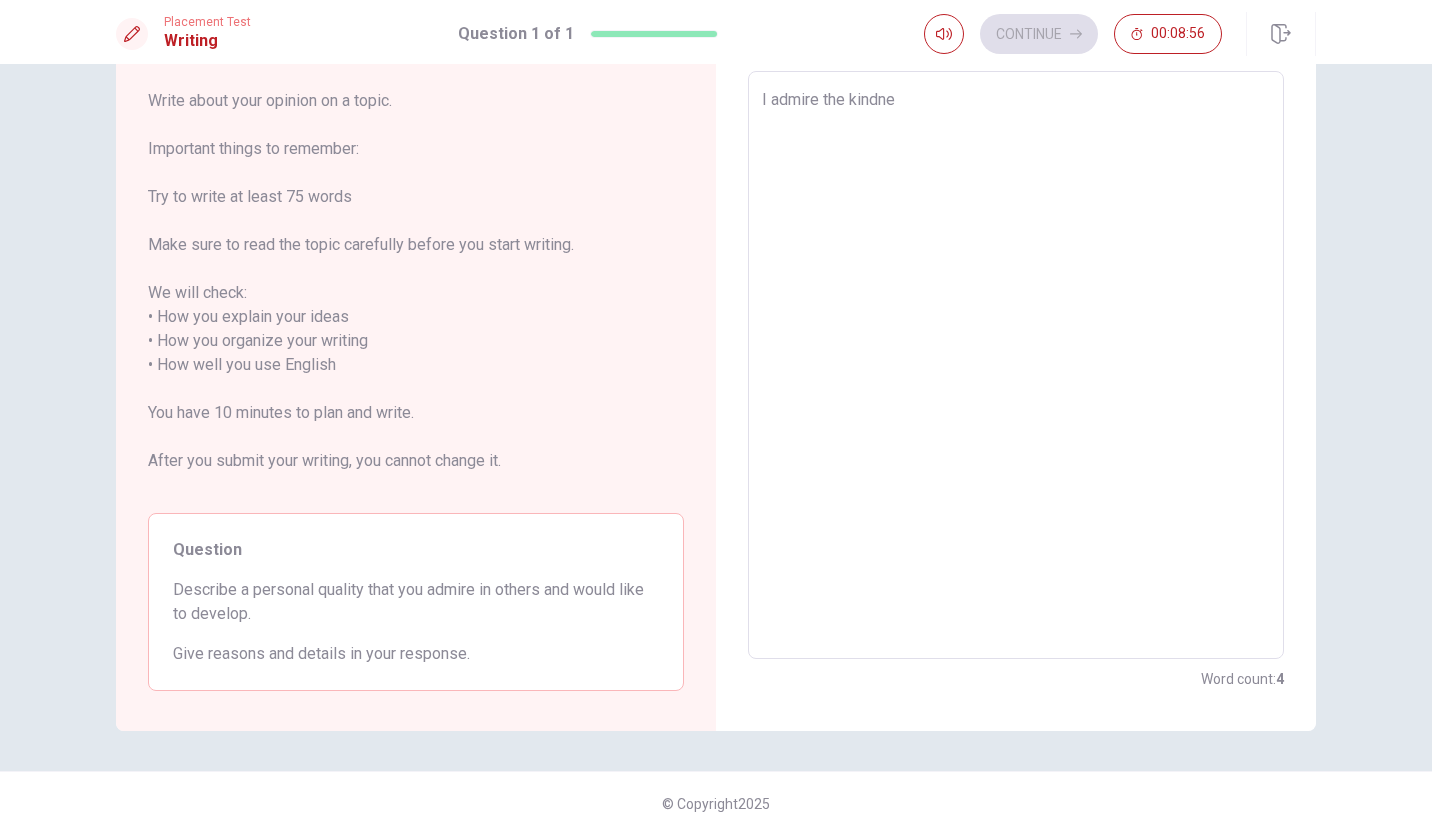 type on "x" 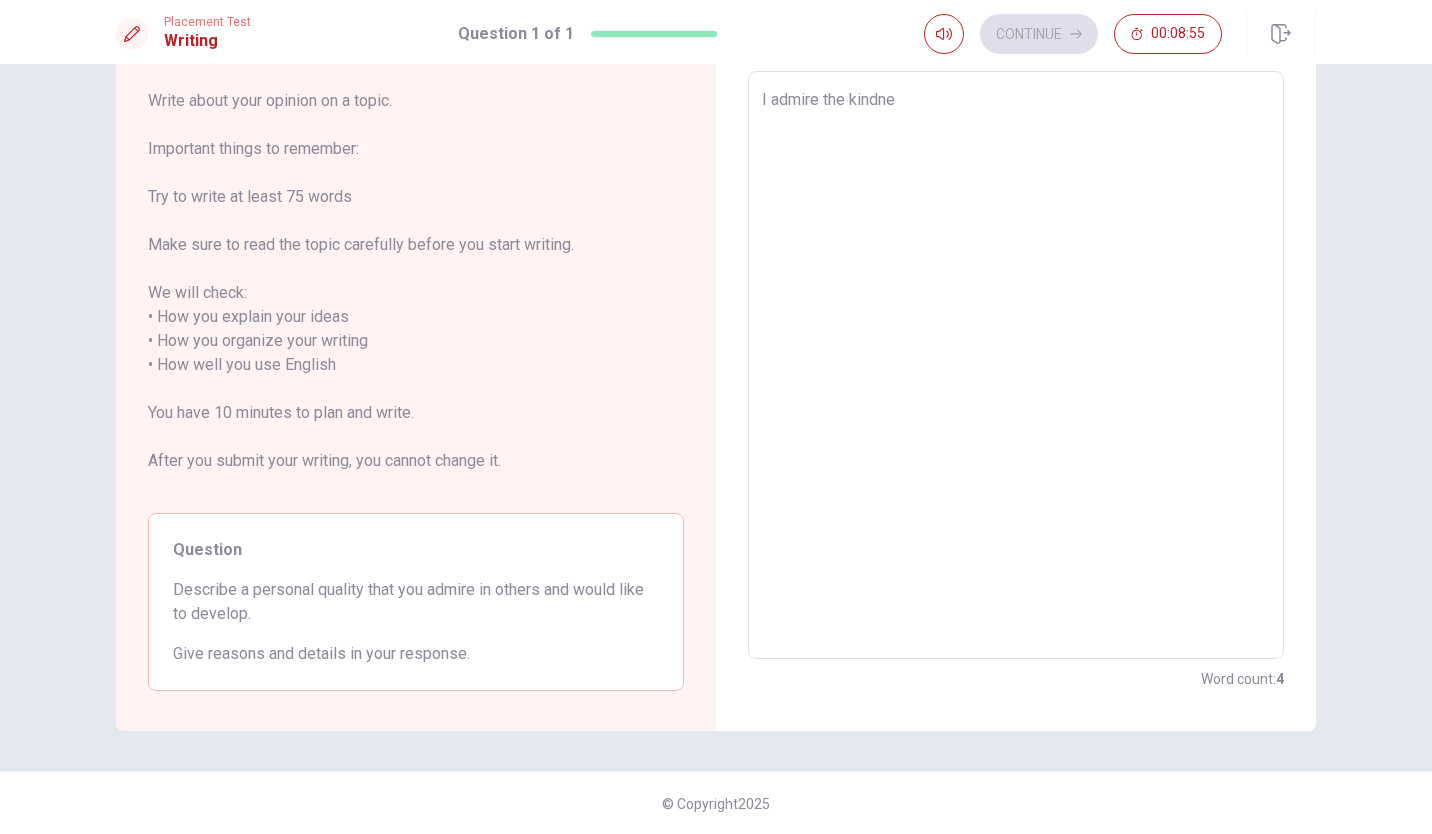 type on "I admire the kindned" 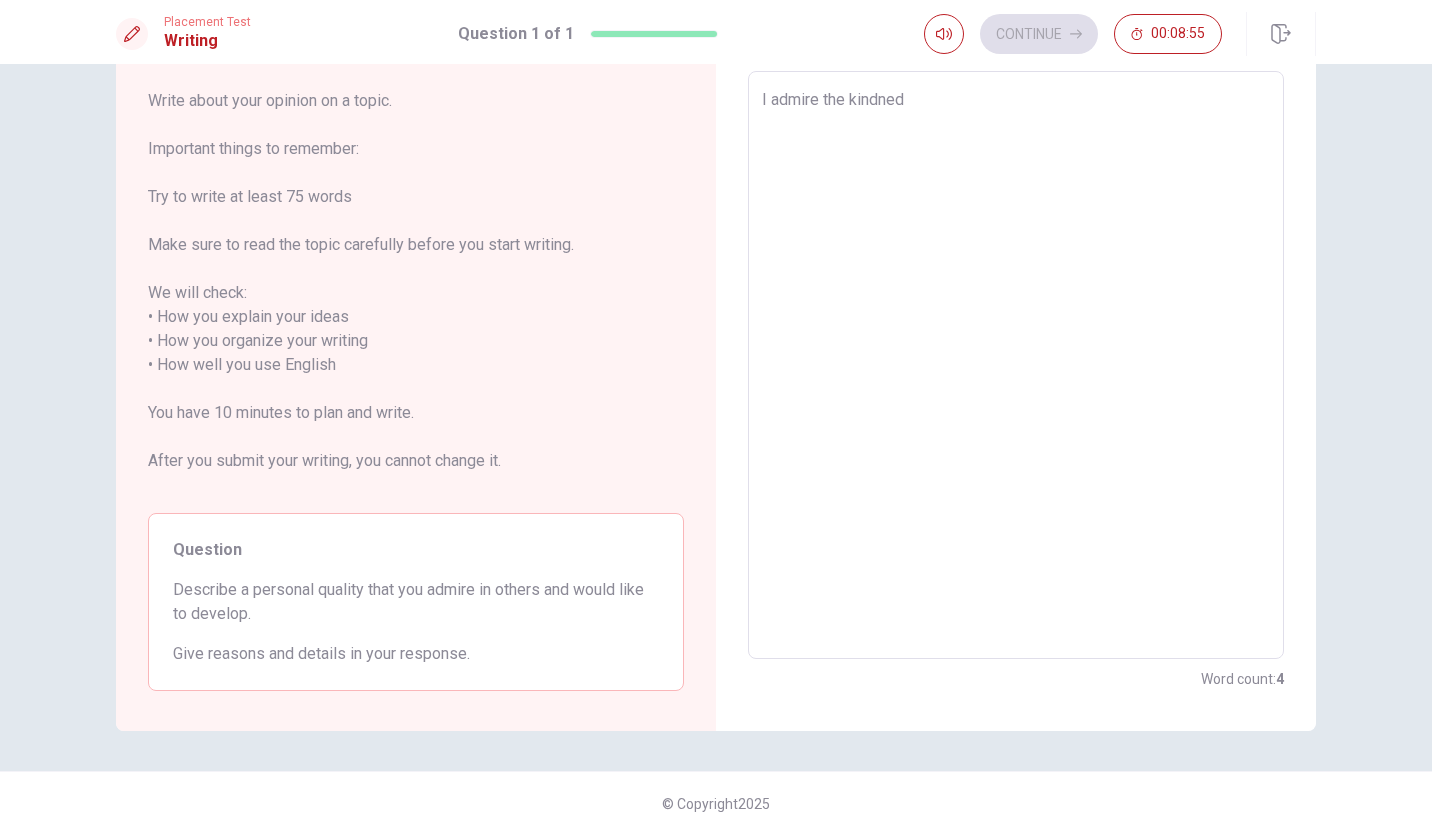 type on "x" 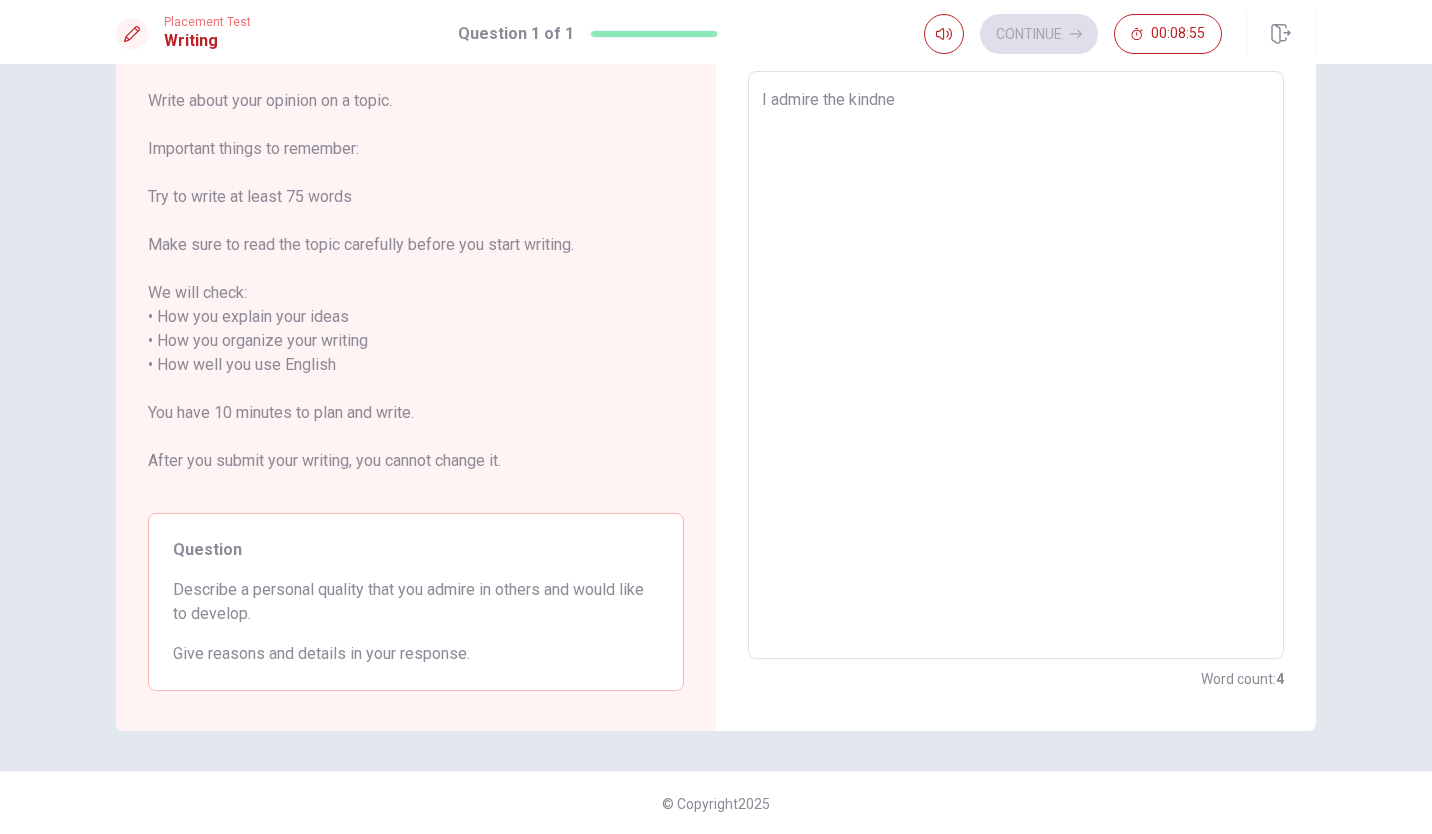 type on "x" 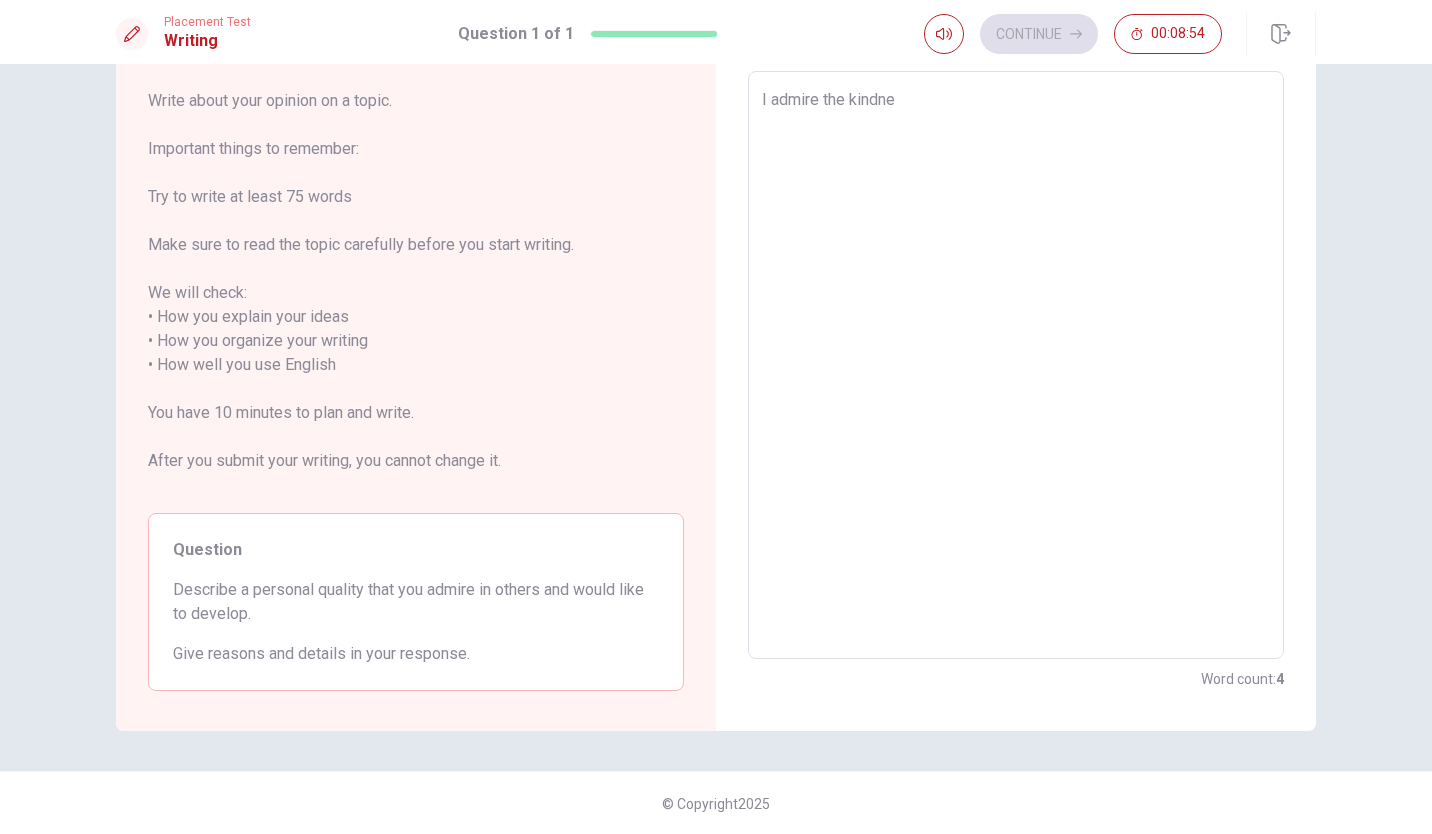 type on "I admire the kindnes" 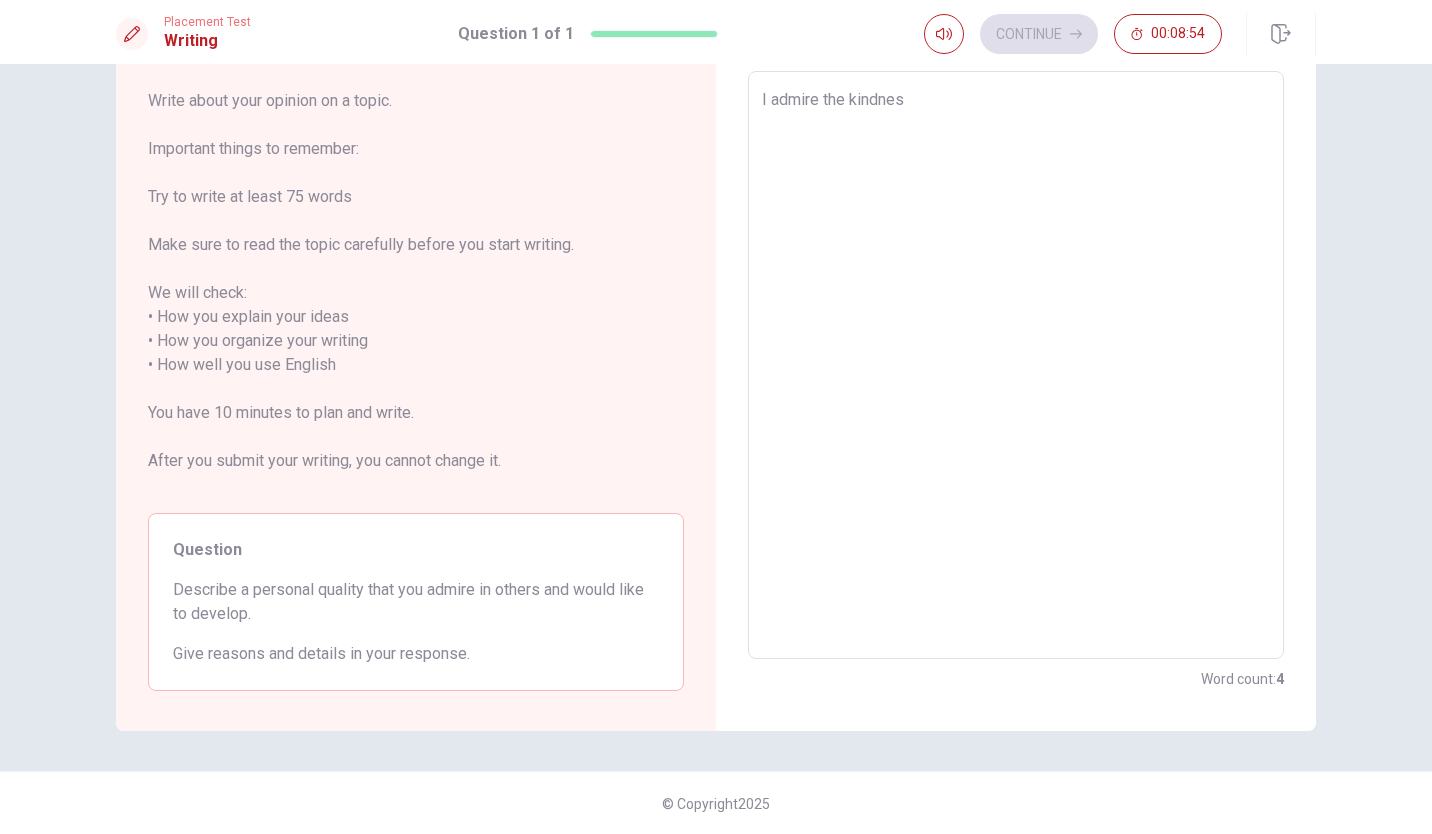 type on "x" 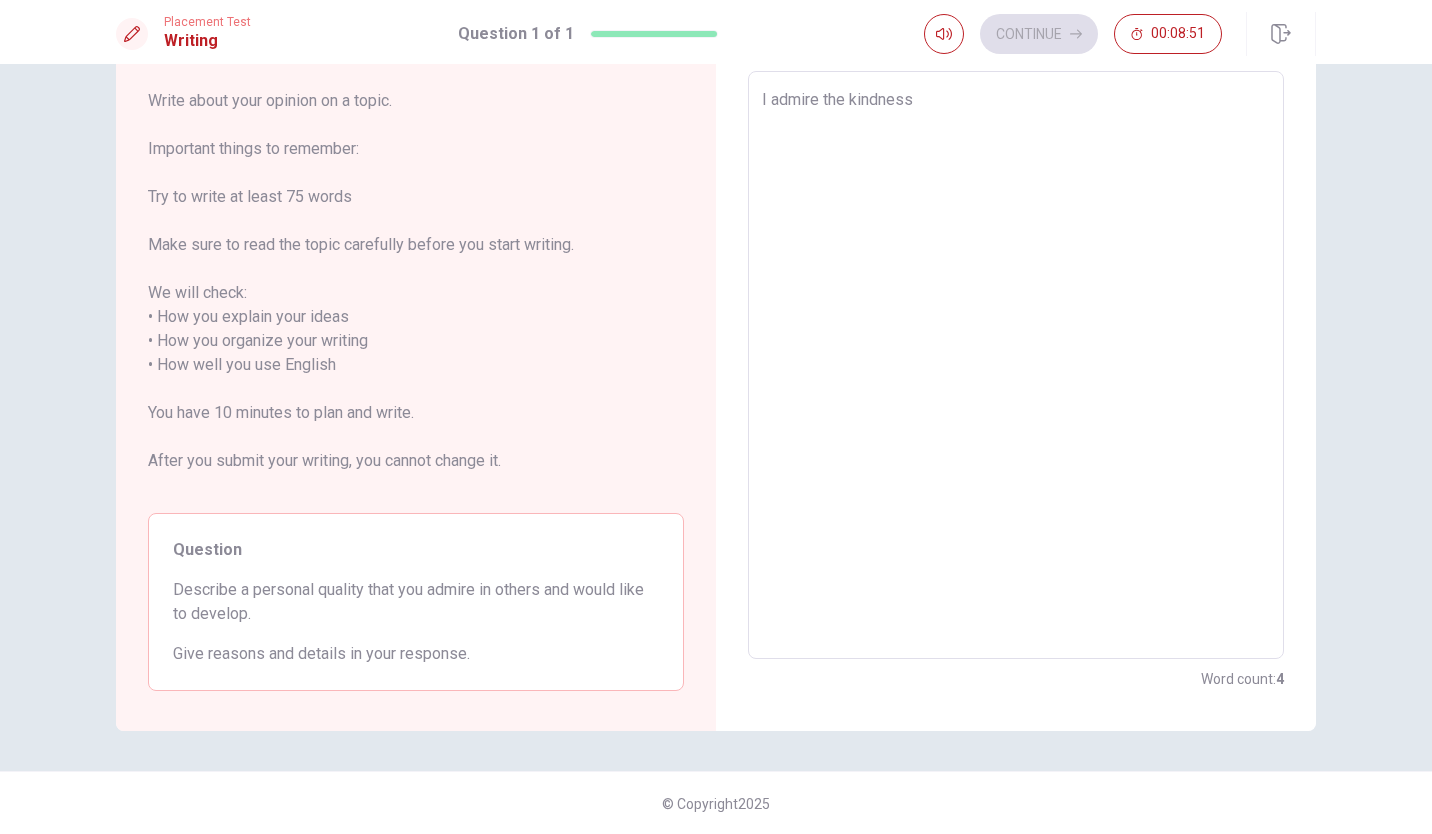 type on "x" 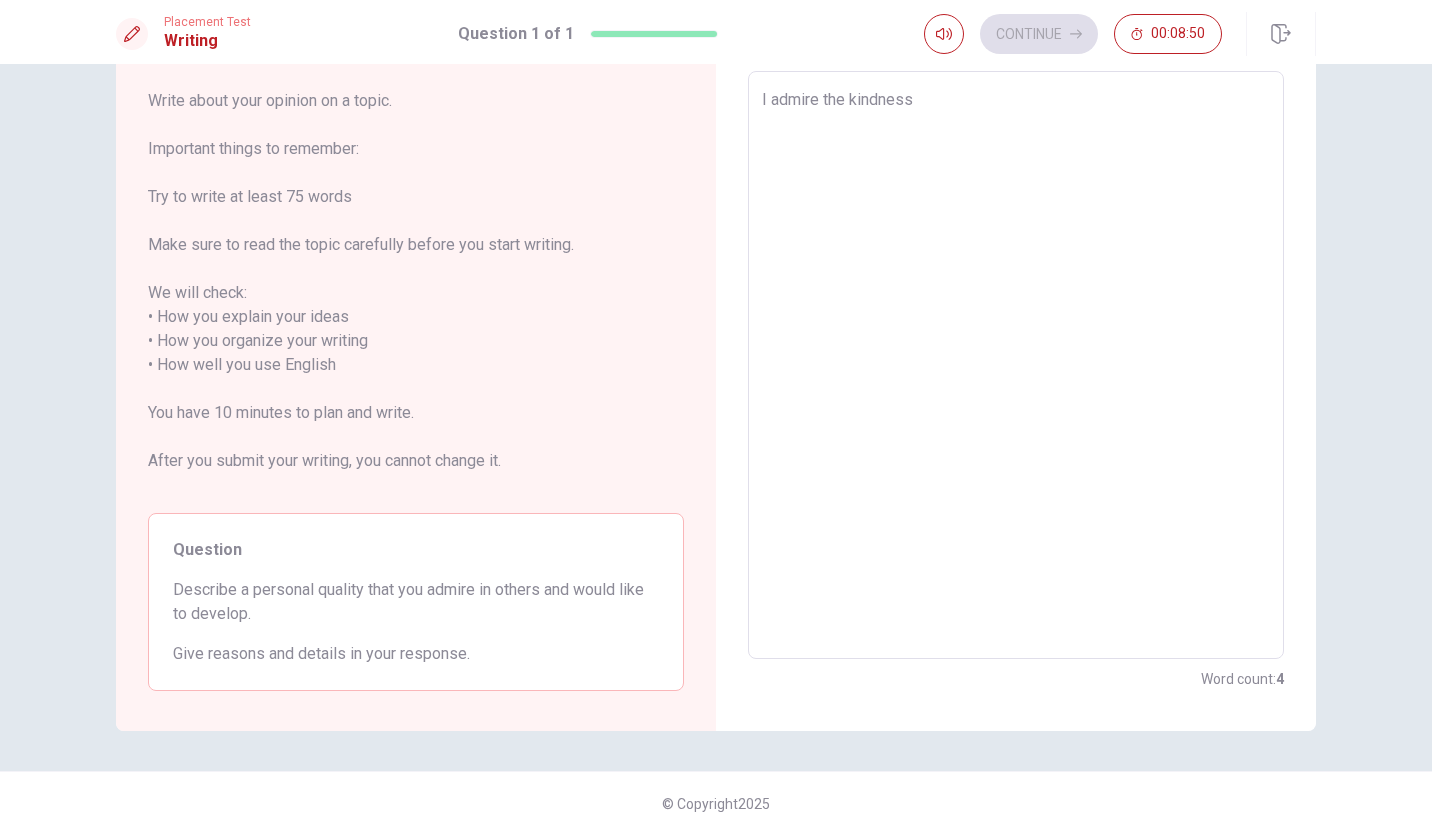 type on "I admire the kindness." 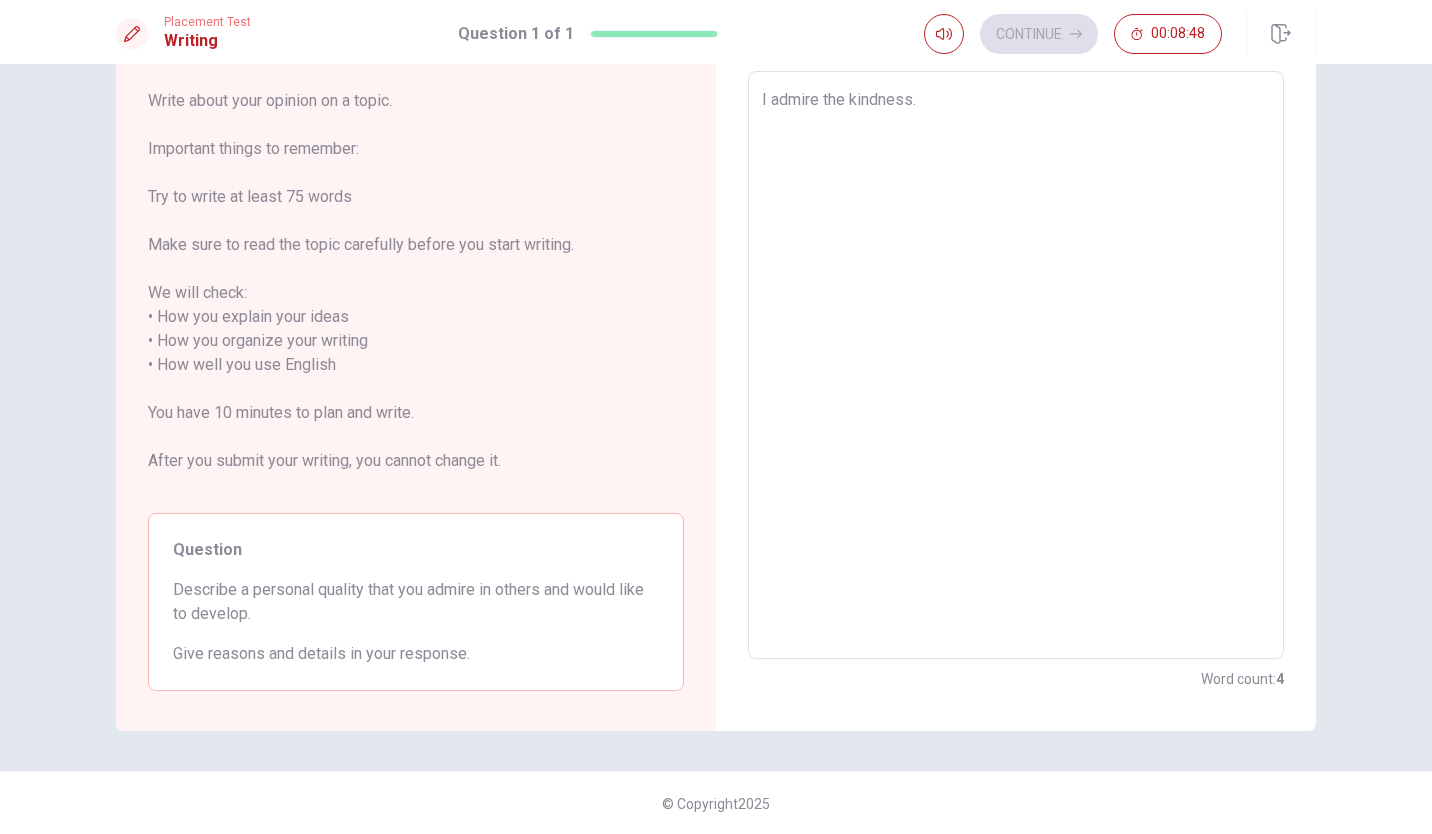 type on "x" 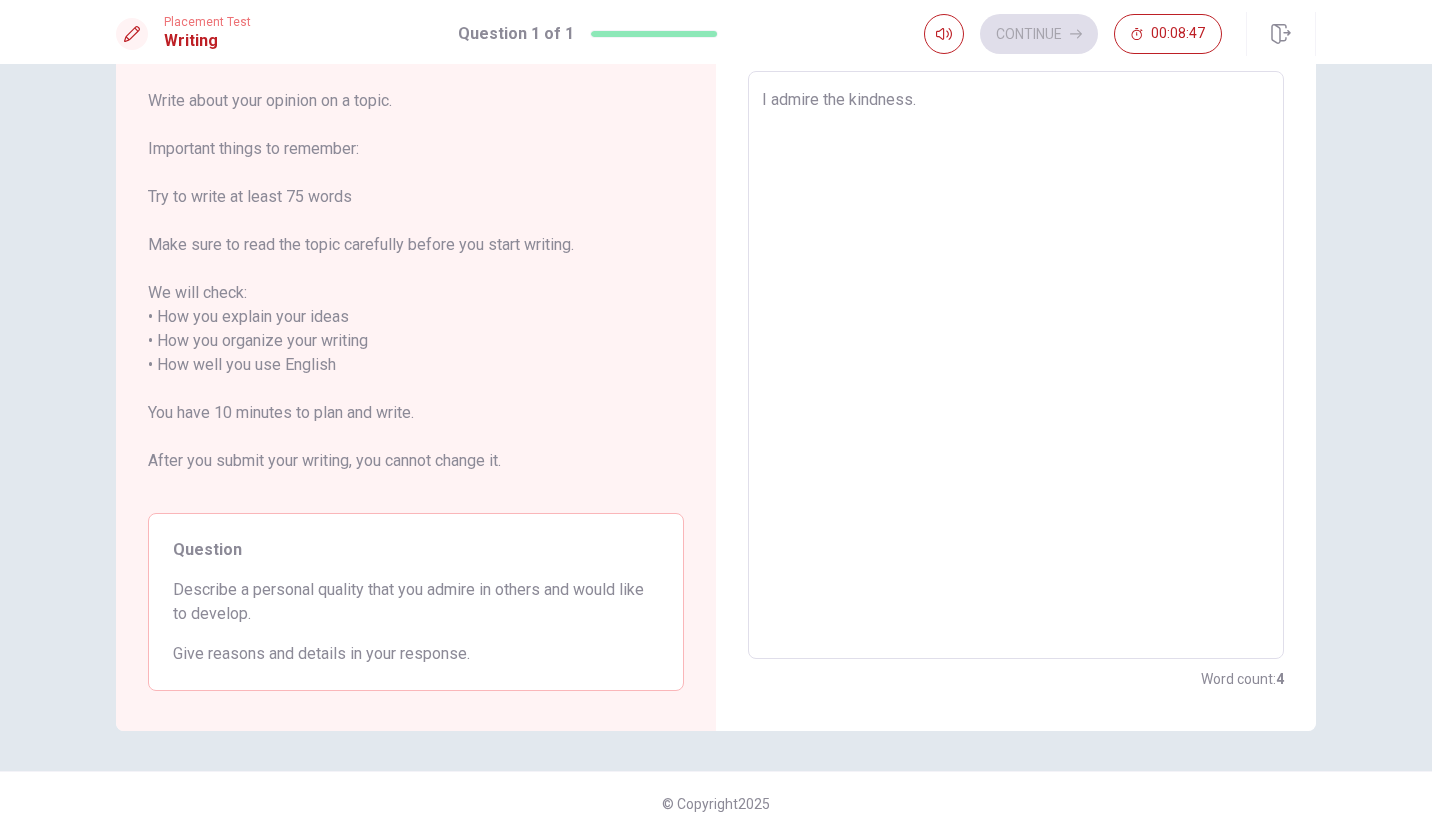 type on "I admire the kindness" 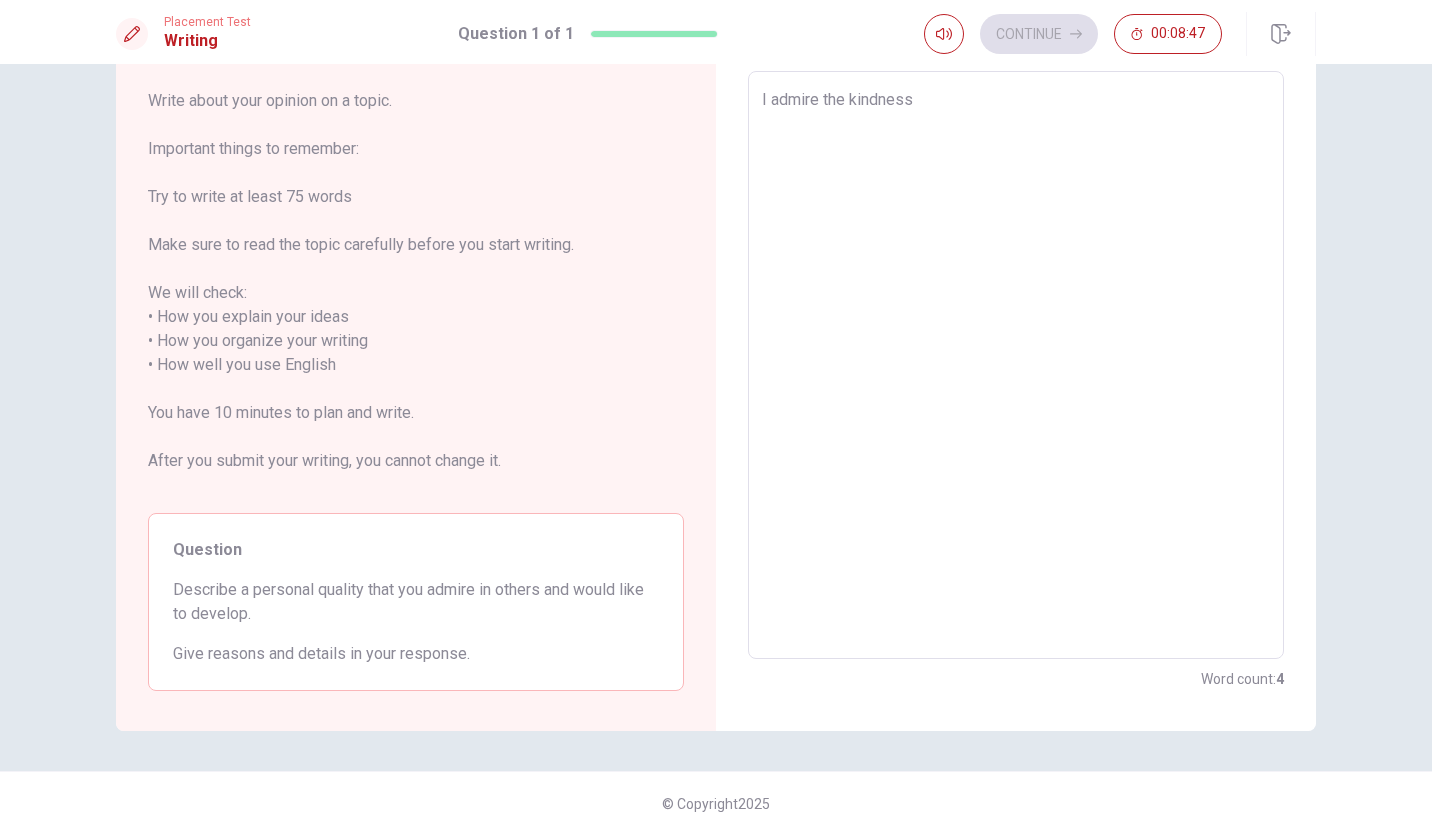 type on "x" 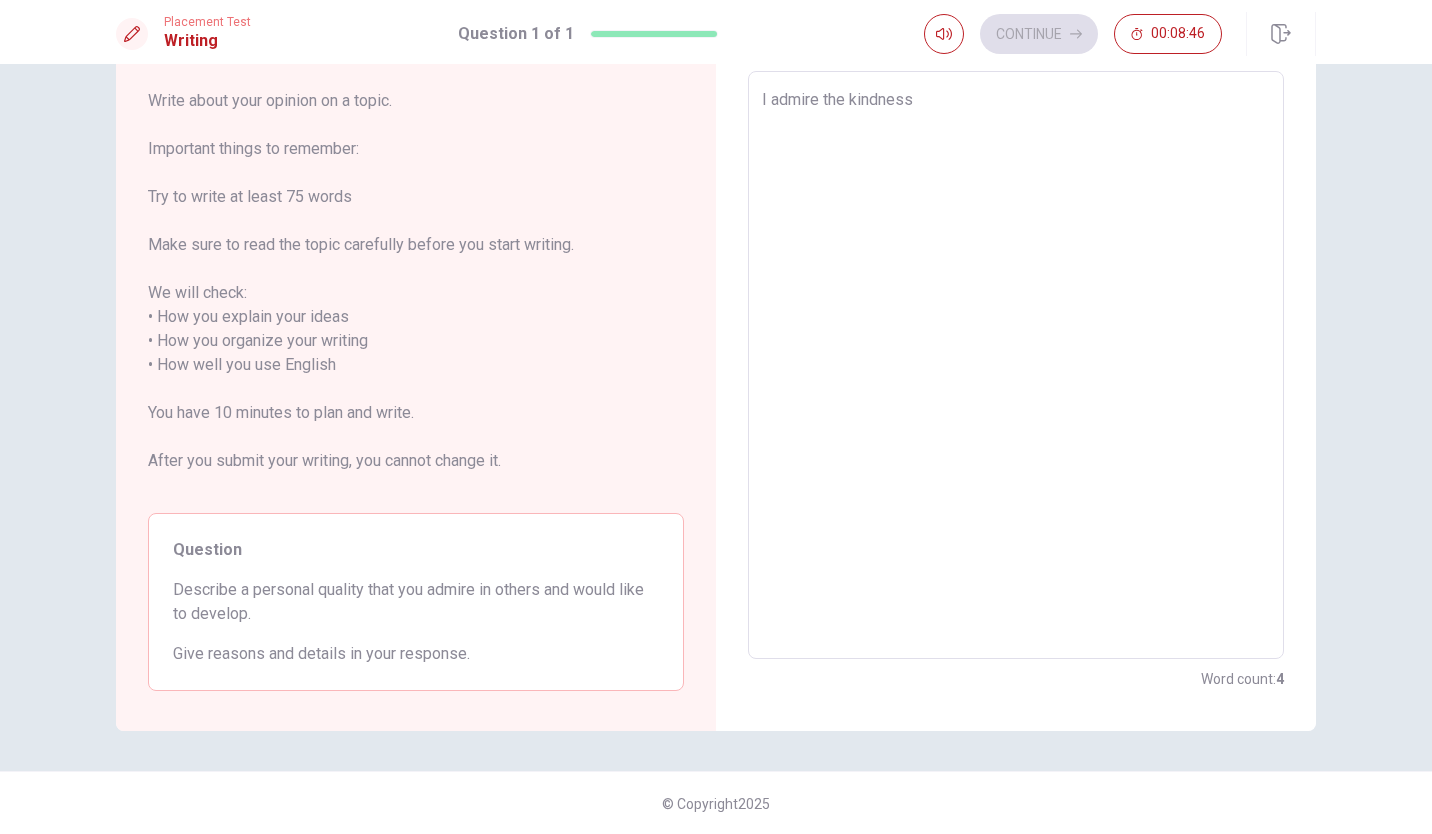 type on "I admire the kindness" 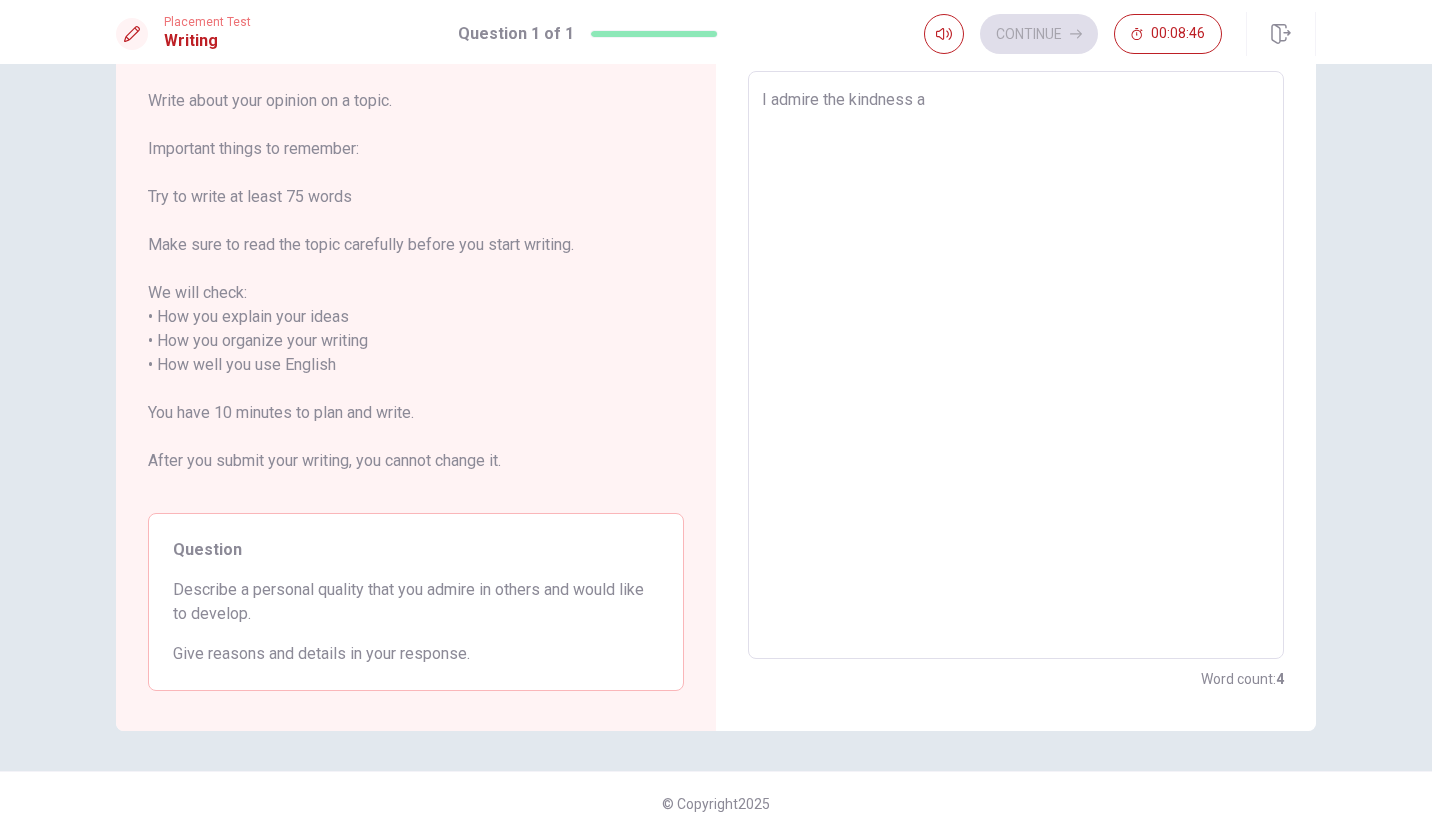 type on "x" 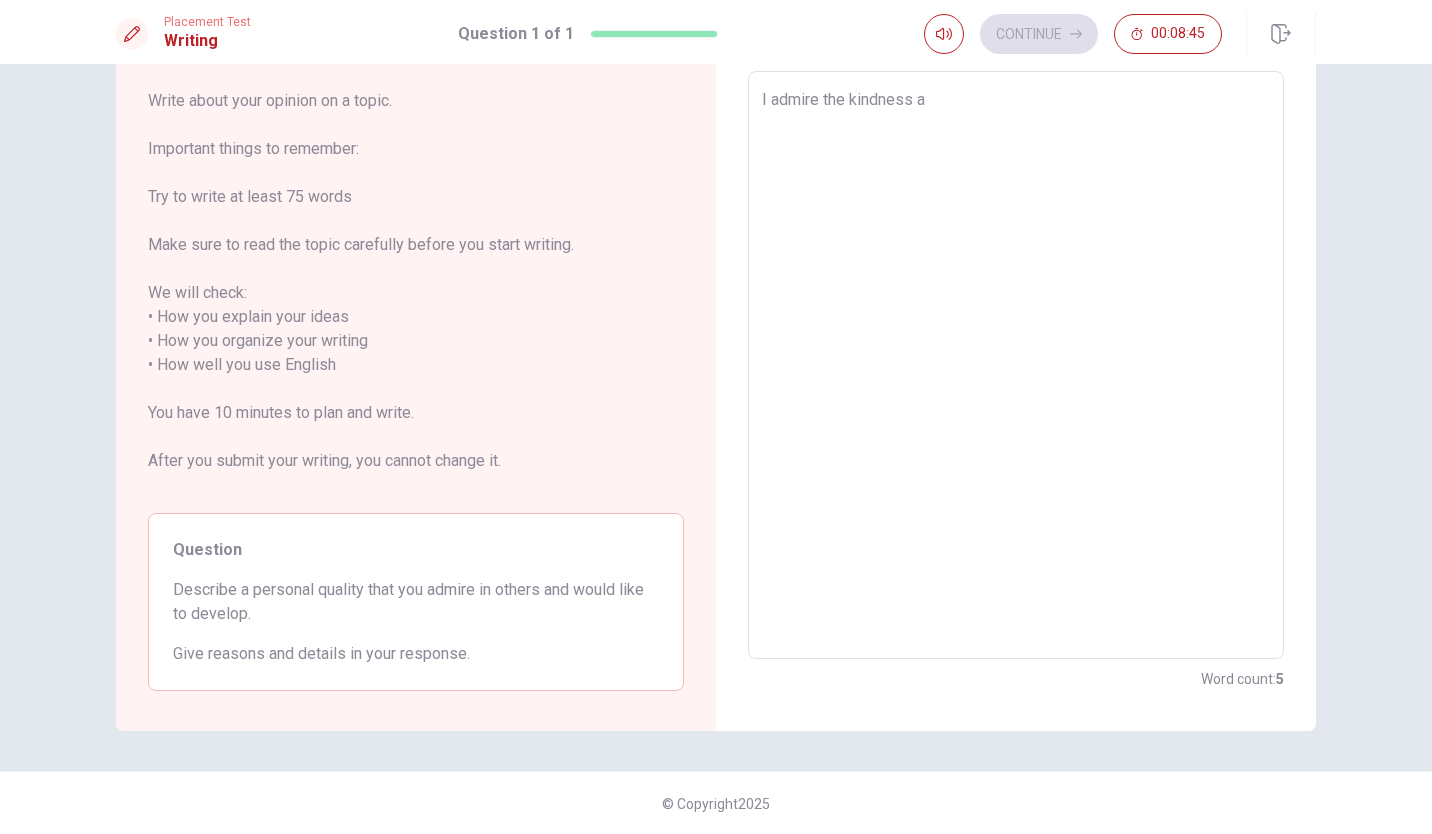 type on "I admire the kindness an" 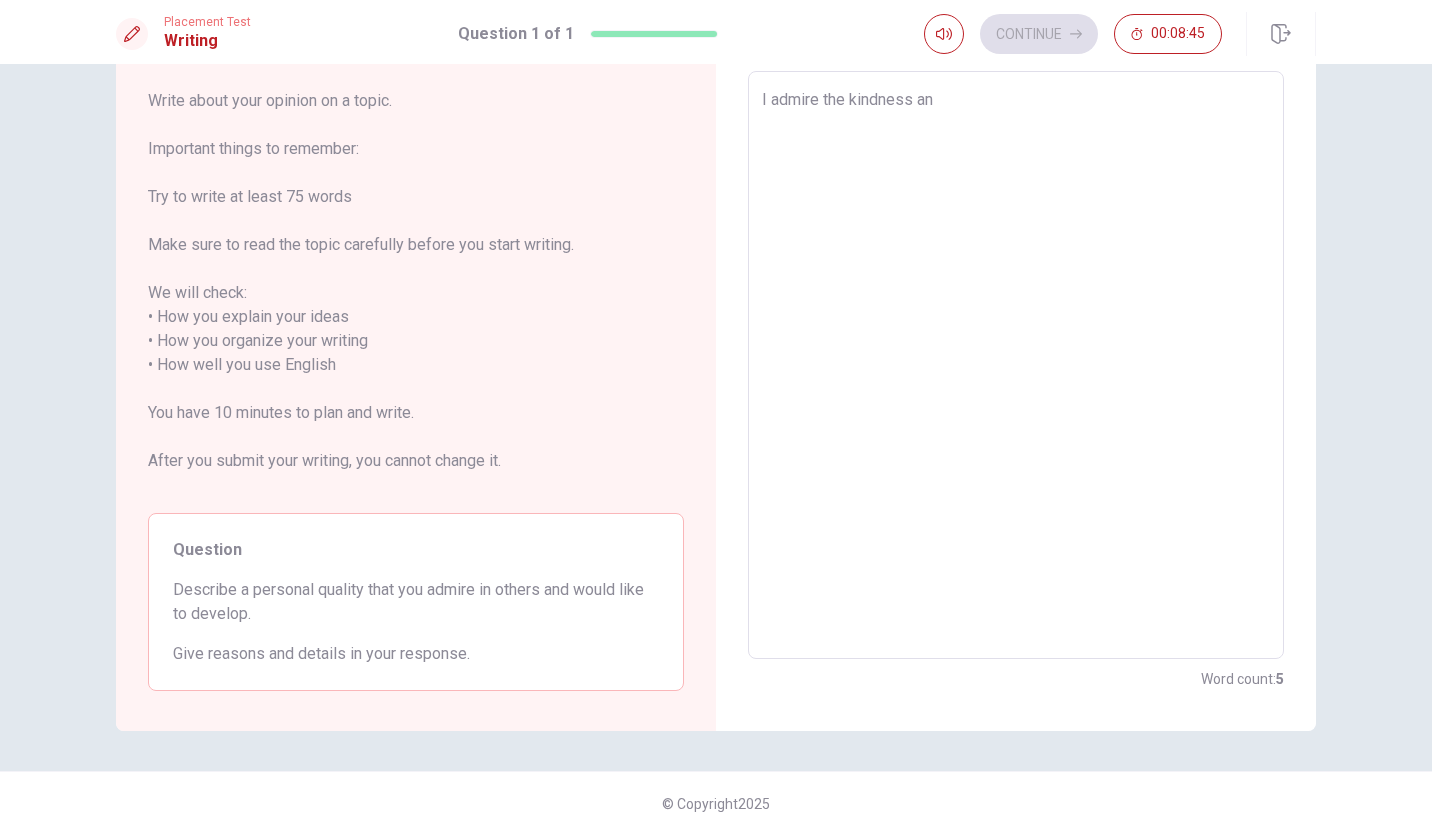 type on "I admire the kindness and" 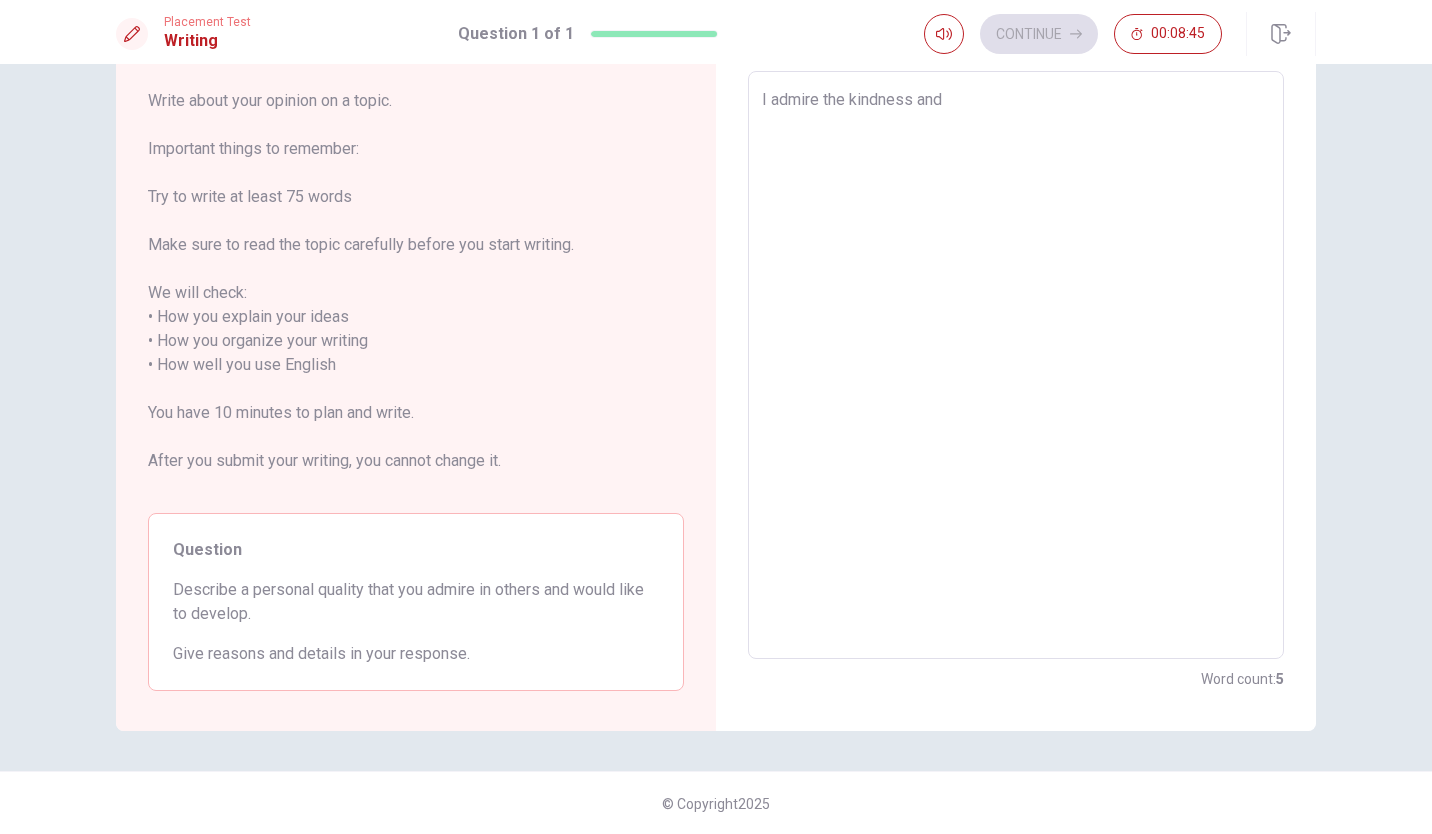 type on "x" 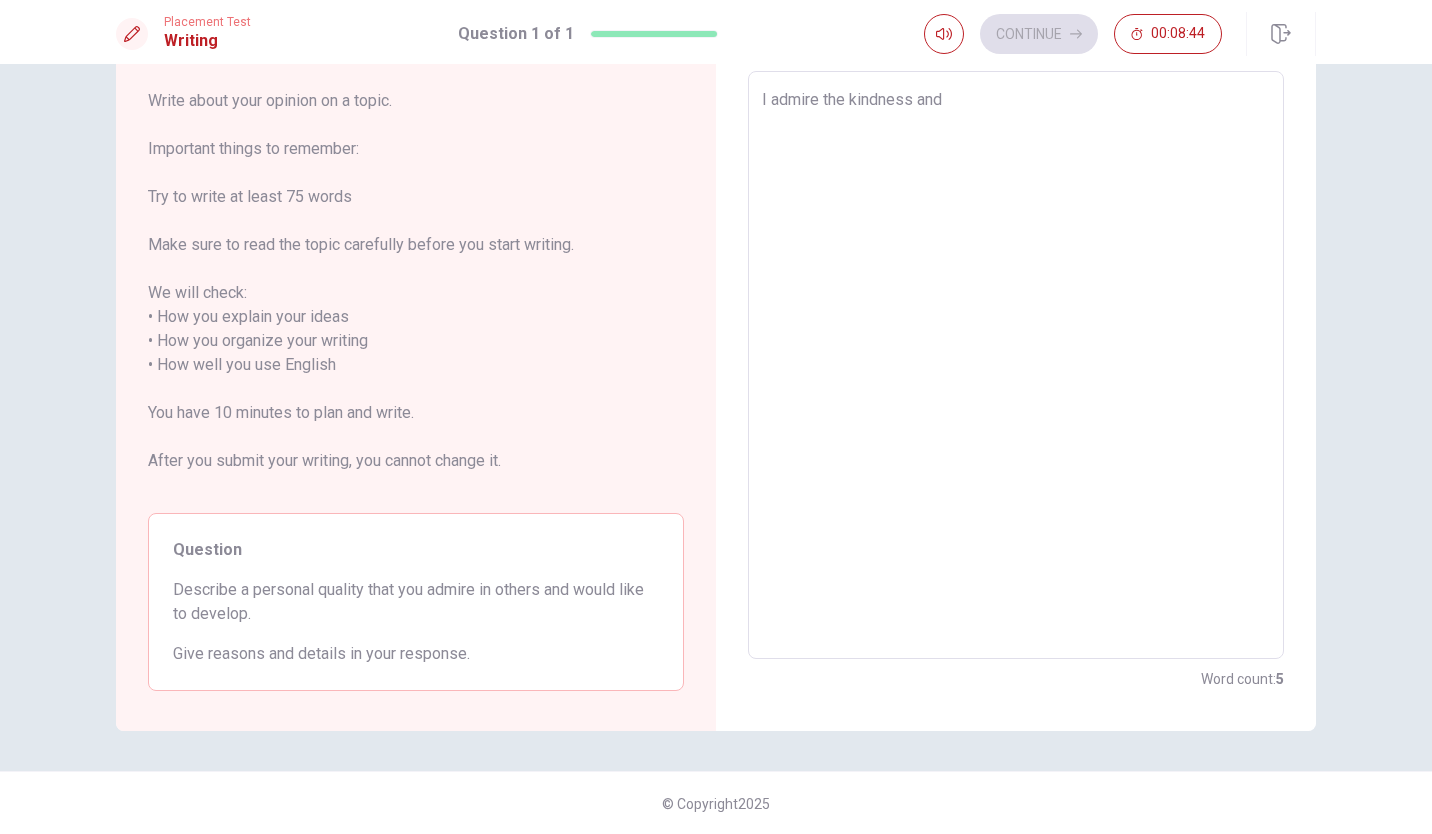 type on "x" 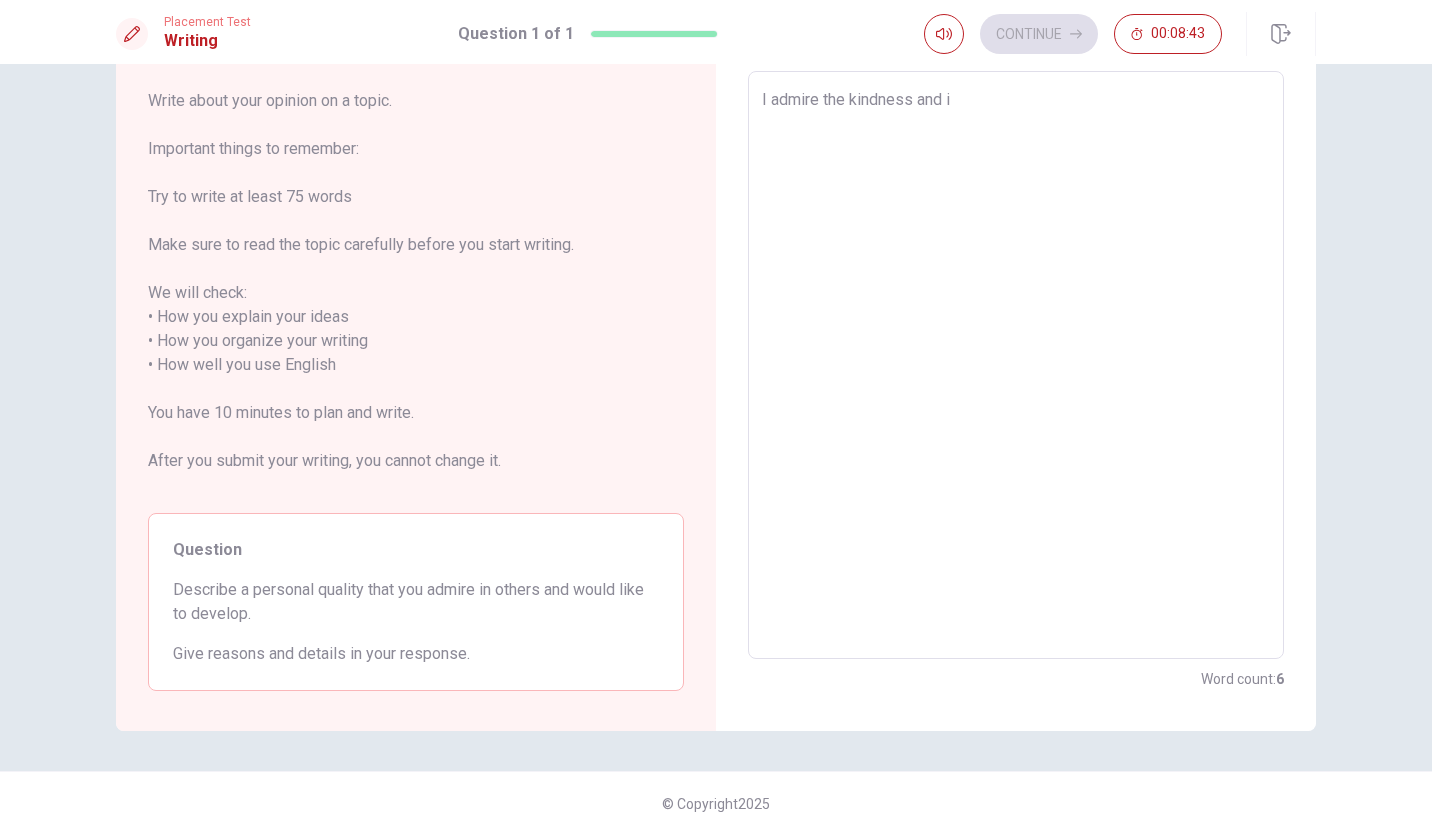 type on "x" 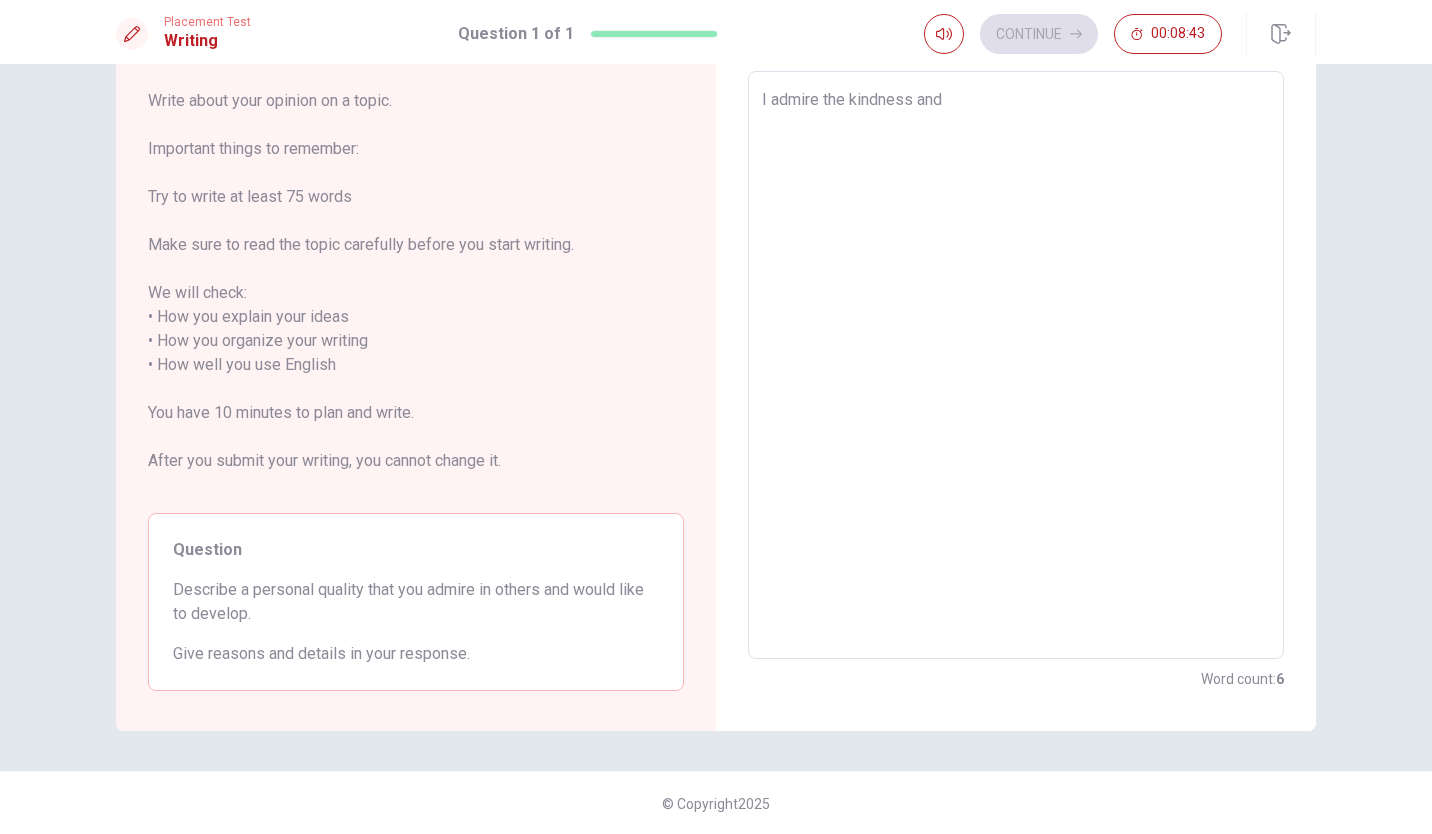 type on "x" 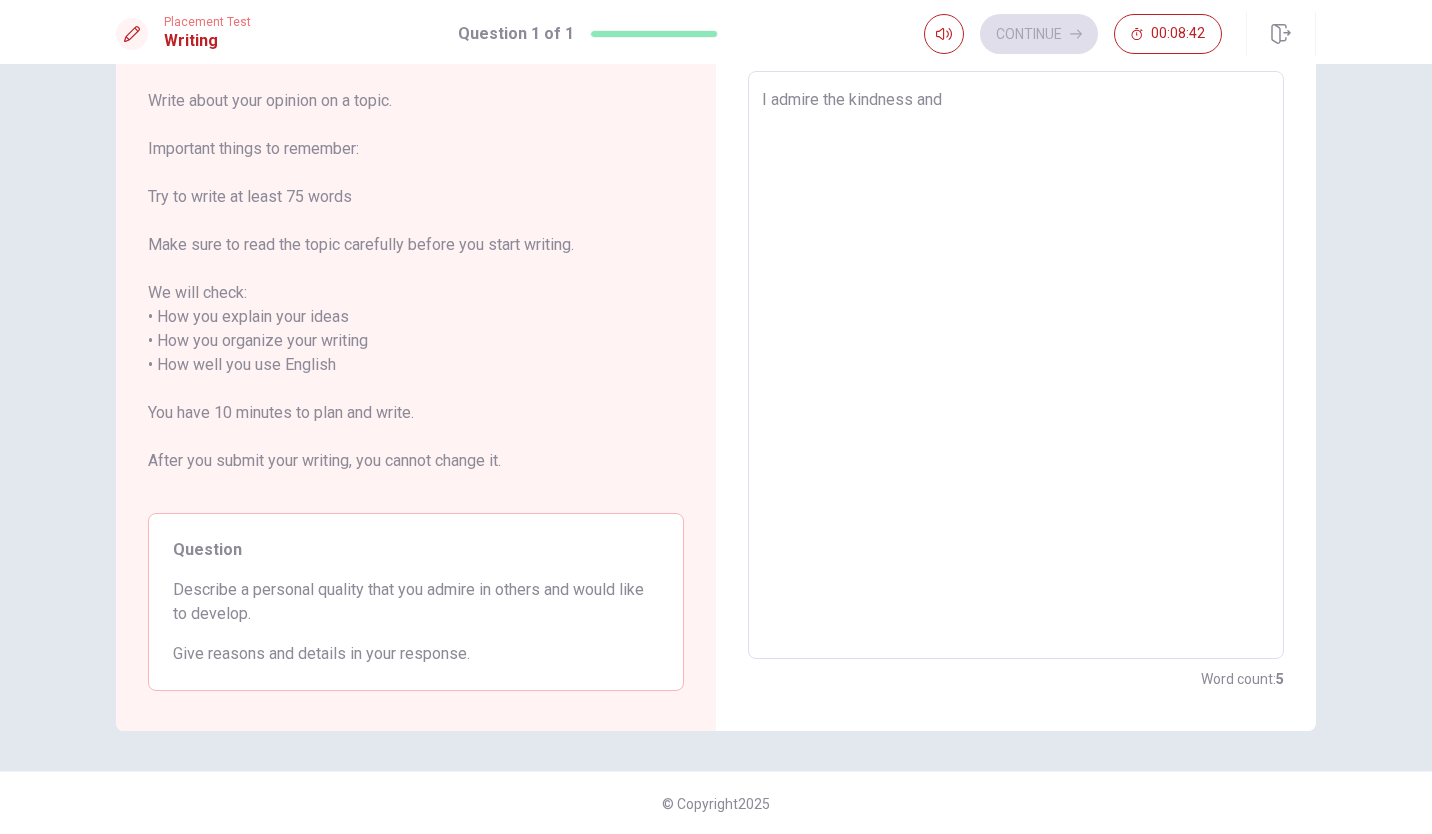 type on "I admire the kindness and I" 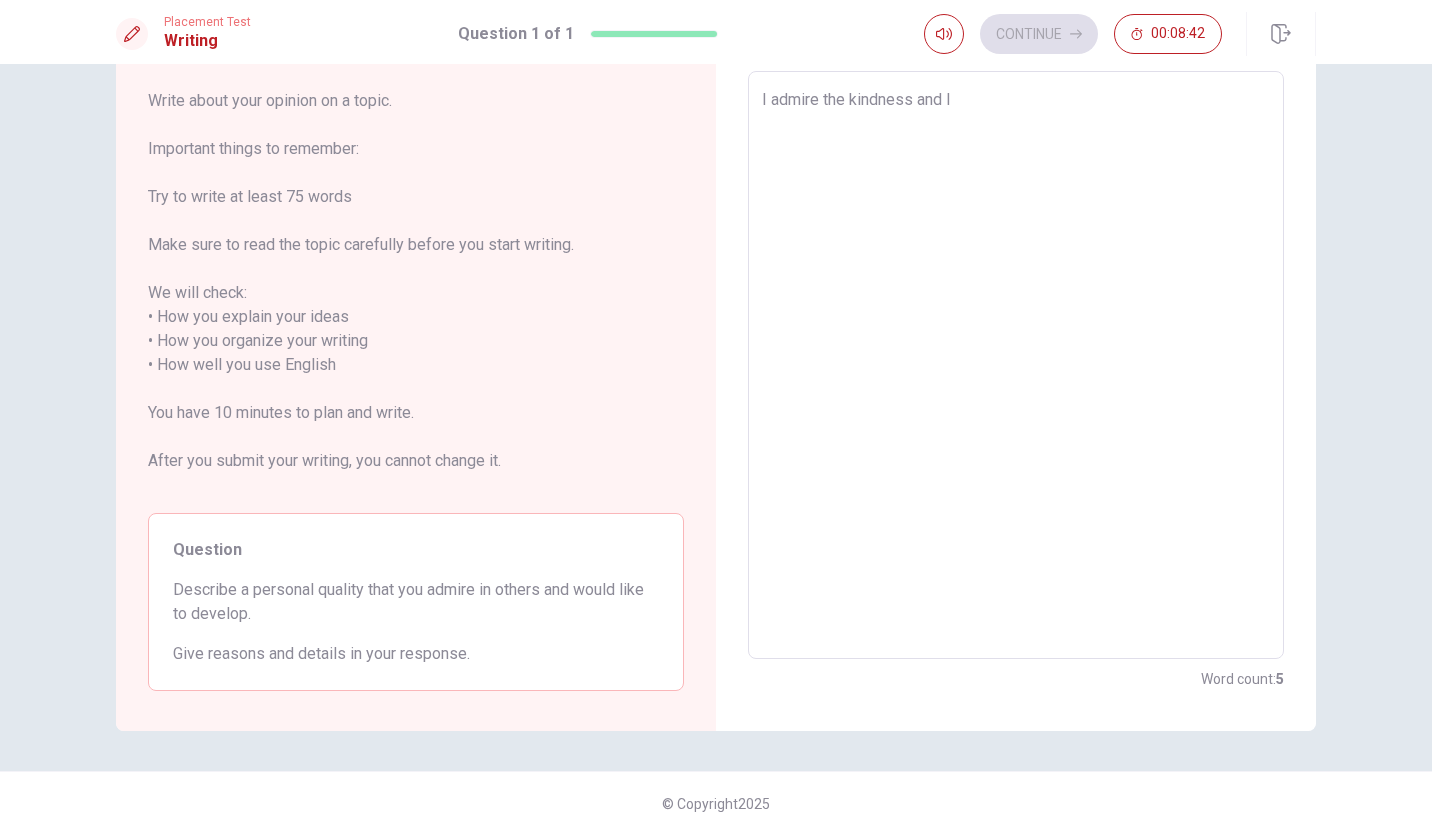 type on "x" 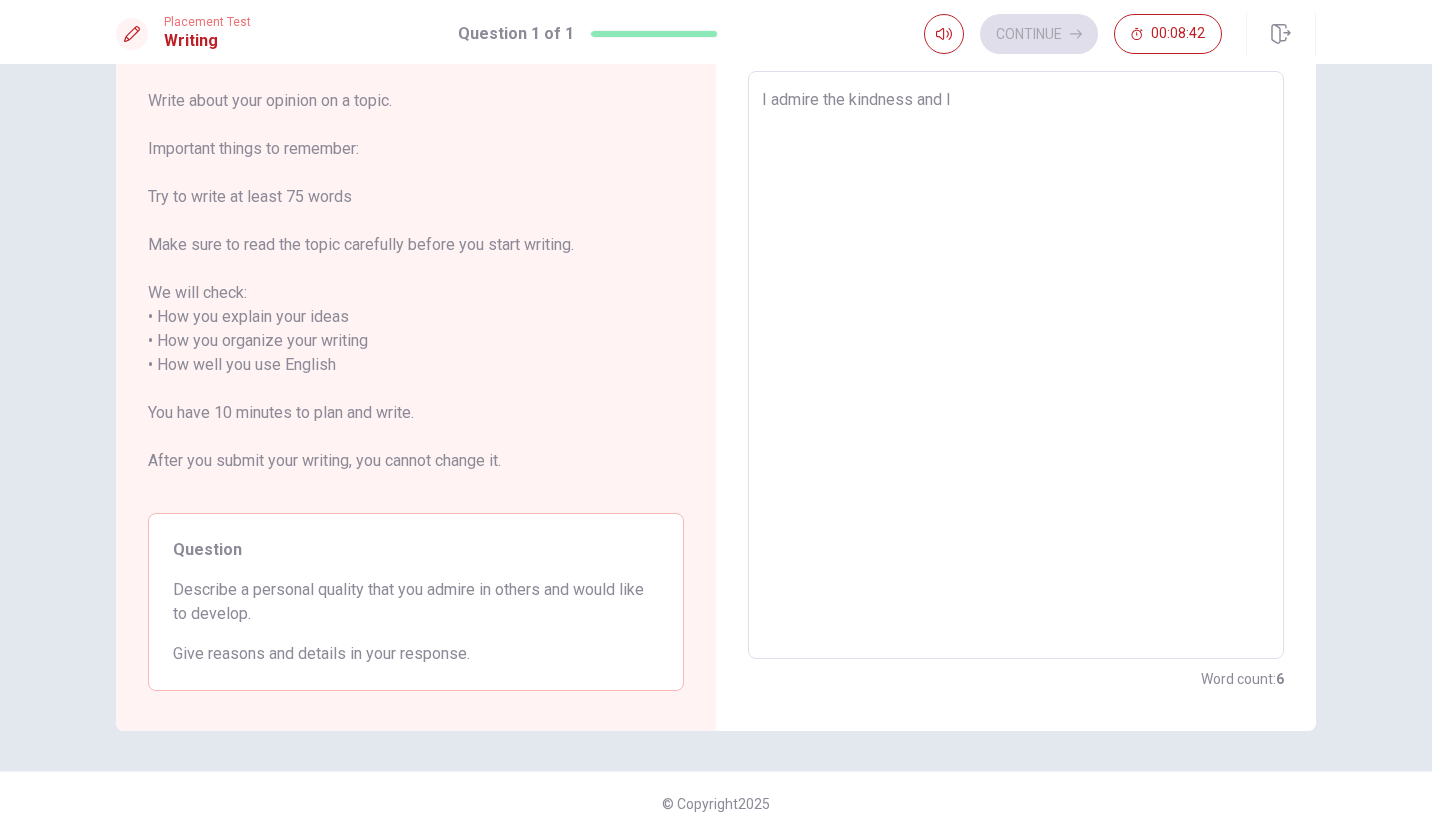type on "I admire the kindness and I" 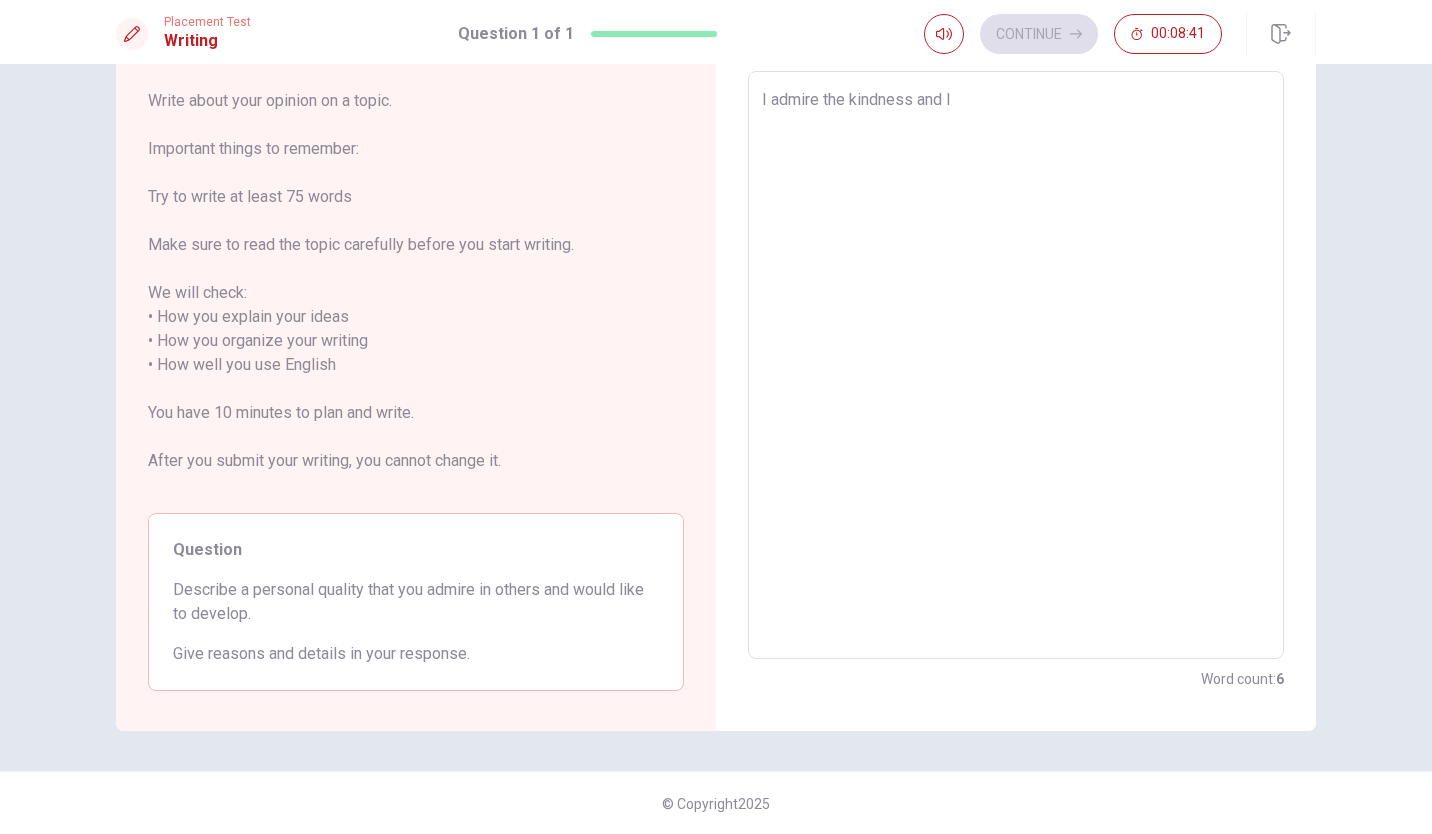 type on "I admire the kindness and I w" 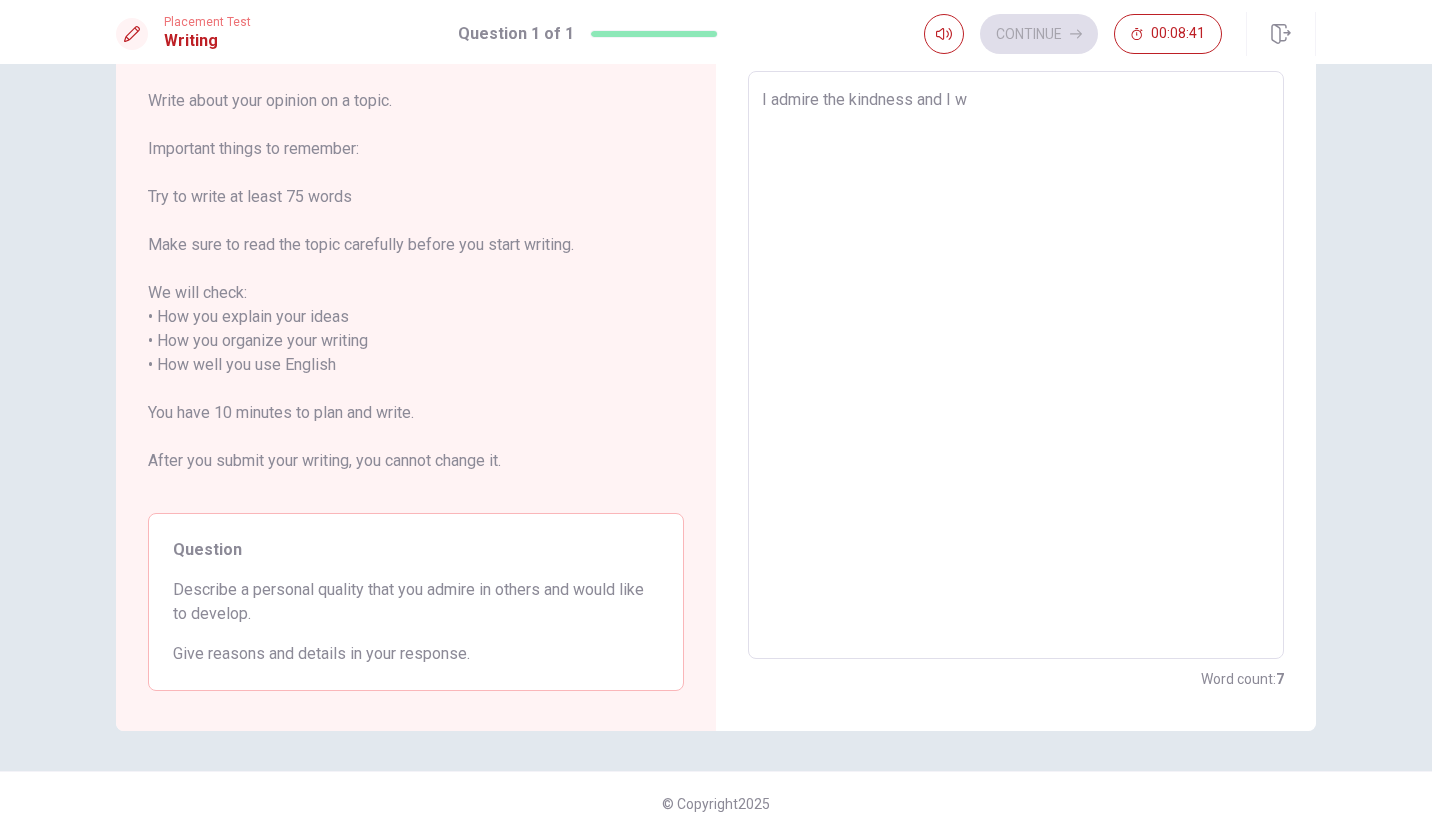 type on "x" 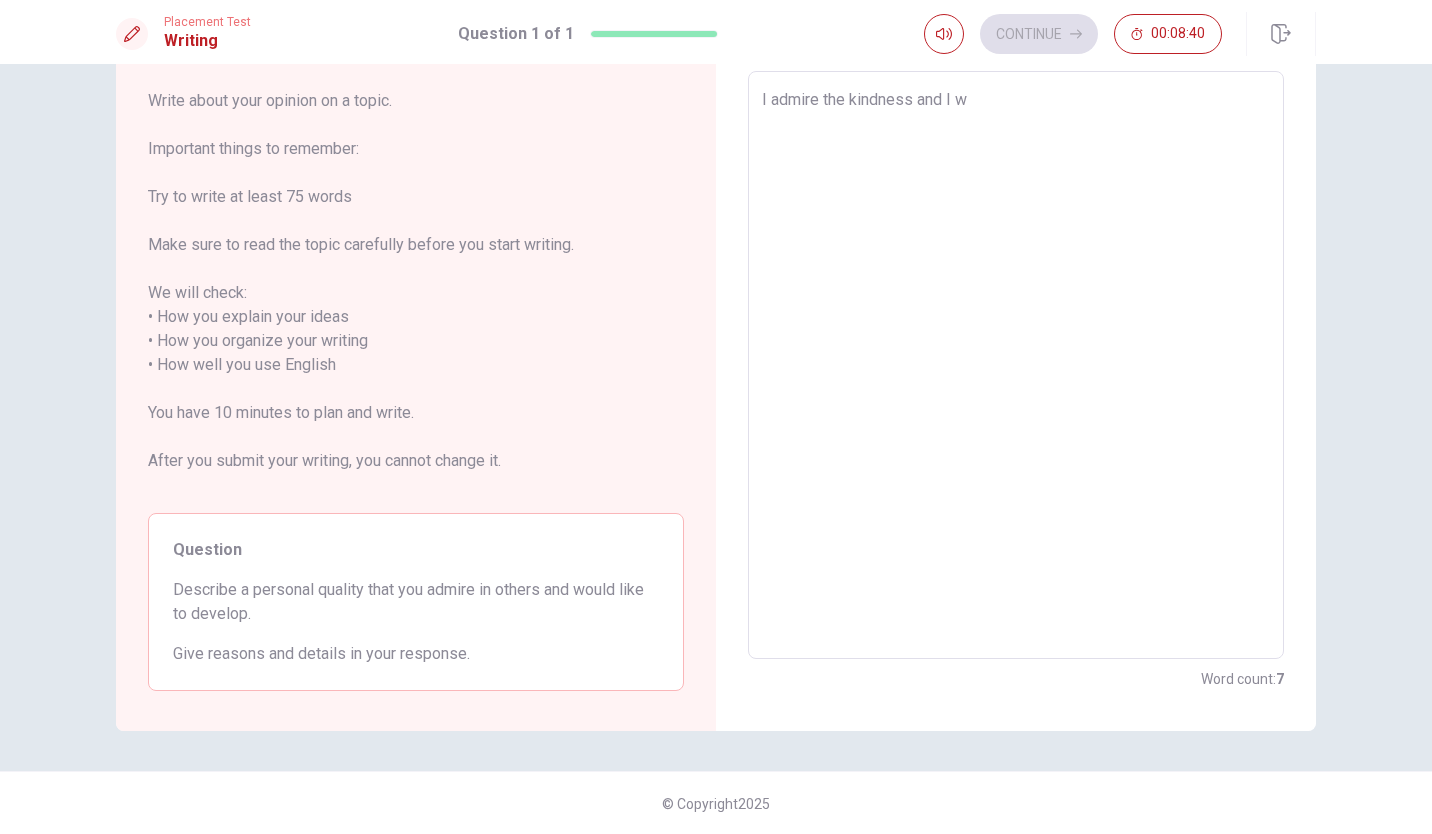 type on "I admire the kindness and I wa" 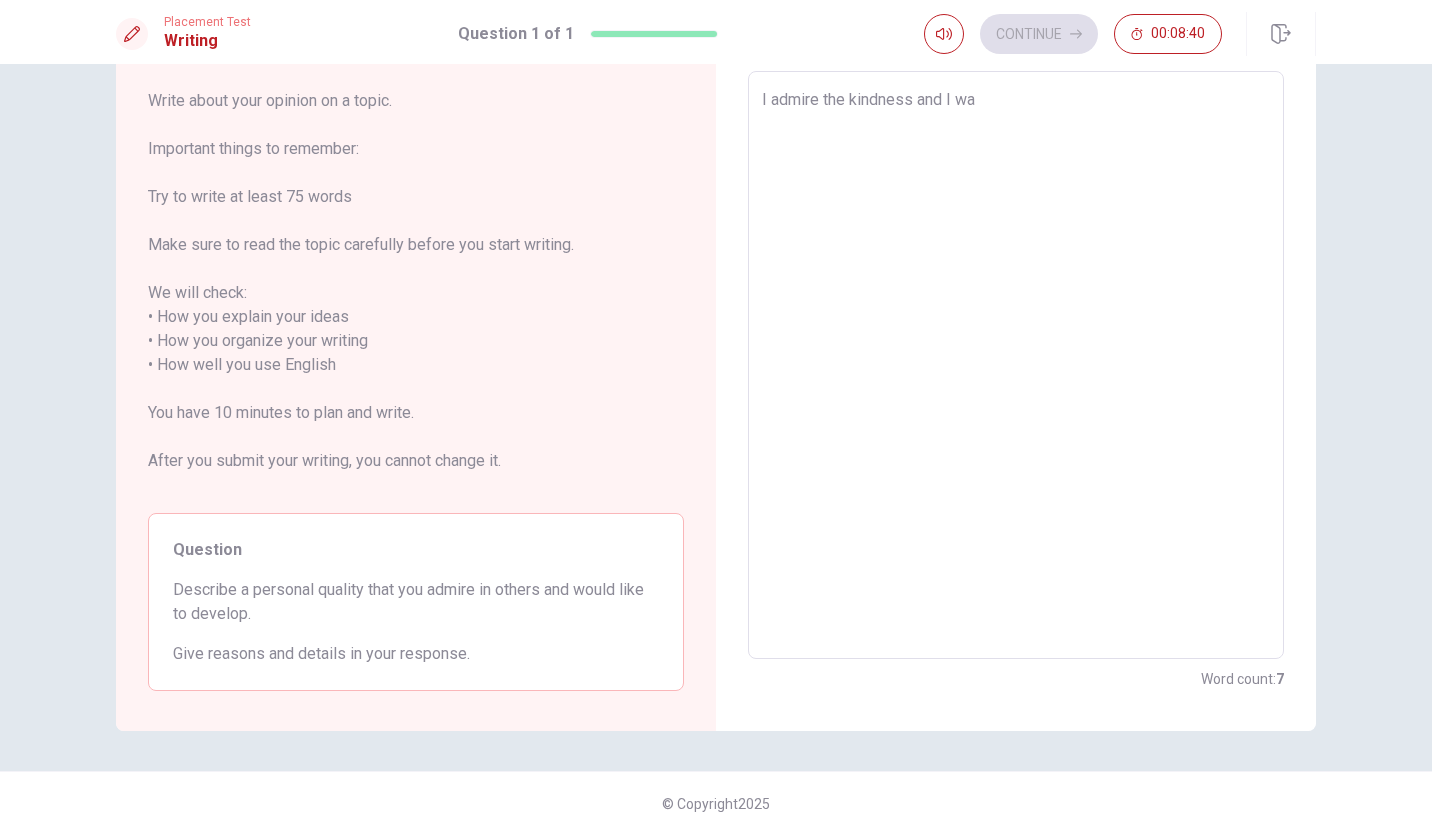 type on "x" 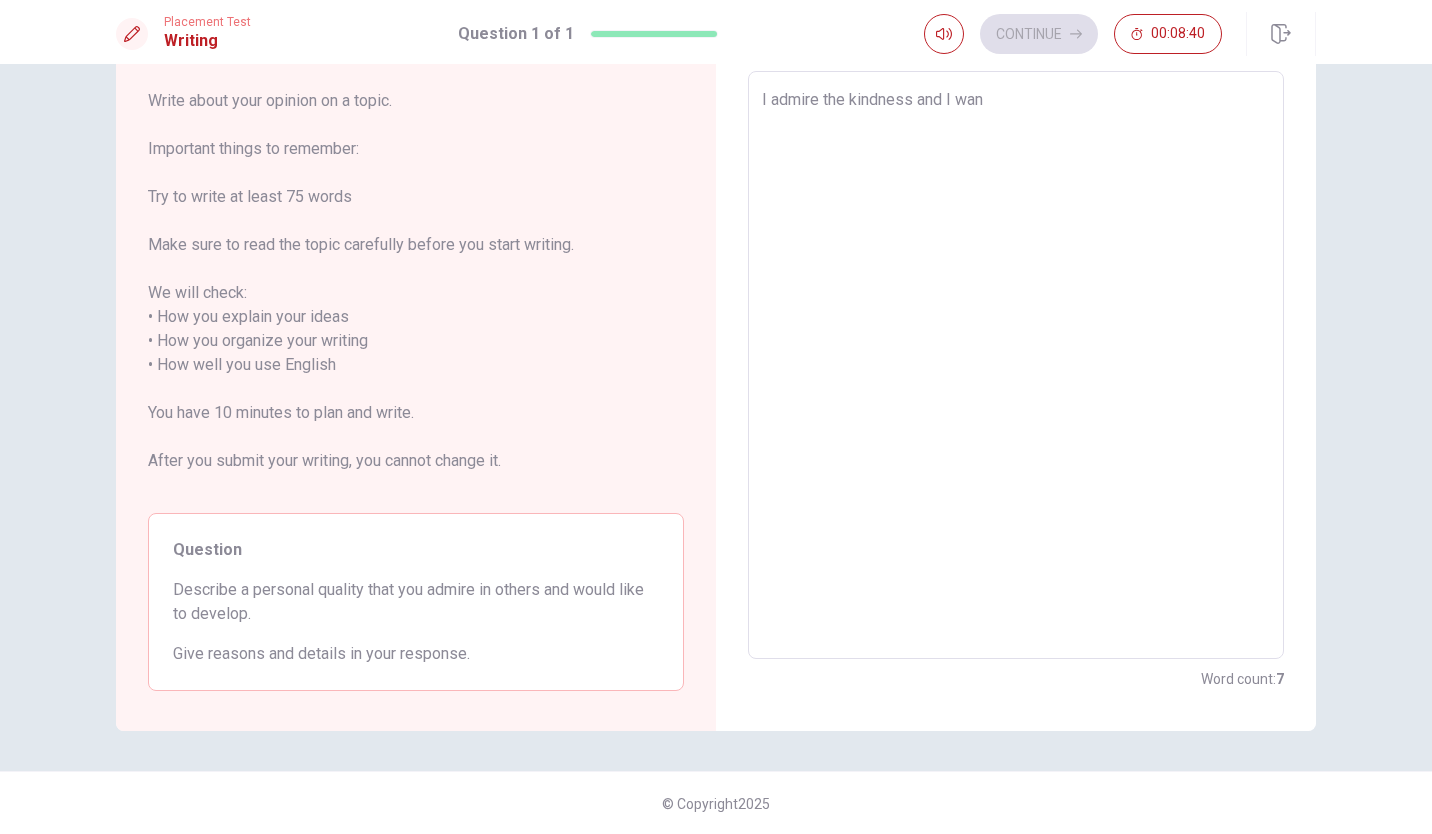 type on "x" 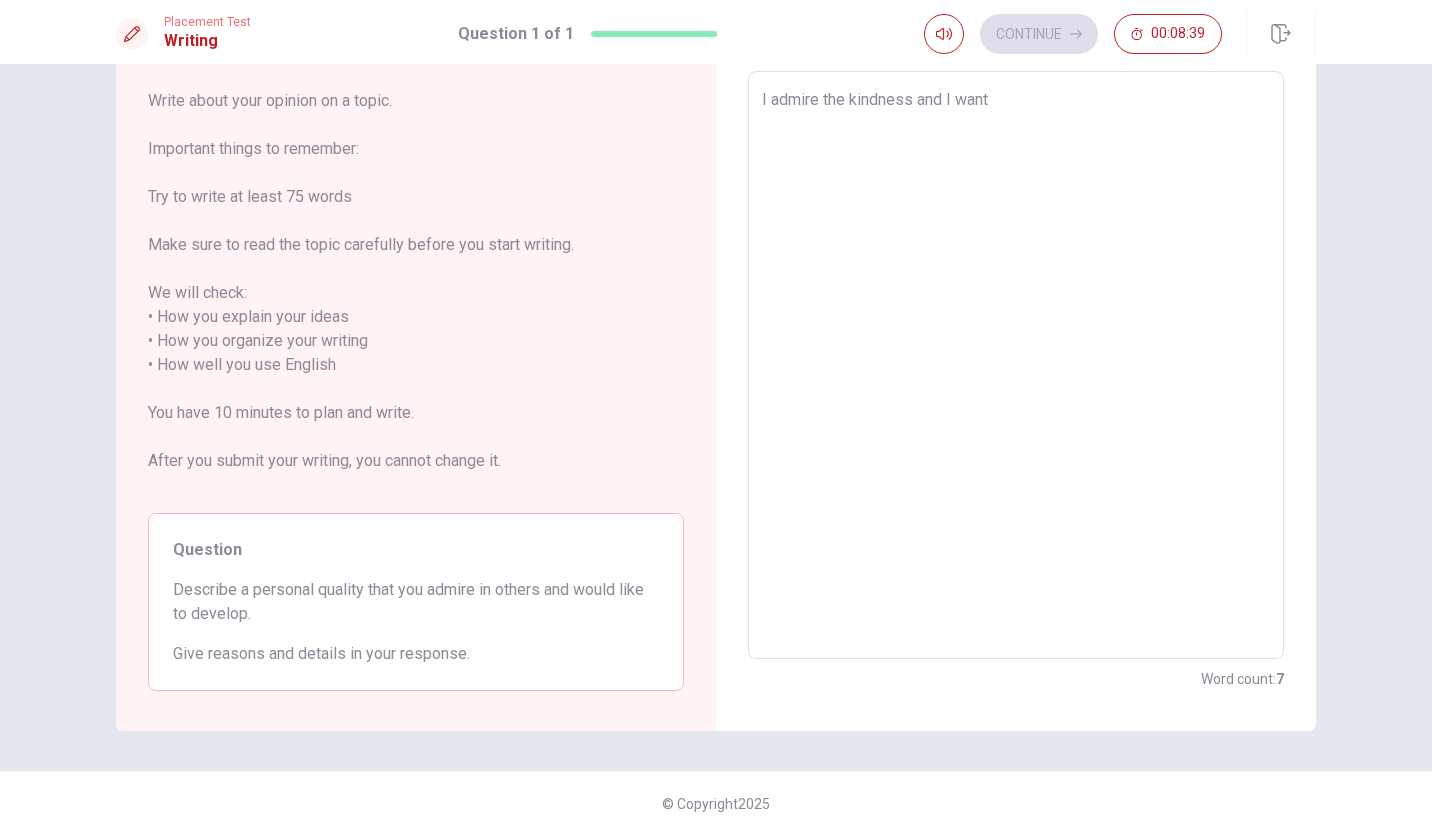 type on "x" 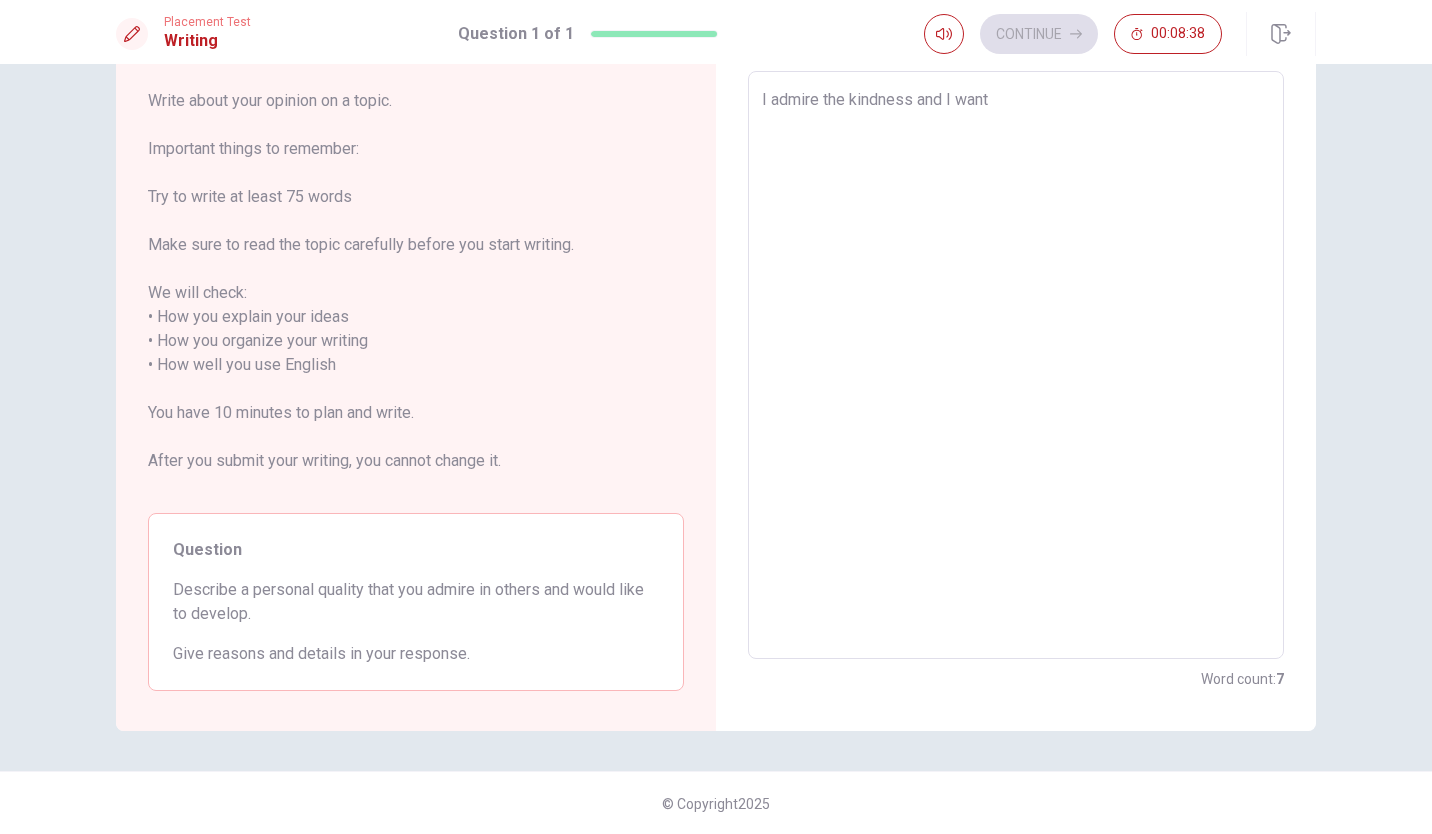 type on "I admire the kindness and I want" 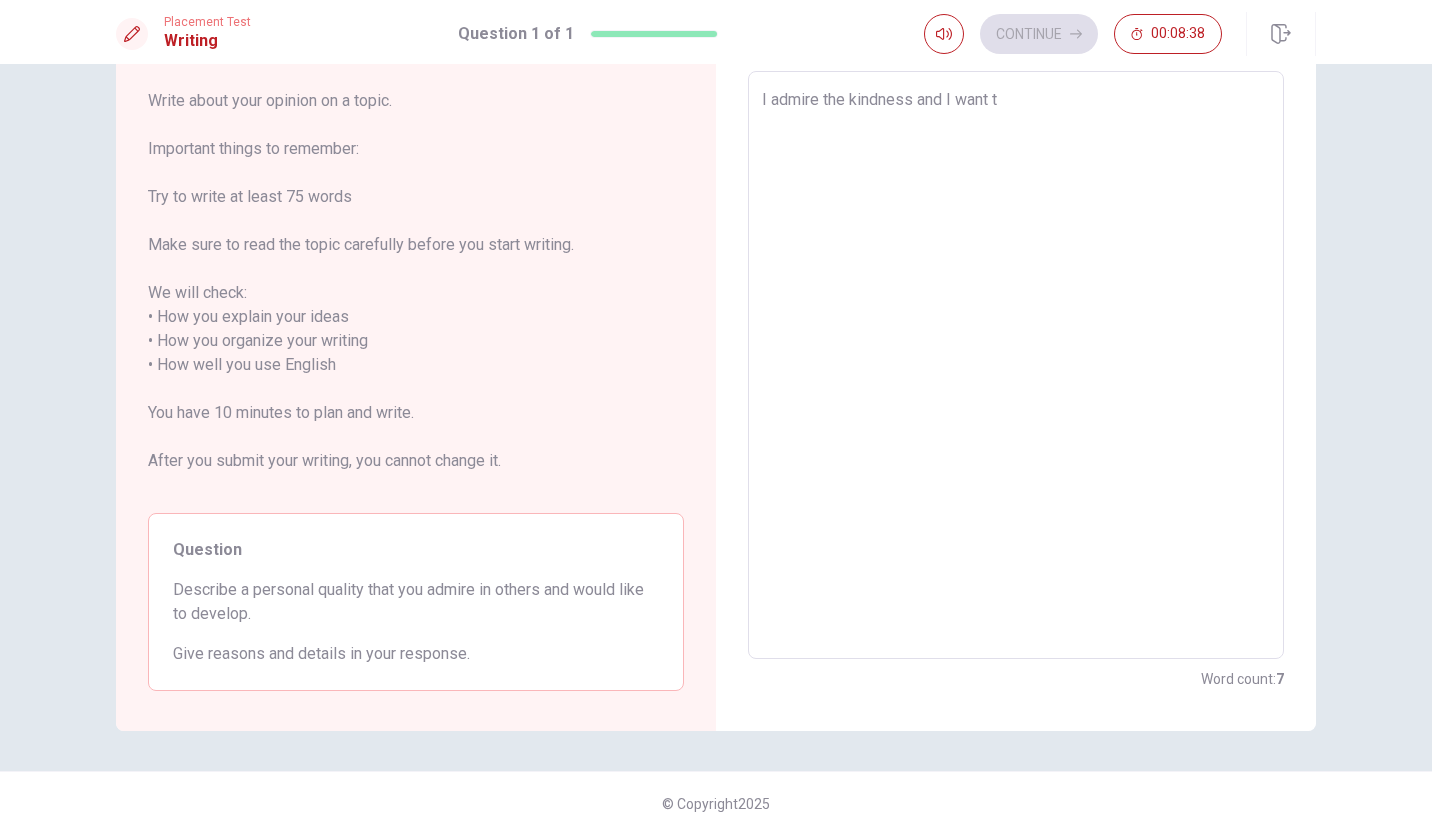 type on "x" 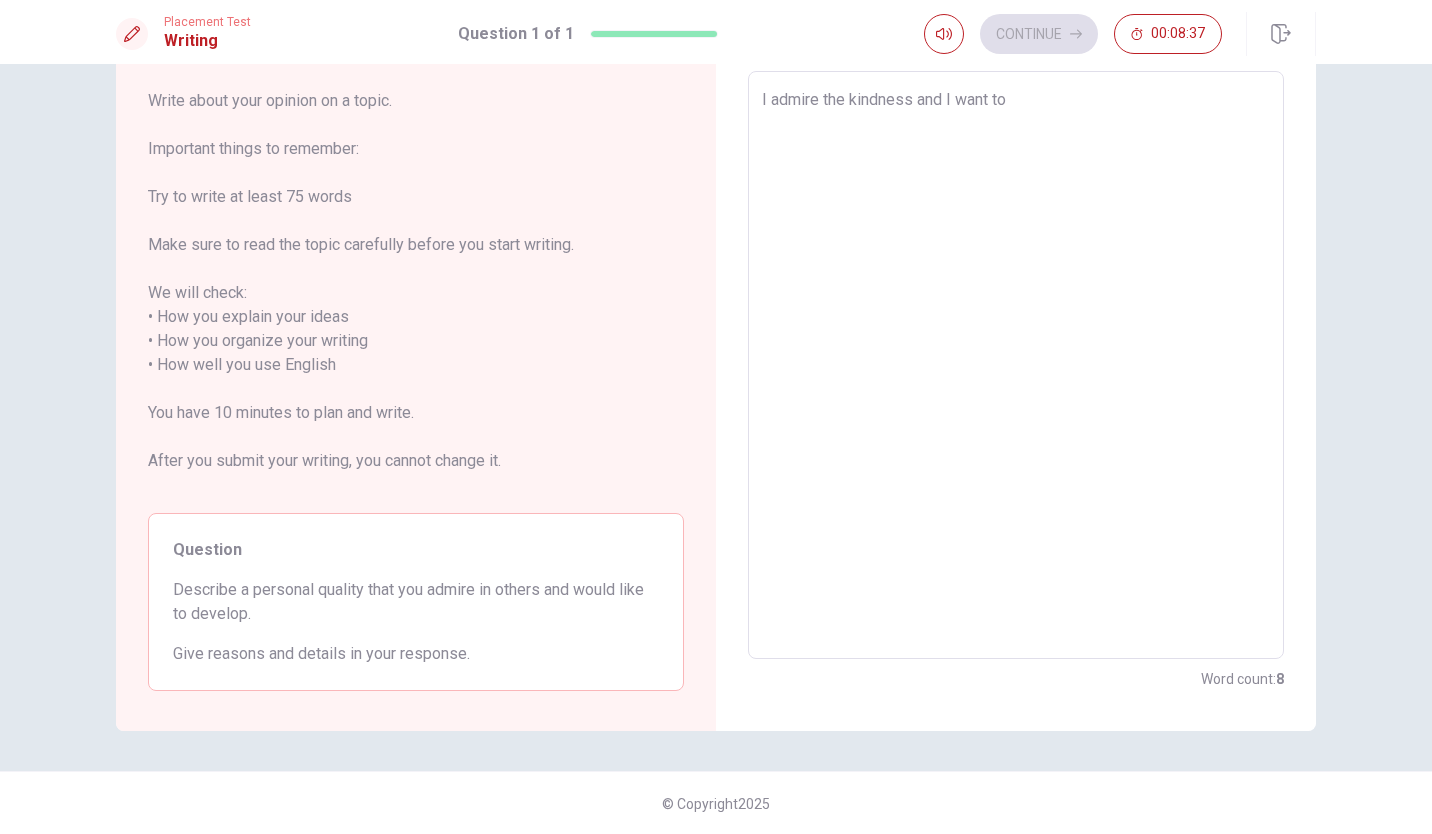 type on "x" 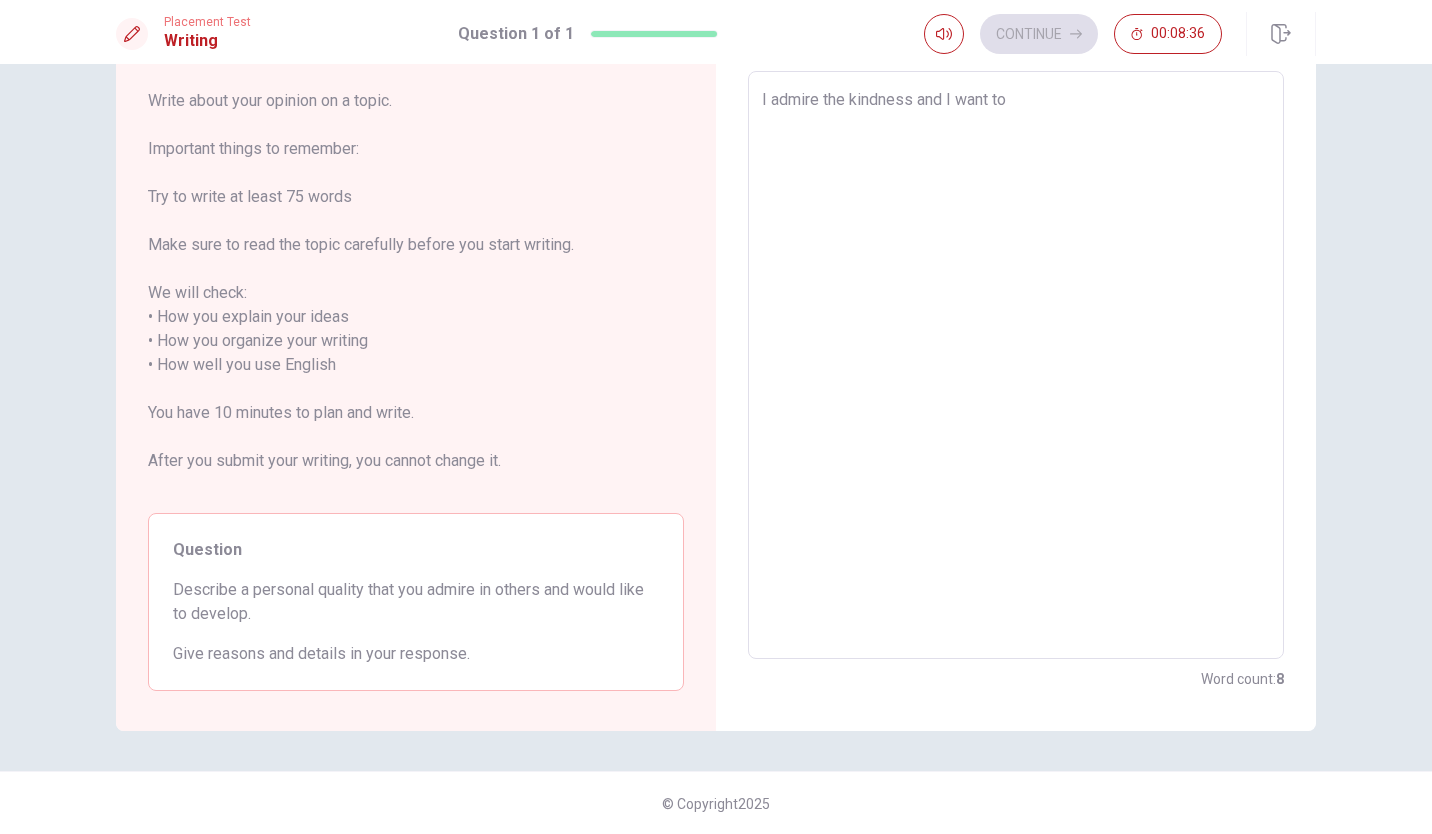 type on "I admire the kindness and I want to" 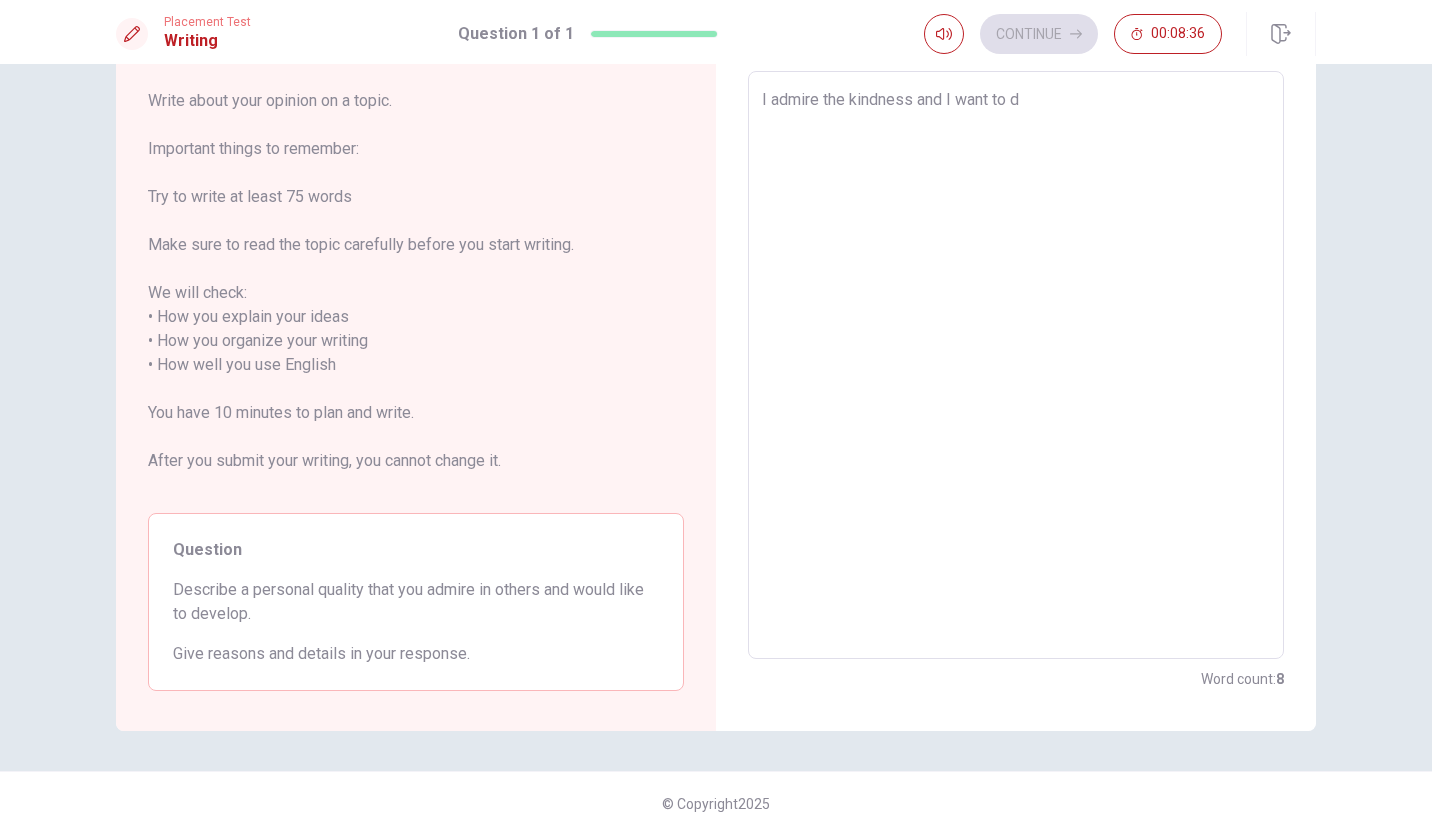 type on "x" 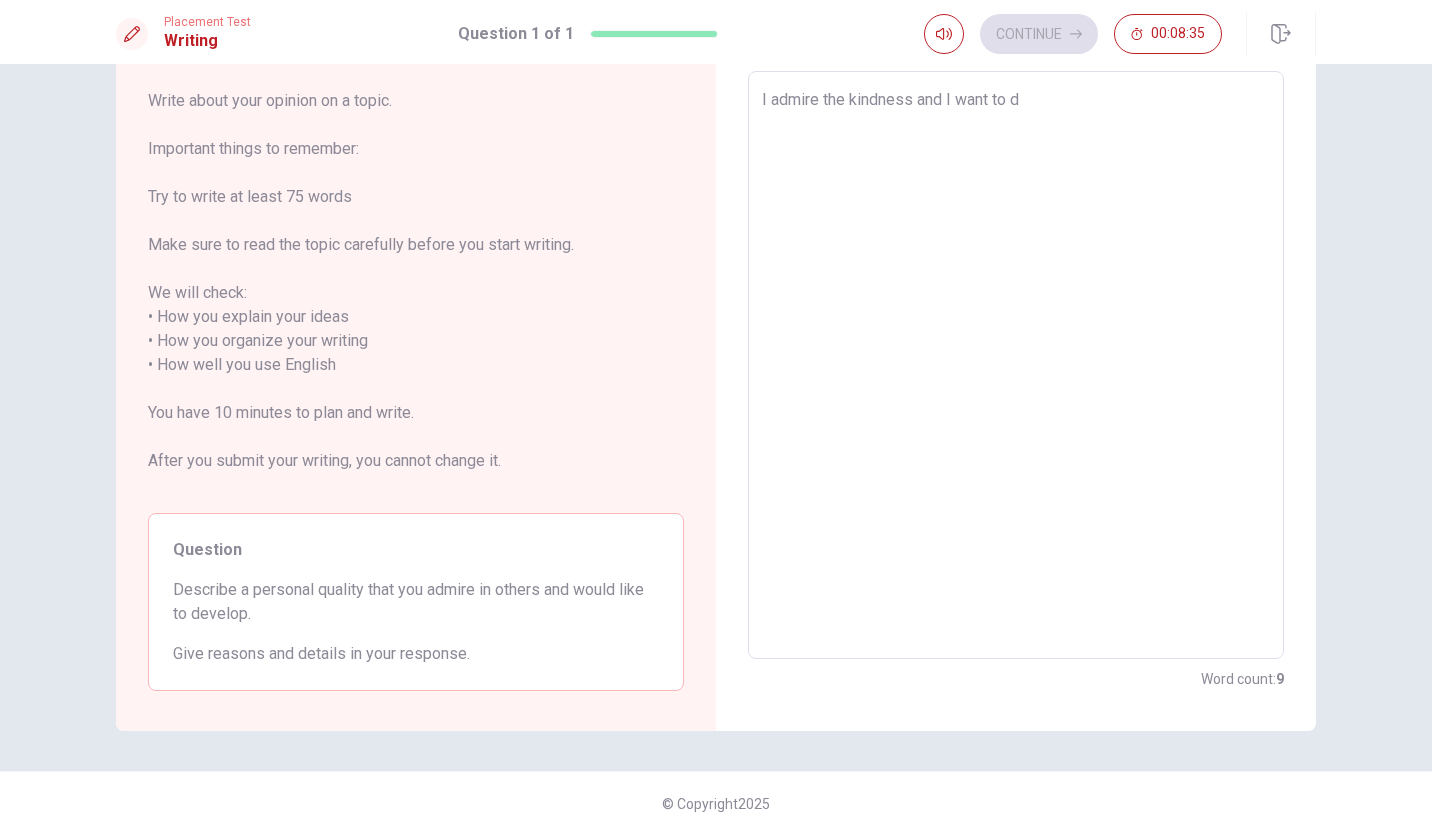 type on "I admire the kindness and I want to de" 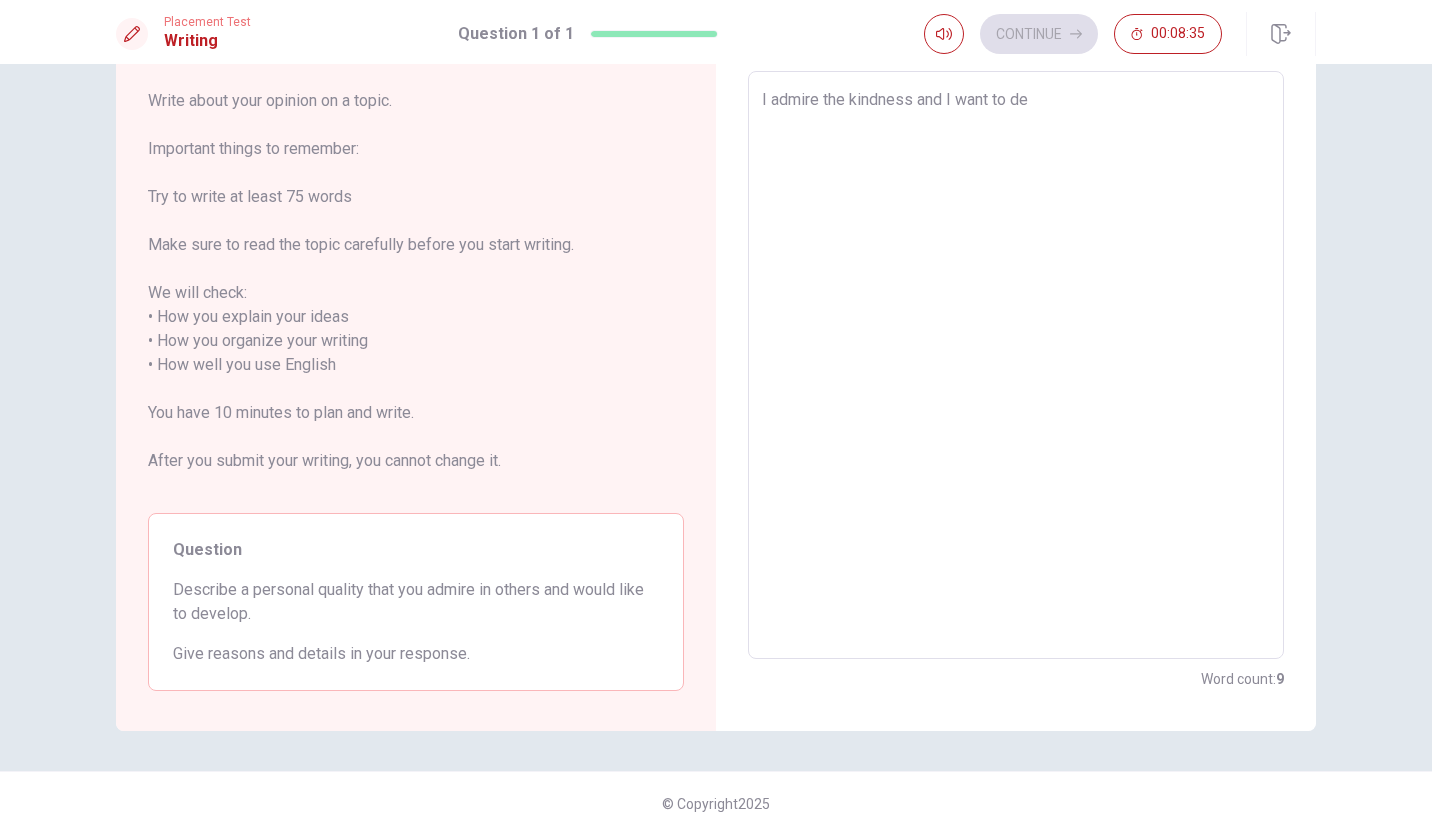 type on "x" 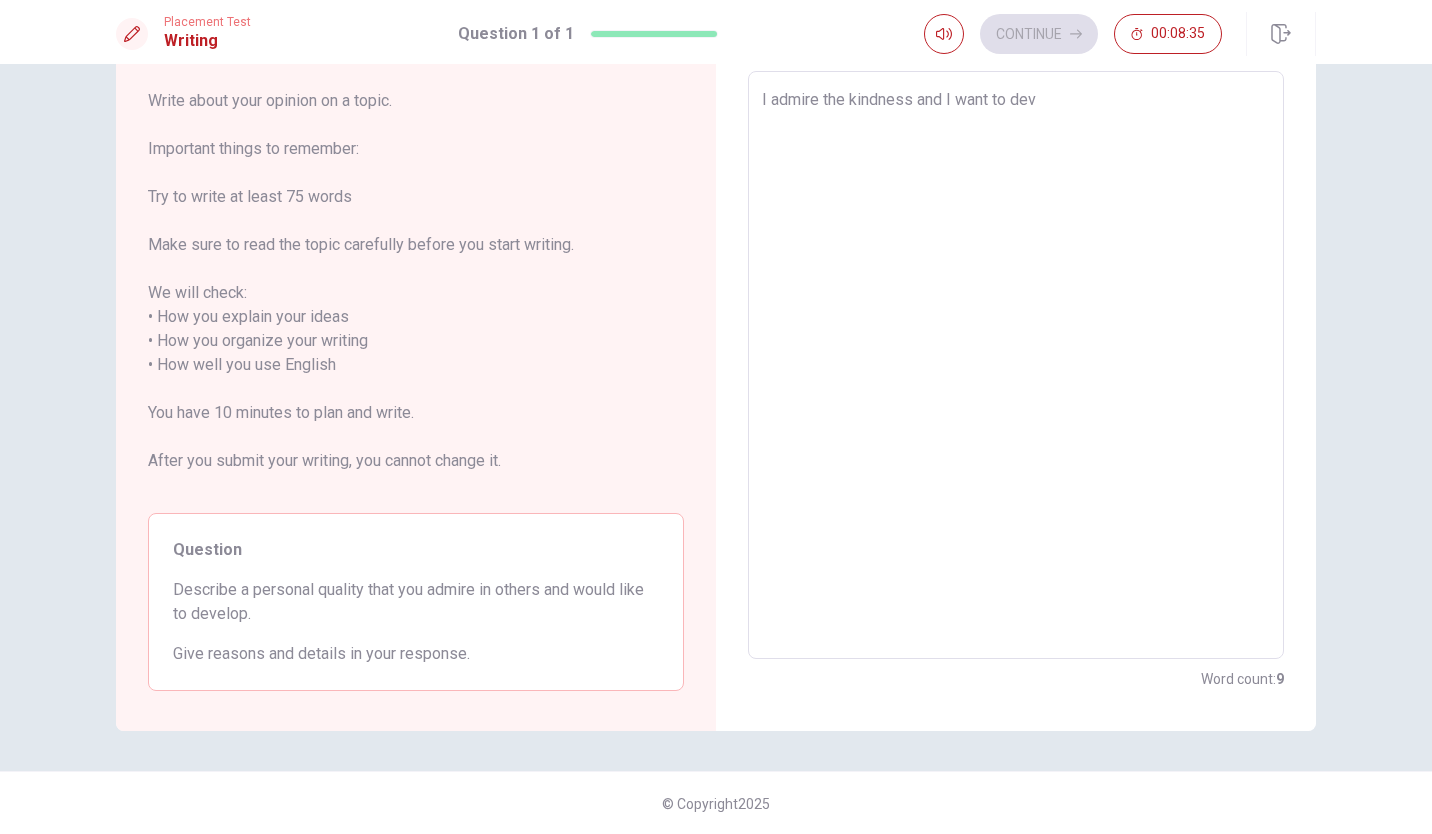 type on "x" 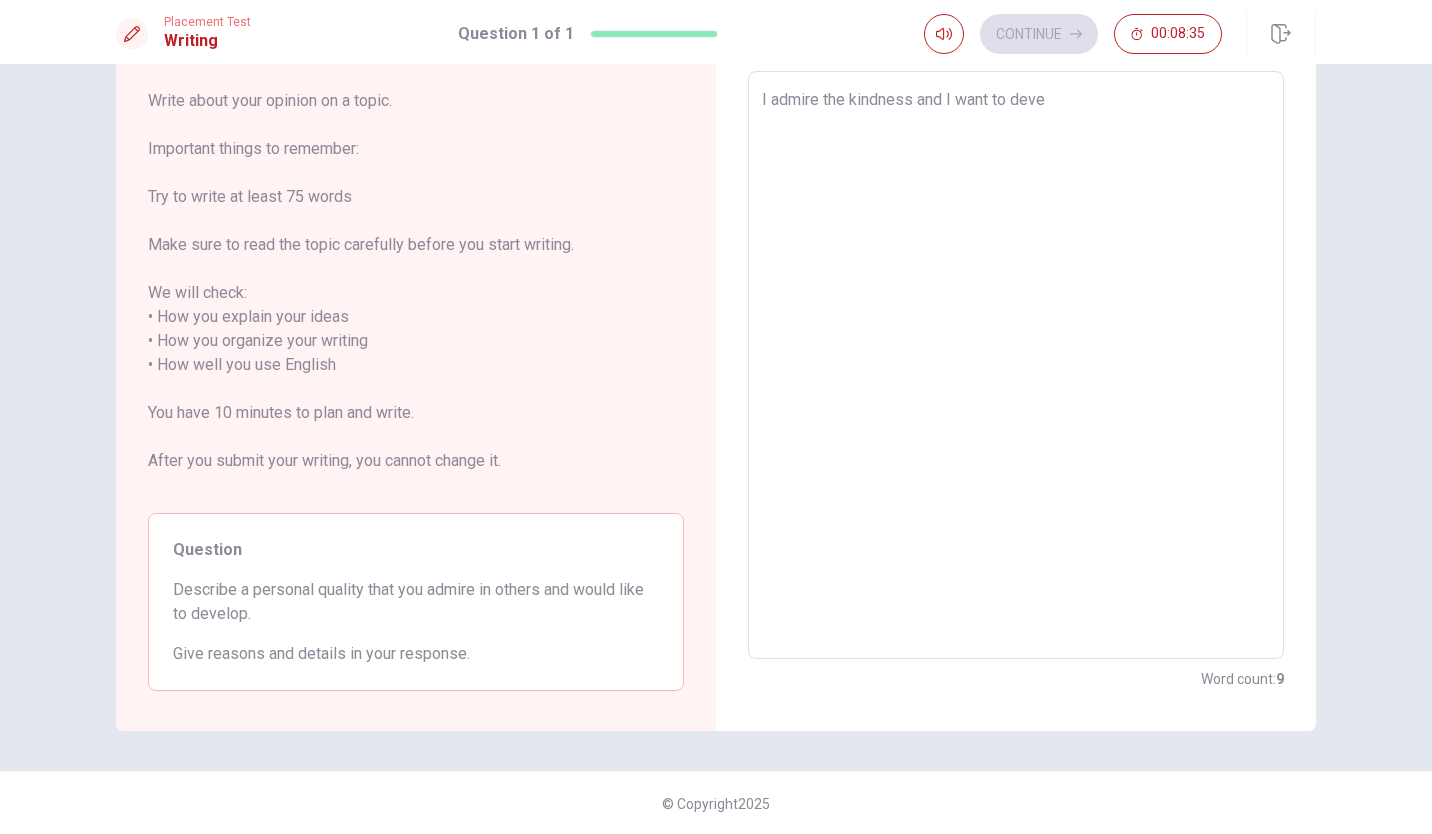 type on "x" 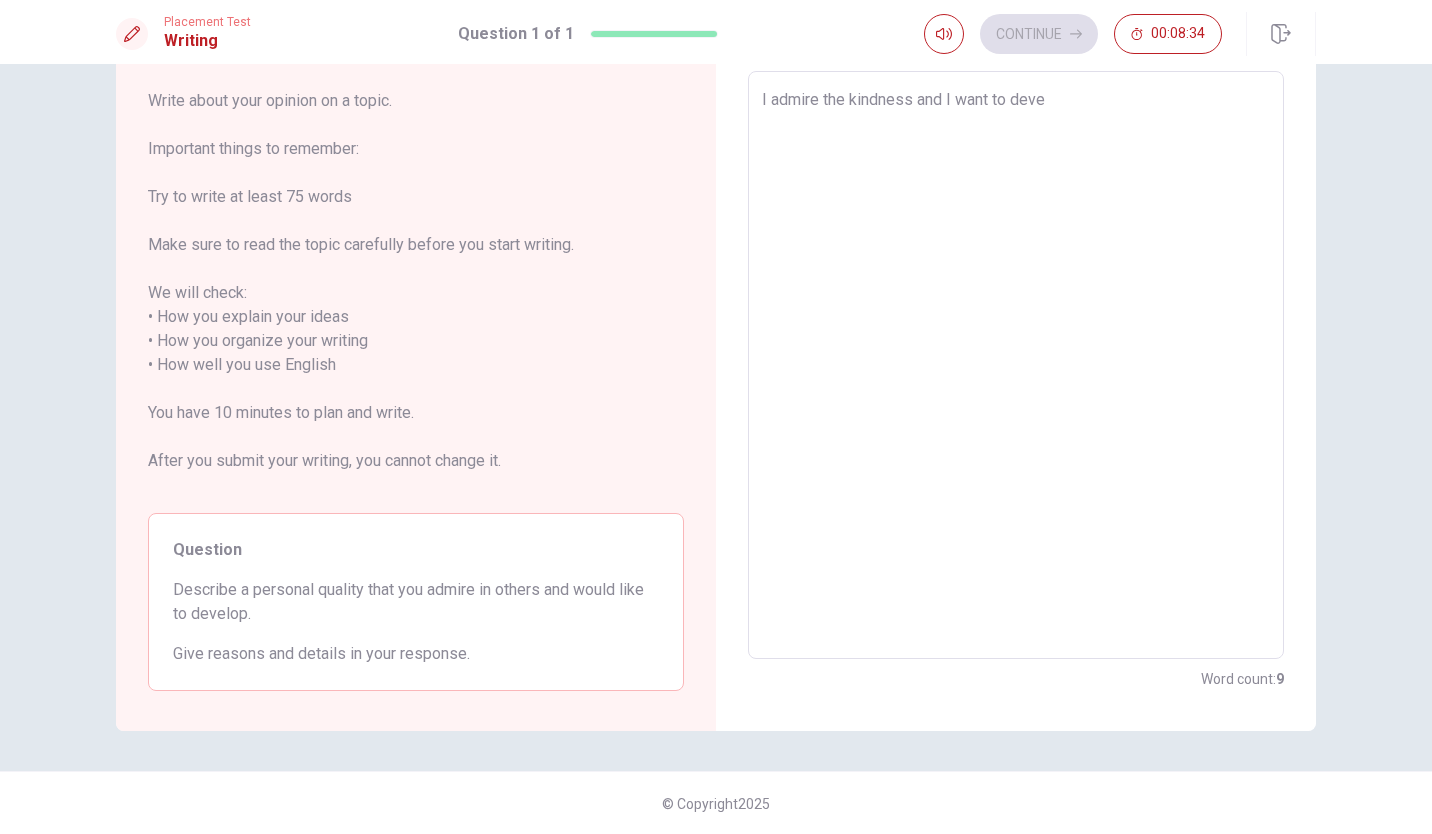 type on "I admire the kindness and I want to devel" 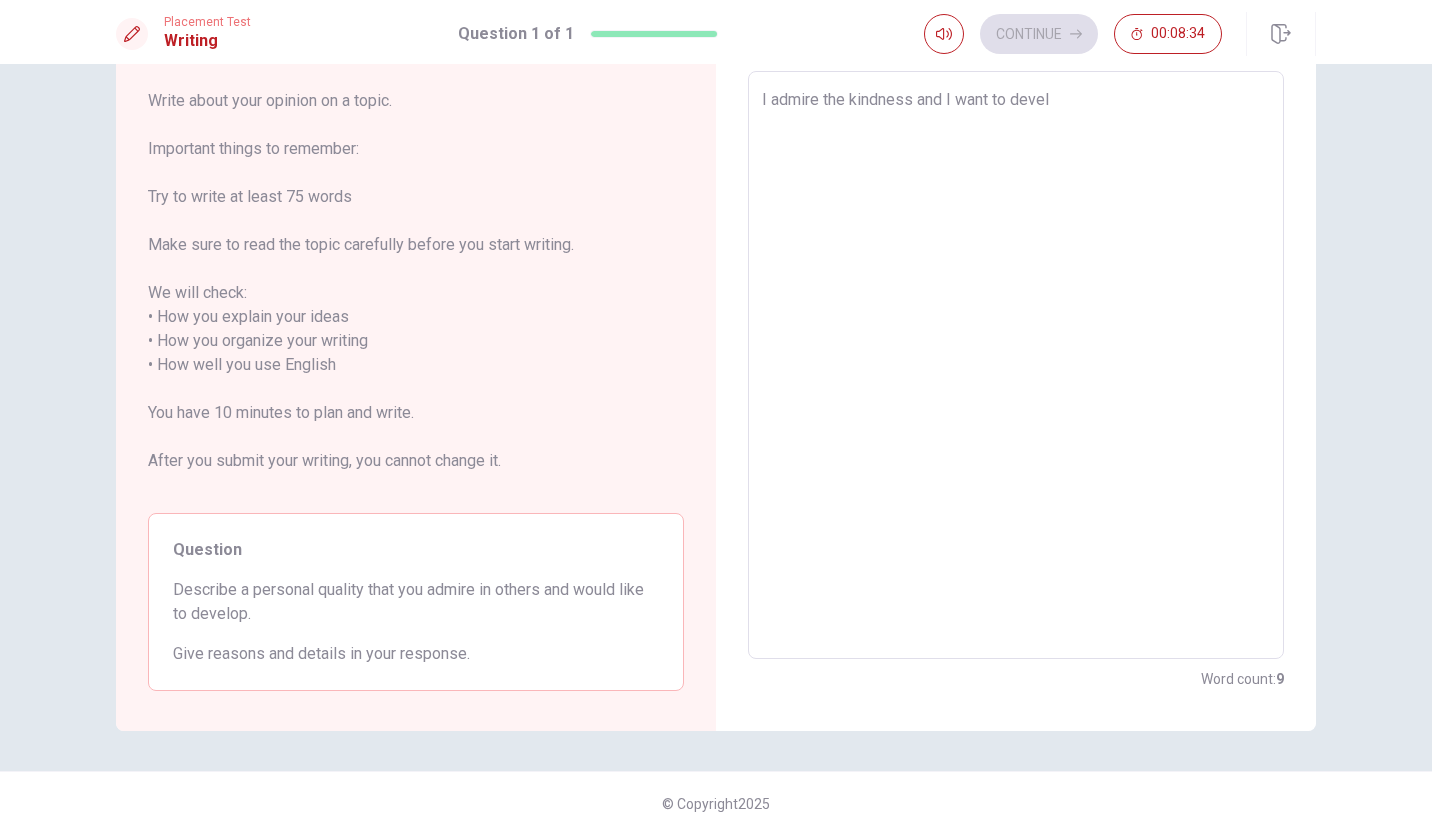 type on "x" 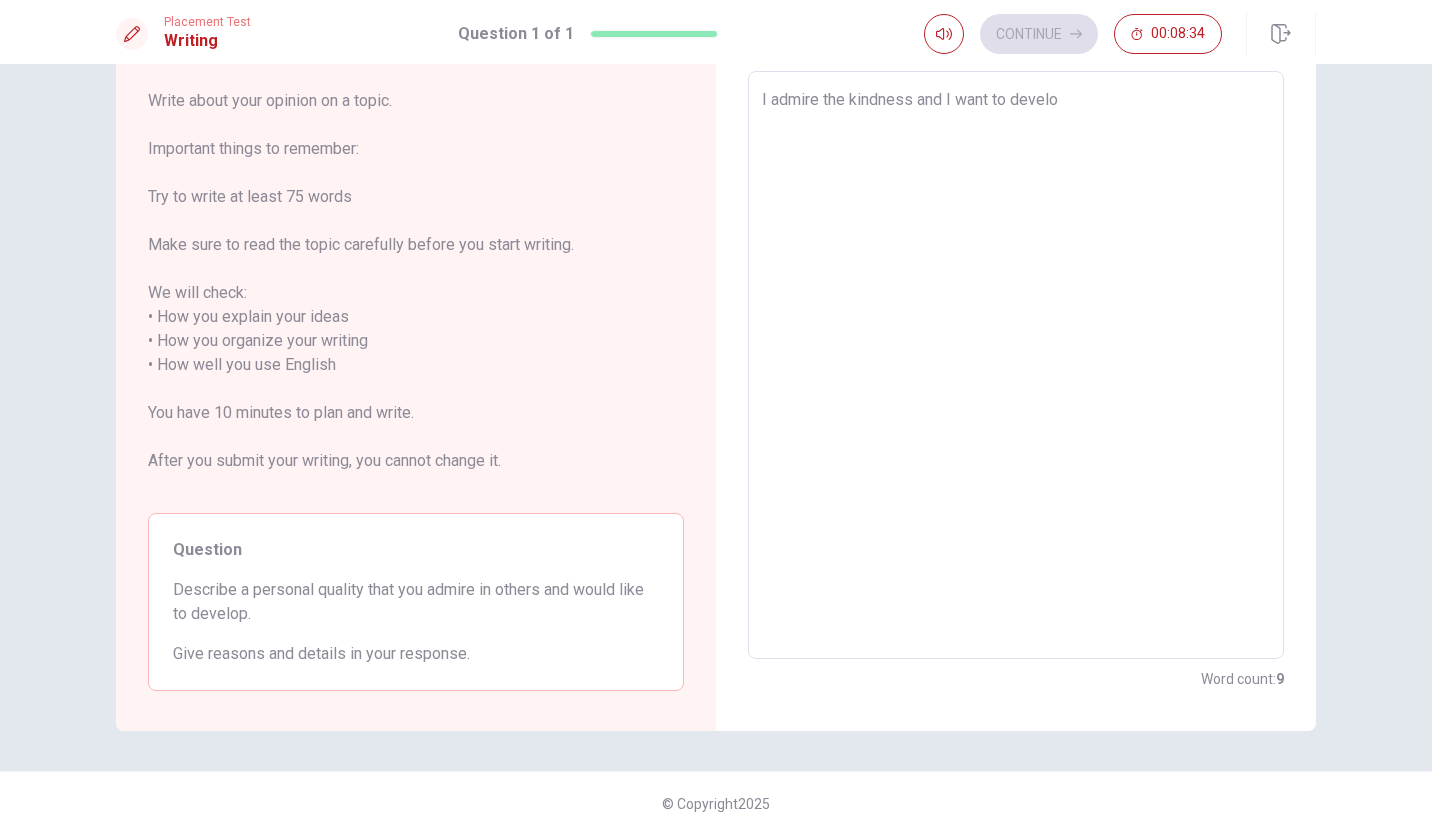 type on "x" 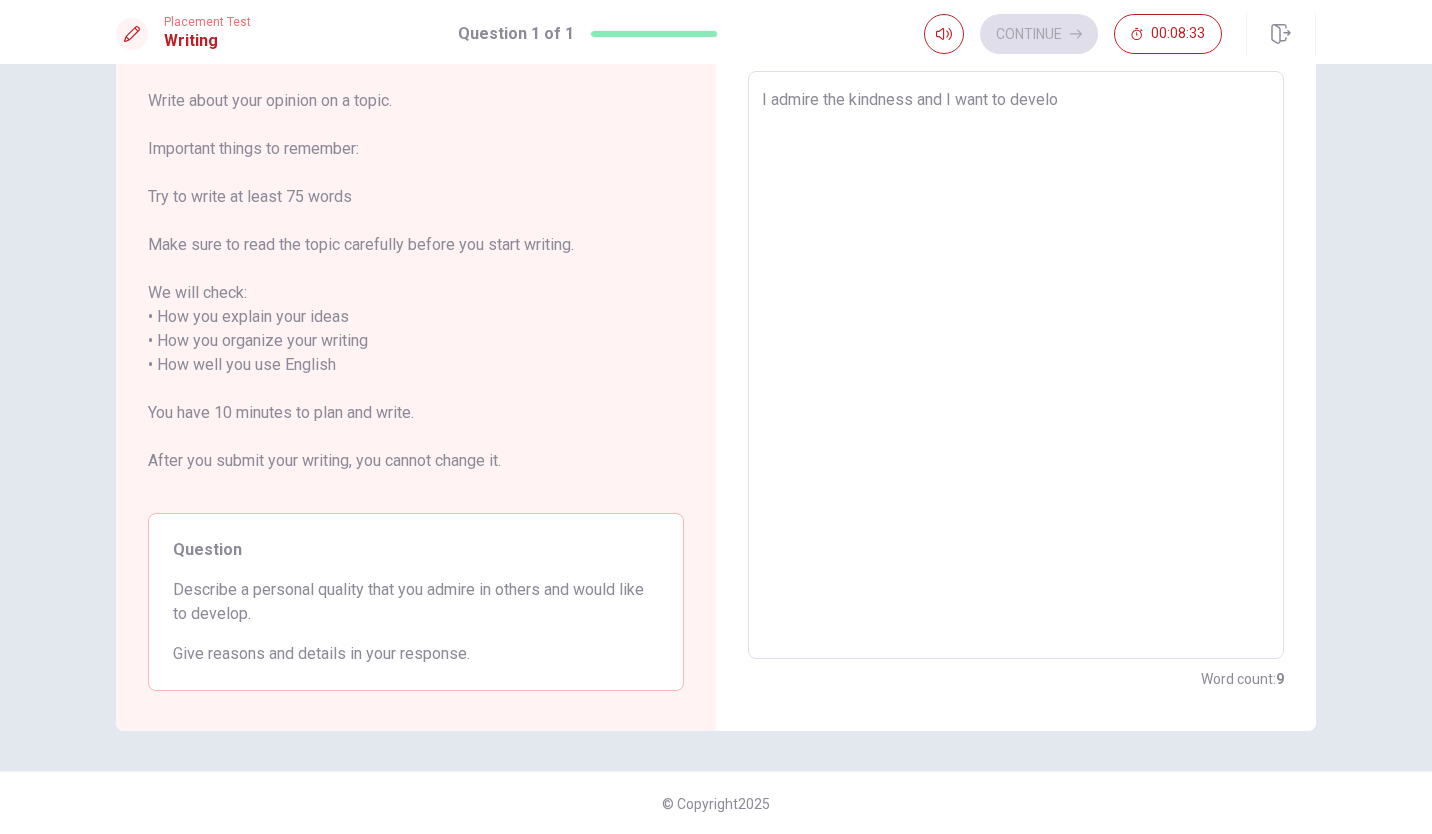 type on "I admire the kindness and I want to develop" 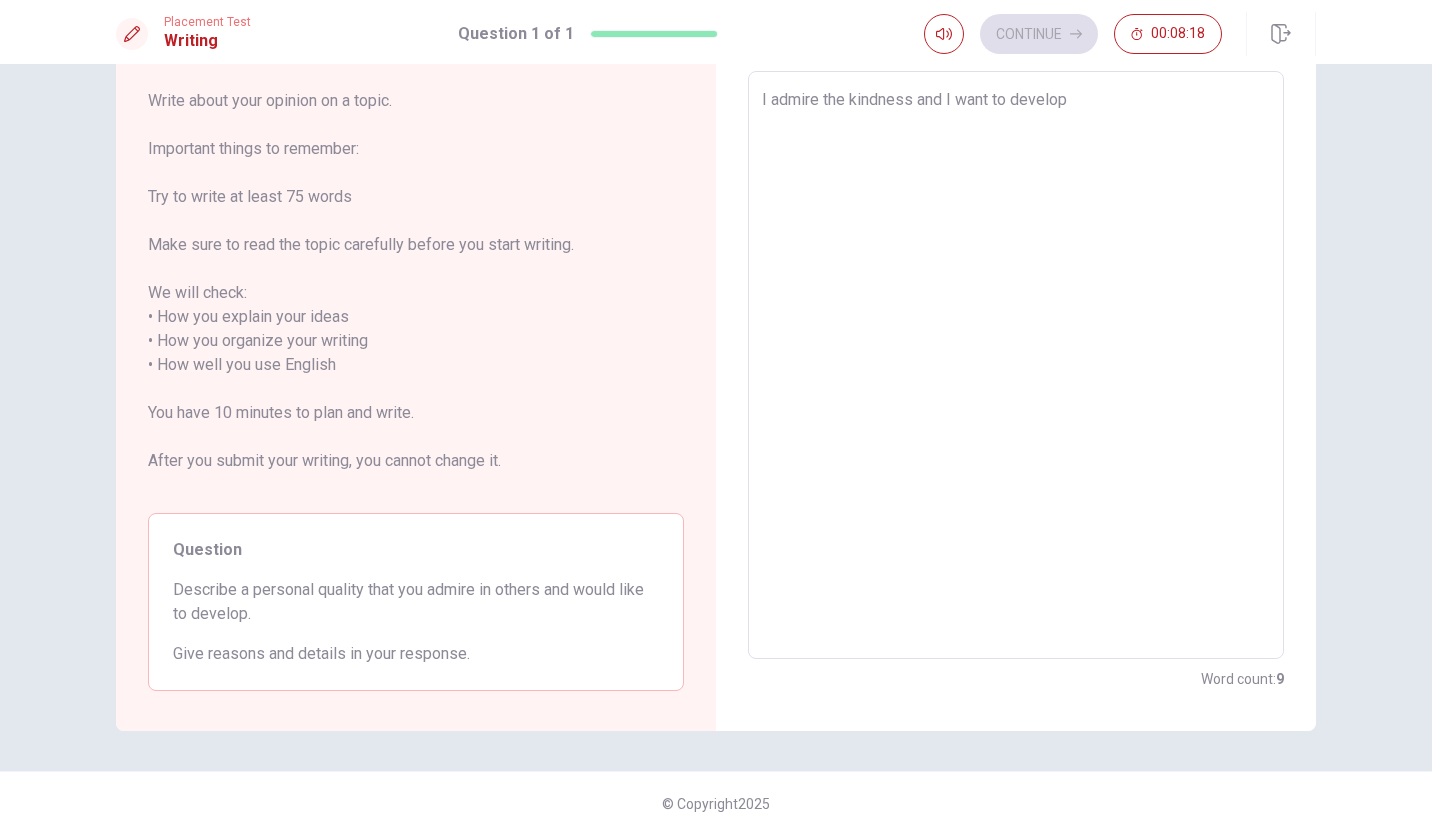 type on "x" 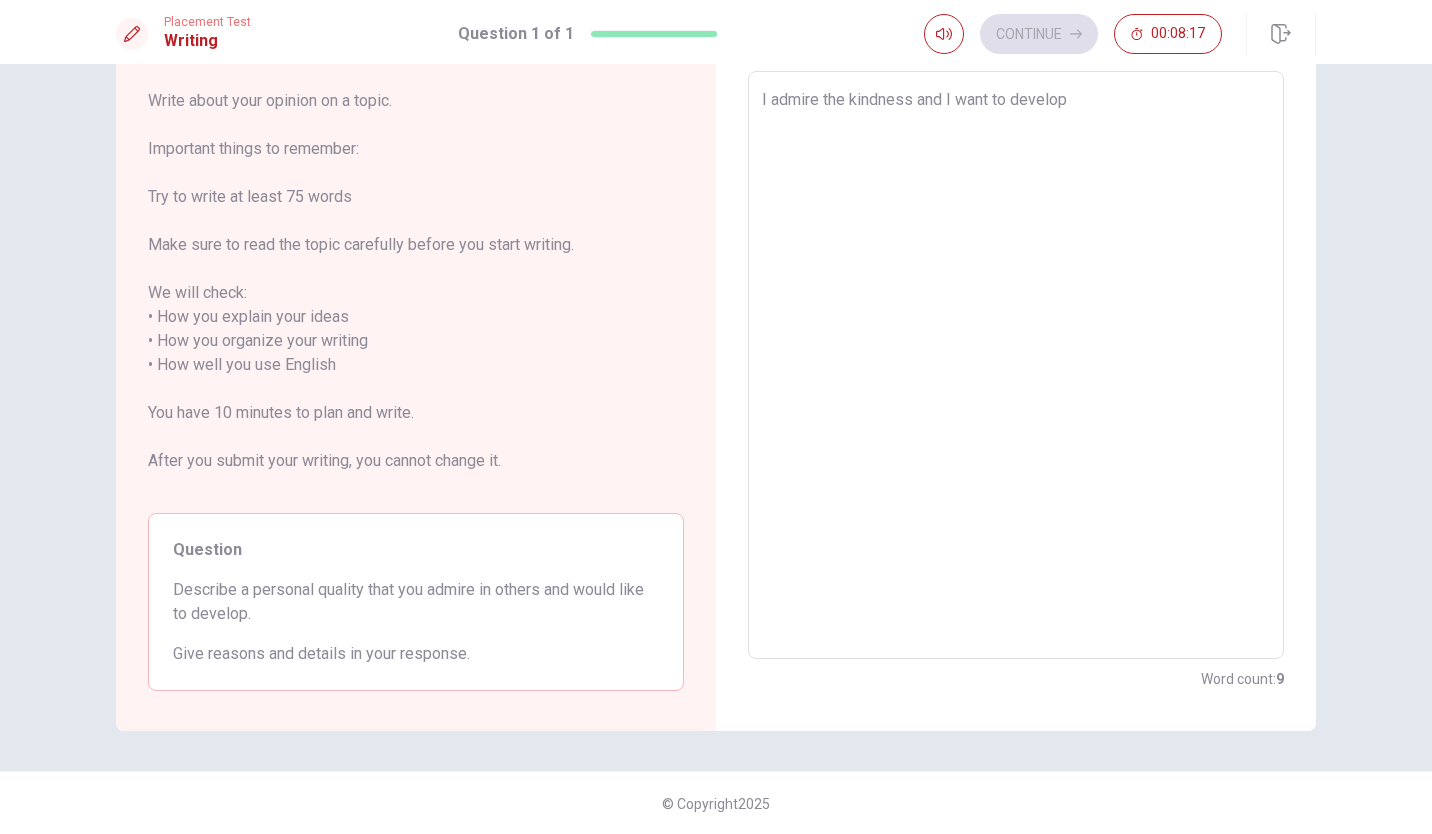type on "I admire the kindness and I want to develop" 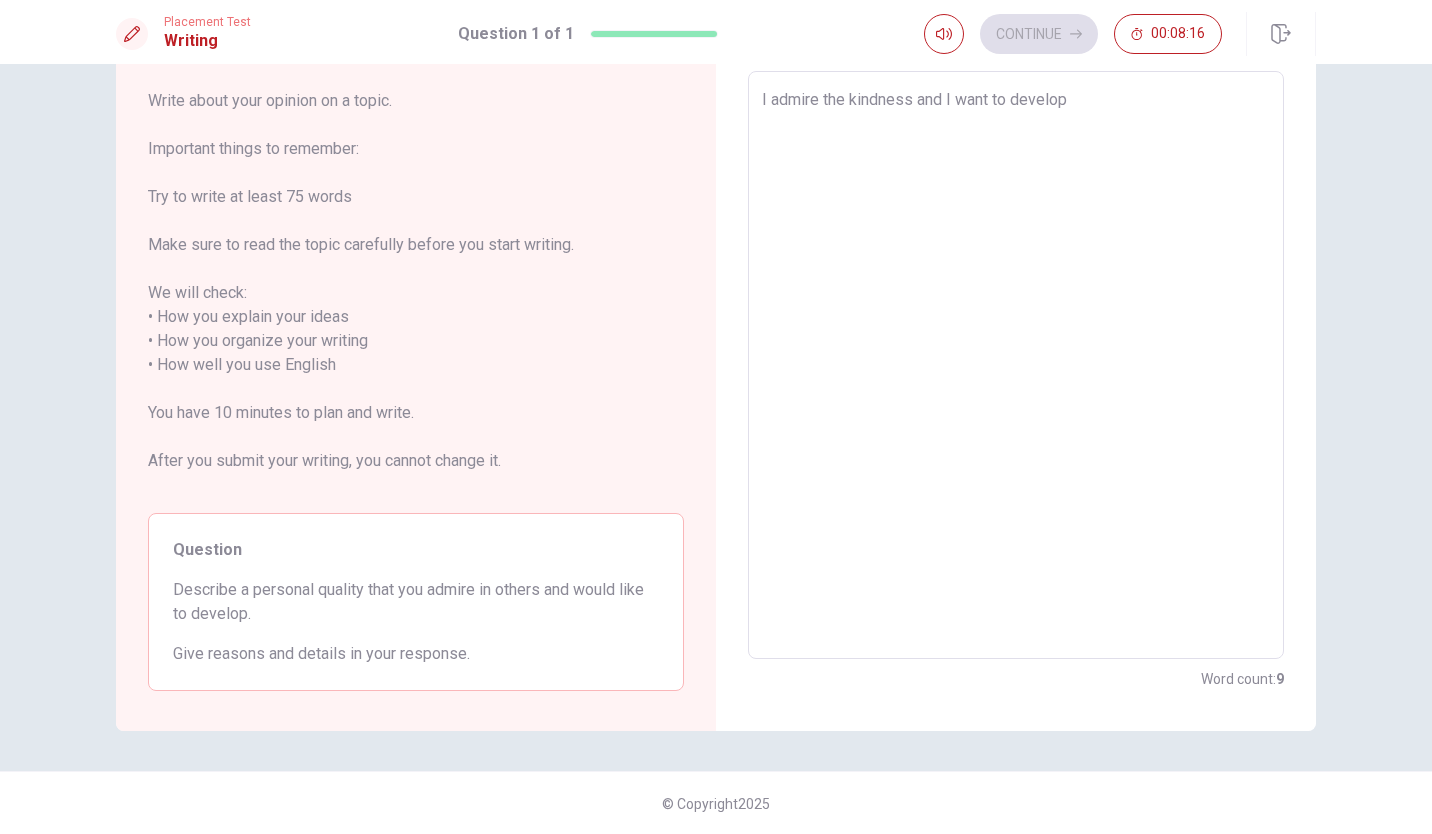 type on "I admire the kindness and I want to develop t" 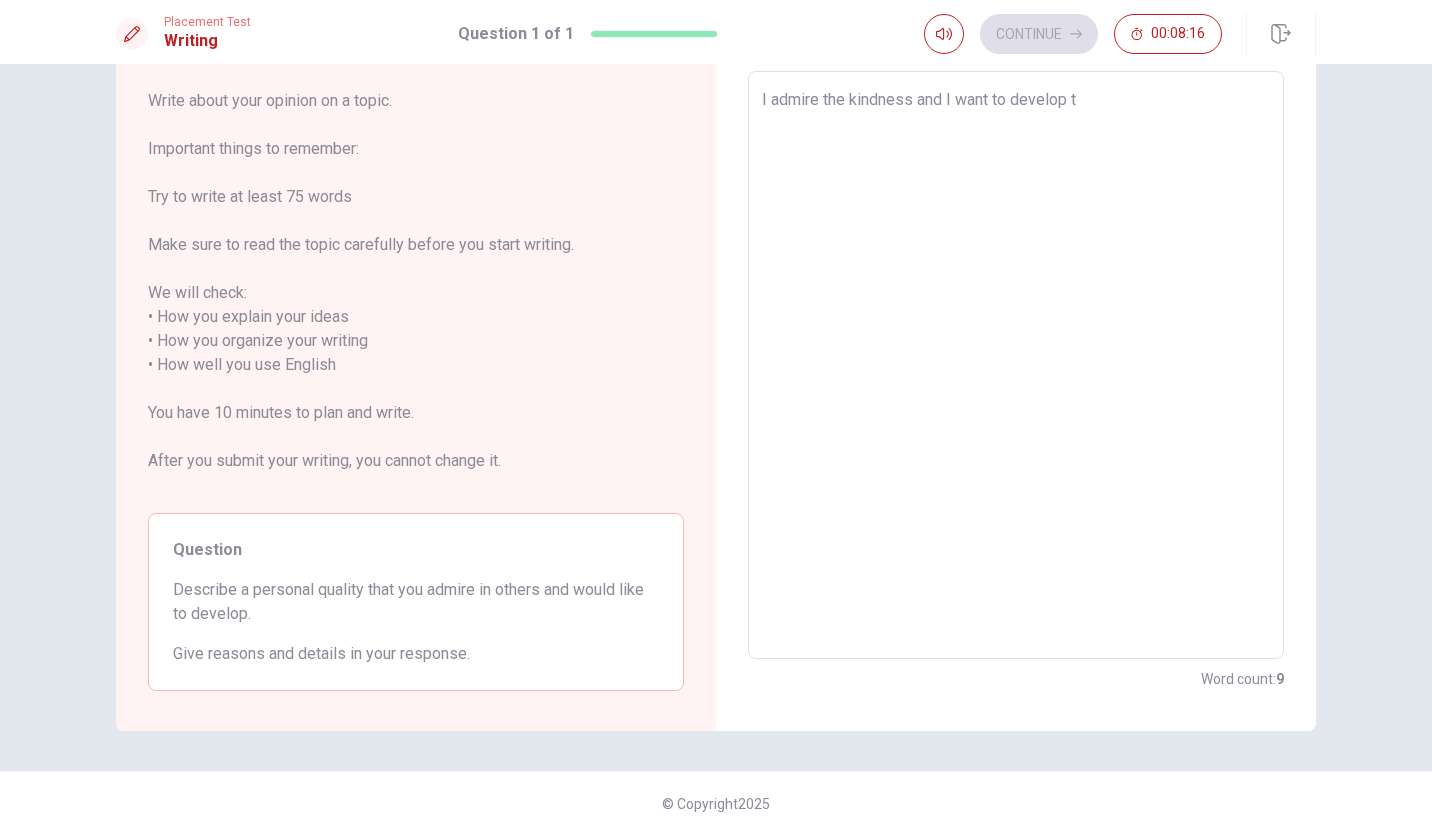type on "x" 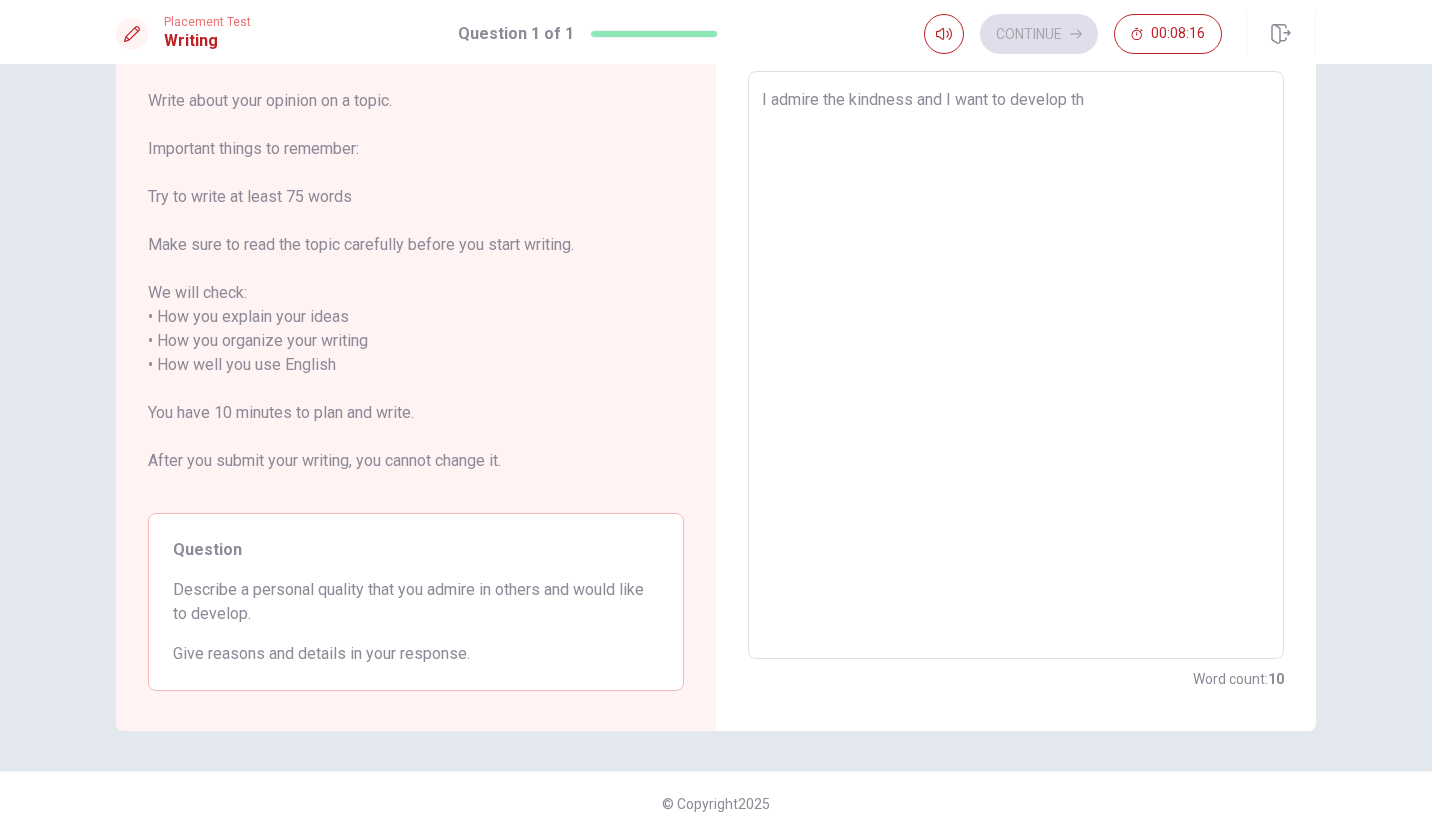 type on "x" 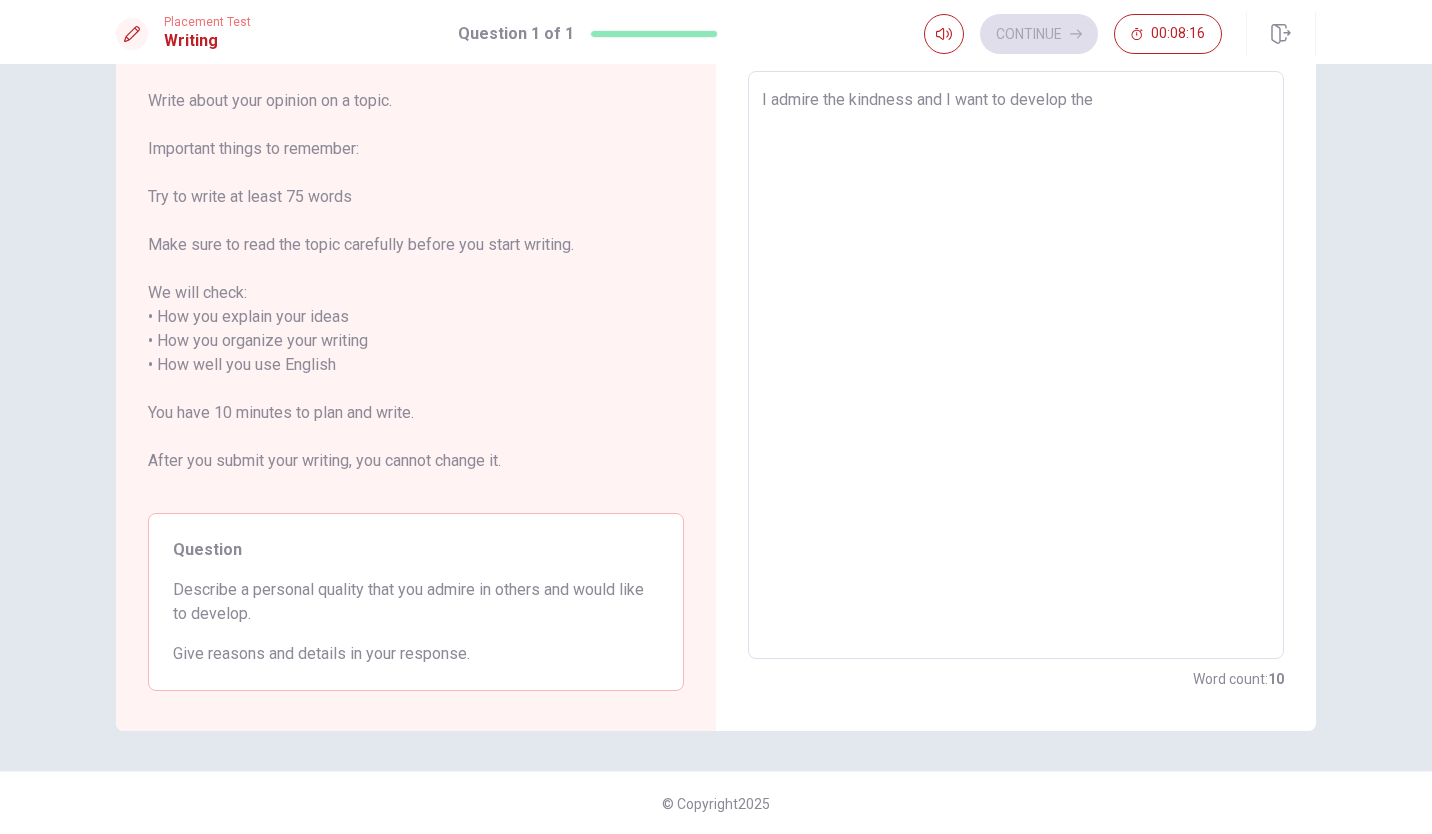 type on "x" 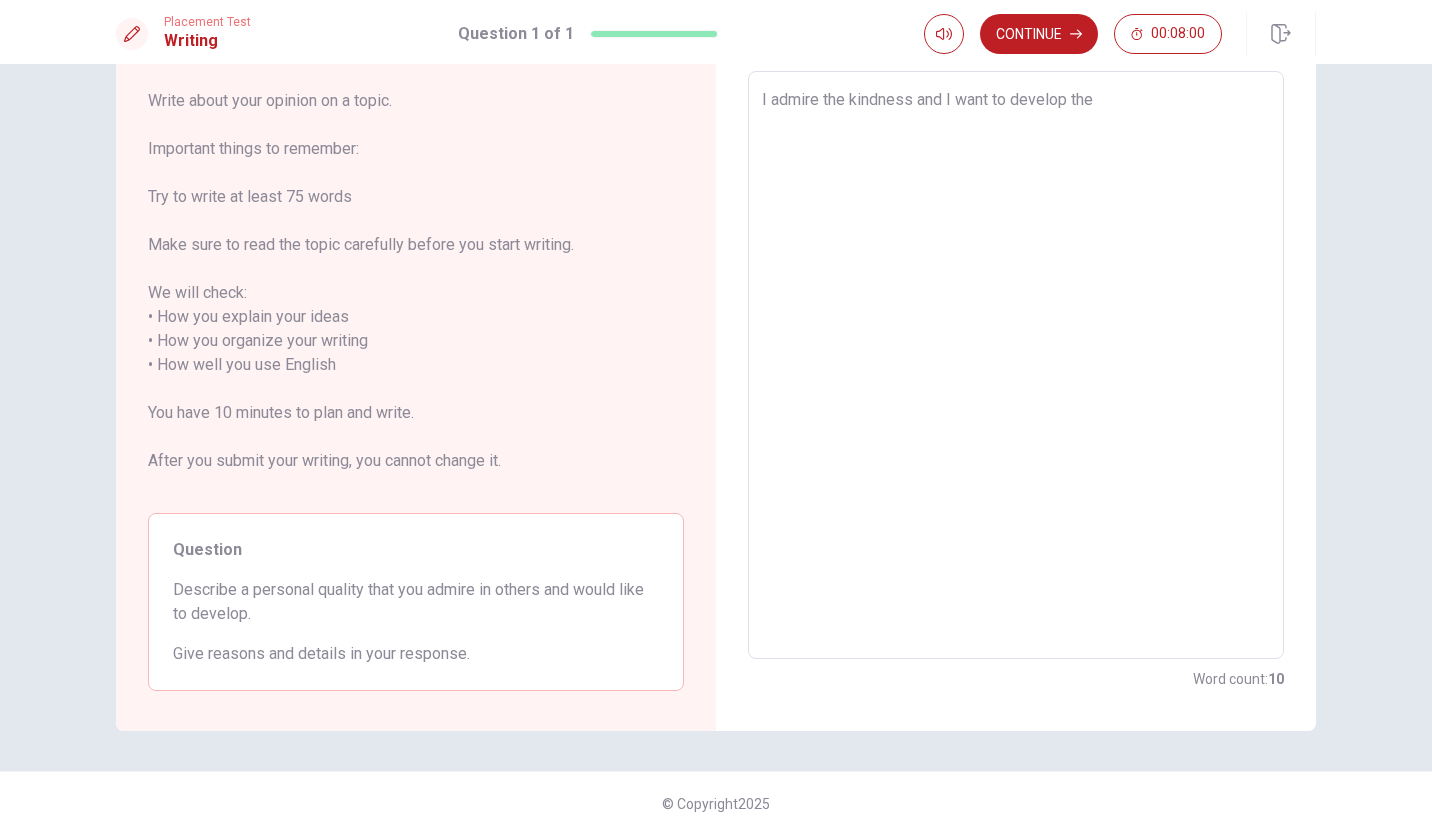 type on "x" 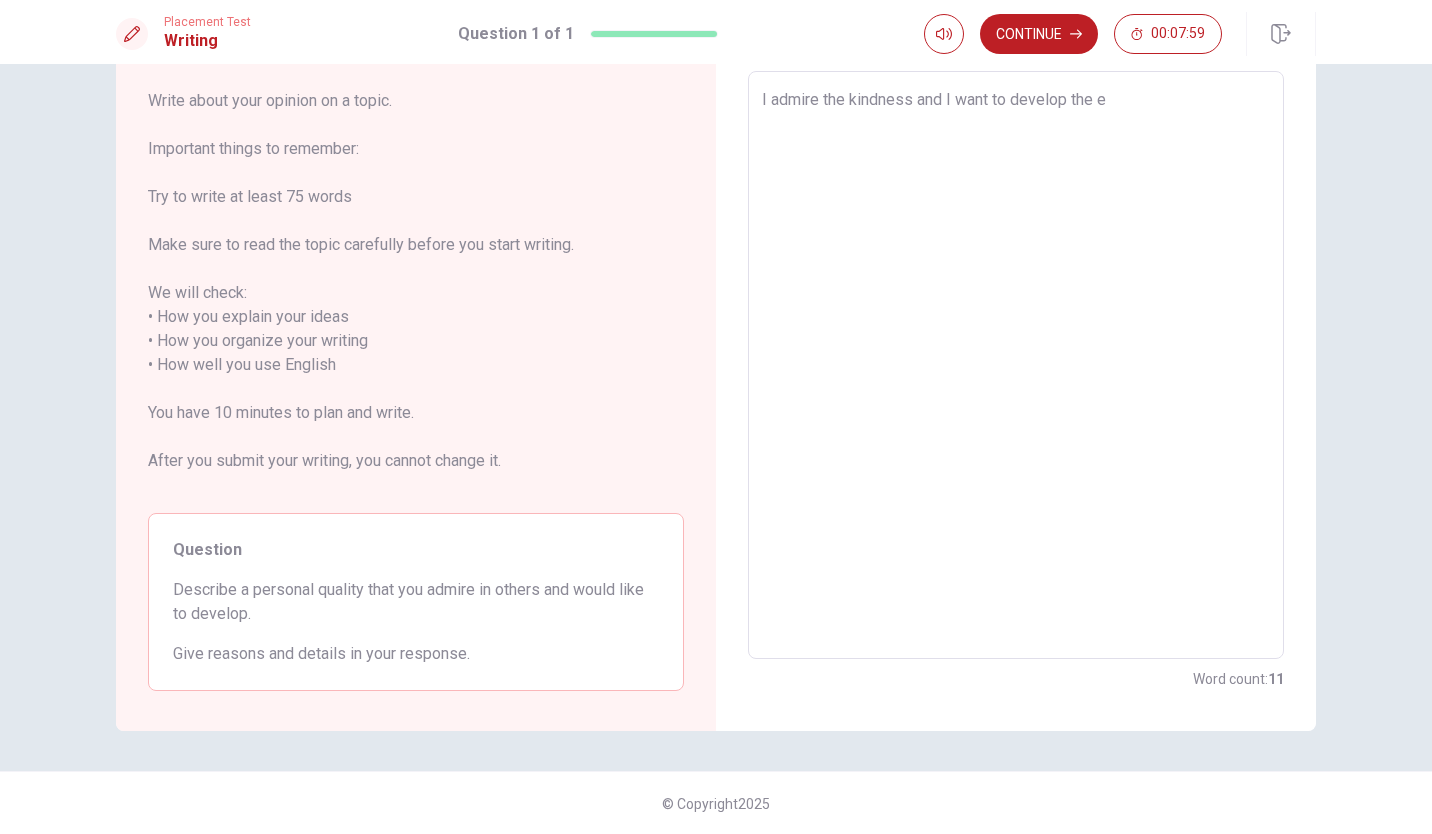 type on "x" 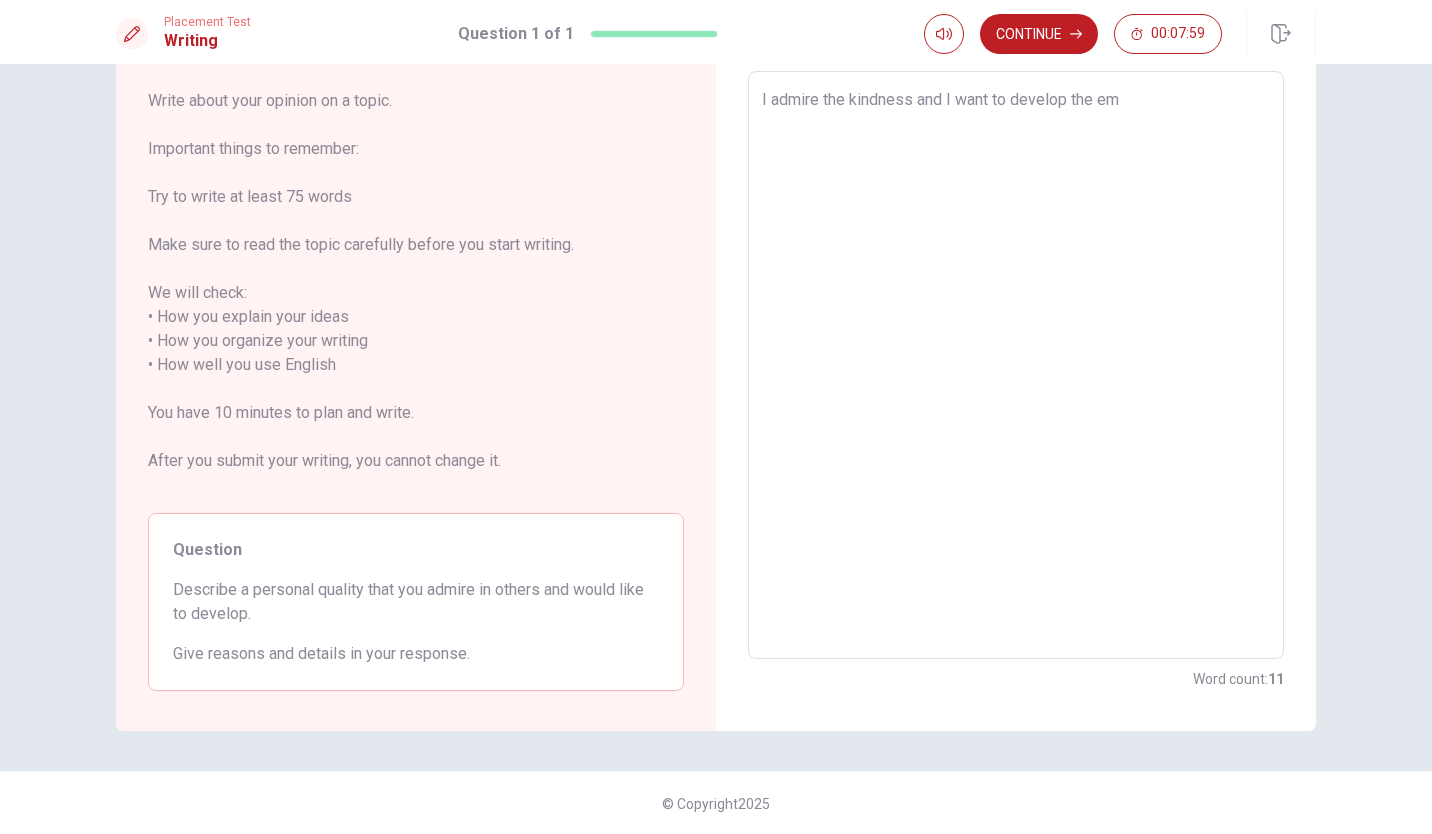 type on "x" 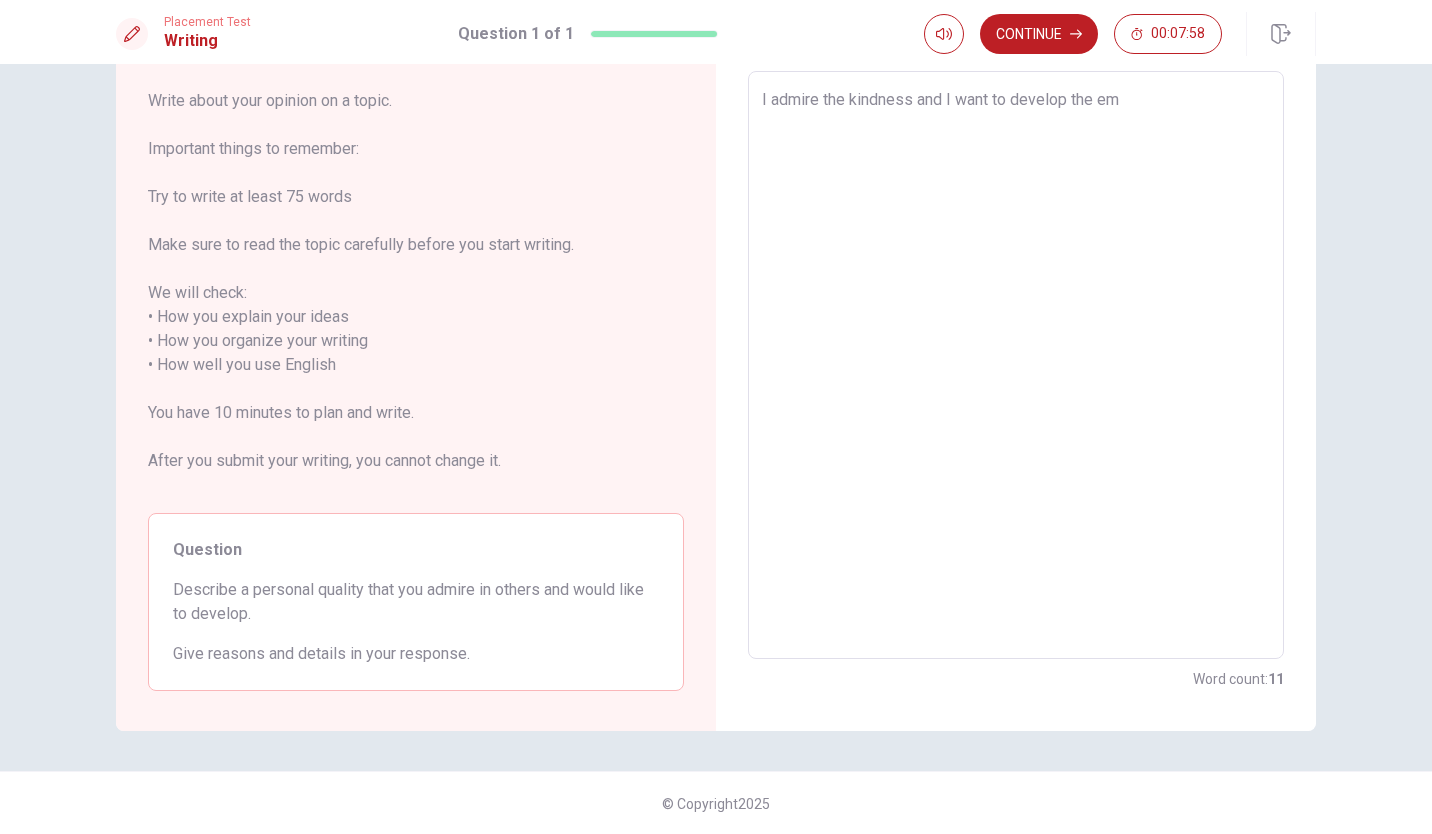 type on "I admire the kindness and I want to develop the emp" 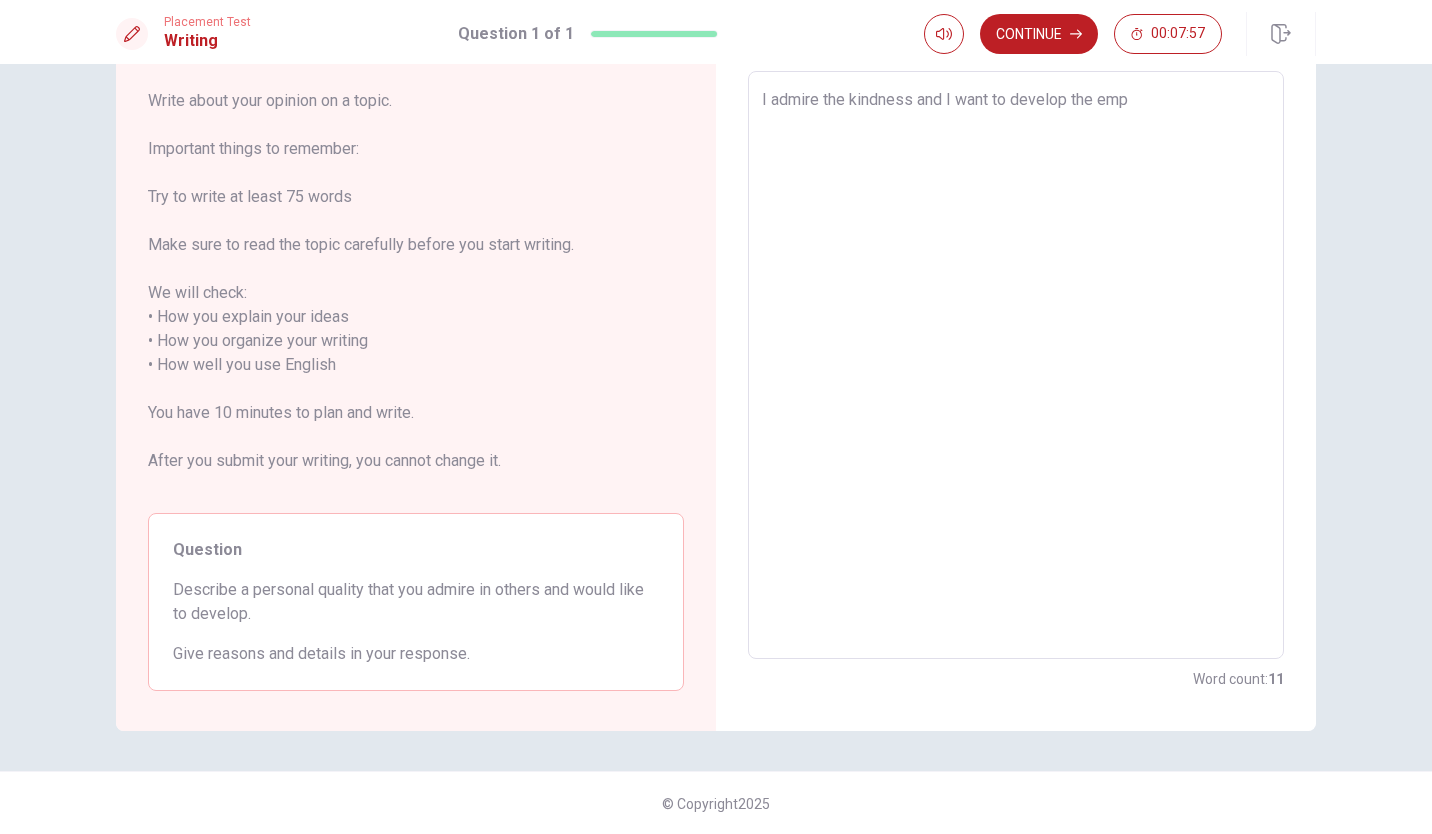 type on "x" 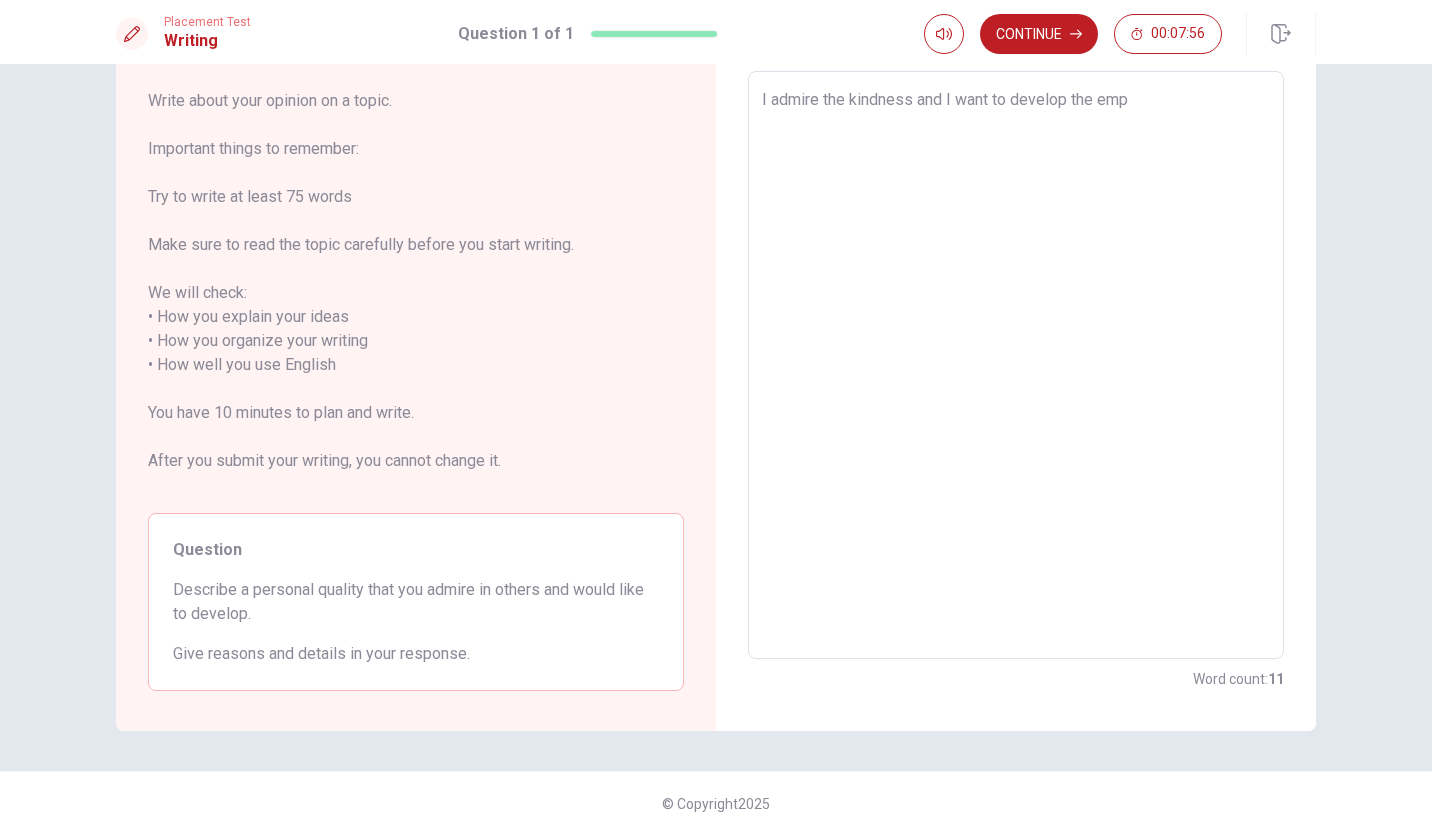 type on "I admire the kindness and I want to develop the empa" 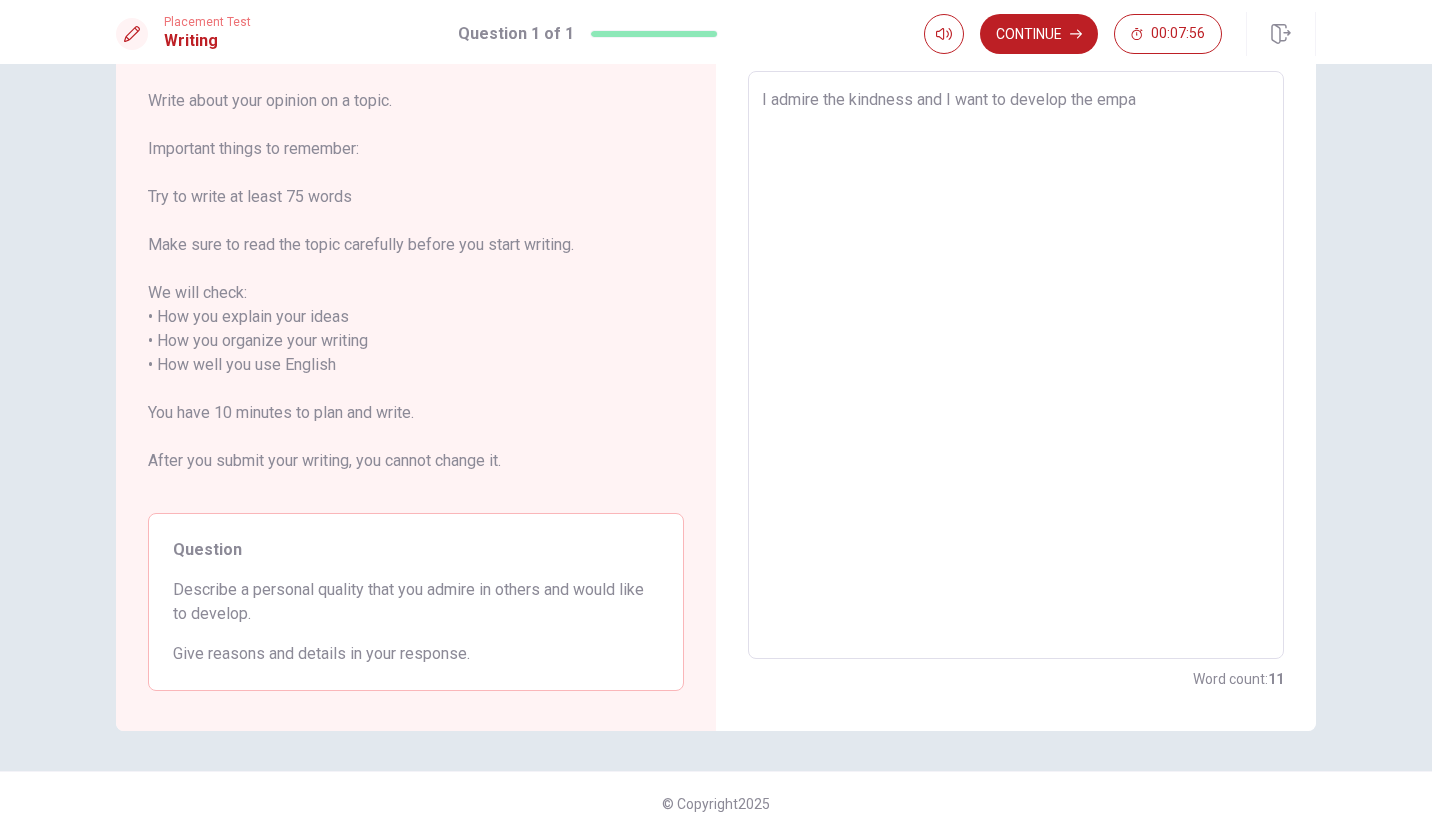 type on "x" 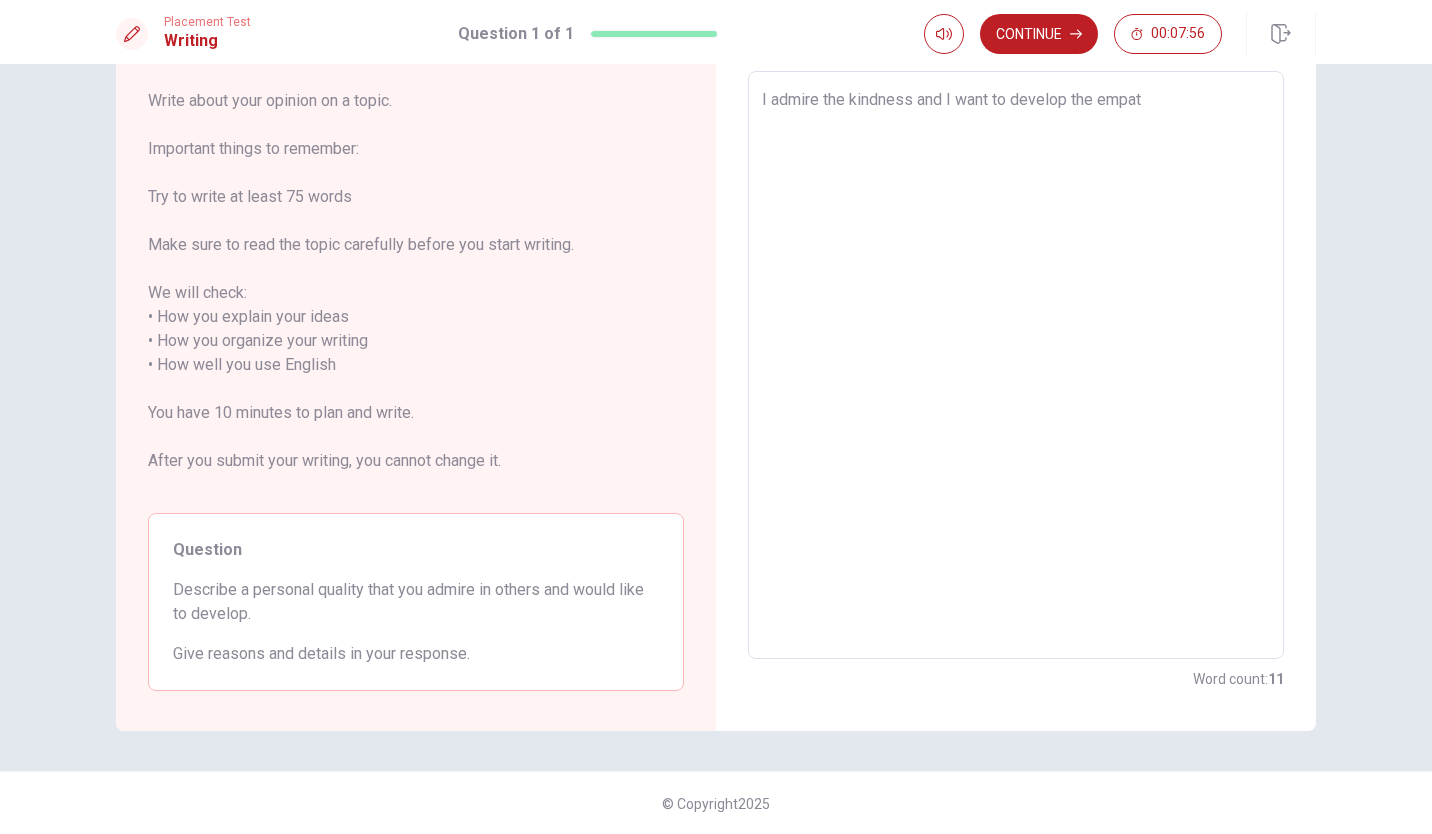 type on "x" 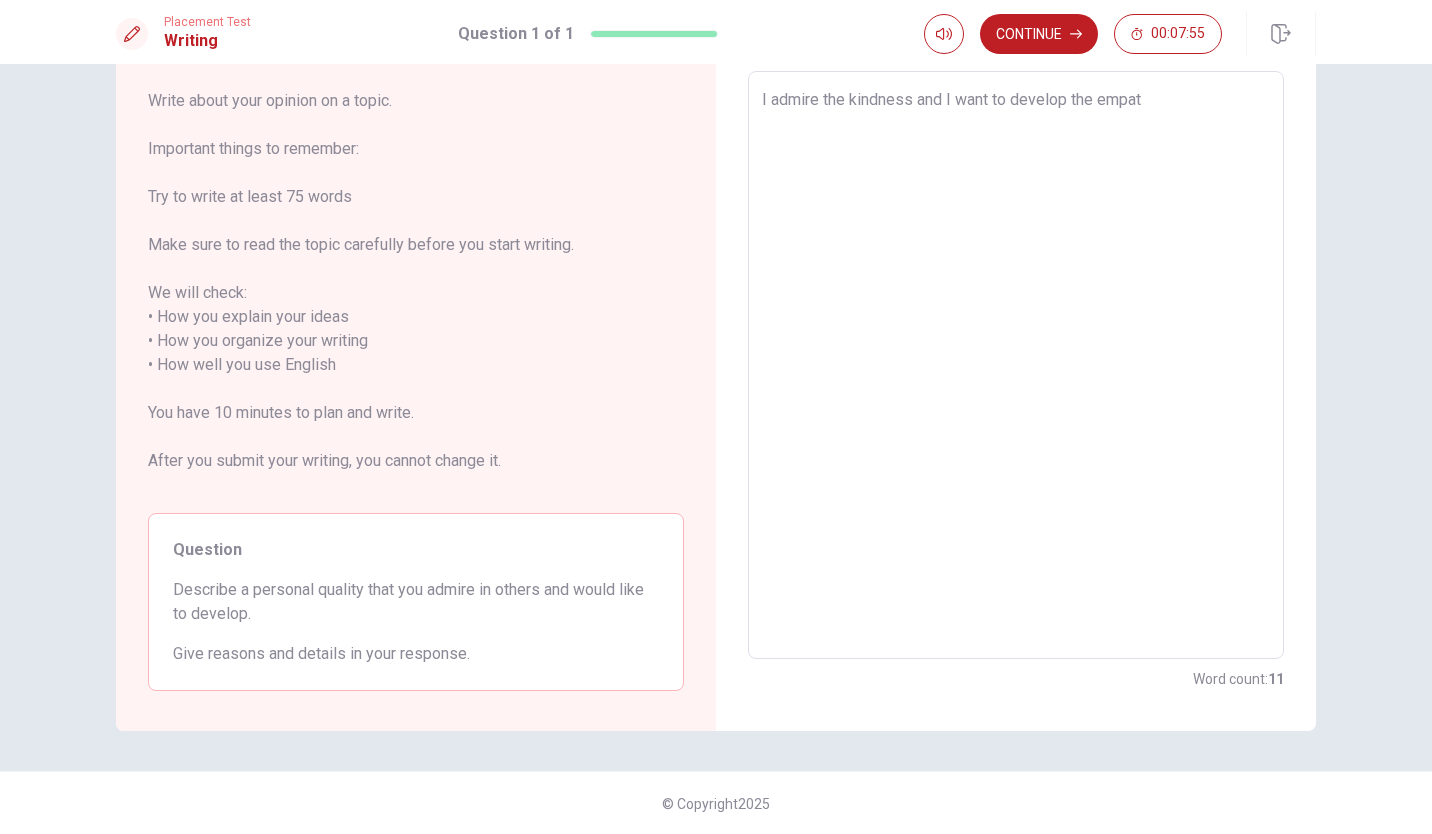 type on "I admire the kindness and I want to develop the empath" 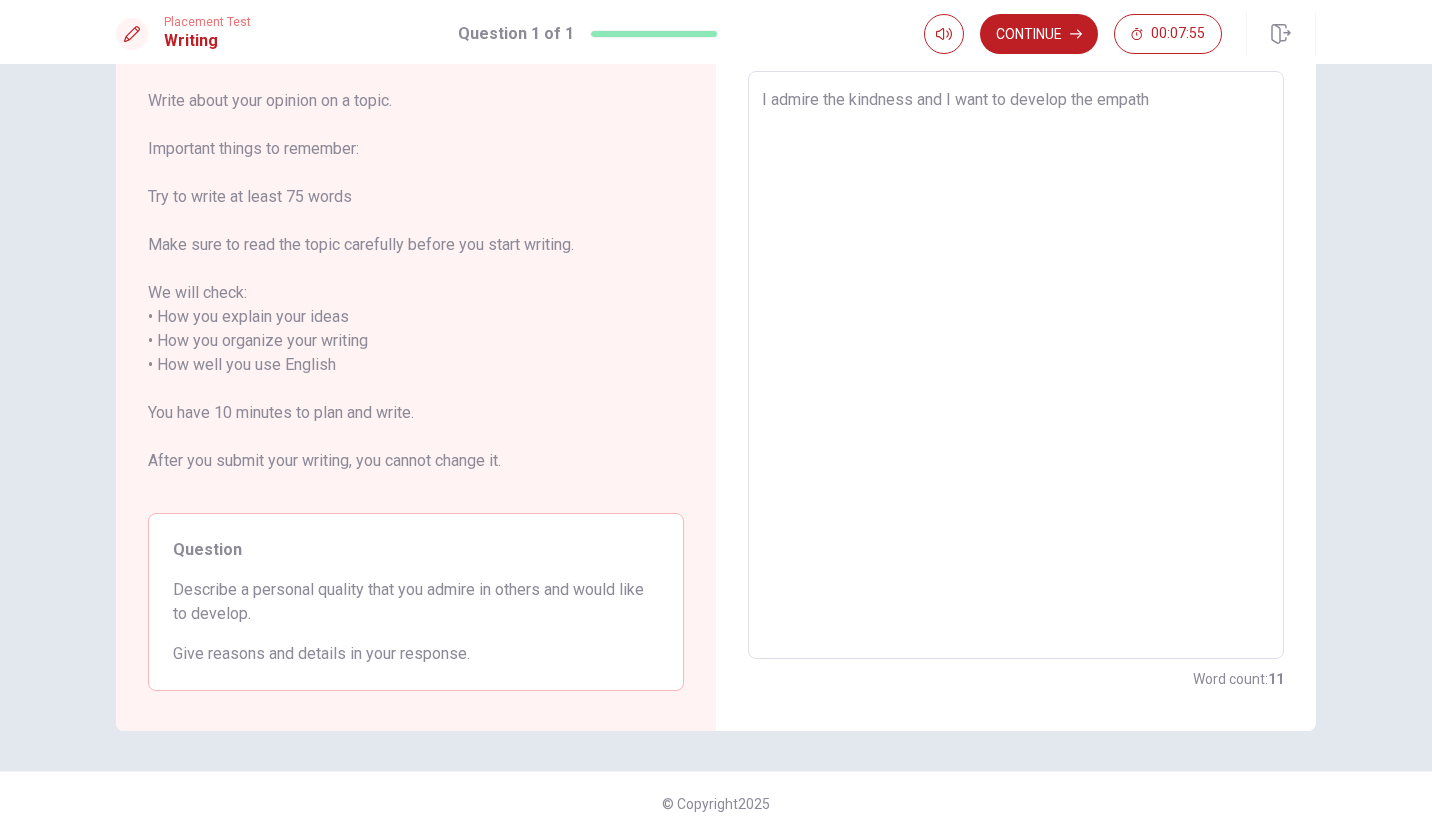 type on "x" 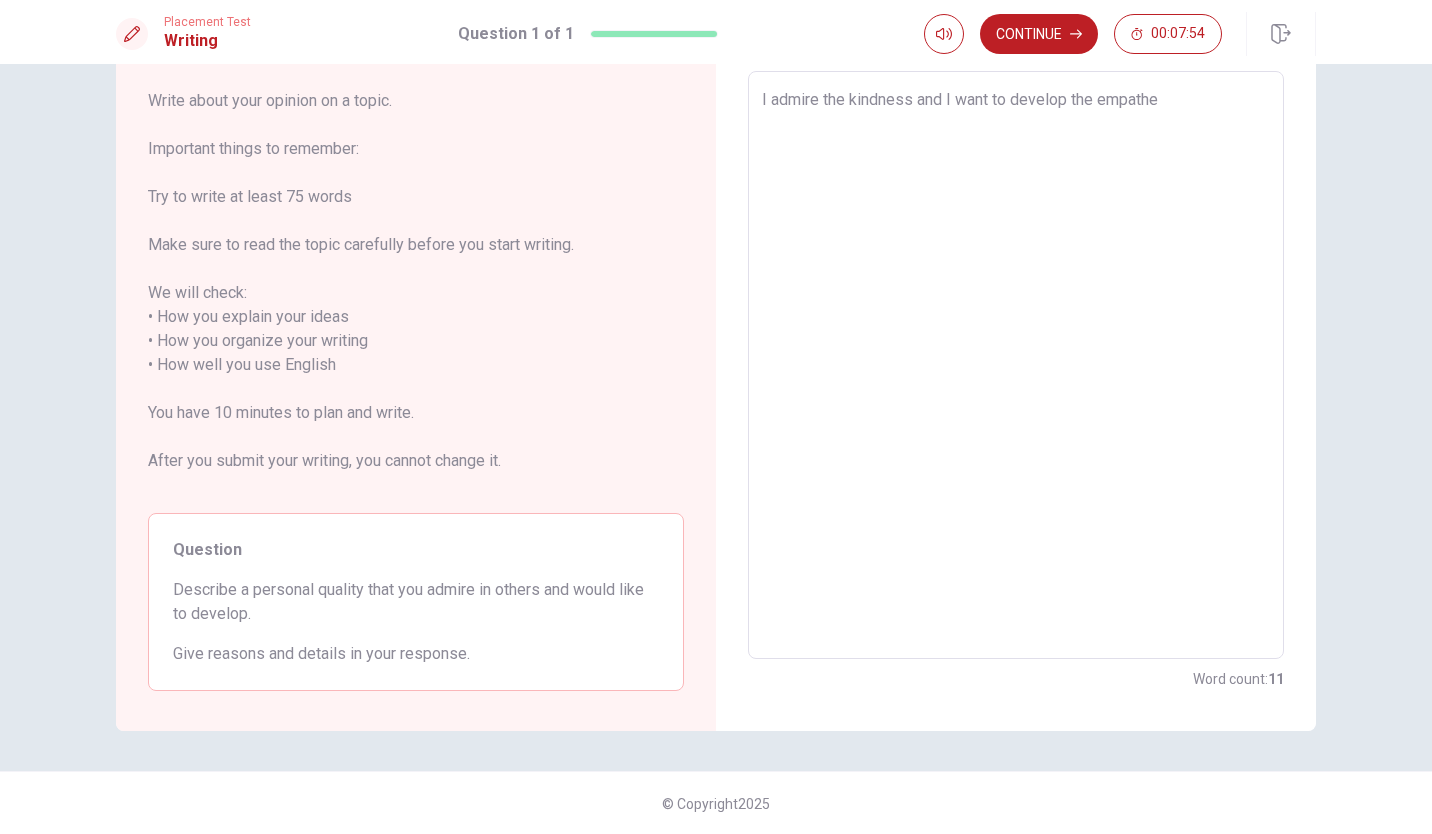 type on "x" 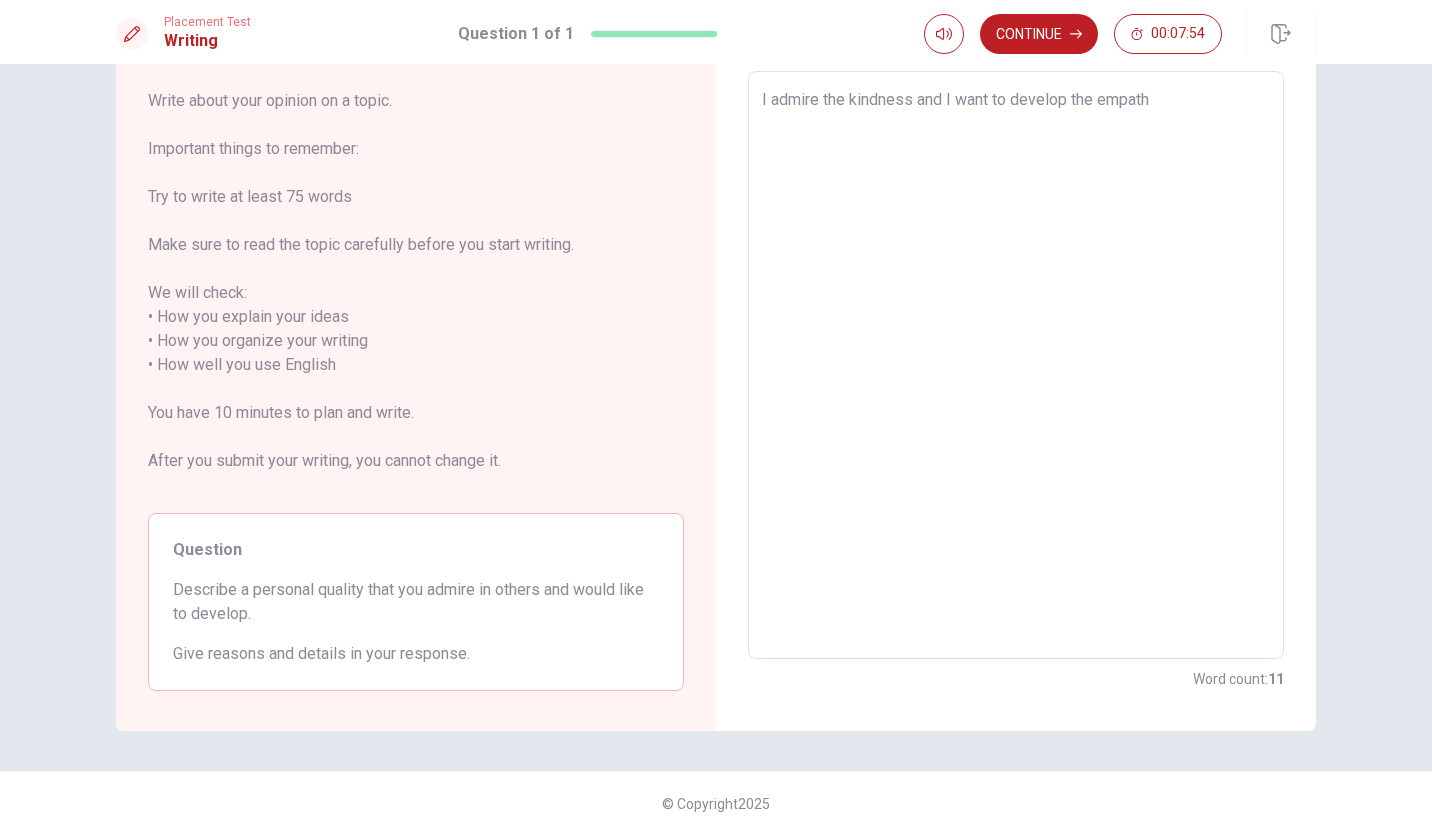 type on "x" 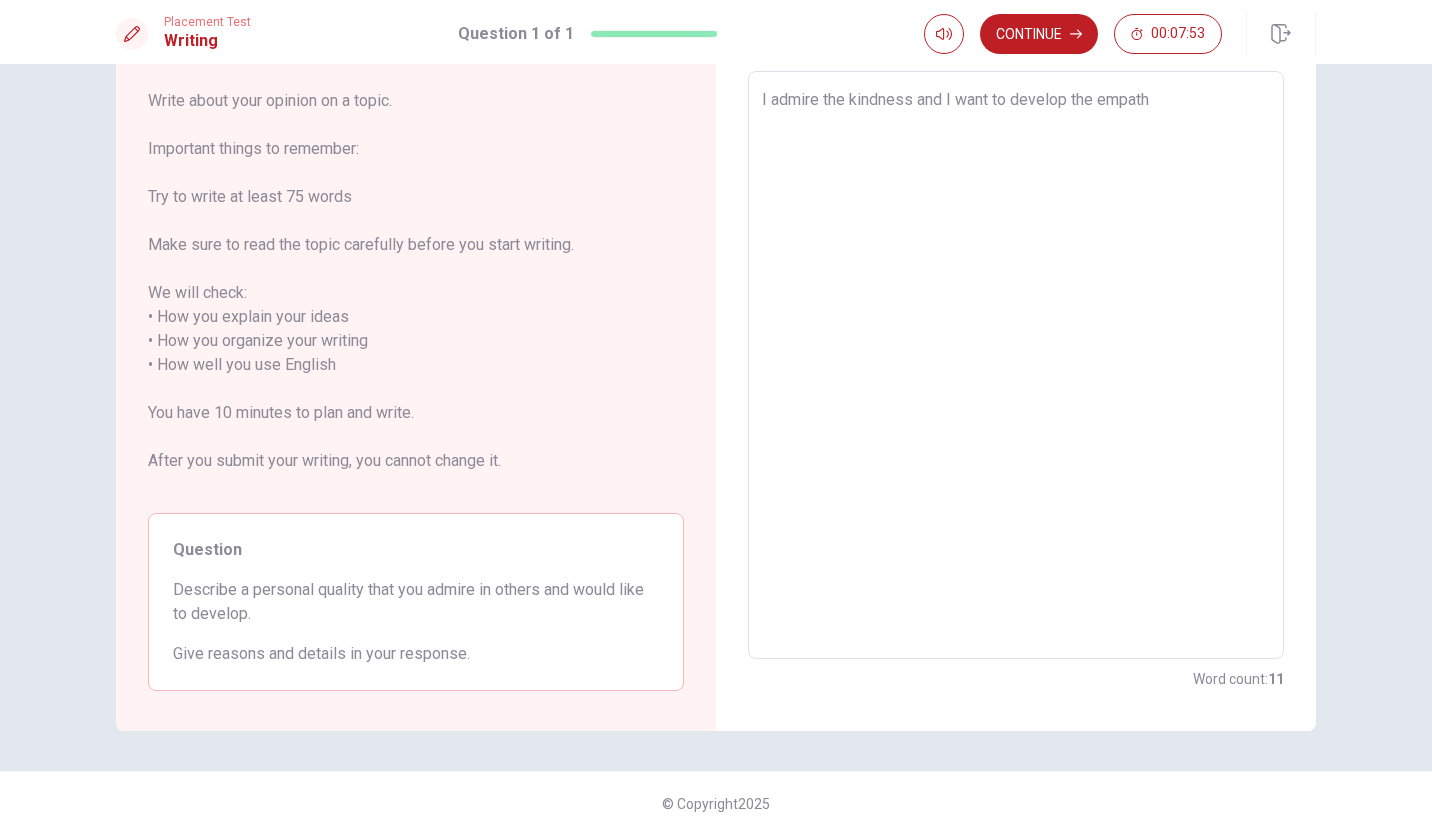 type on "I admire the kindness and I want to develop the empathy" 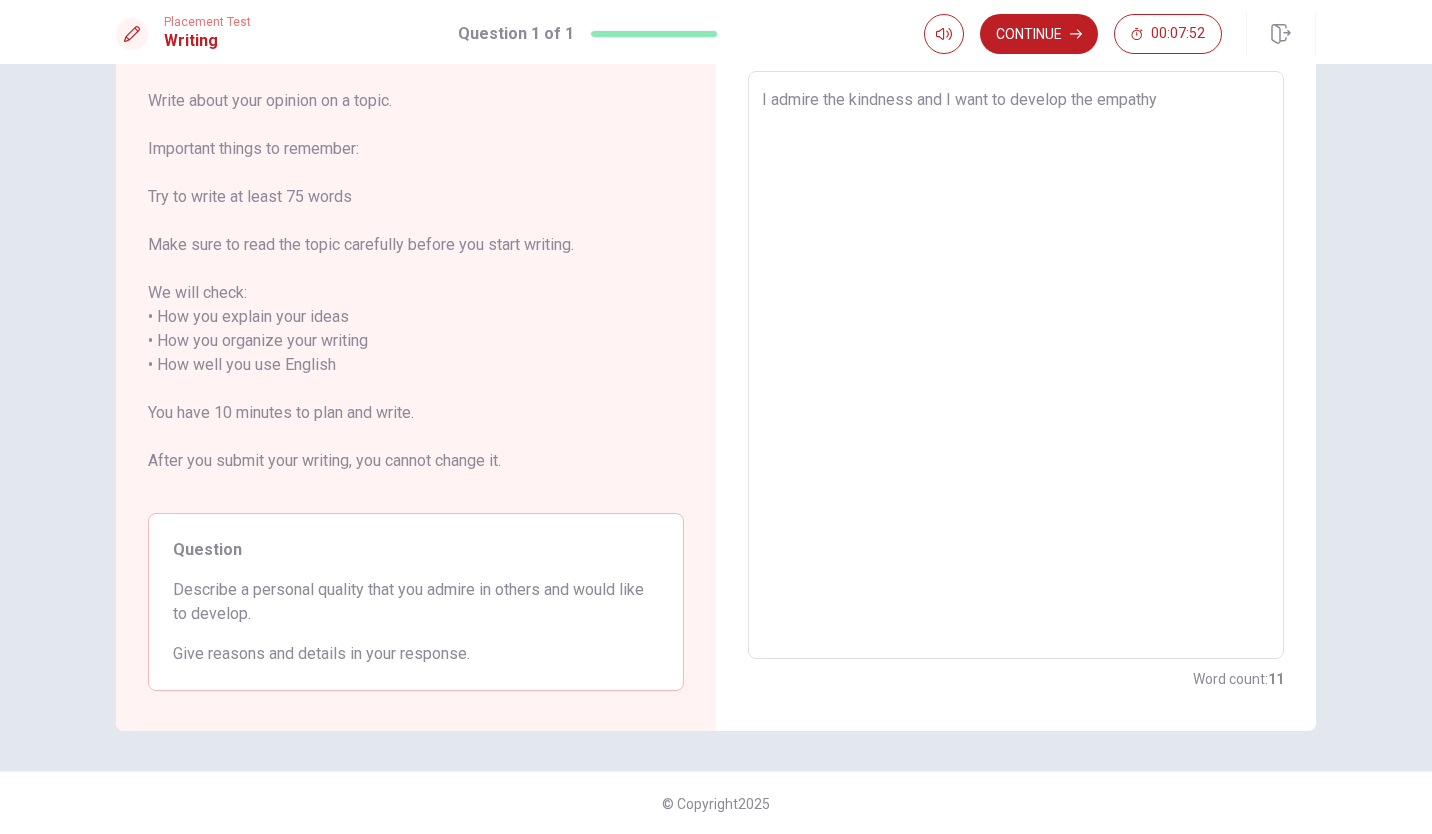 type on "x" 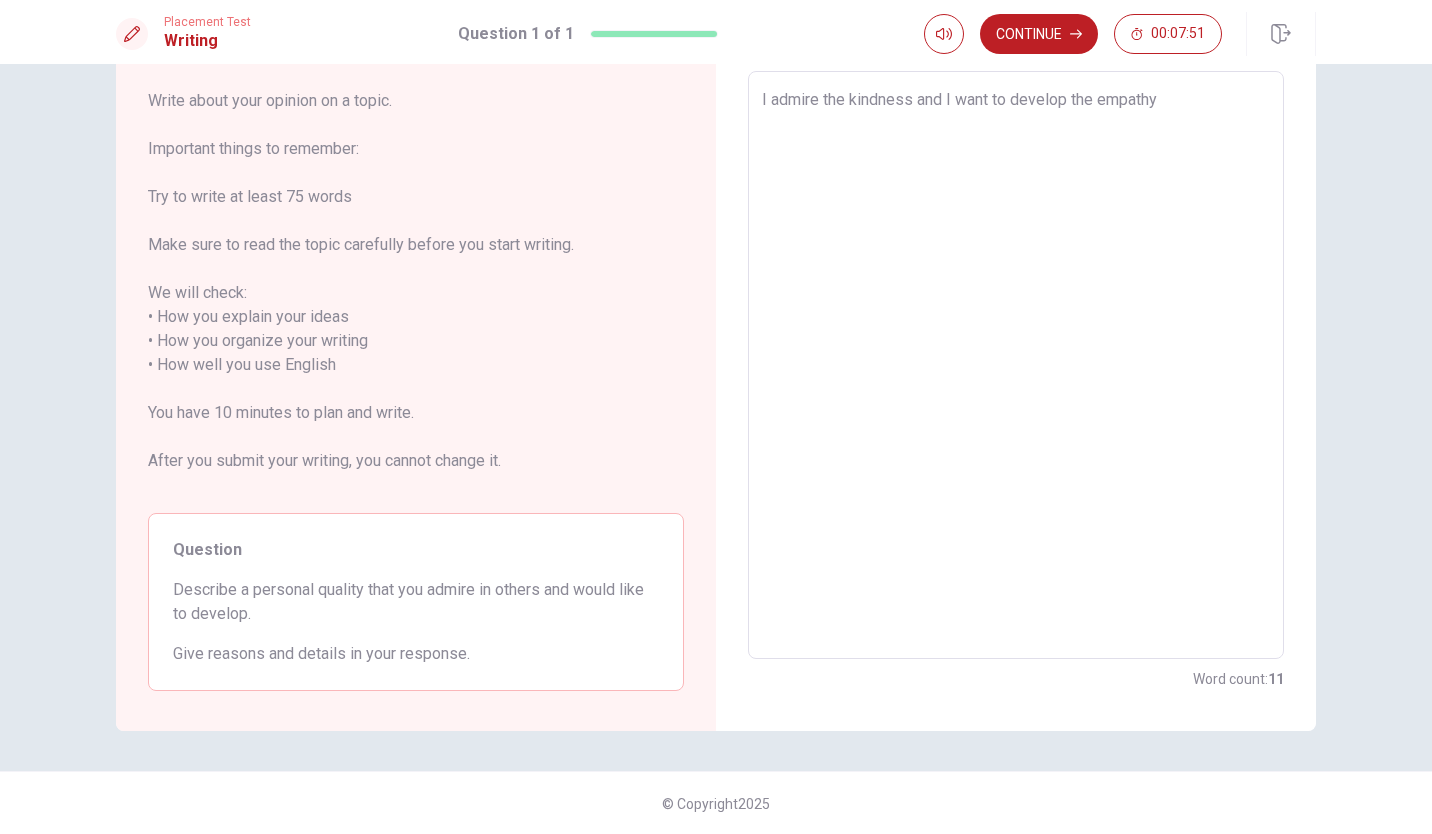type on "I admire the kindness and I want to develop the empathy." 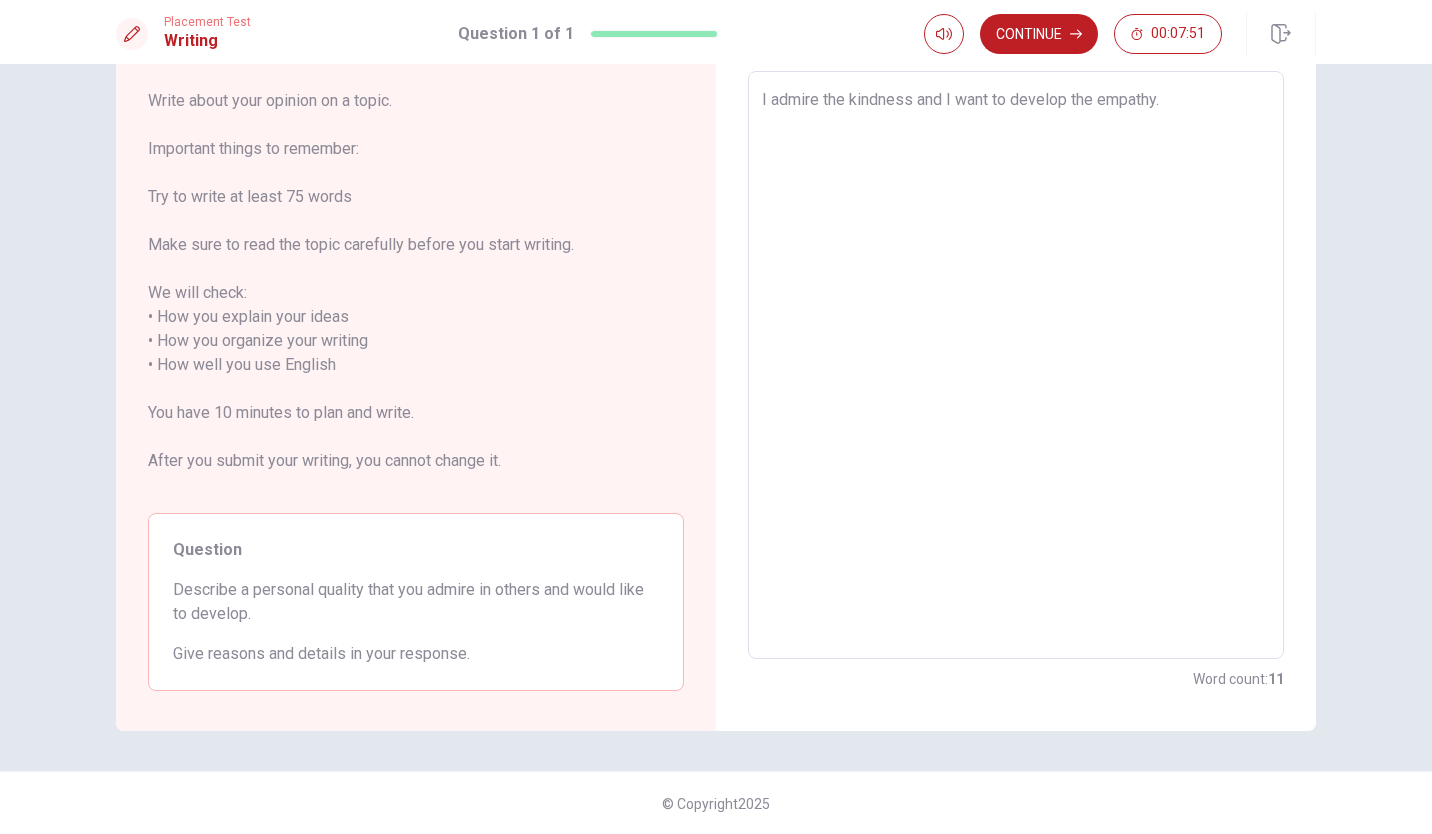 type on "x" 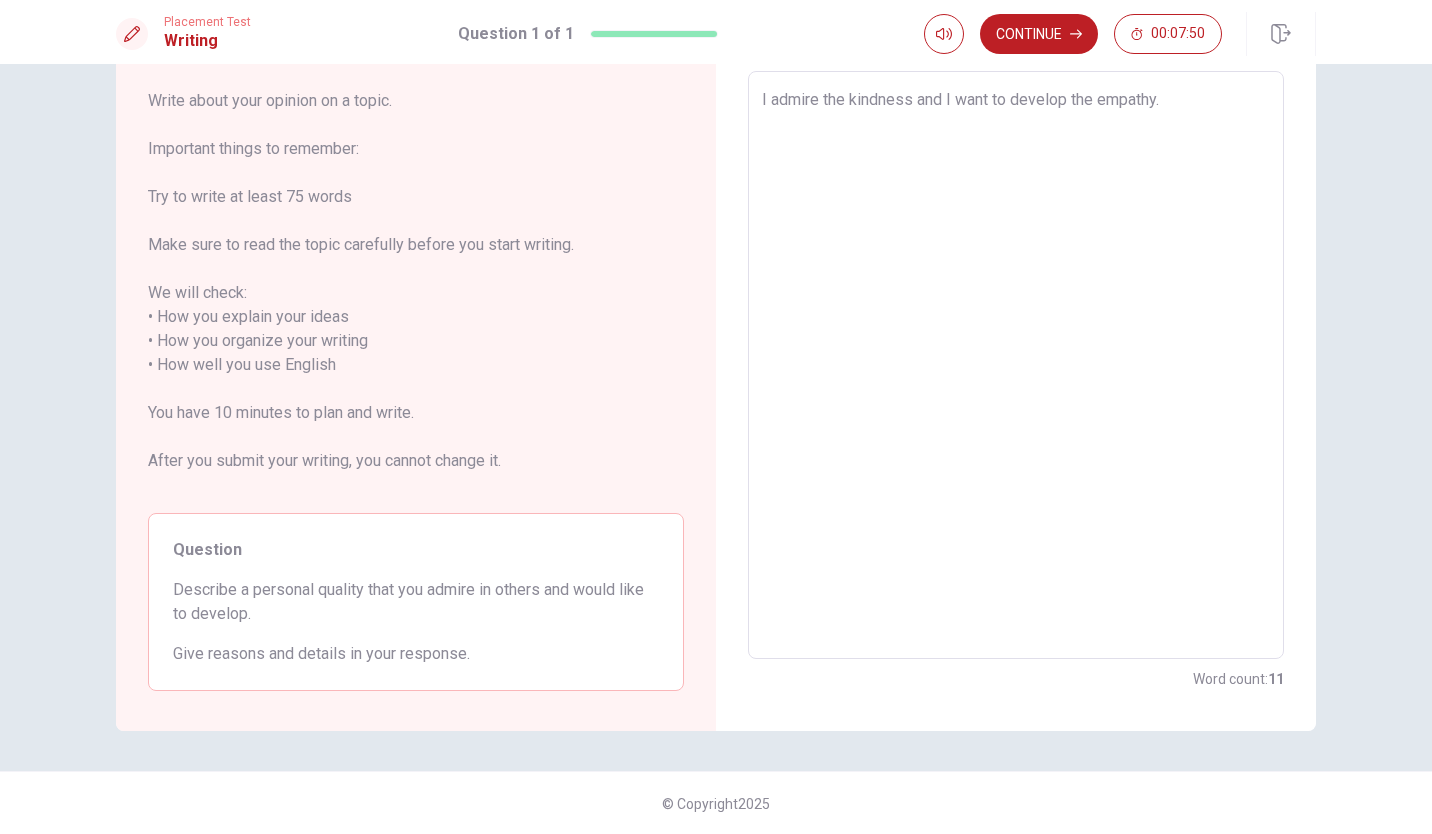 type on "I admire the kindness and I want to develop the empathy." 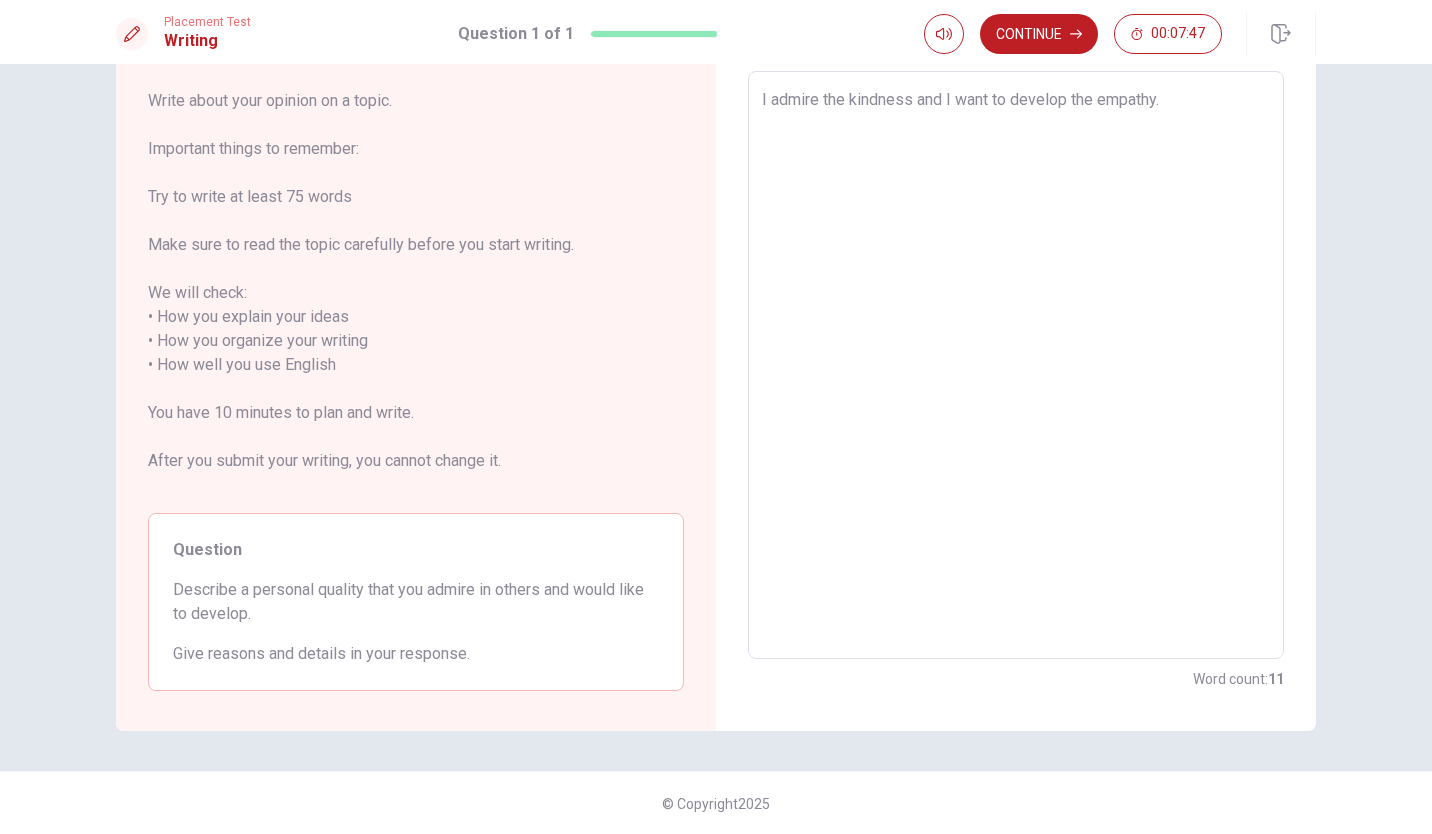 type on "x" 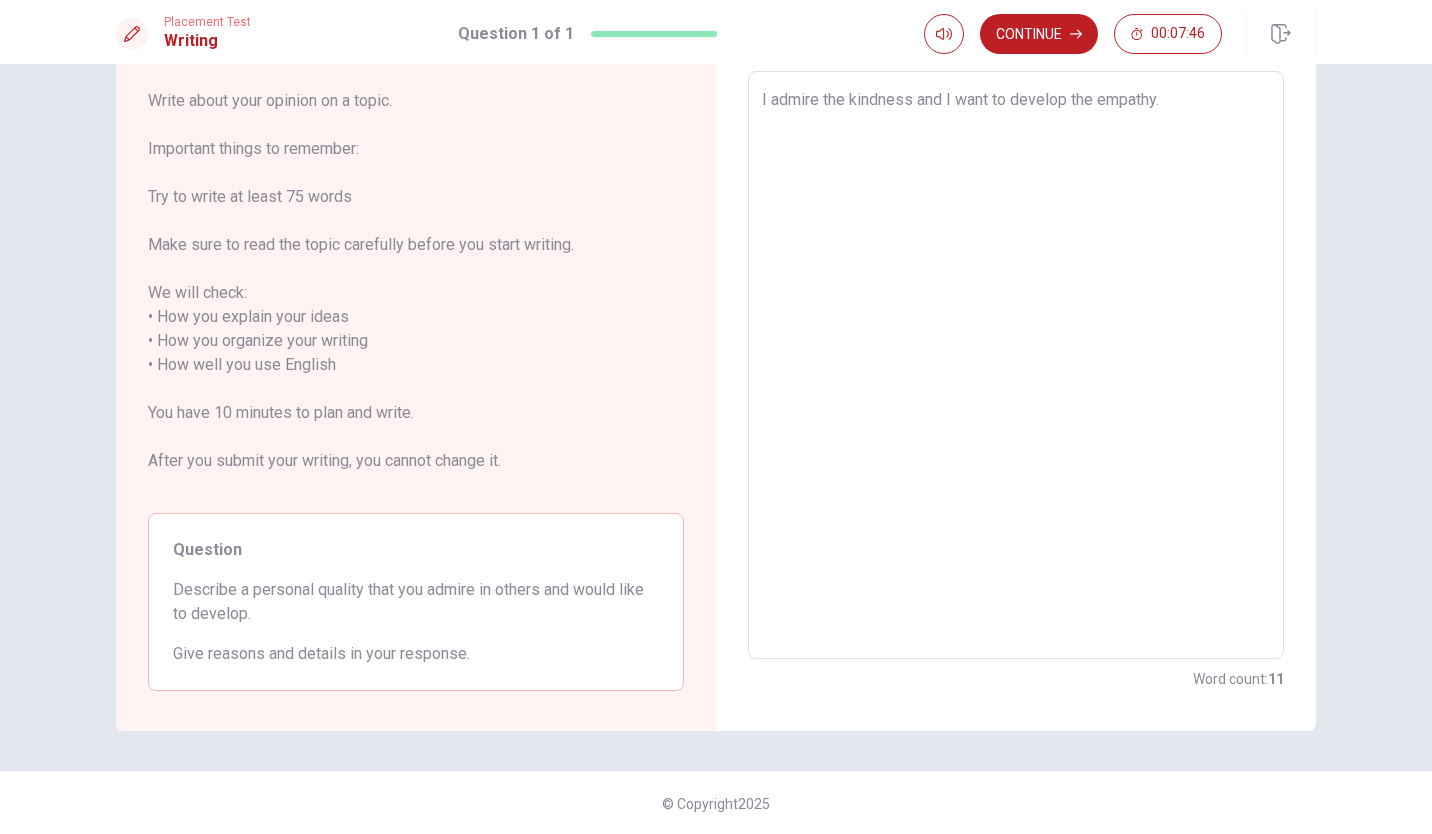 type on "I admire the kindness and I want to develop the empathy. I" 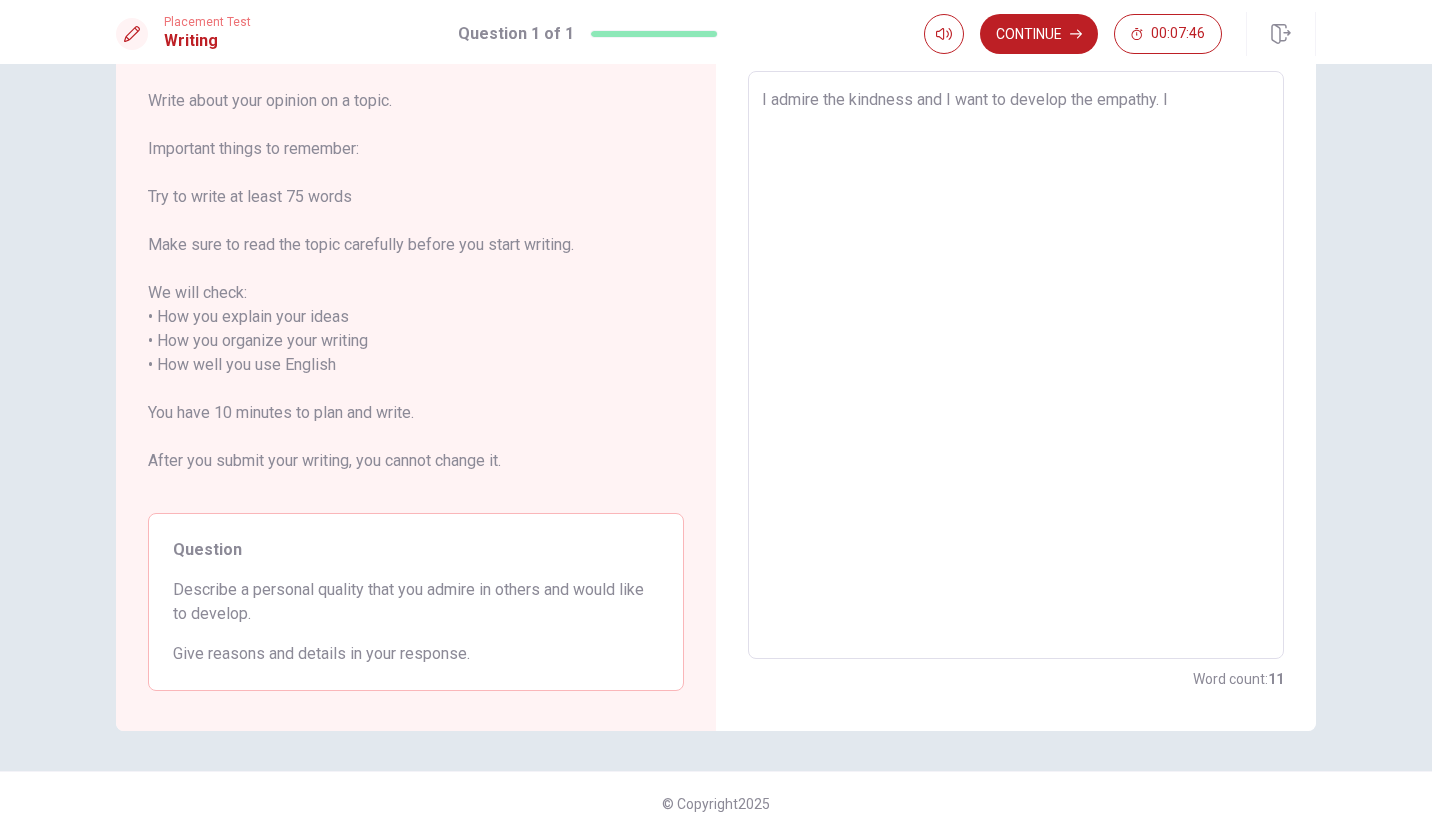 type on "x" 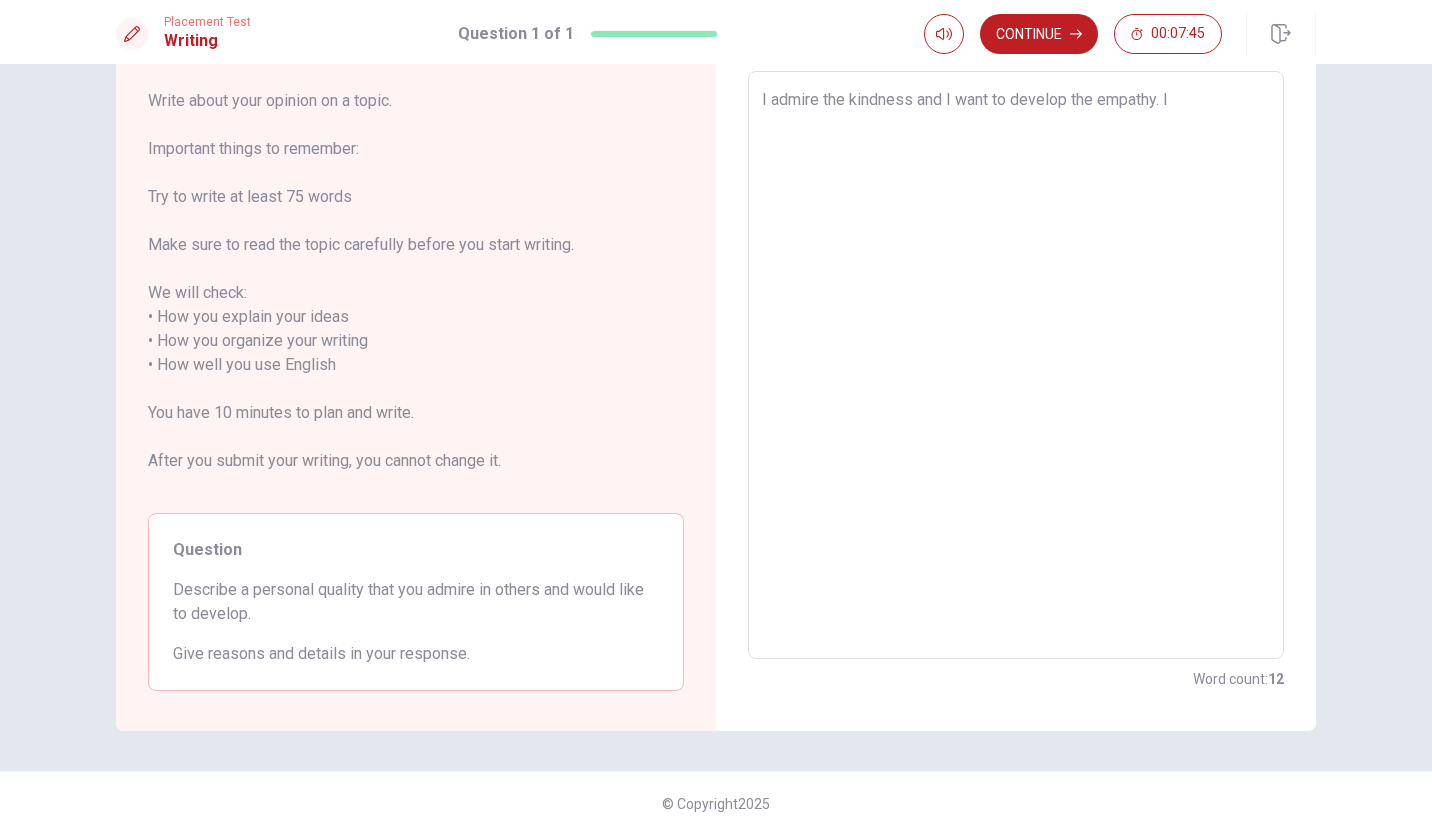 type on "I admire the kindness and I want to develop the empathy. It" 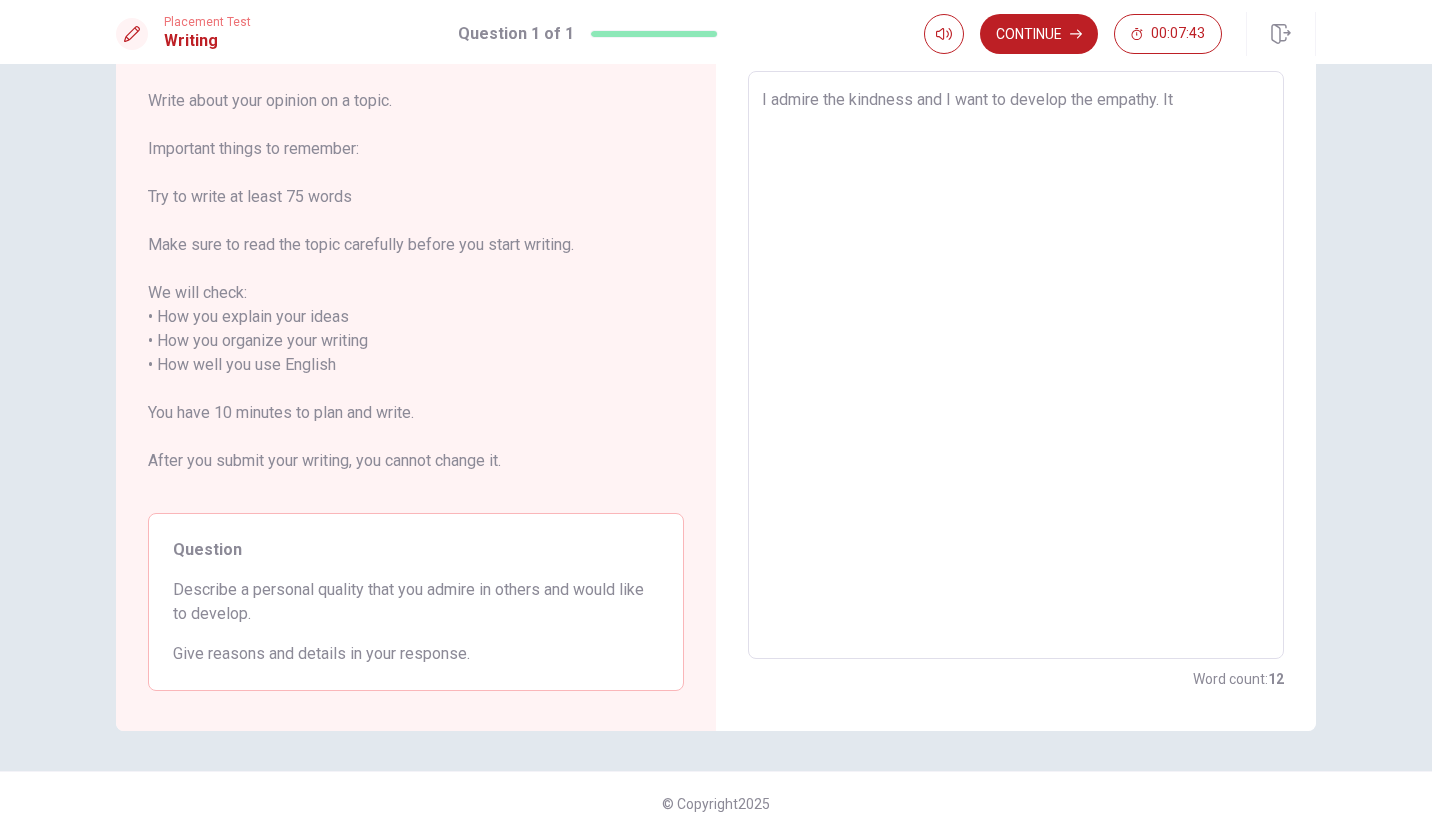 type on "x" 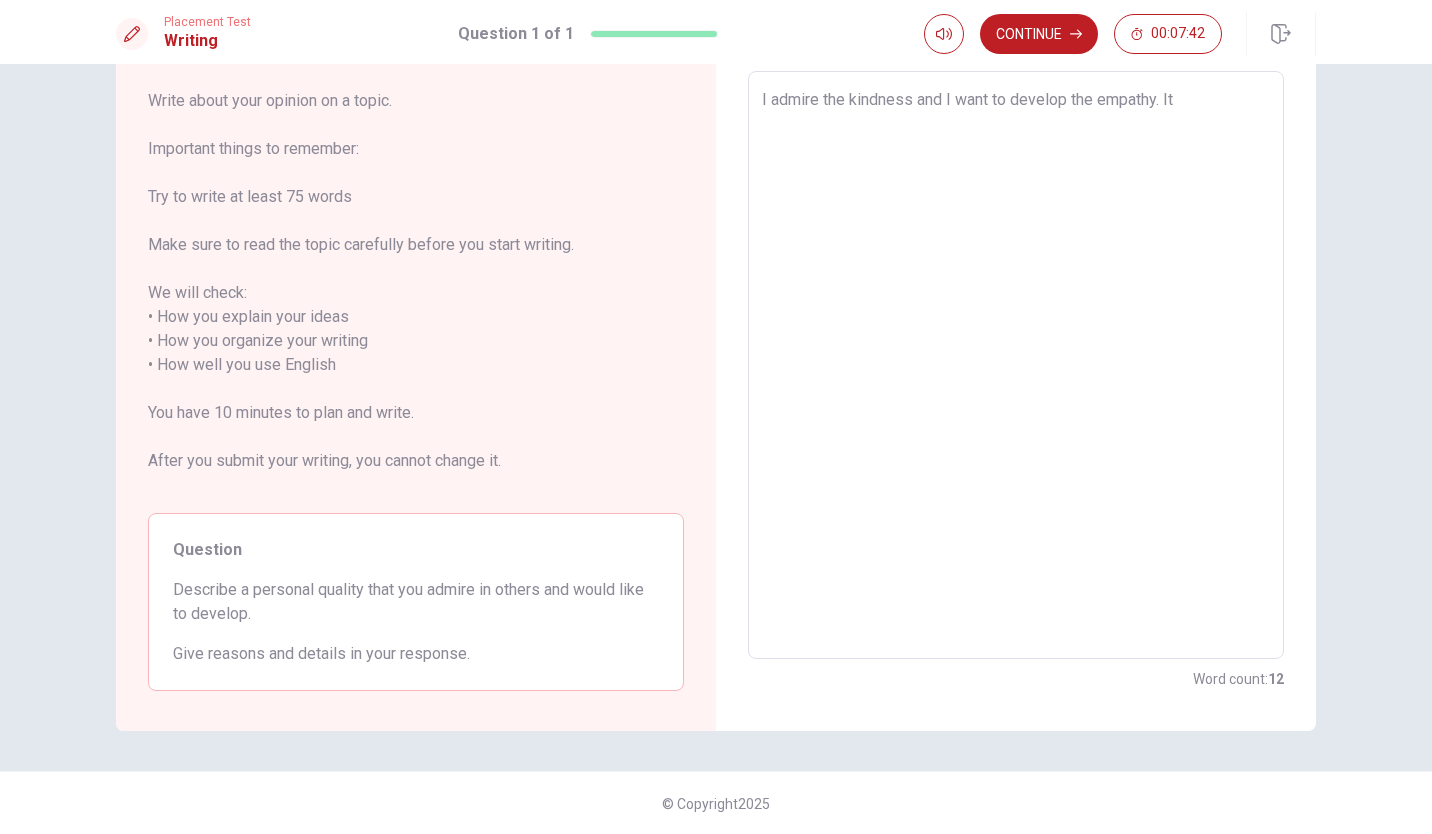 type on "I admire the kindness and I want to develop the empathy. It'" 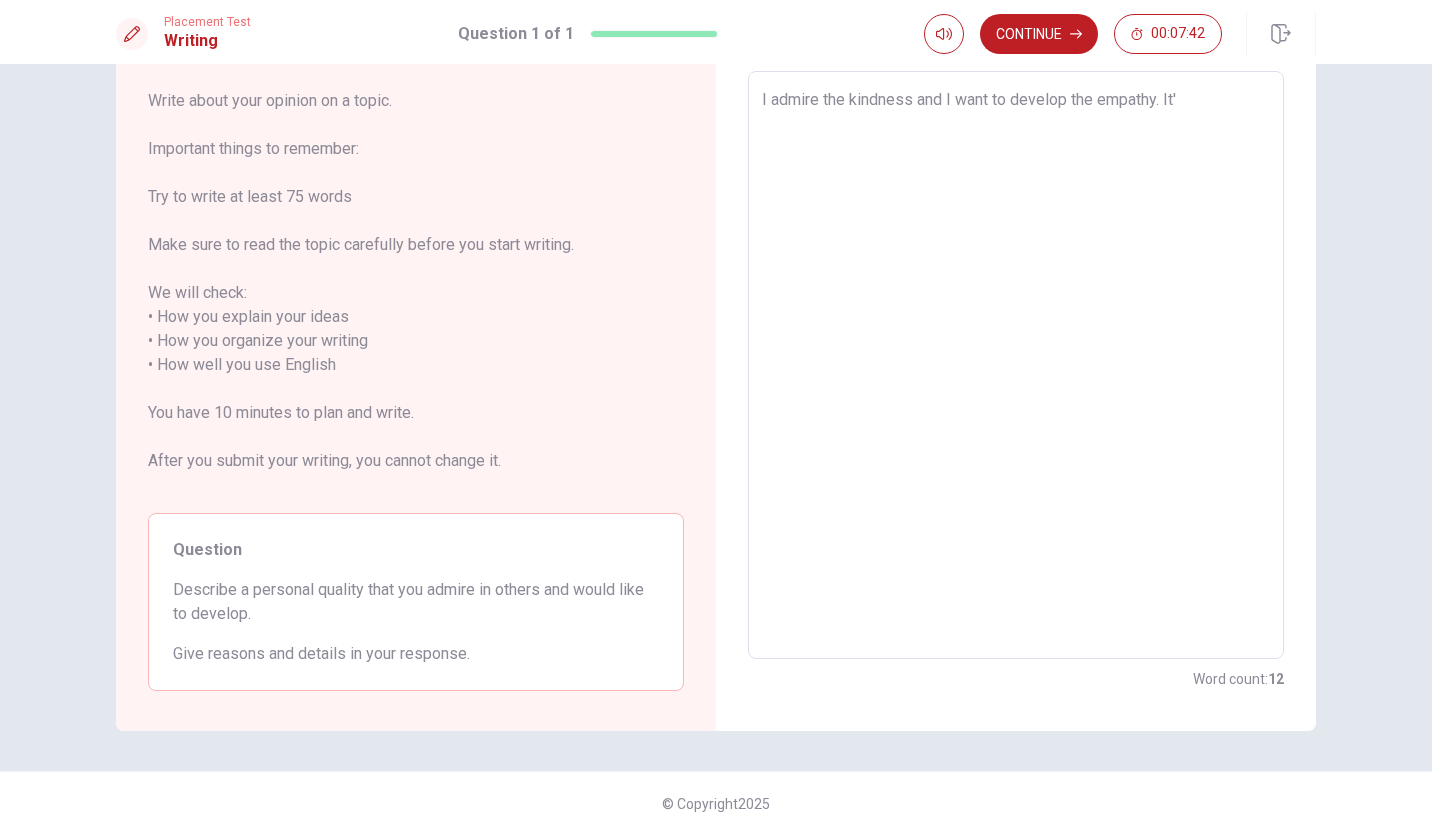 type on "x" 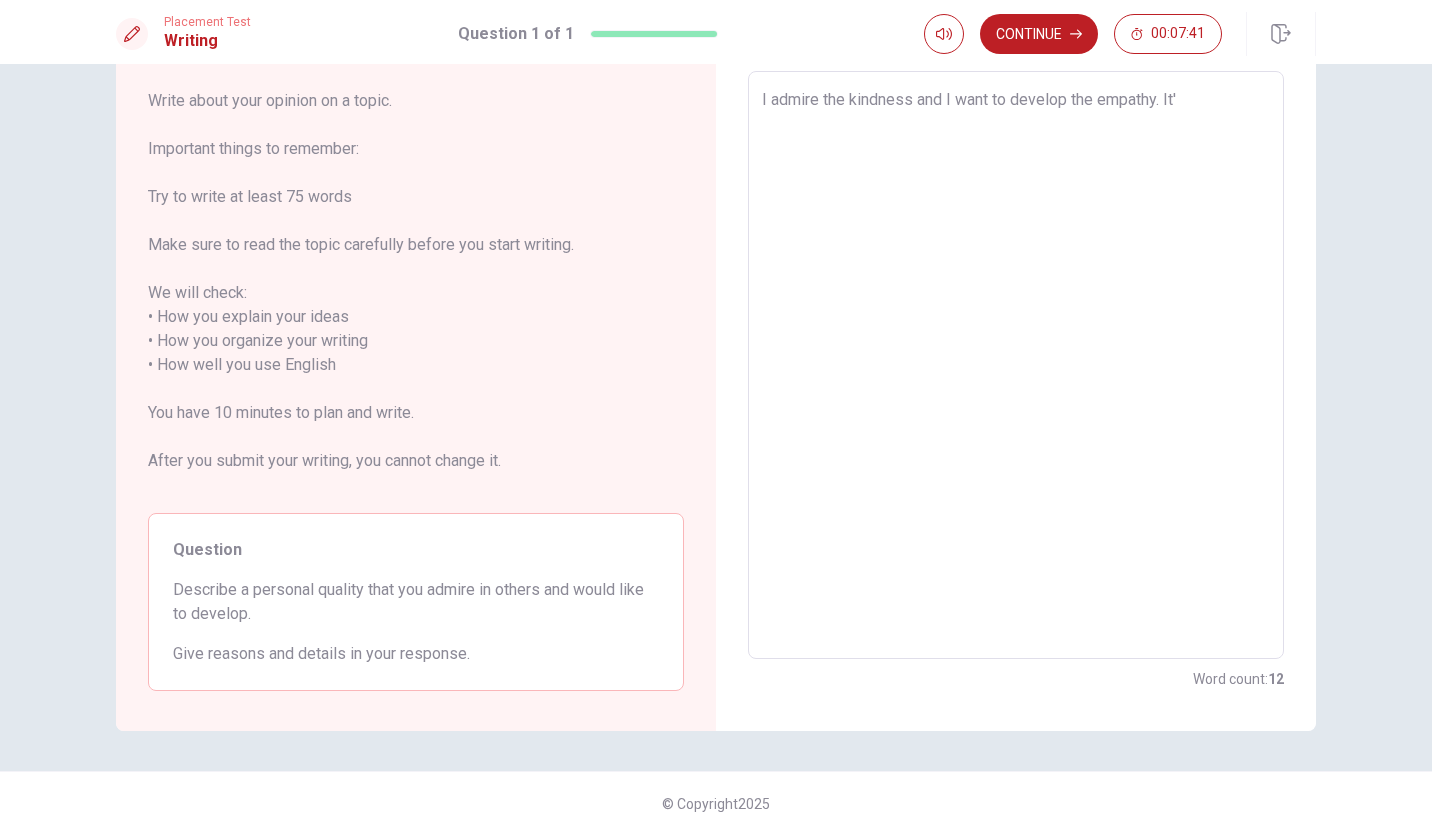 type on "I admire the kindness and I want to develop the empathy. It's" 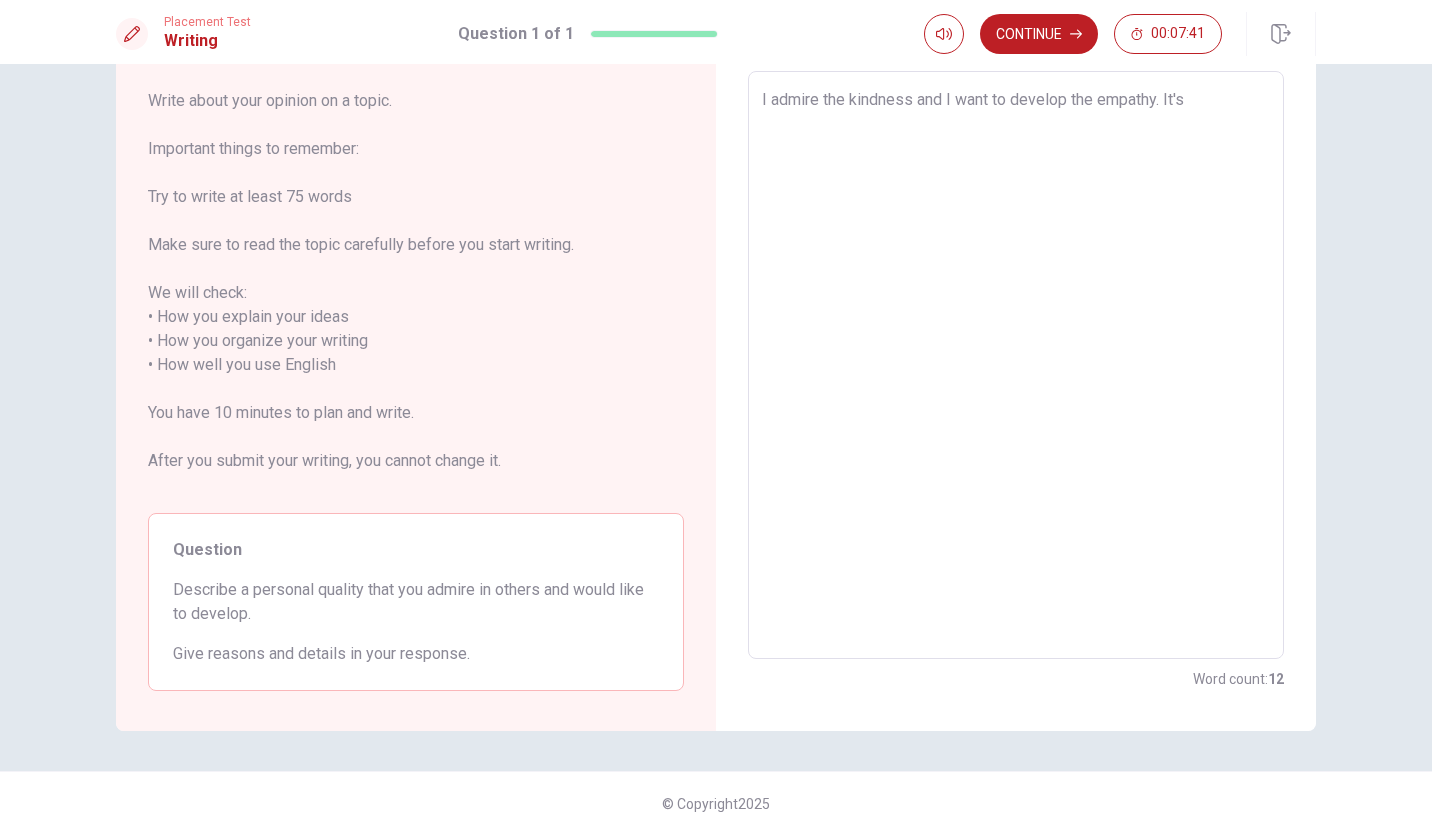type on "x" 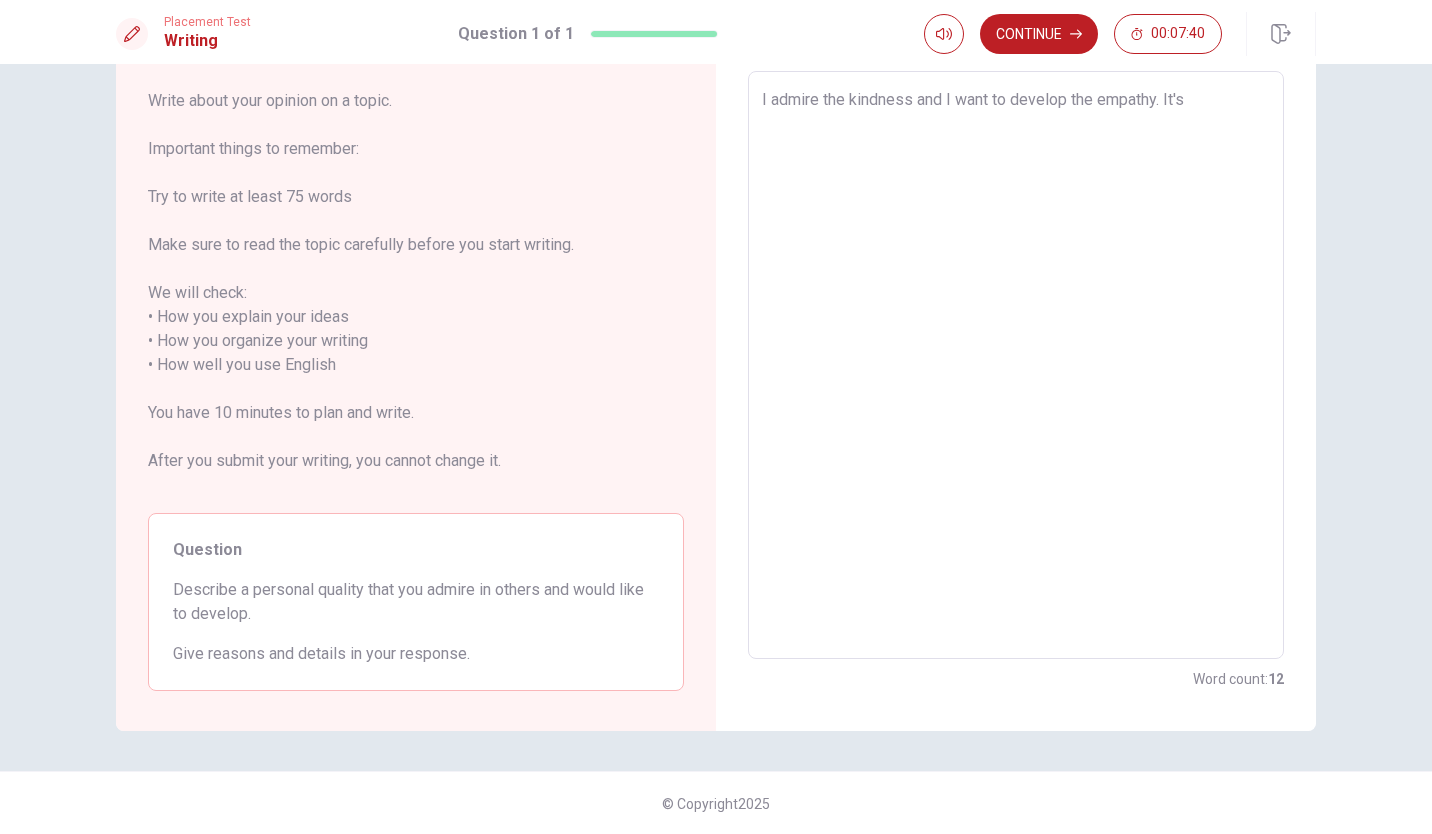 type on "I admire the kindness and I want to develop the empathy. It's b" 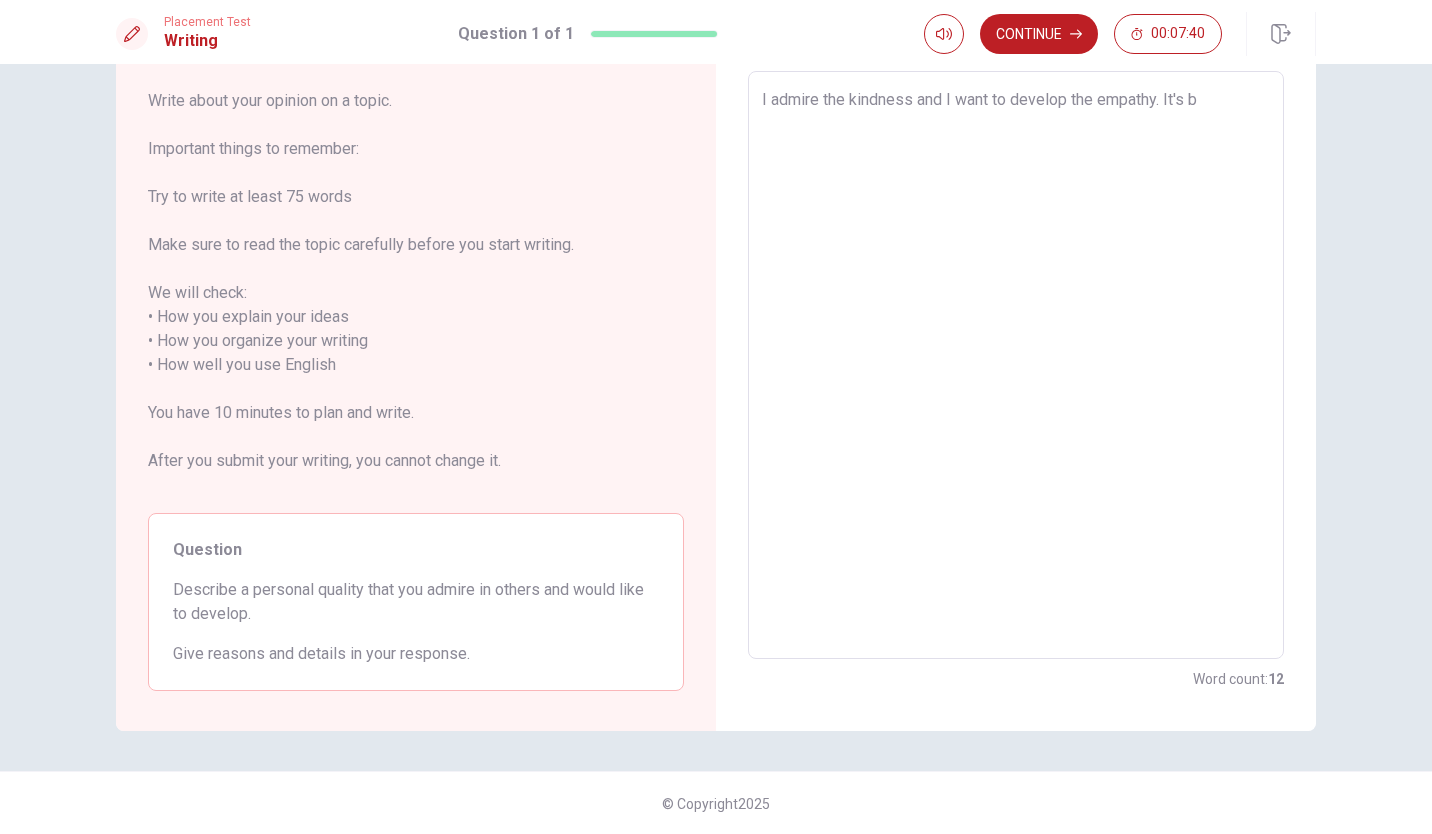 type on "x" 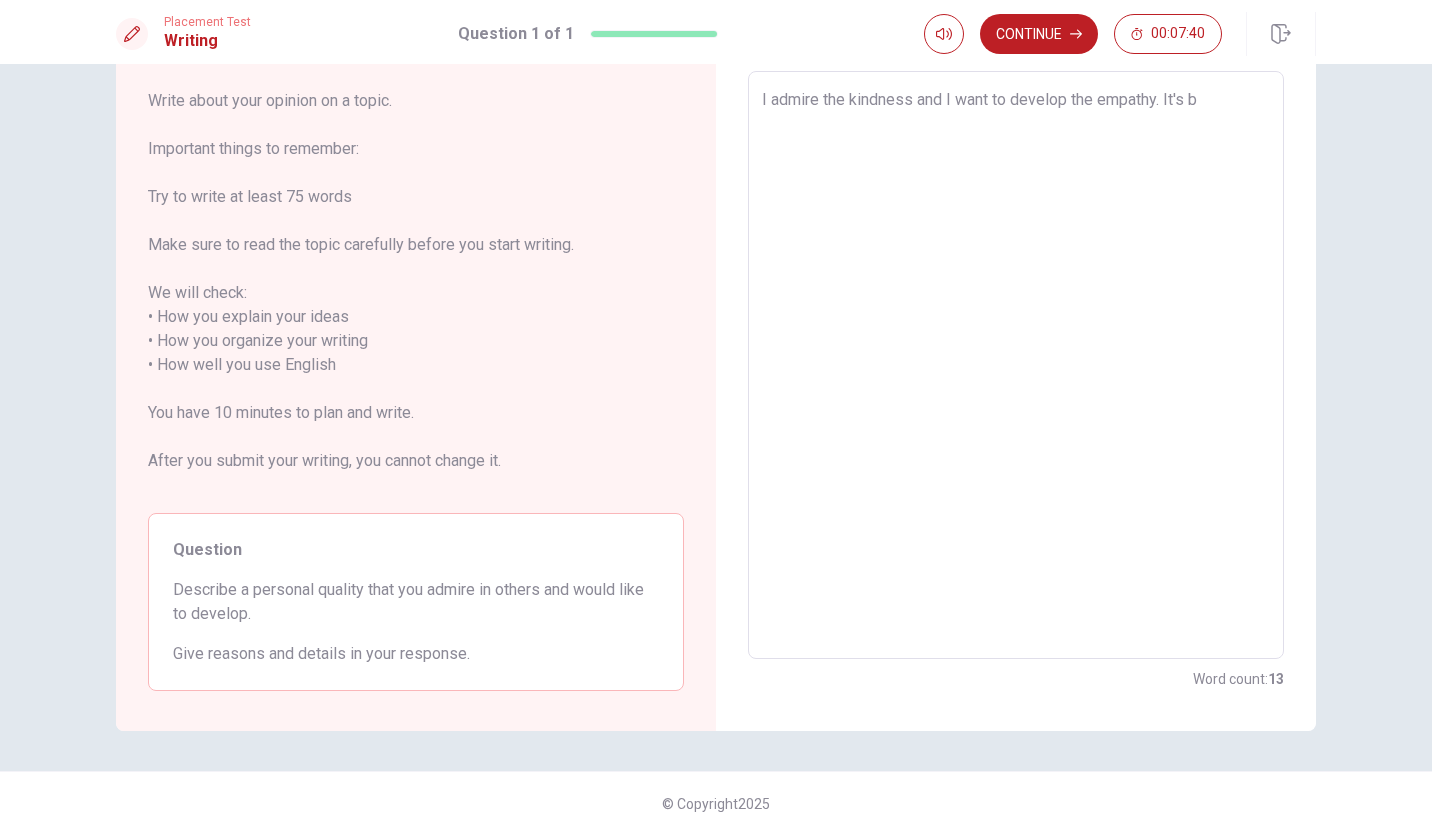 type on "I admire the kindness and I want to develop the empathy. It's be" 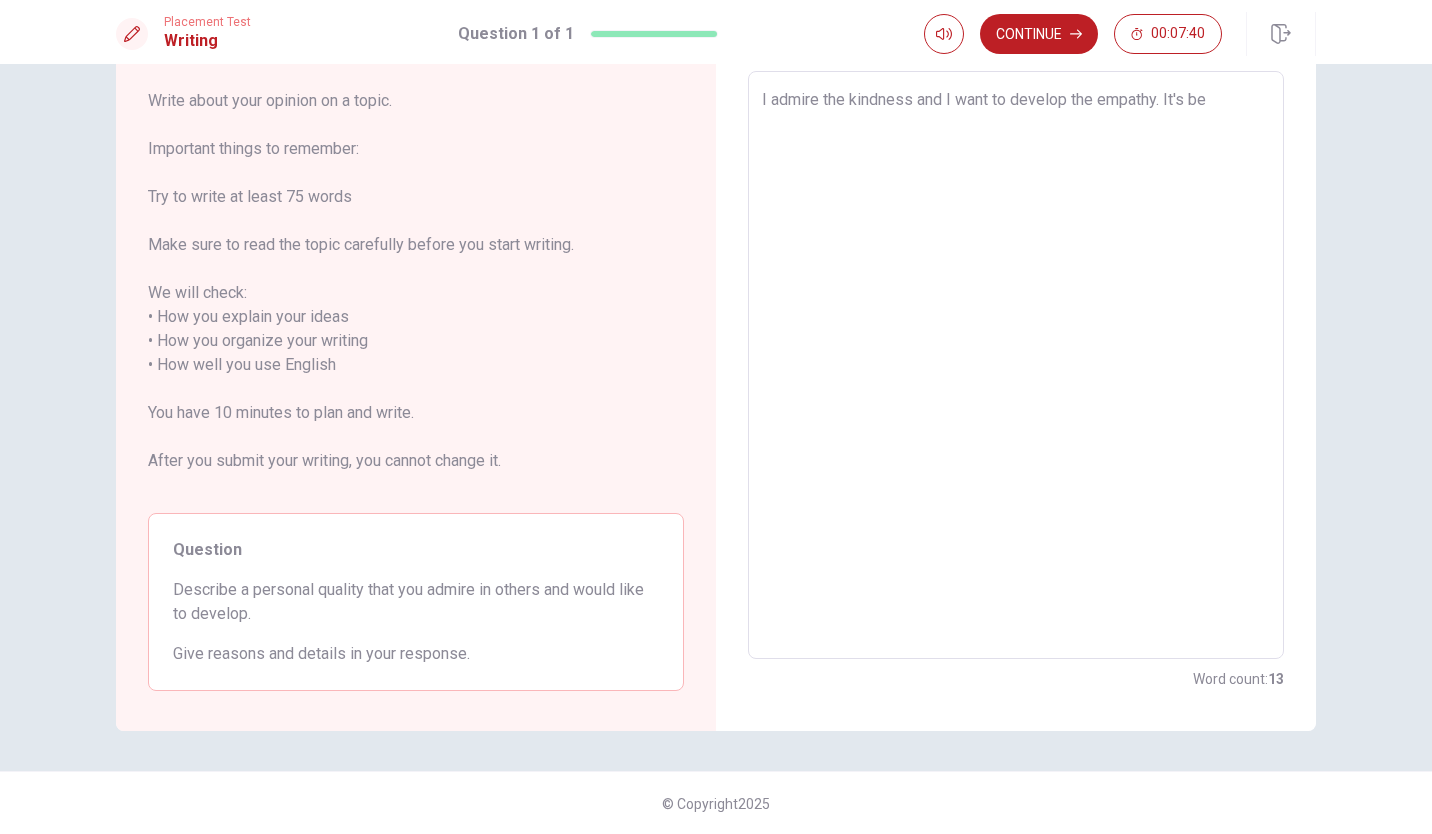 type on "x" 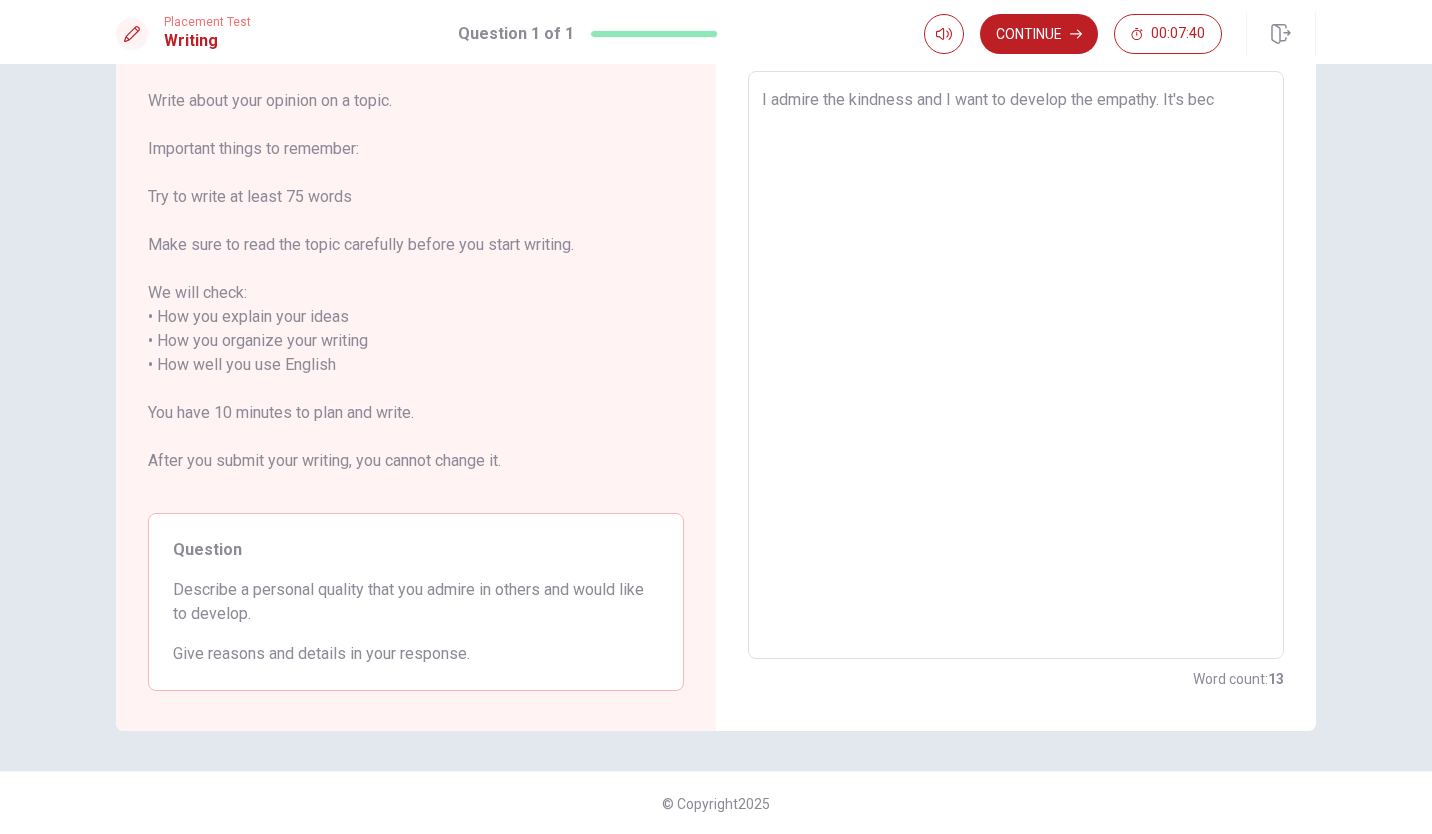 type on "x" 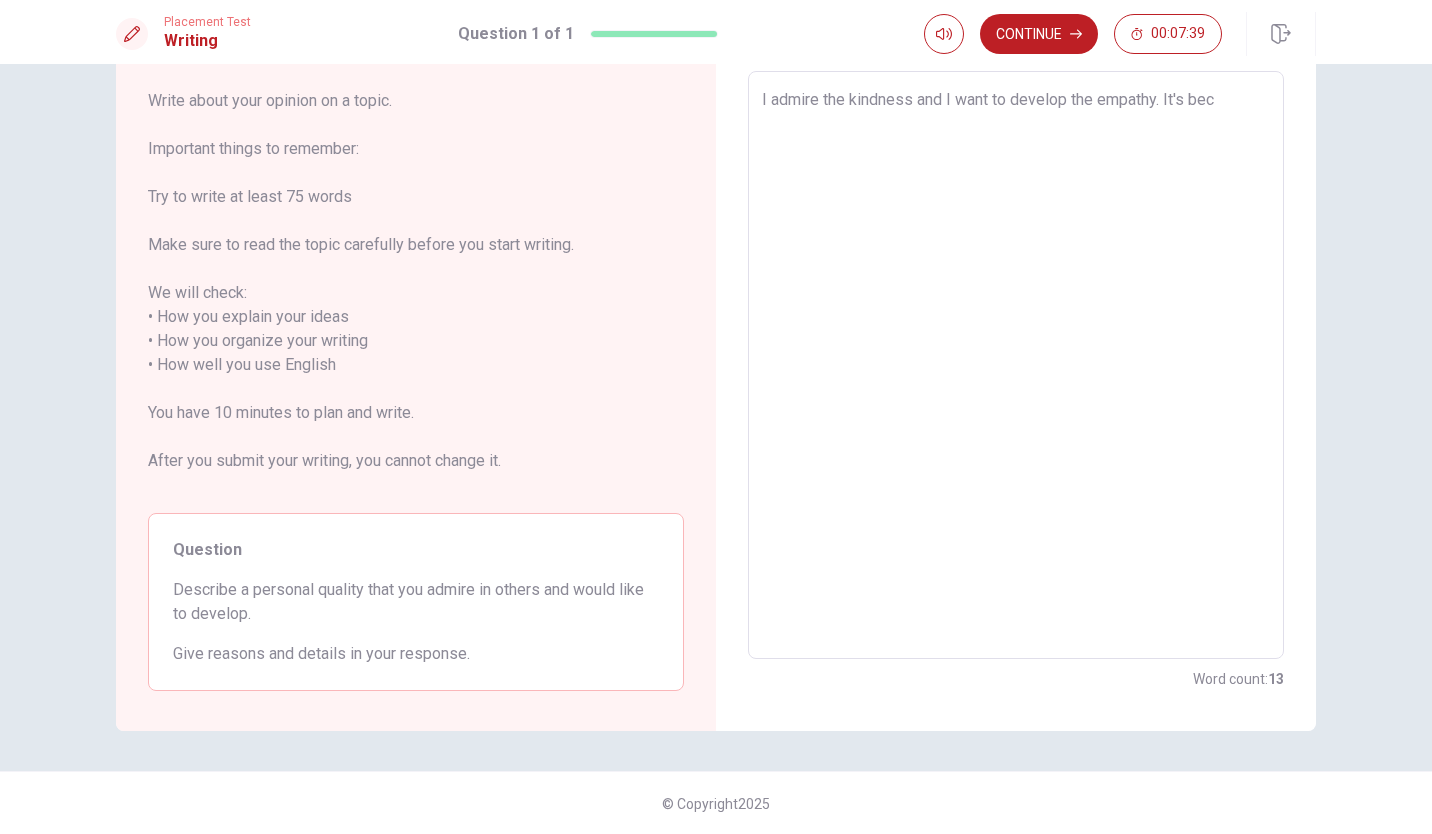 type on "I admire the kindness and I want to develop the empathy. It's beca" 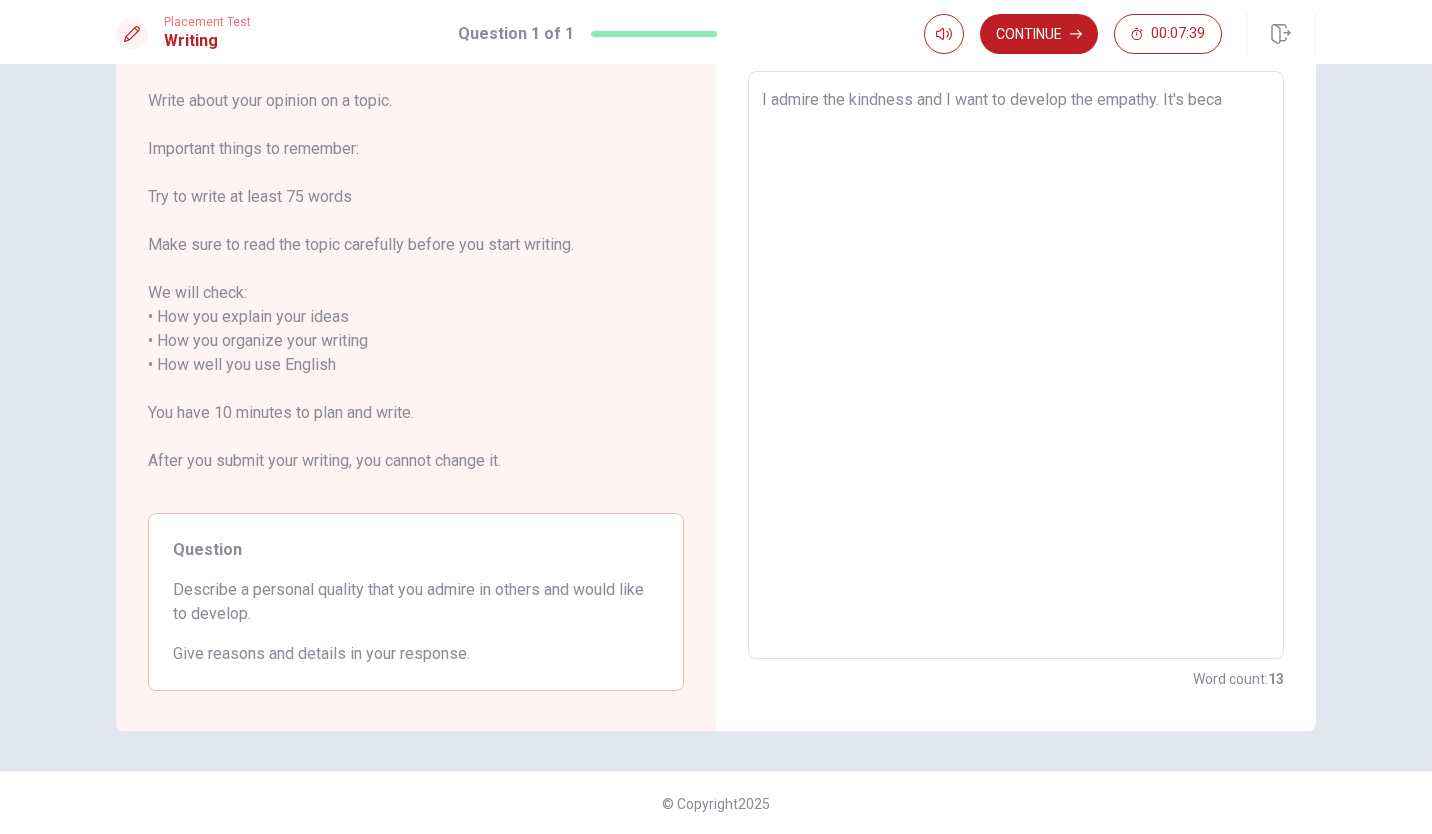 type on "x" 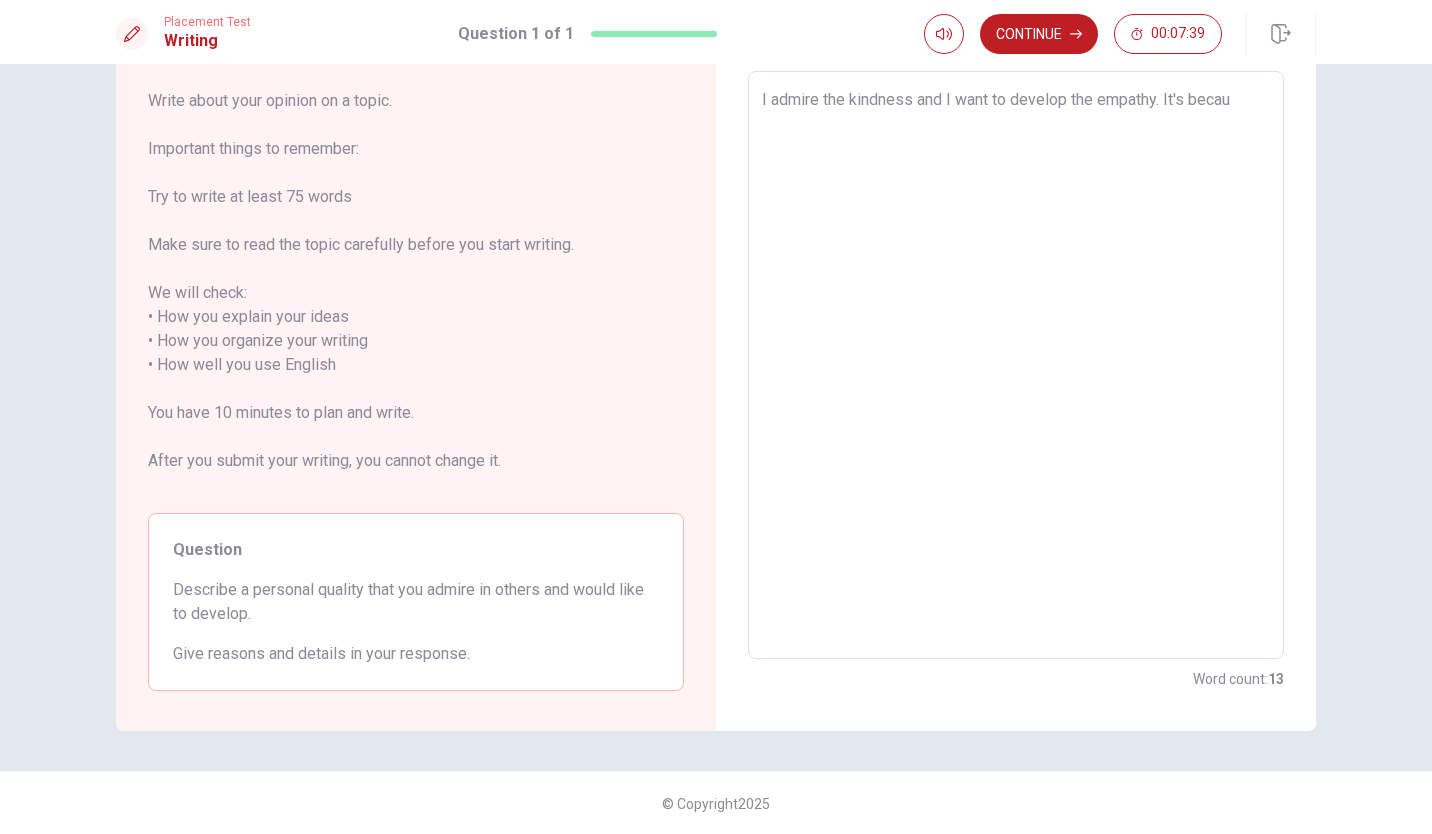 type on "x" 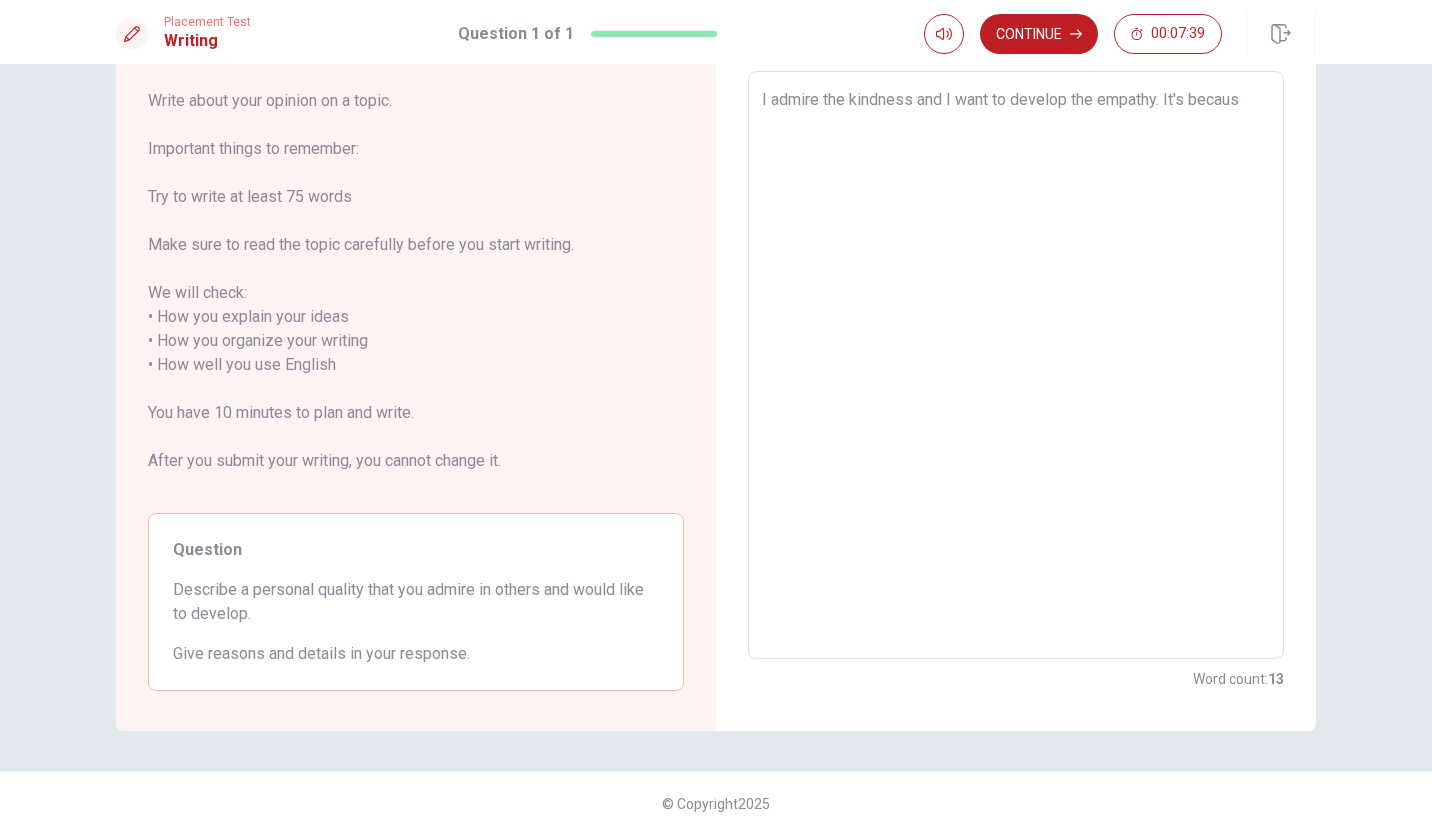 type on "x" 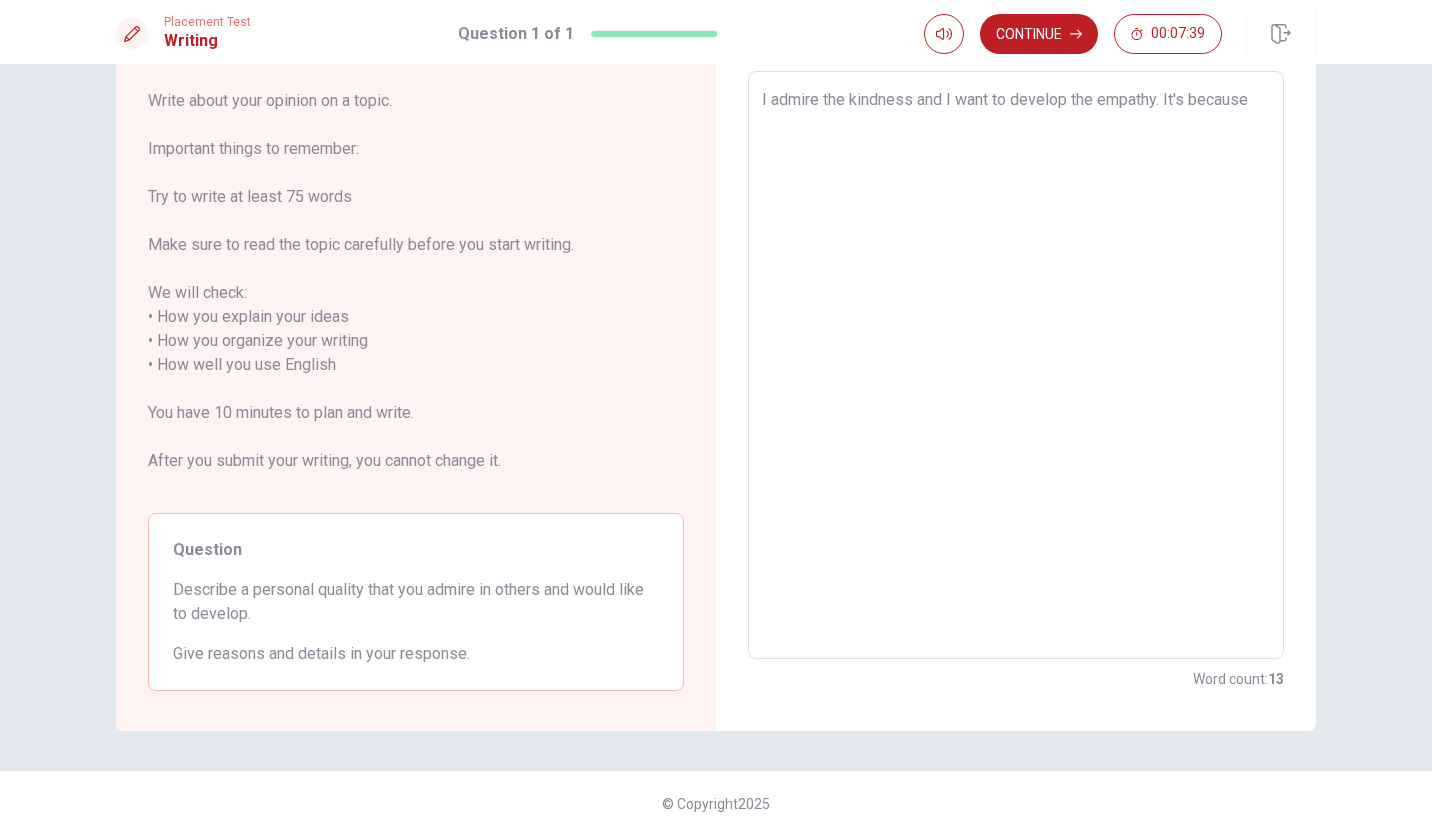 type on "x" 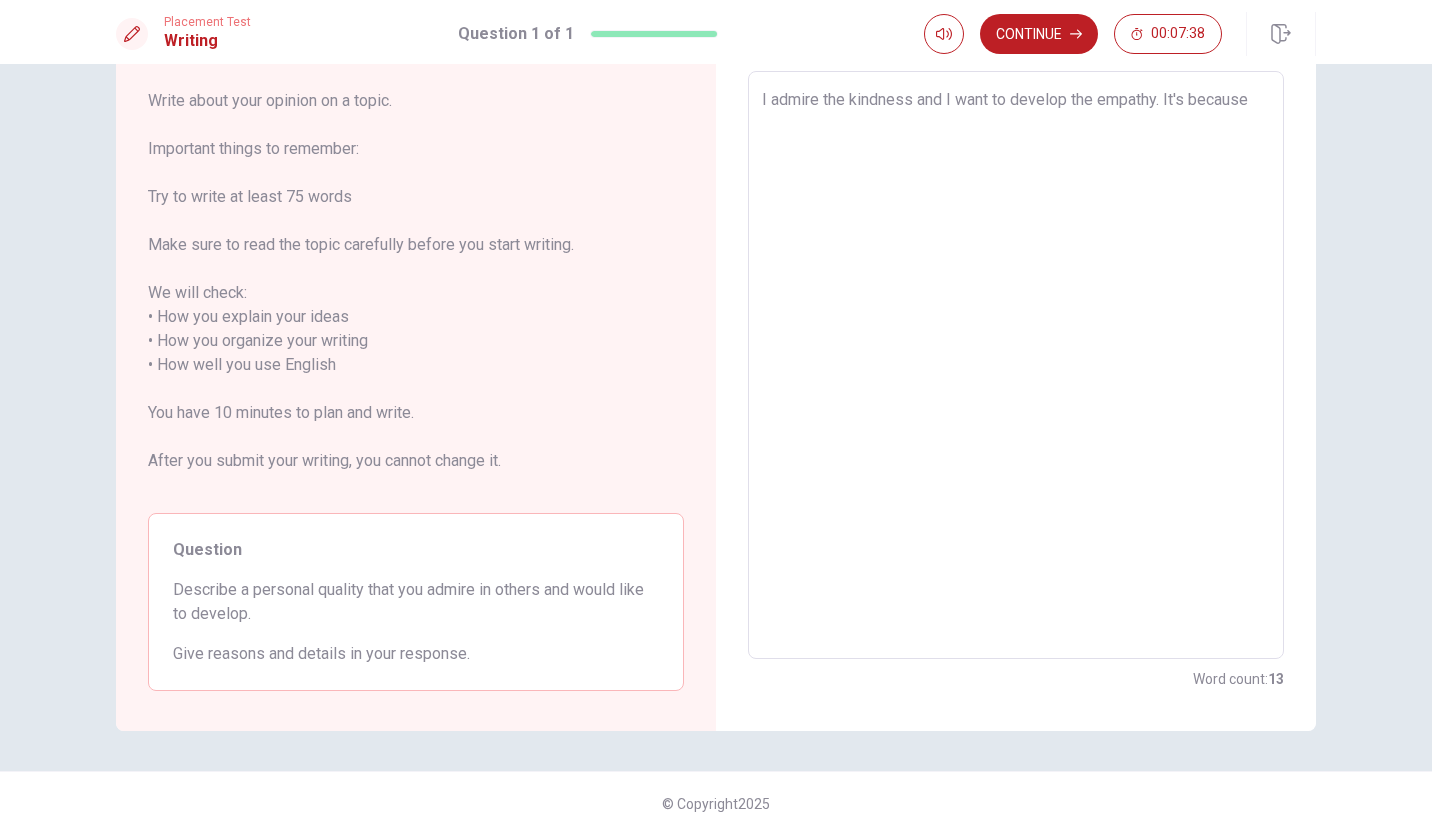 type on "I admire the kindness and I want to develop the empathy. It's because" 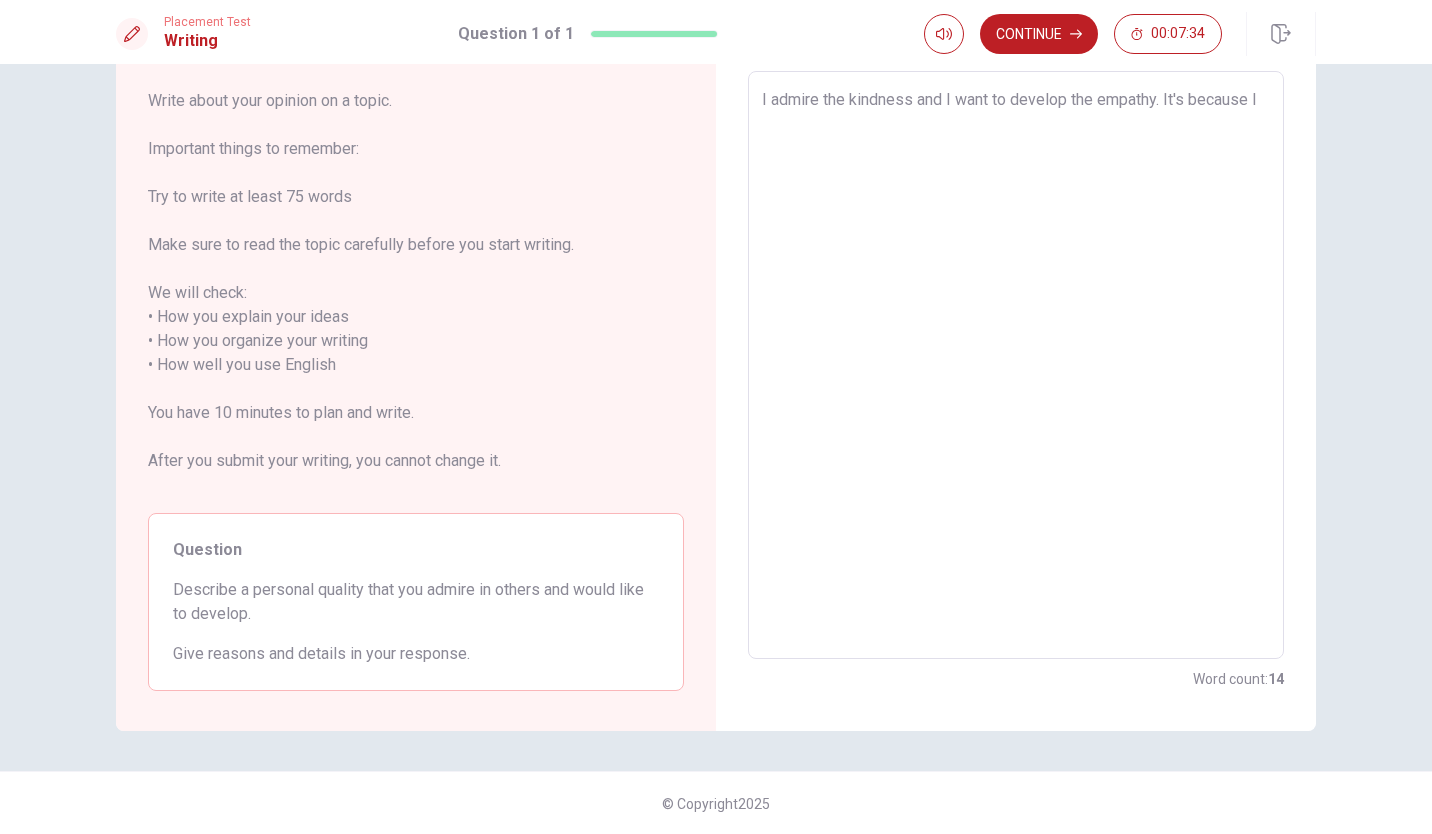 type on "x" 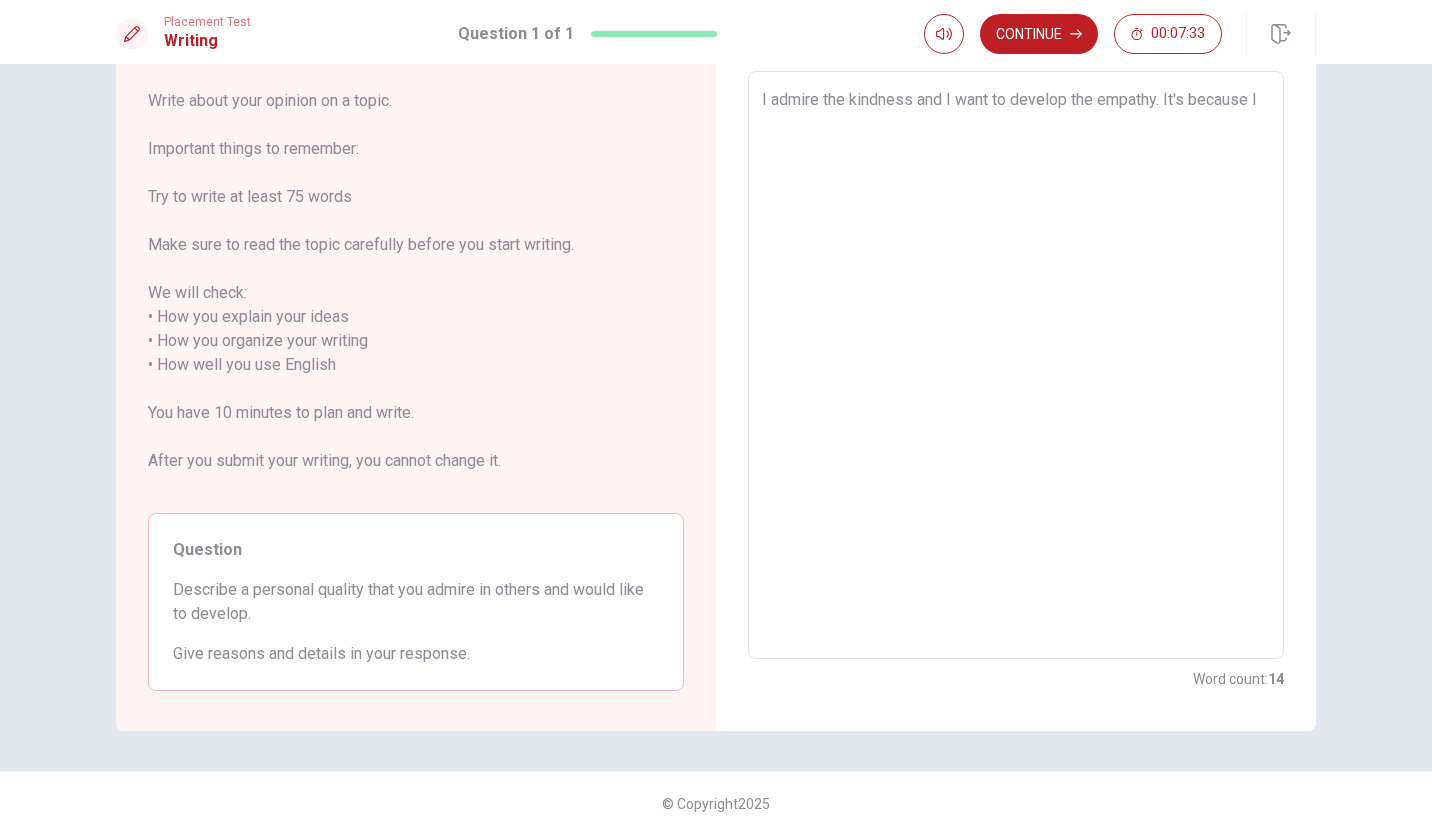 type on "I admire the kindness and I want to develop the empathy. It's because" 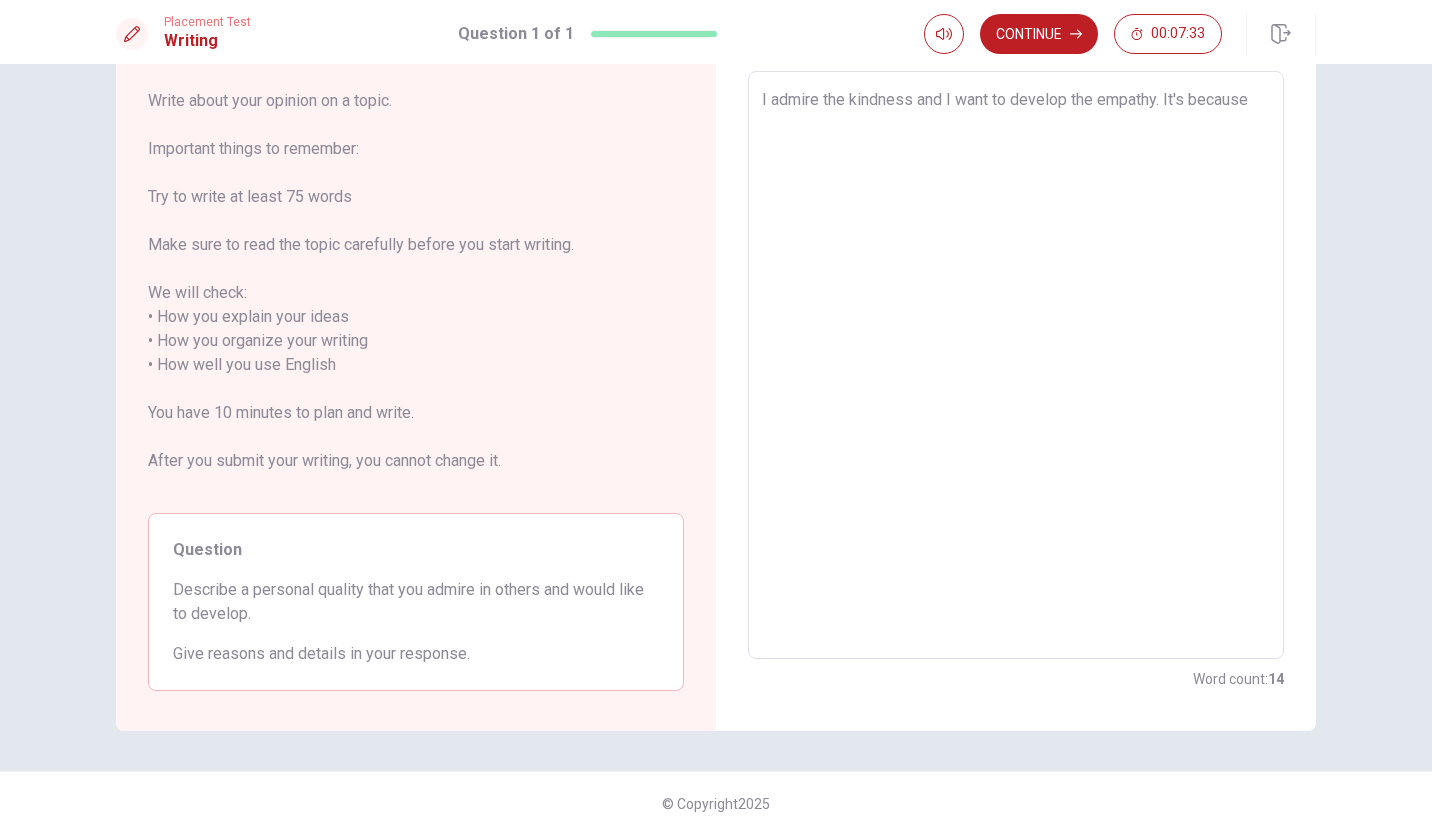 type on "x" 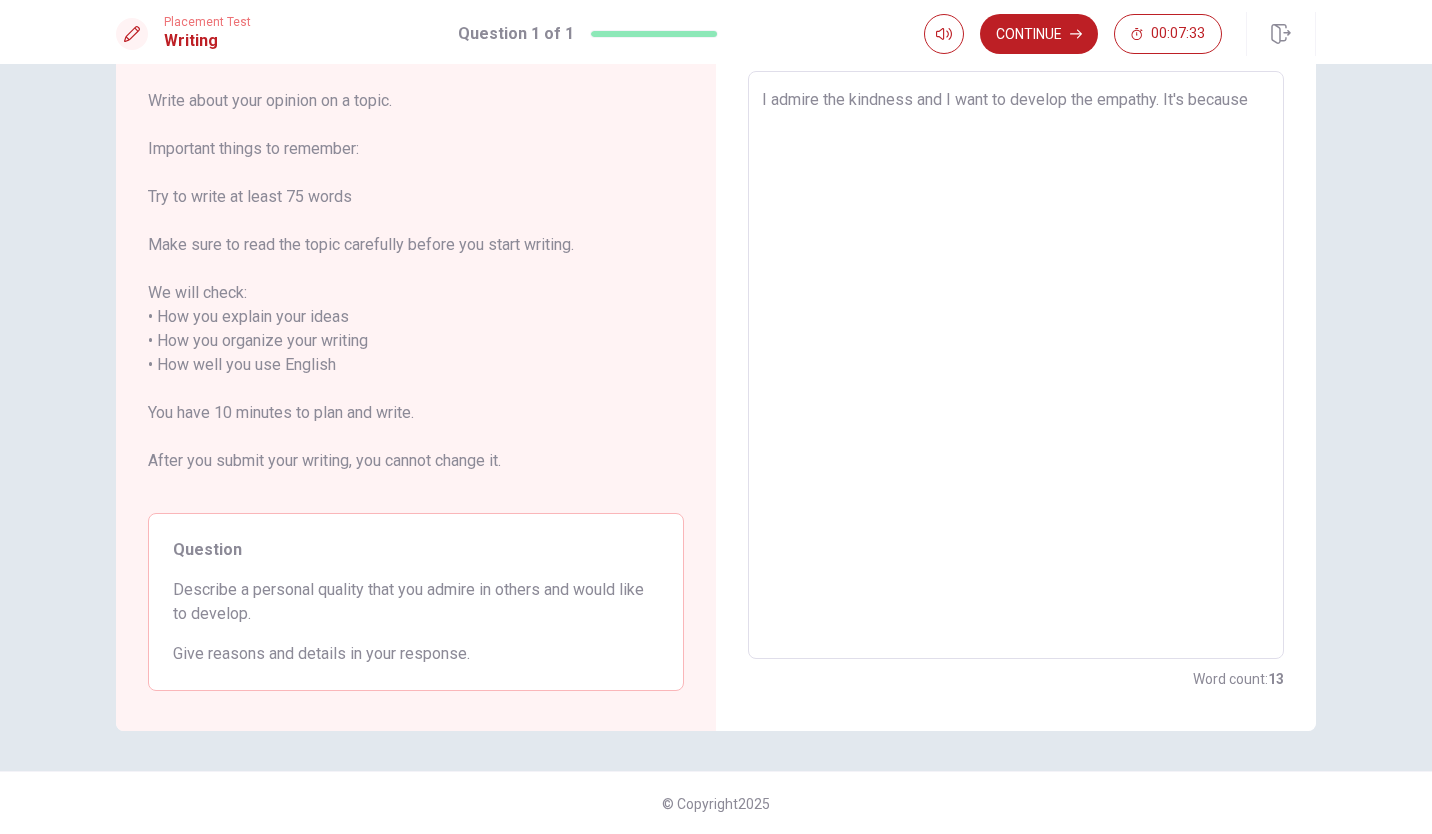 type on "I admire the kindness and I want to develop the empathy. It's because t" 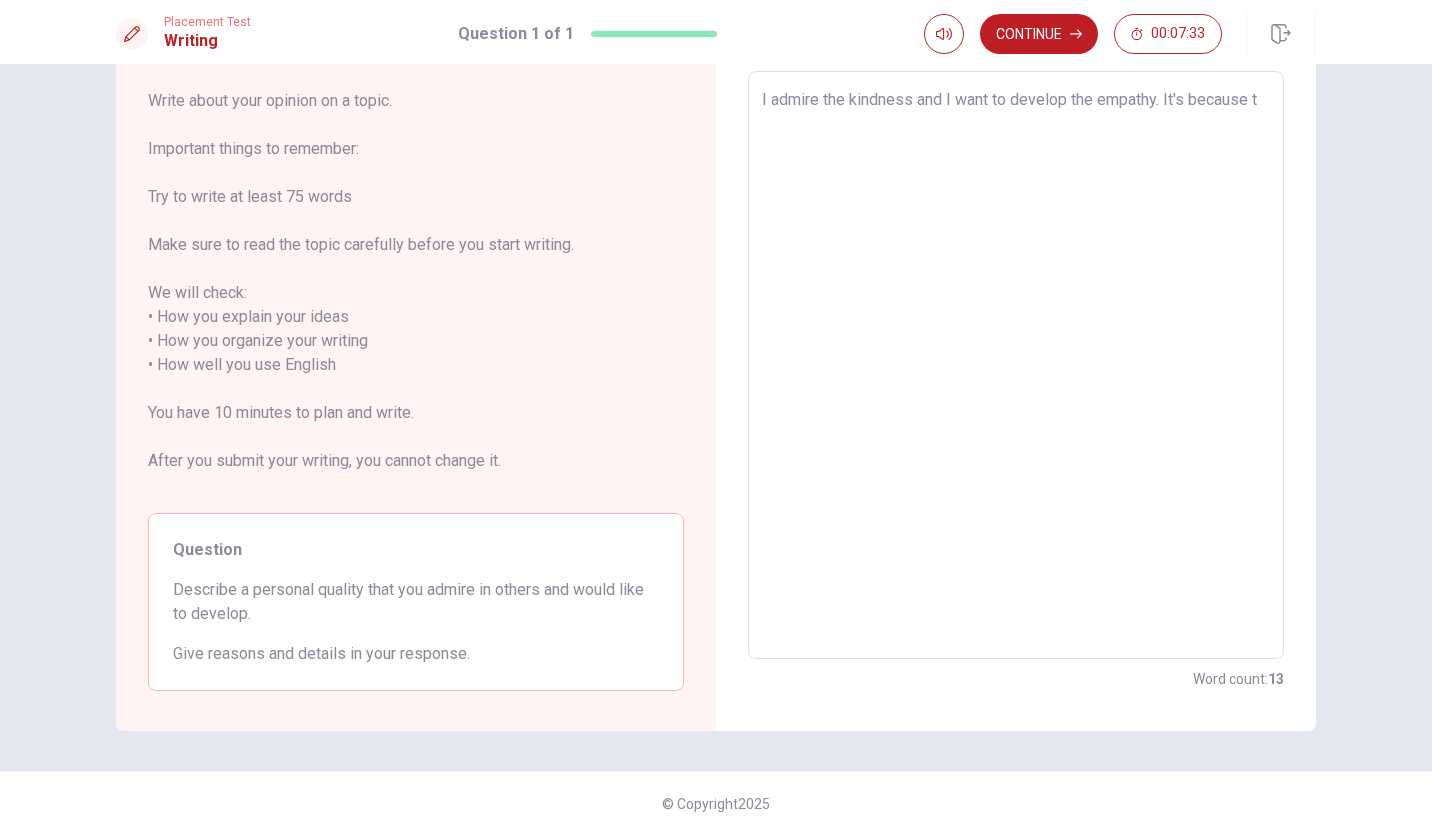 type on "x" 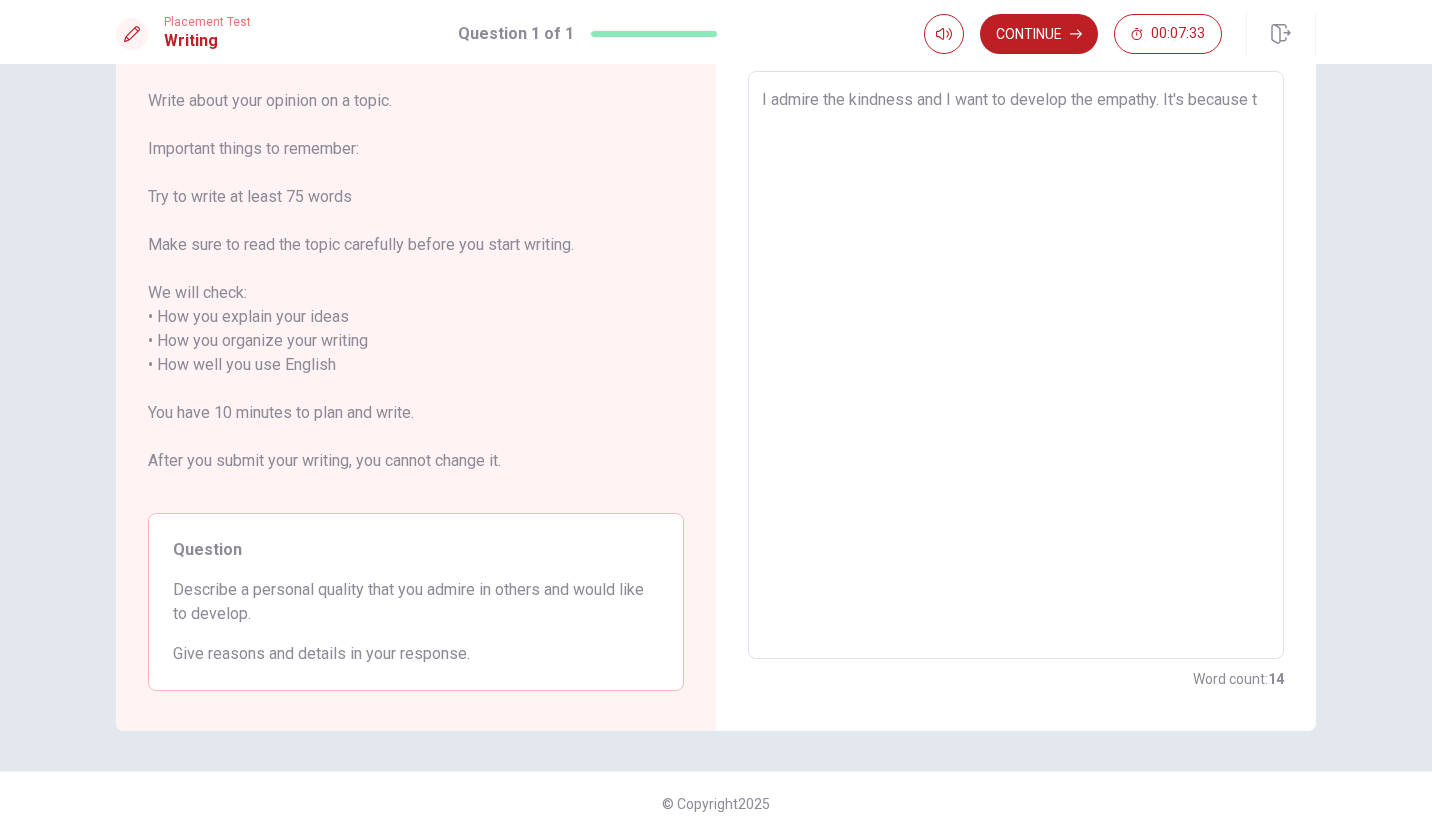 type on "I admire the kindness and I want to develop the empathy. It's because th" 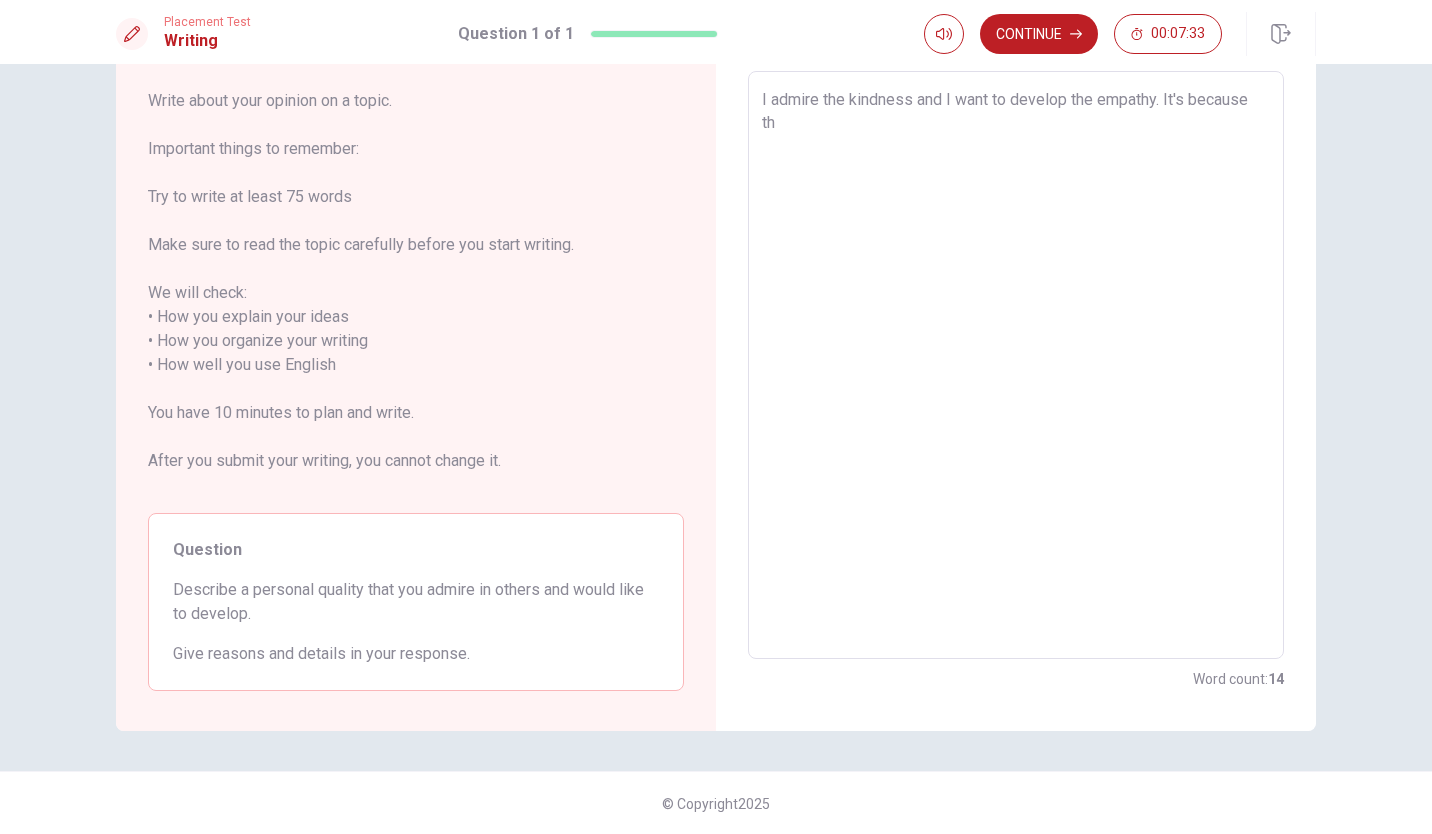 type on "x" 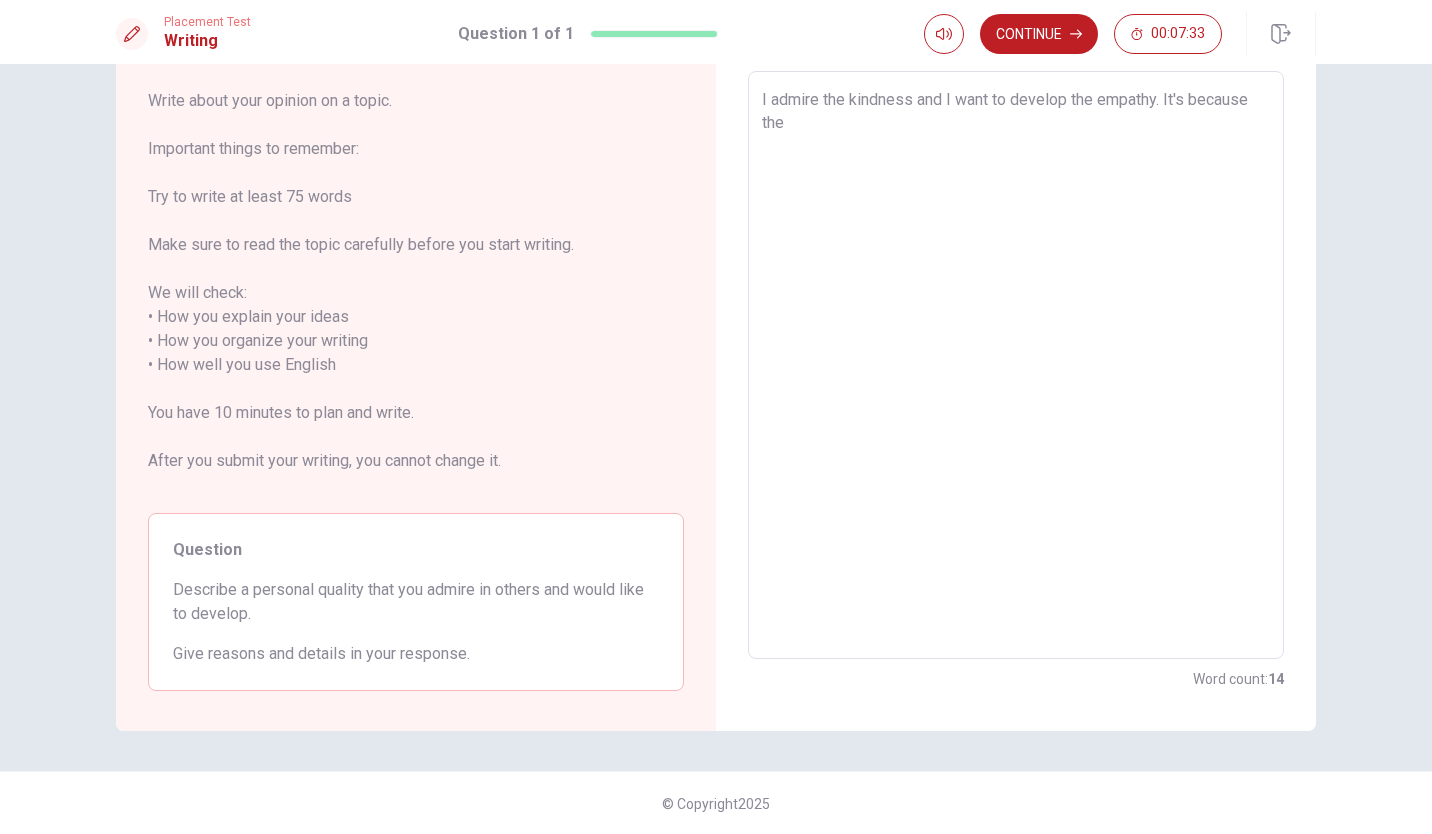 type on "x" 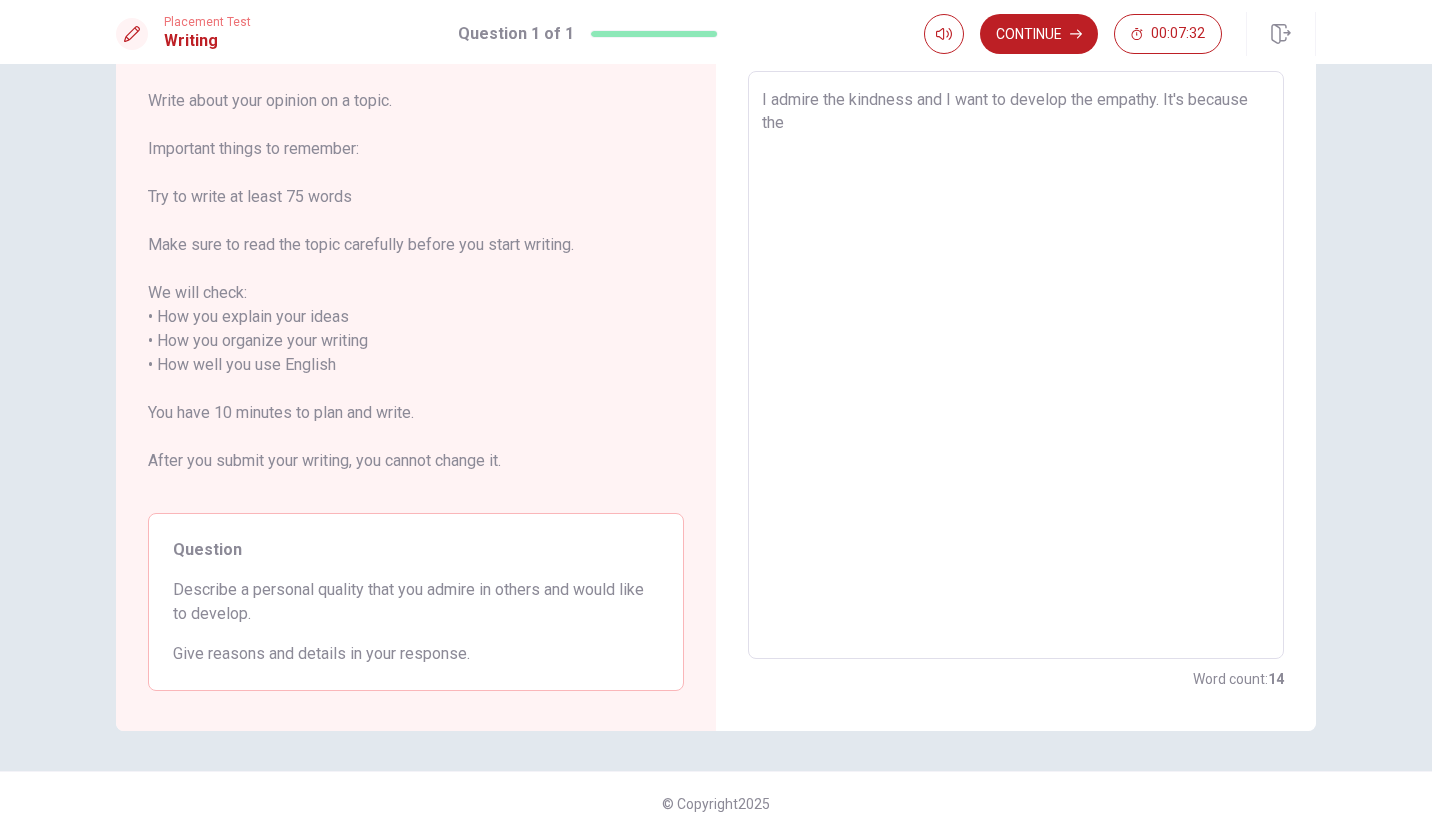 type on "I admire the kindness and I want to develop the empathy. It's because the" 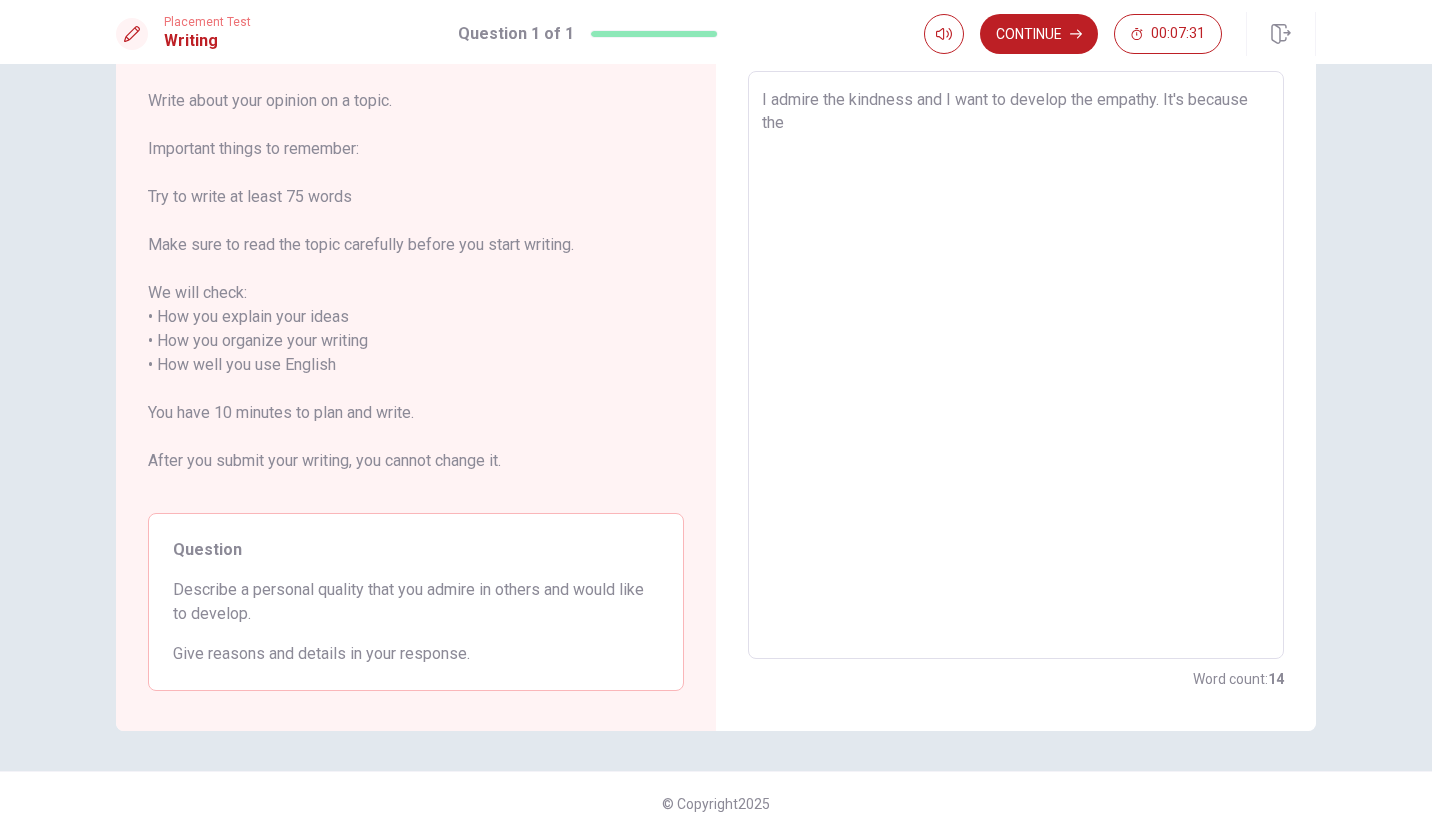 type on "x" 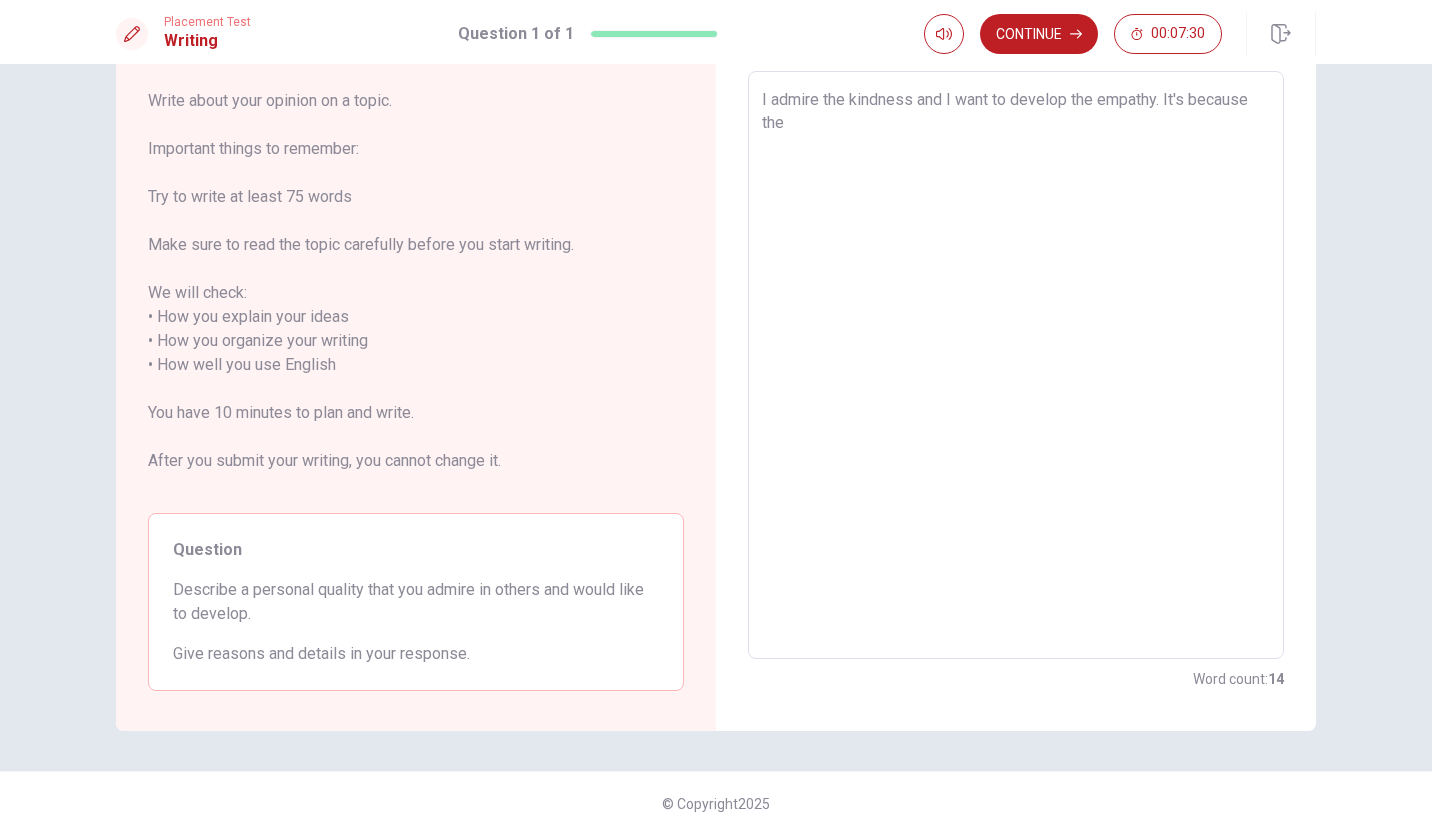 type on "I admire the kindness and I want to develop the empathy. It's because the k" 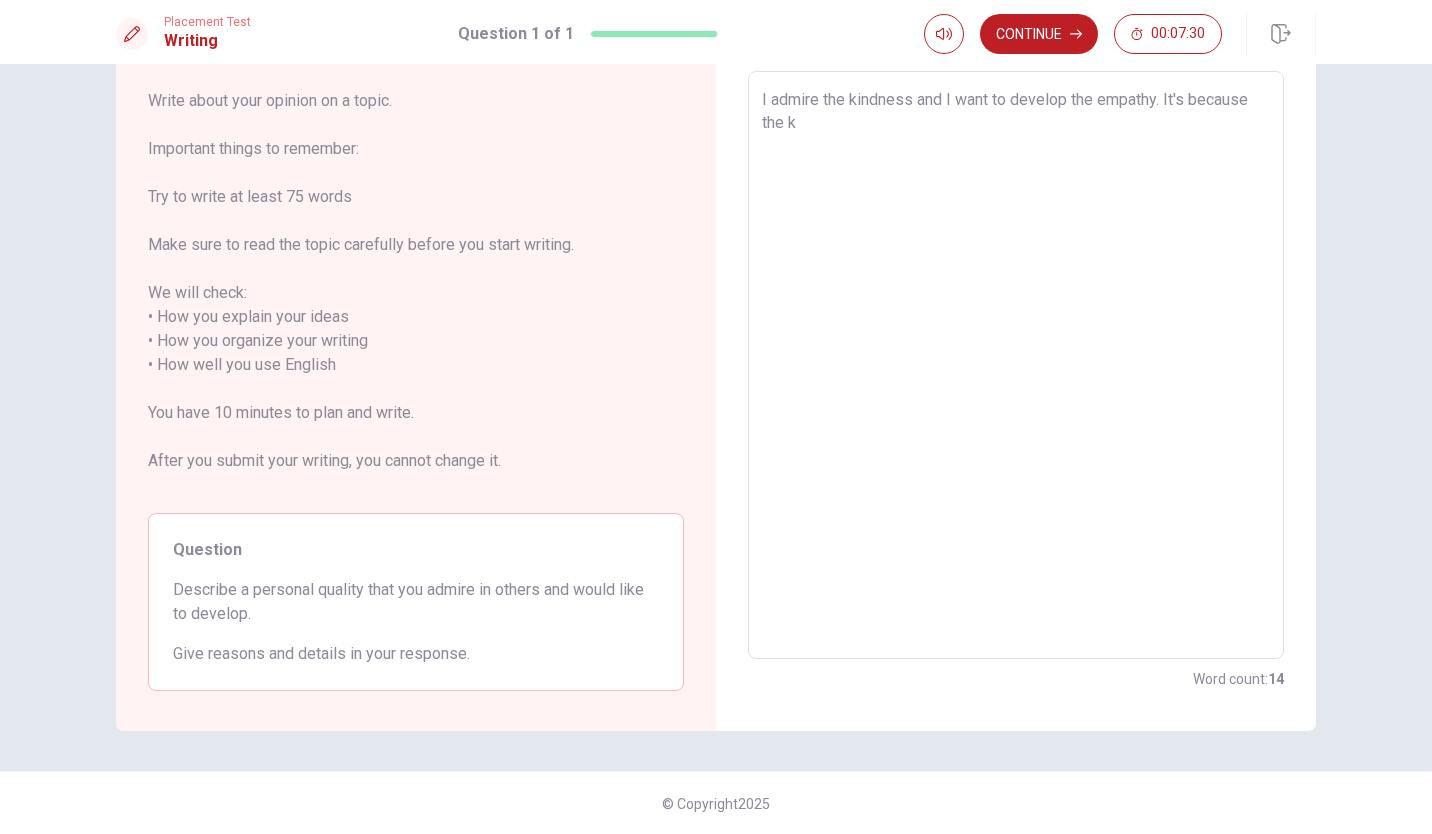 type on "x" 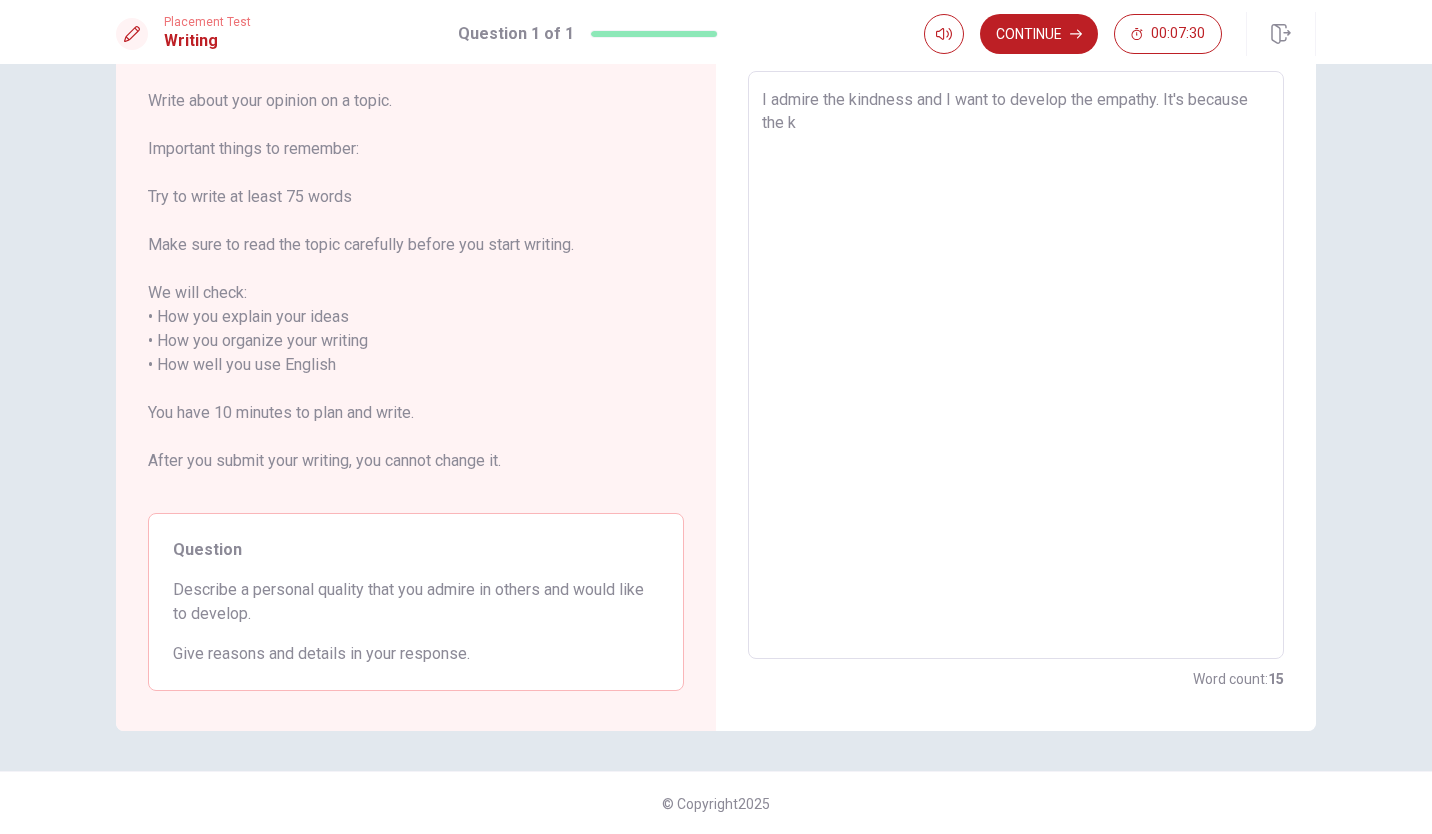 type on "I admire the kindness and I want to develop the empathy. It's because the ki" 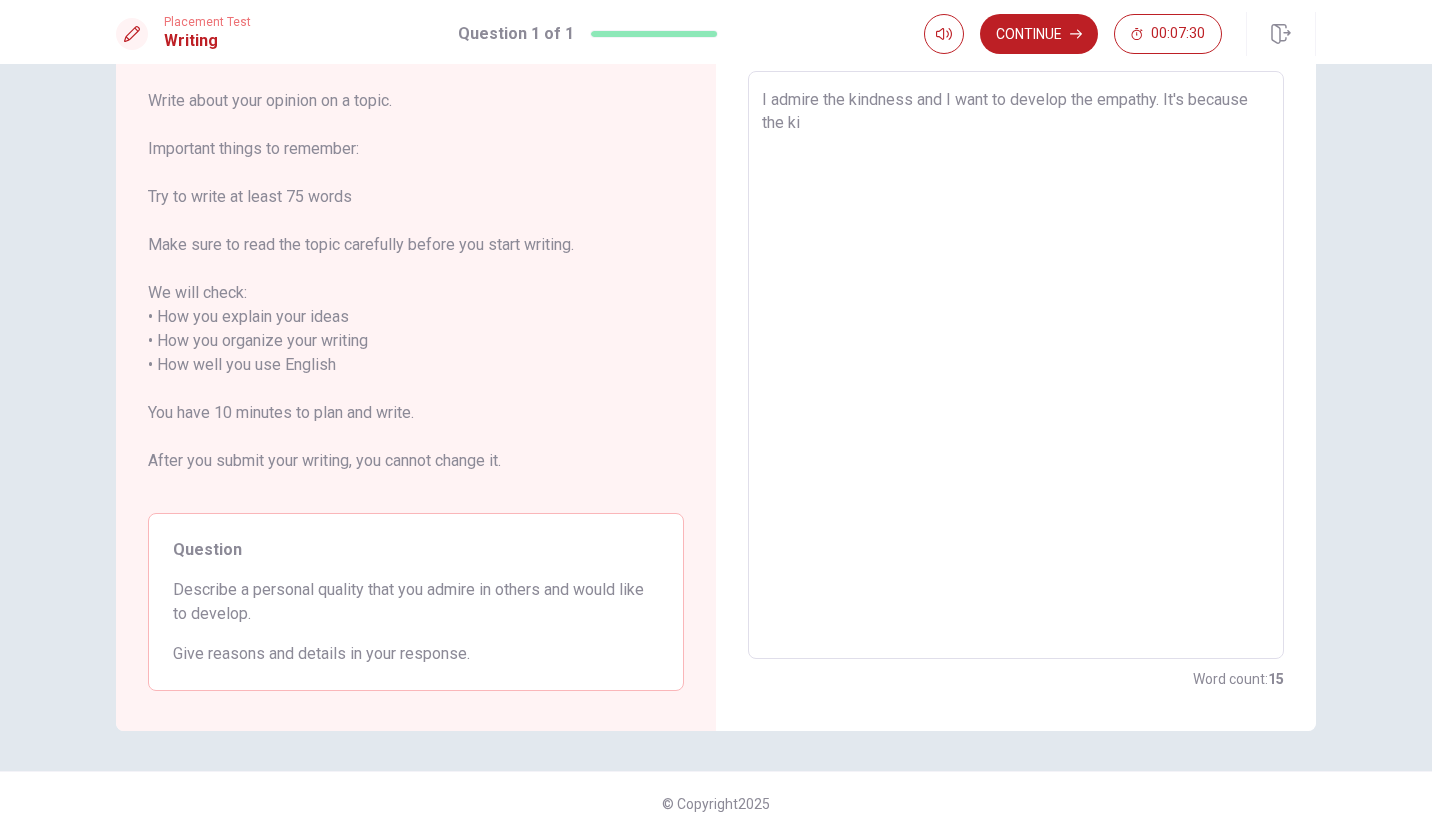 type on "x" 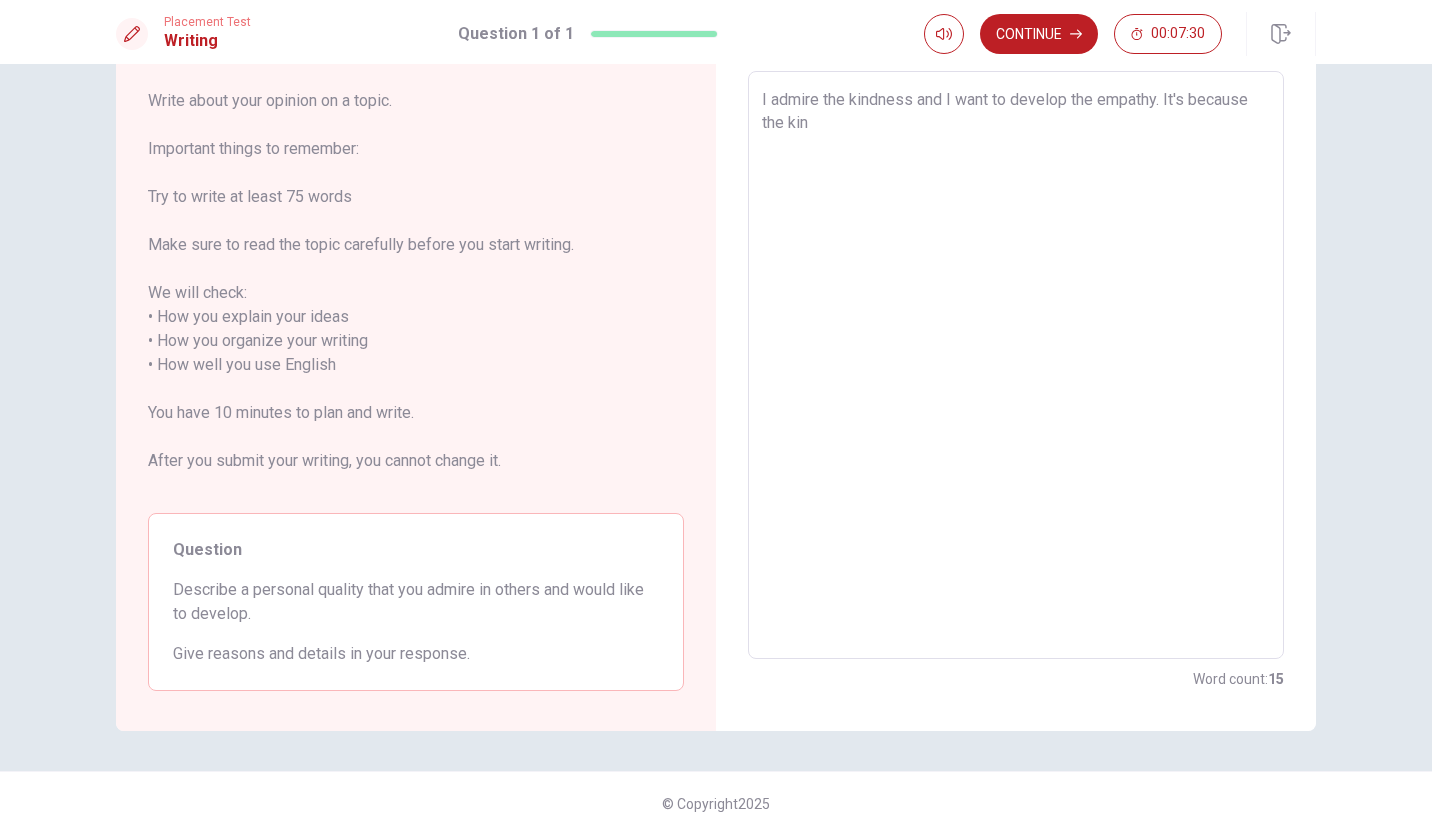 type on "x" 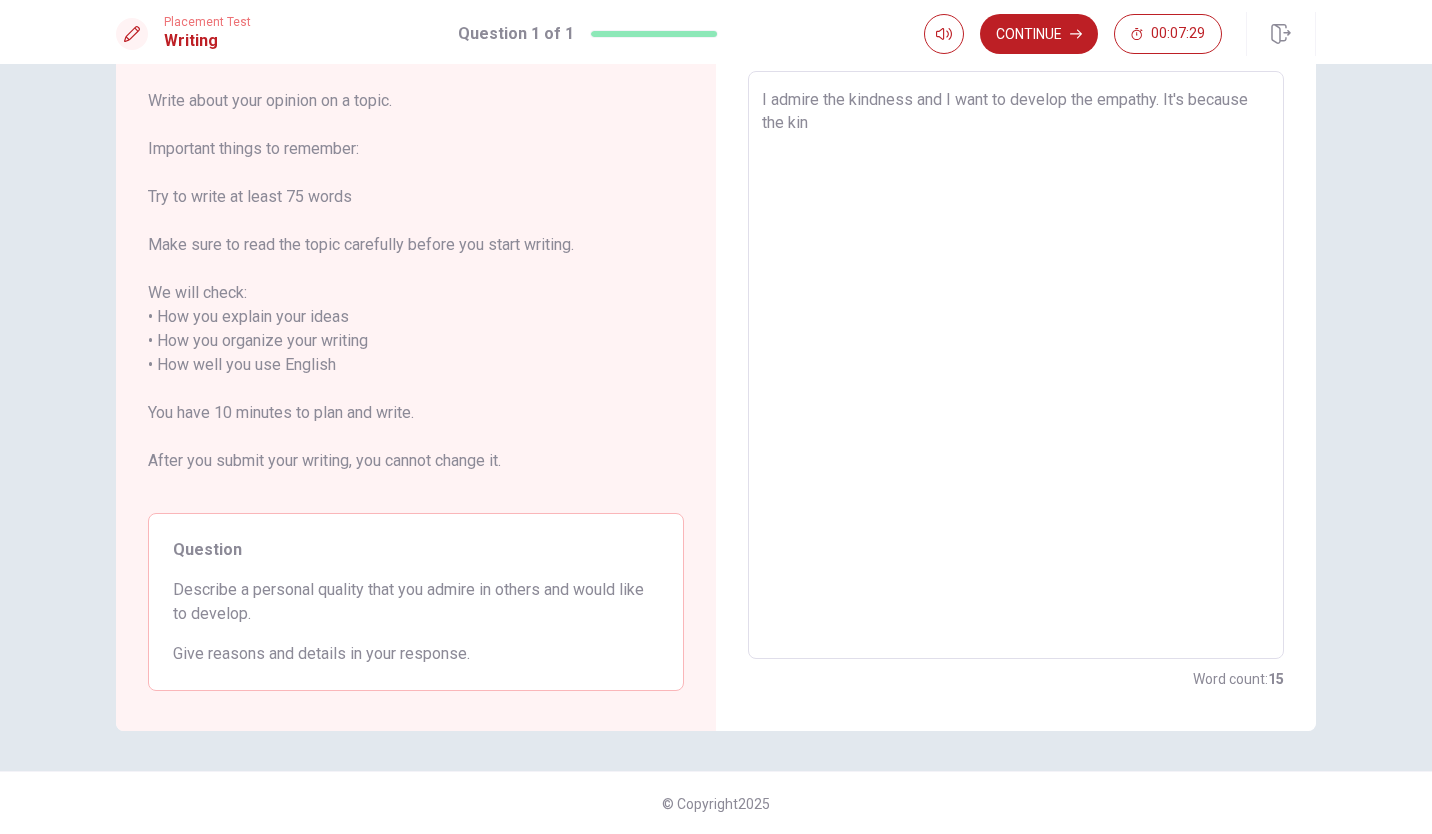 type on "I admire the kindness and I want to develop the empathy. It's because the kind" 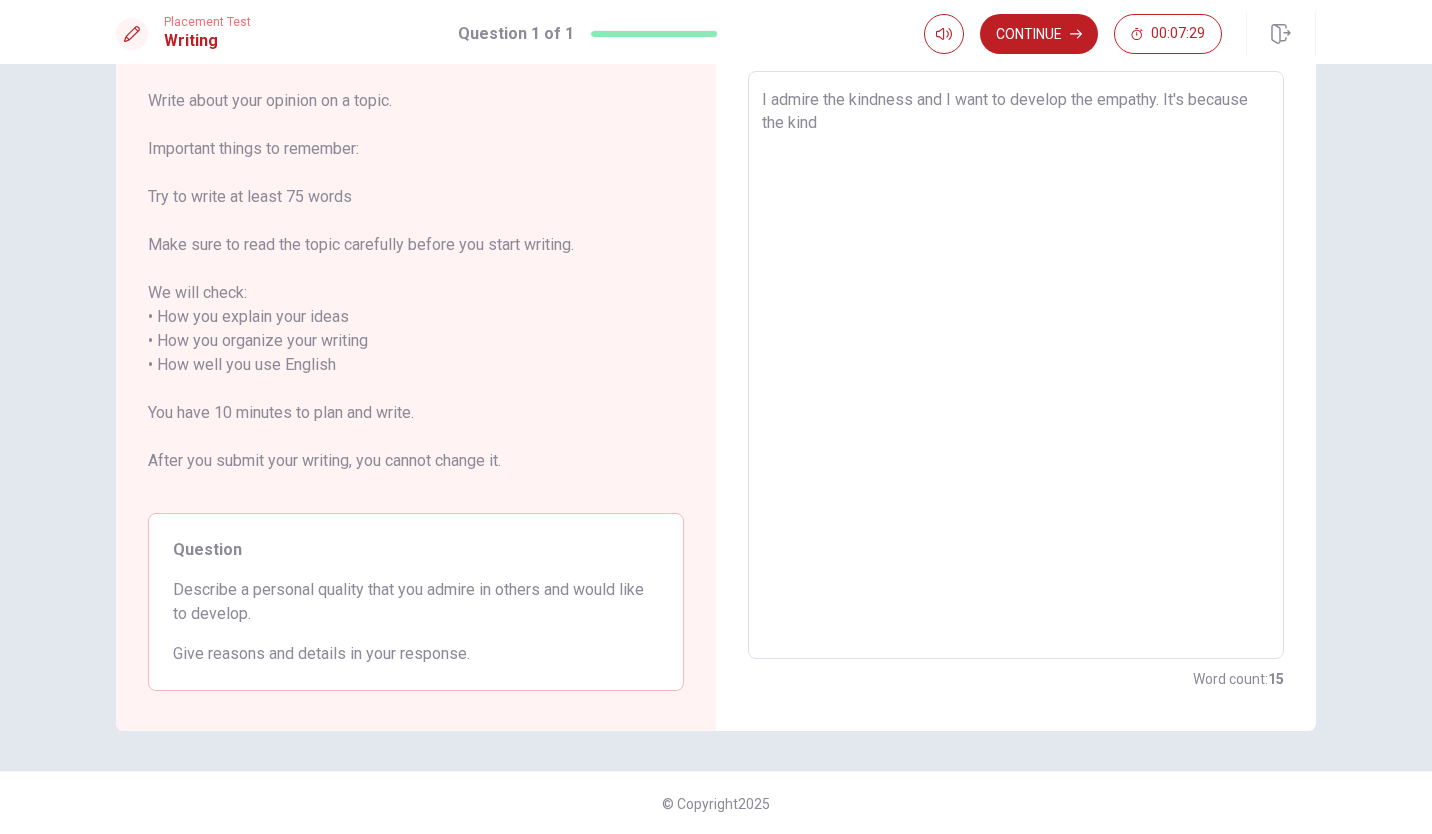 type on "x" 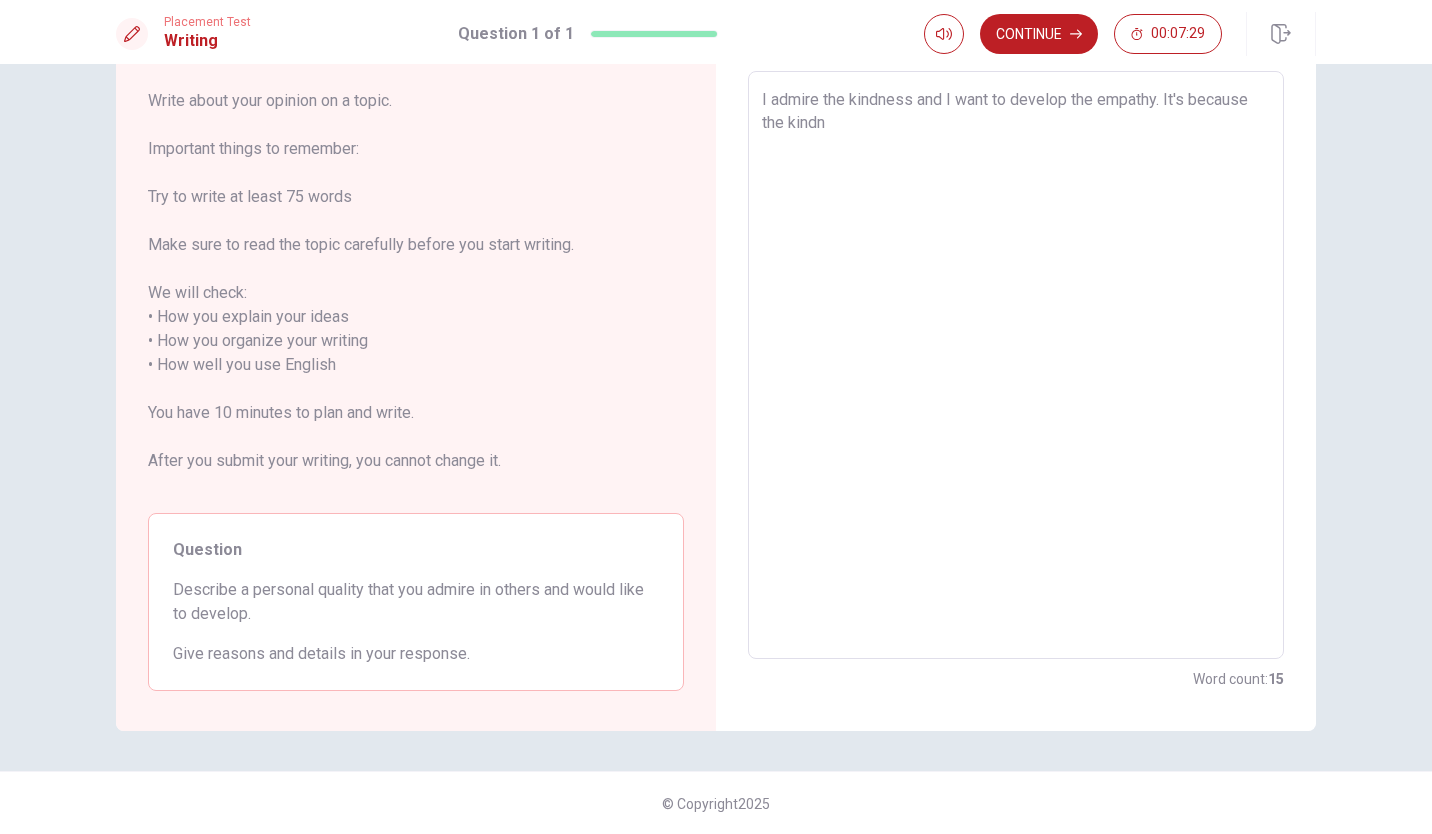 type on "x" 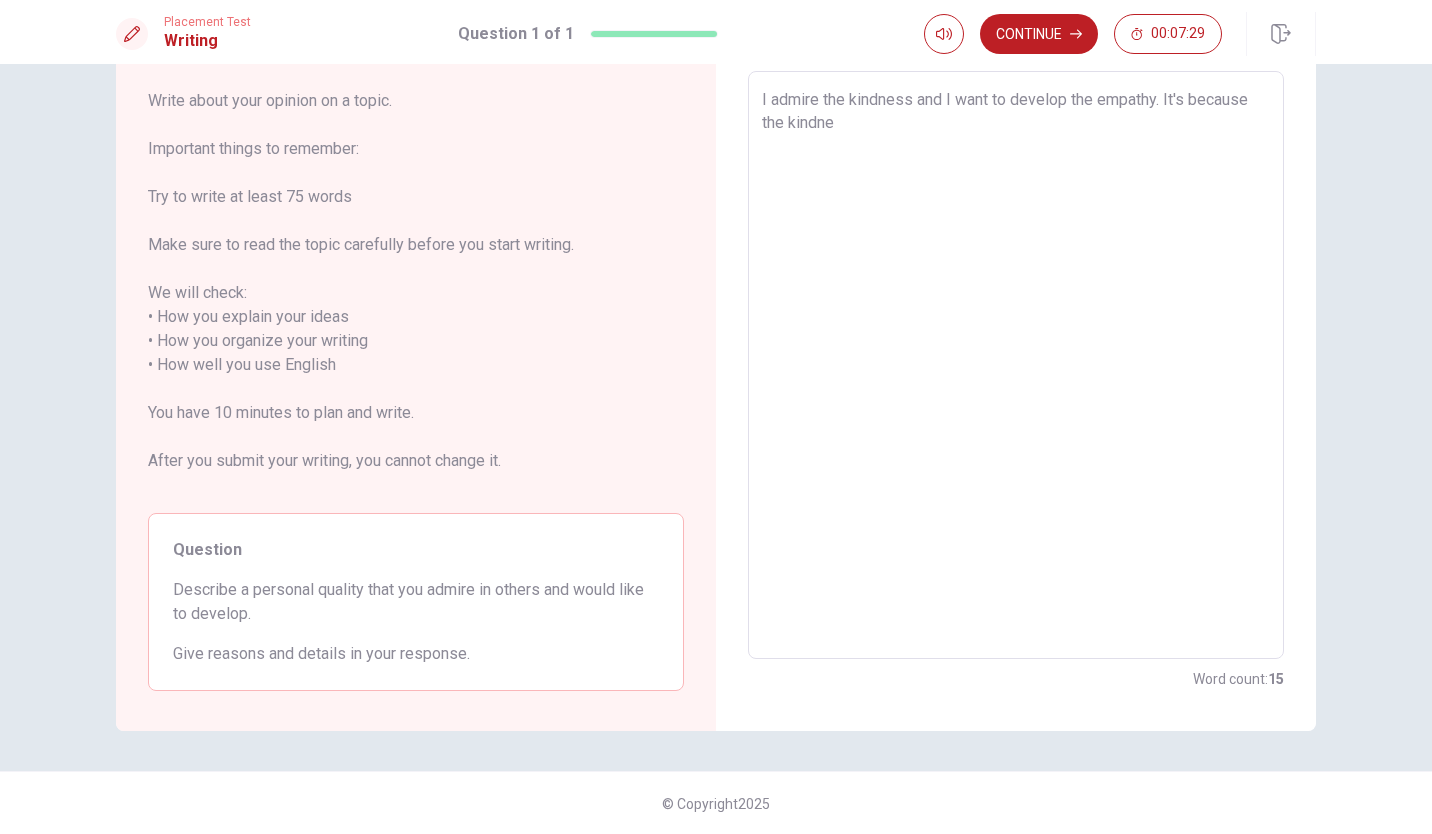 type on "x" 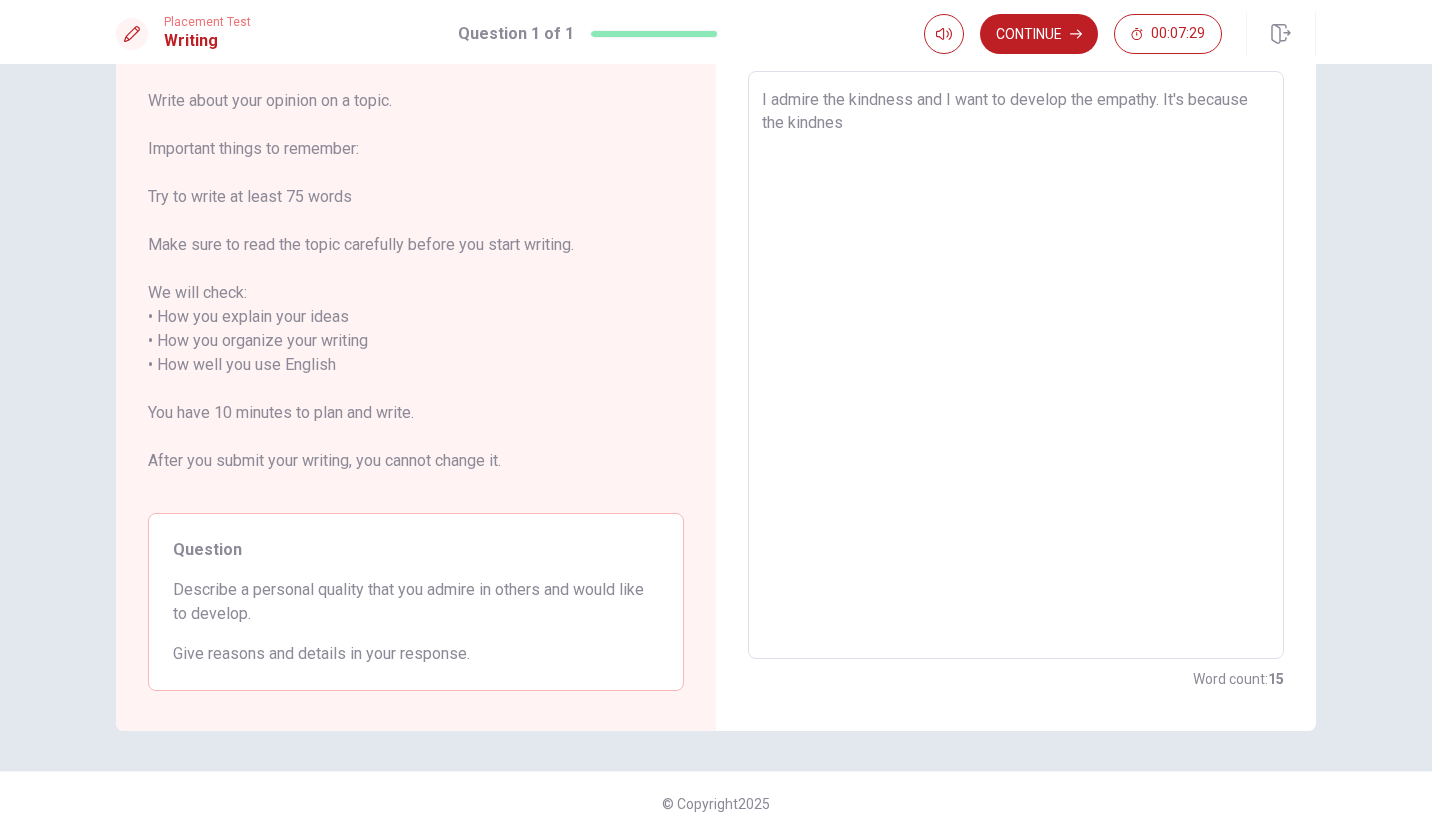 type on "x" 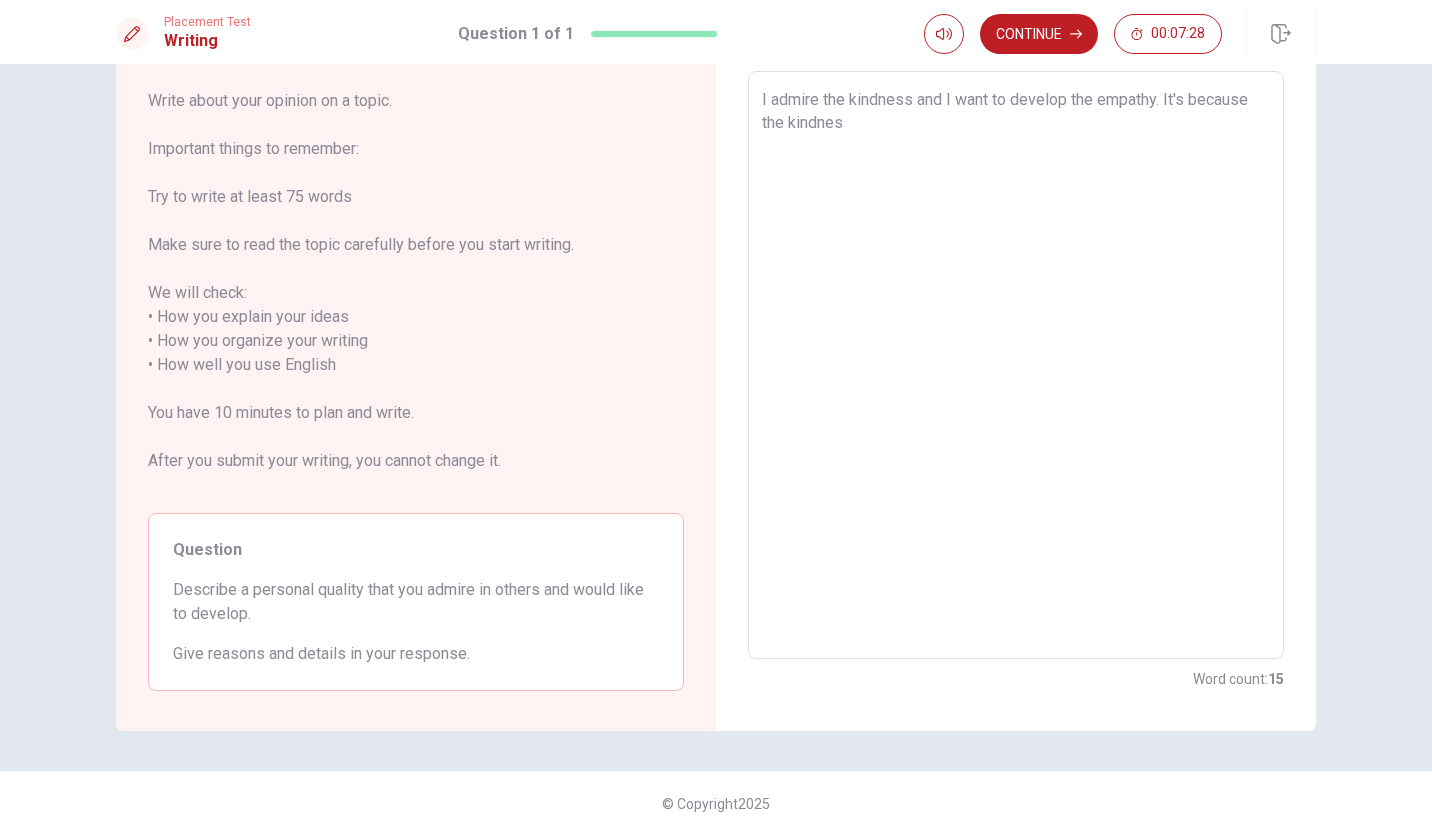 type on "I admire the kindness and I want to develop the empathy. It's because the kindness" 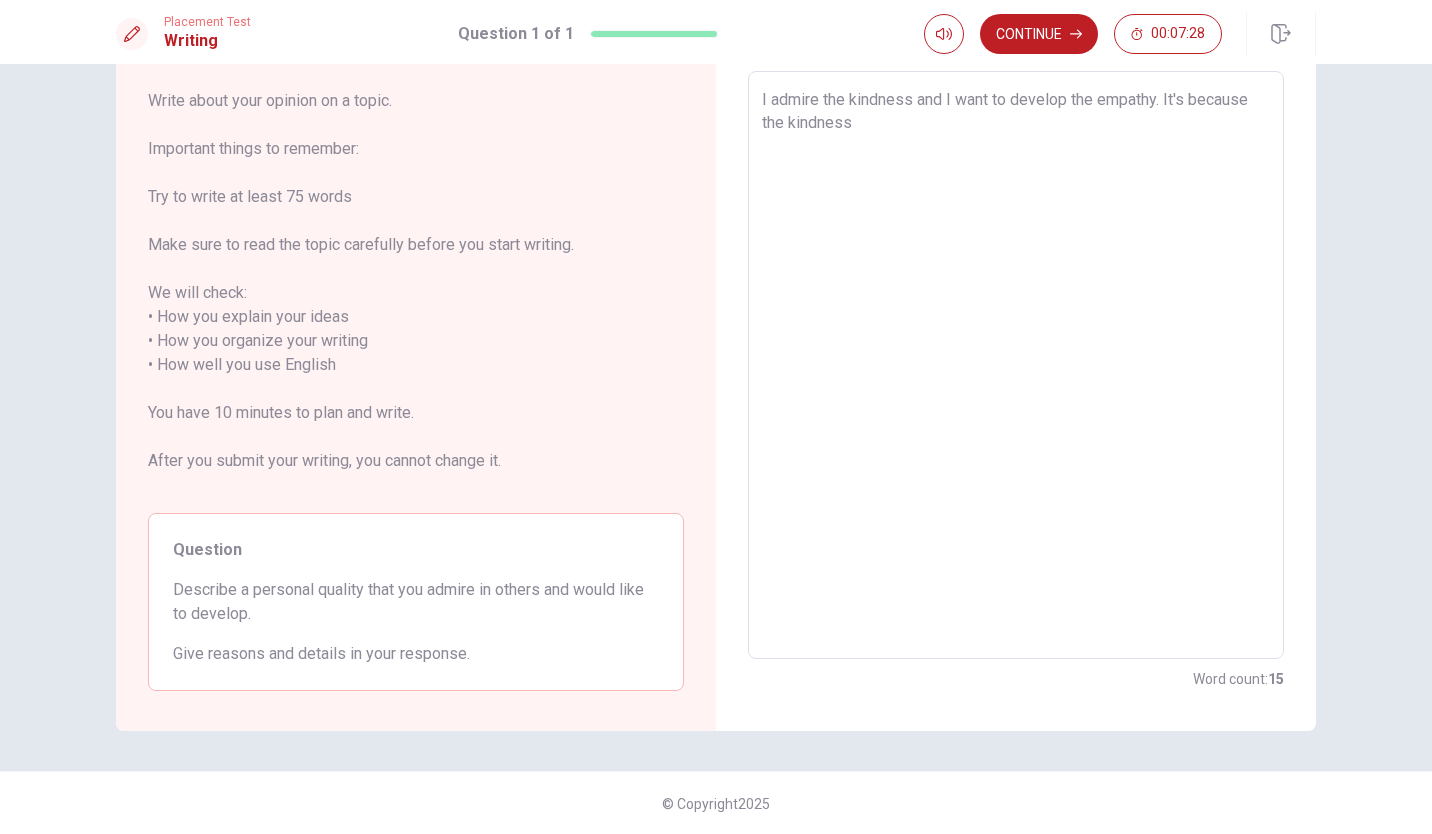 type on "x" 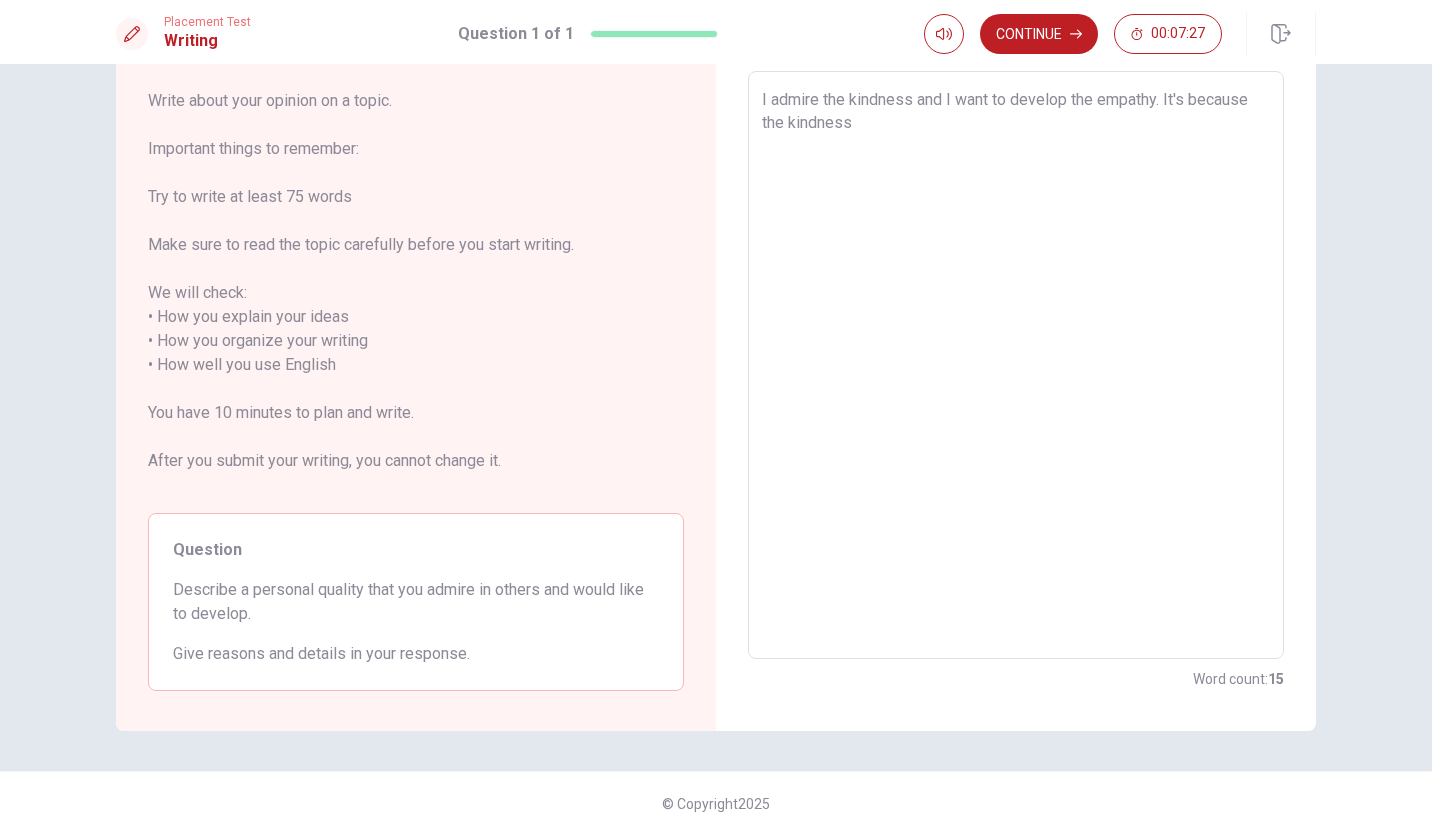 type on "I admire the kindness and I want to develop the empathy. It's because the kindness a" 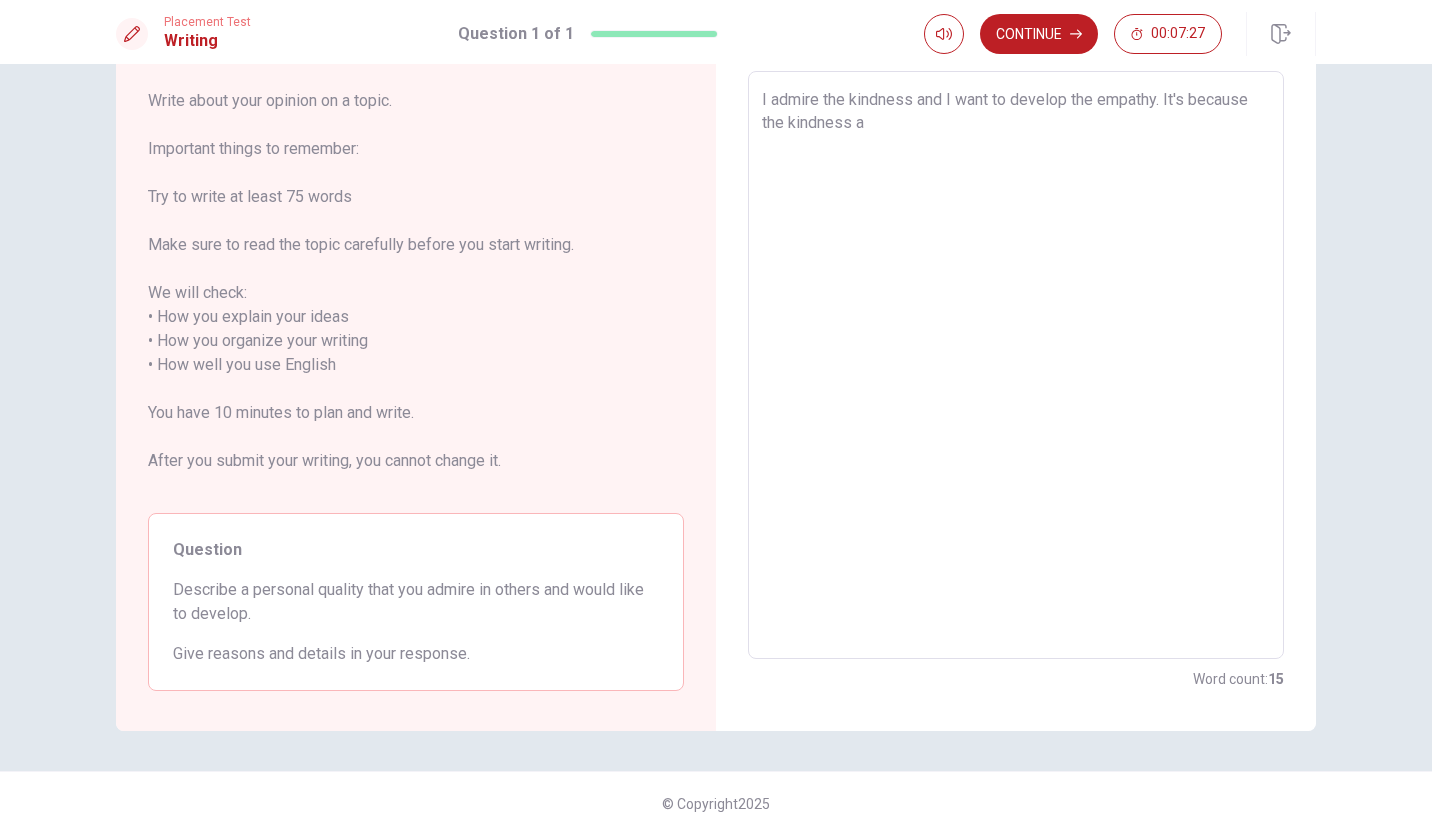 type on "x" 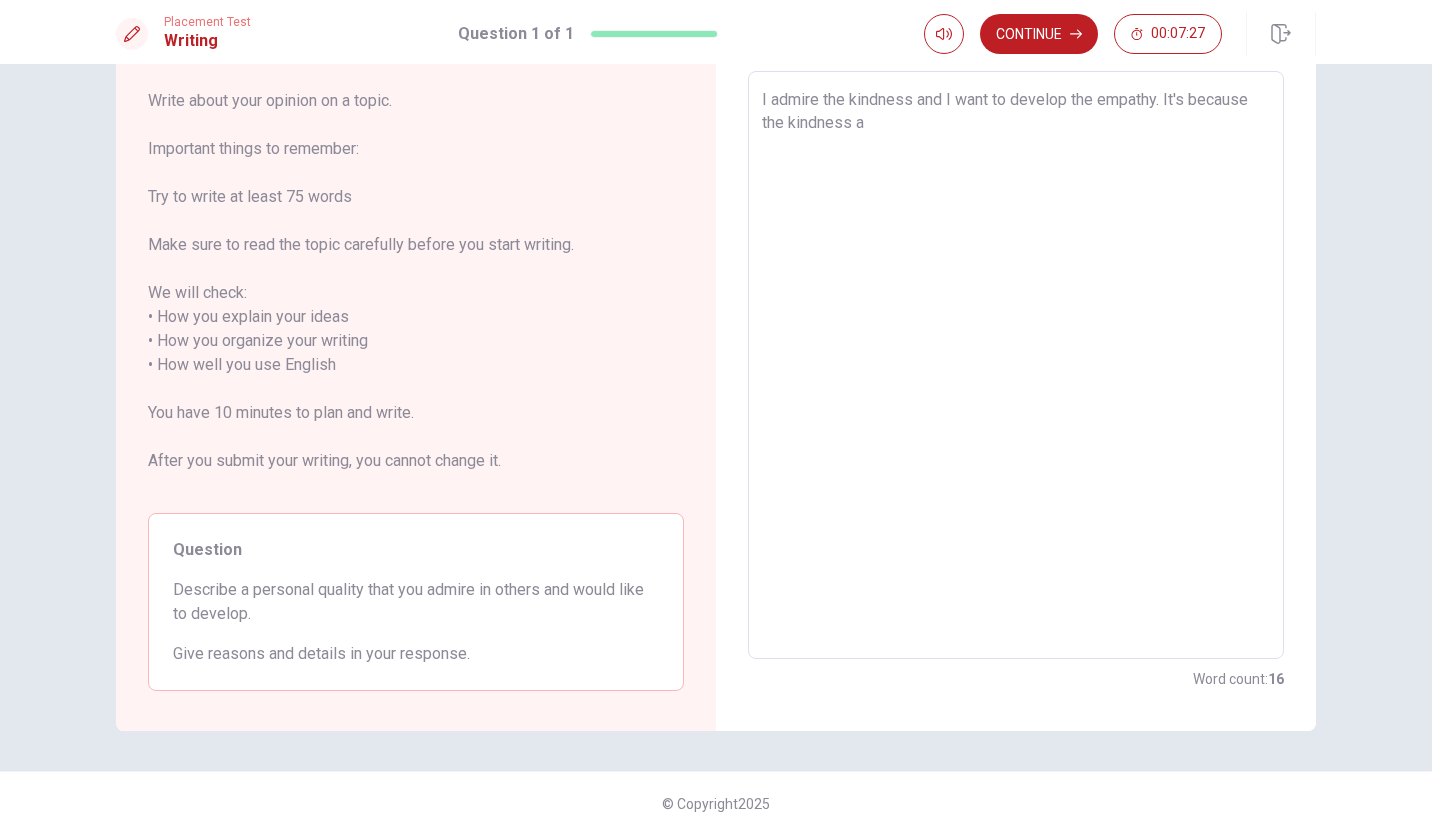 type on "I admire the kindness and I want to develop the empathy. It's because the kindness an" 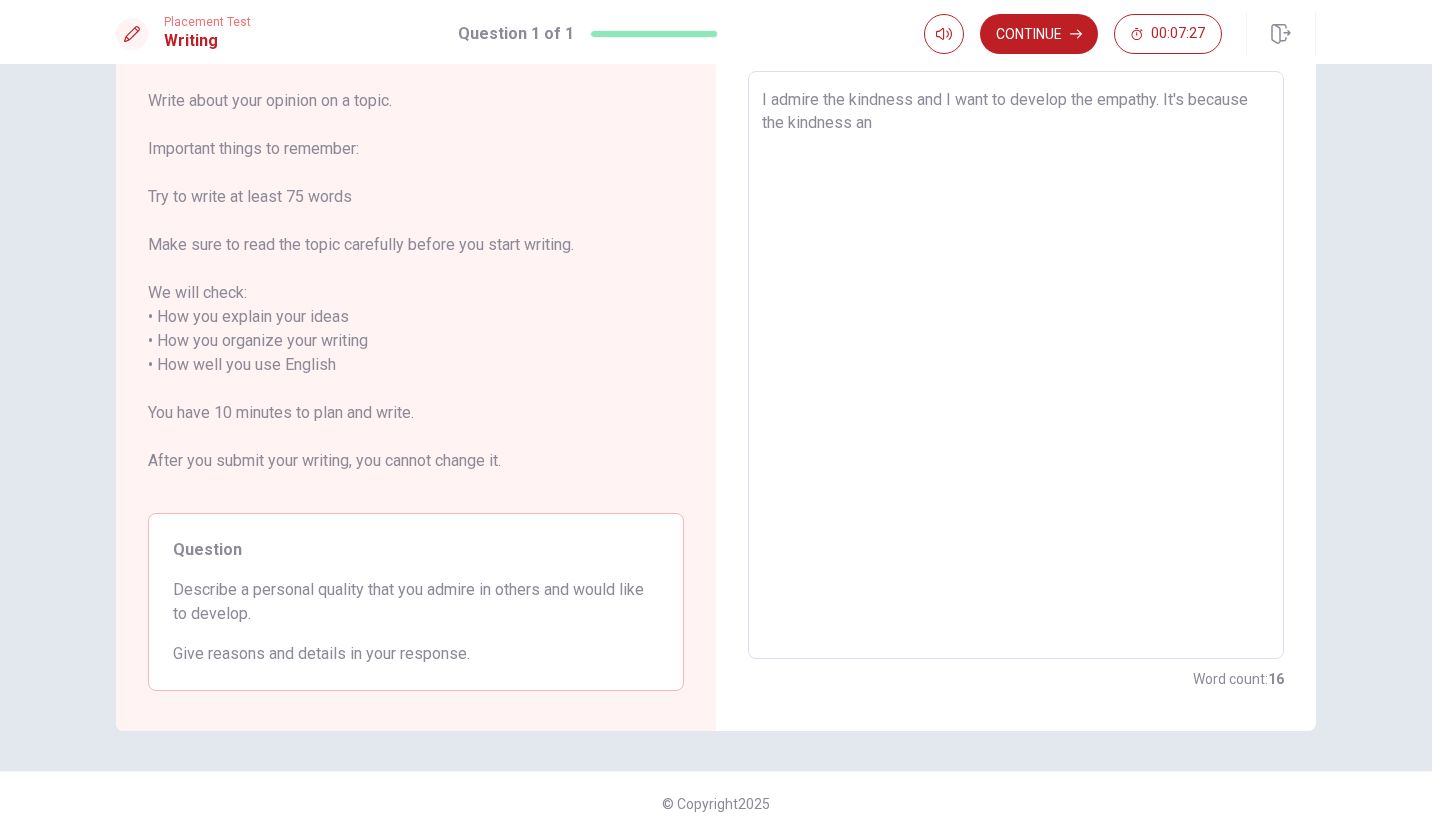 type on "x" 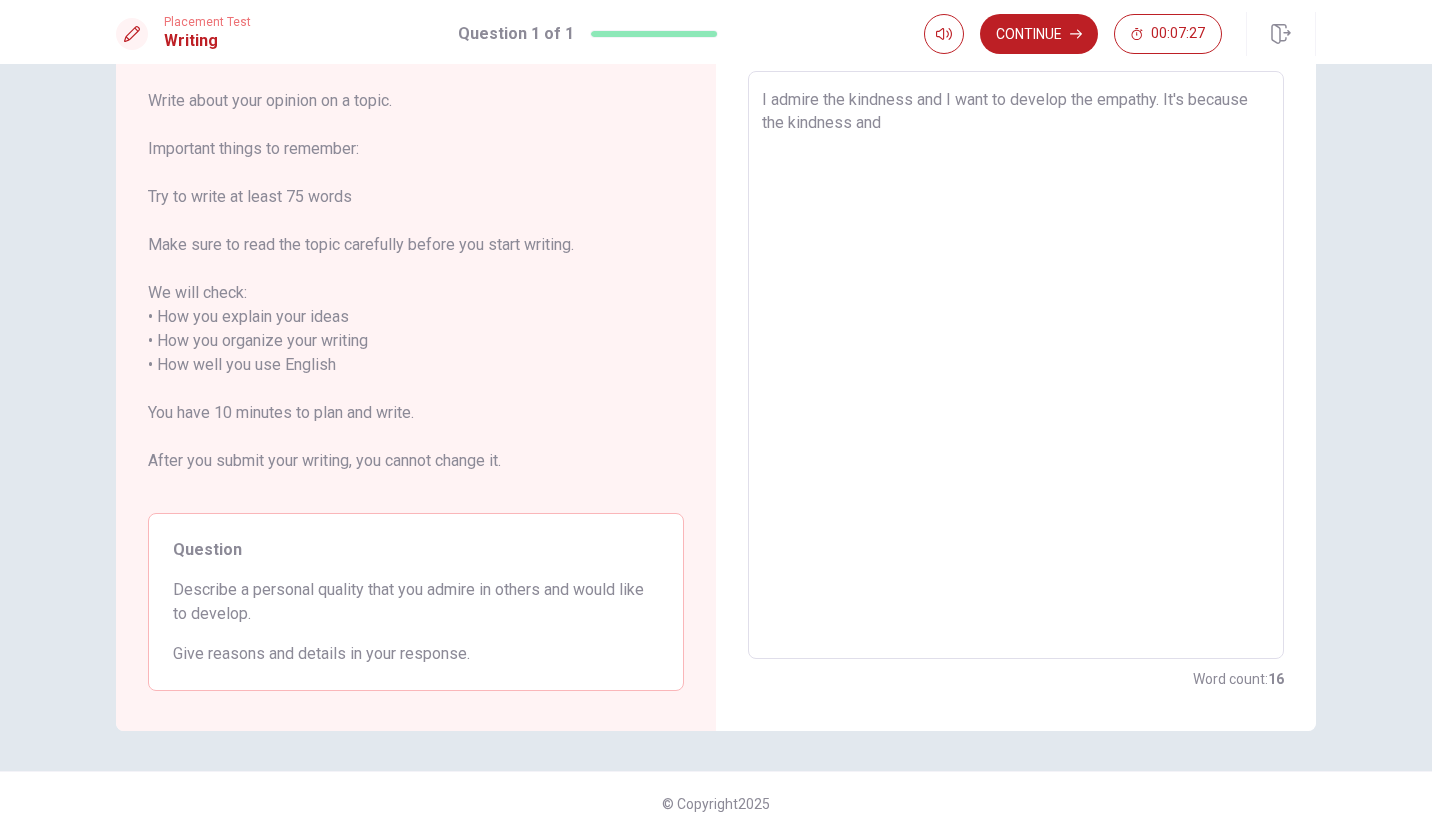 type on "x" 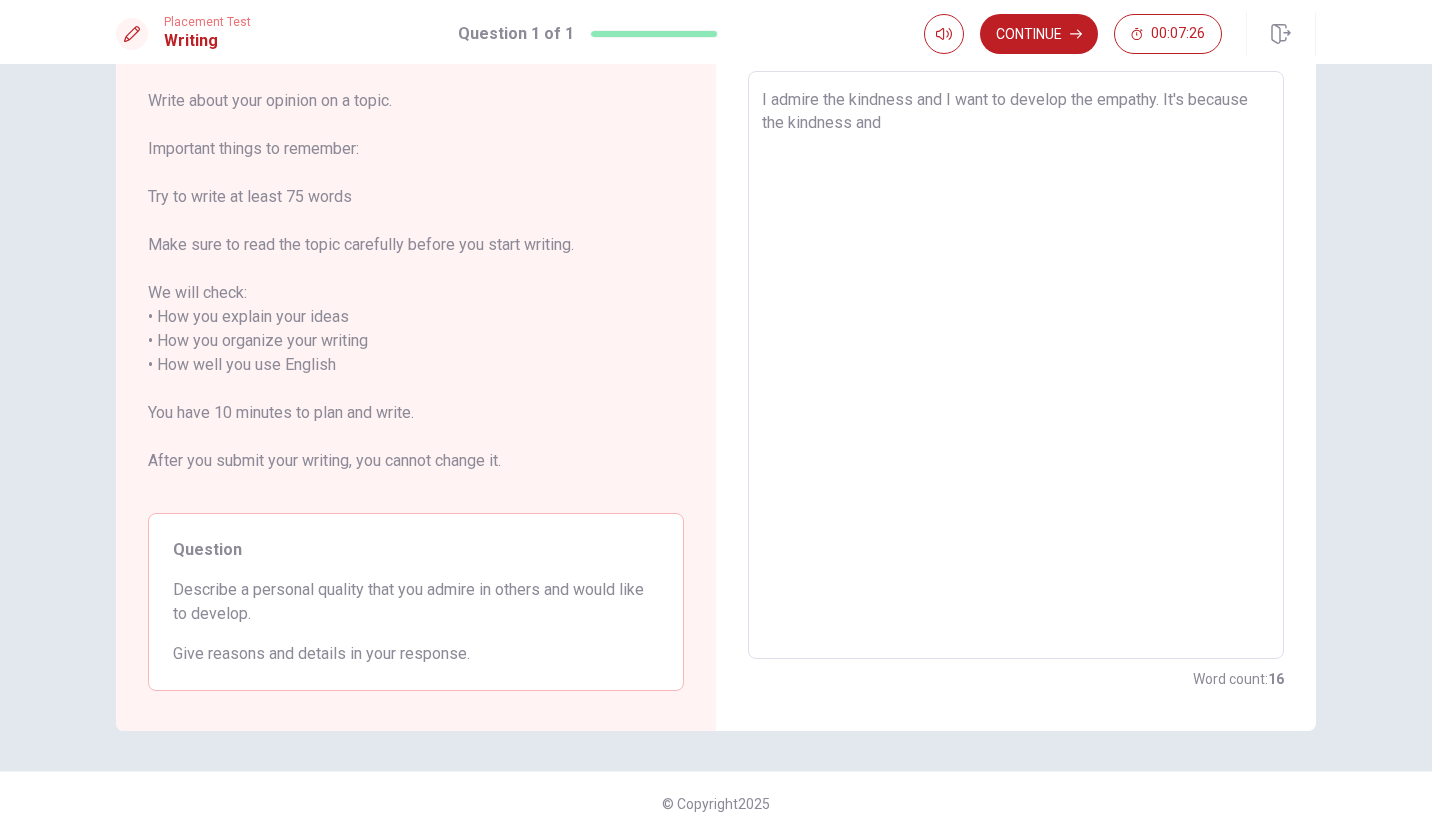 type on "I admire the kindness and I want to develop the empathy. It's because the kindness and t" 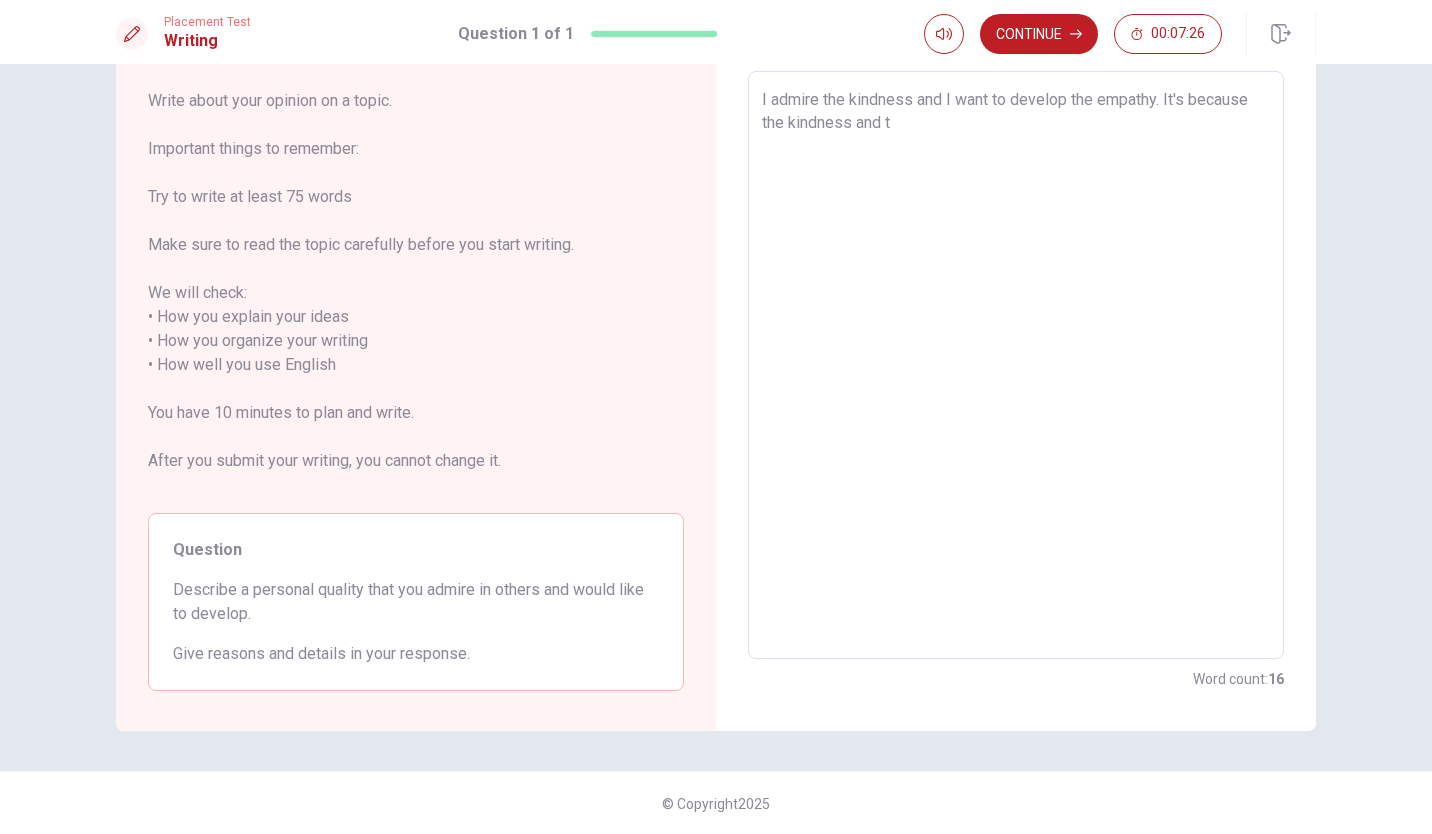 type on "x" 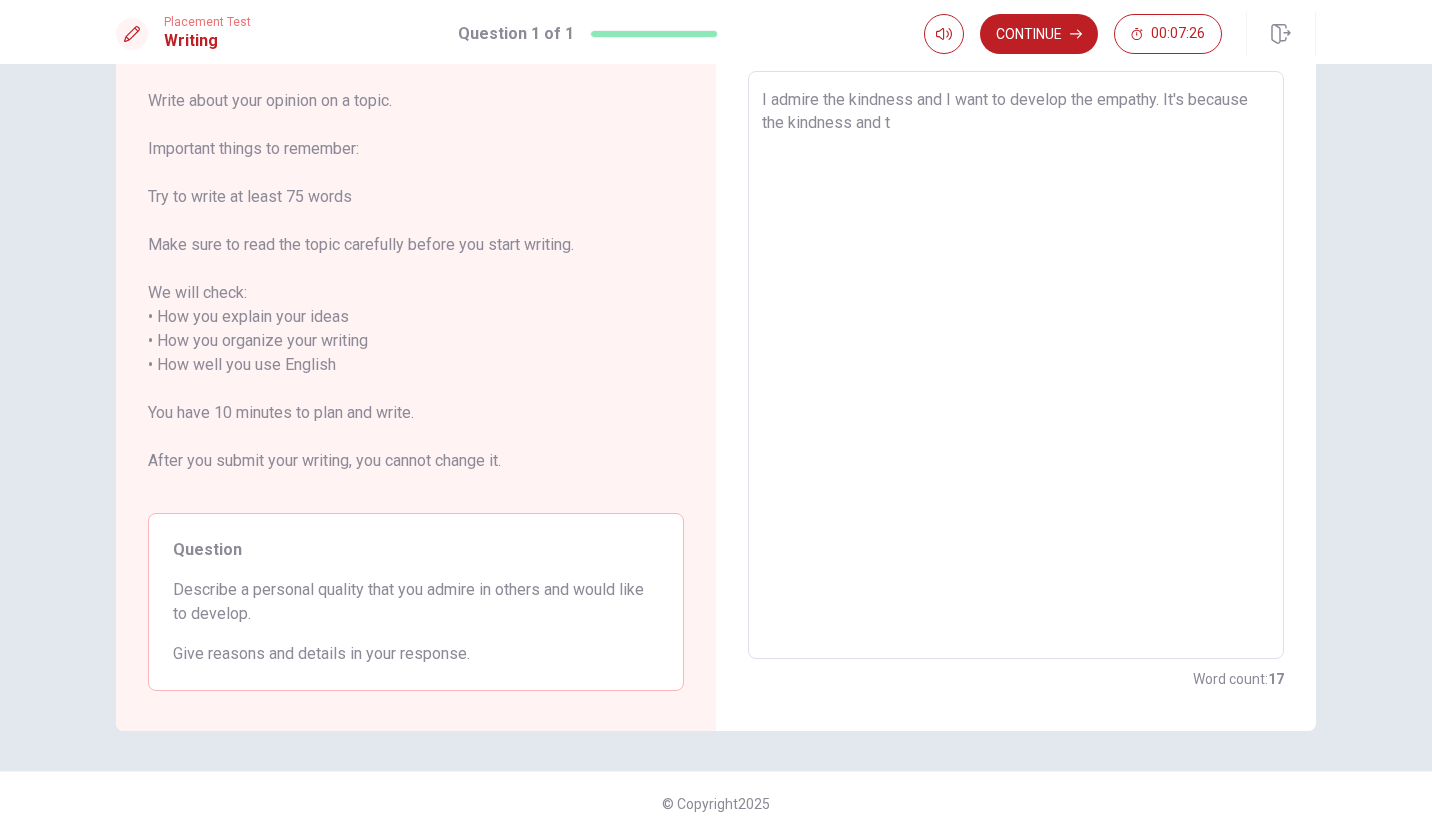 type 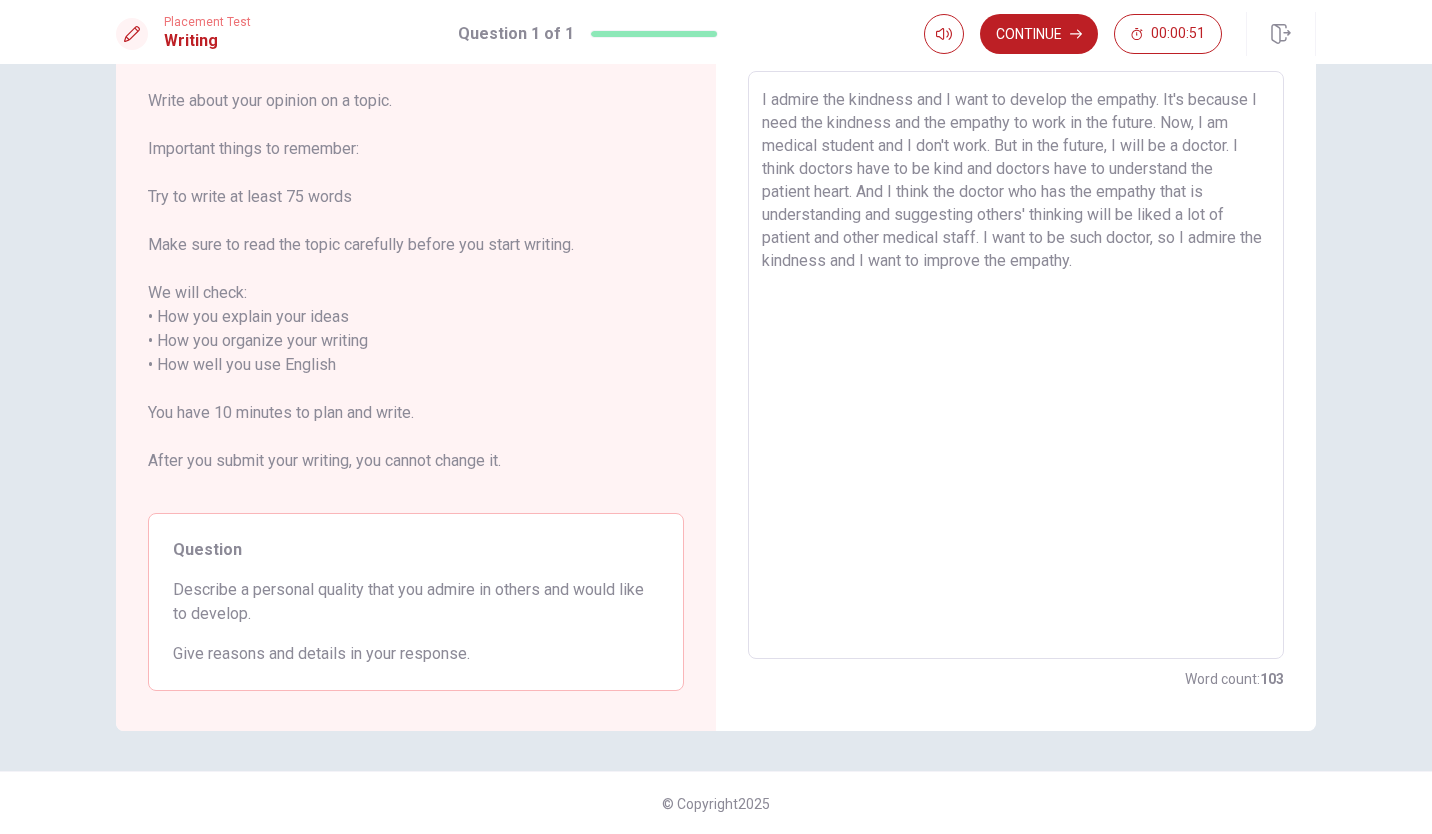 click on "I admire the kindness and I want to develop the empathy. It's because I need the kindness and the empathy to work in the future. Now, I am medical student and I don't work. But in the future, I will be a doctor. I think doctors have to be kind and doctors have to understand the patient heart. And I think the doctor who has the empathy that is understanding and suggesting others' thinking will be liked a lot of patient and other medical staff. I want to be such doctor, so I admire the kindness and I want to improve the empathy." at bounding box center (1016, 365) 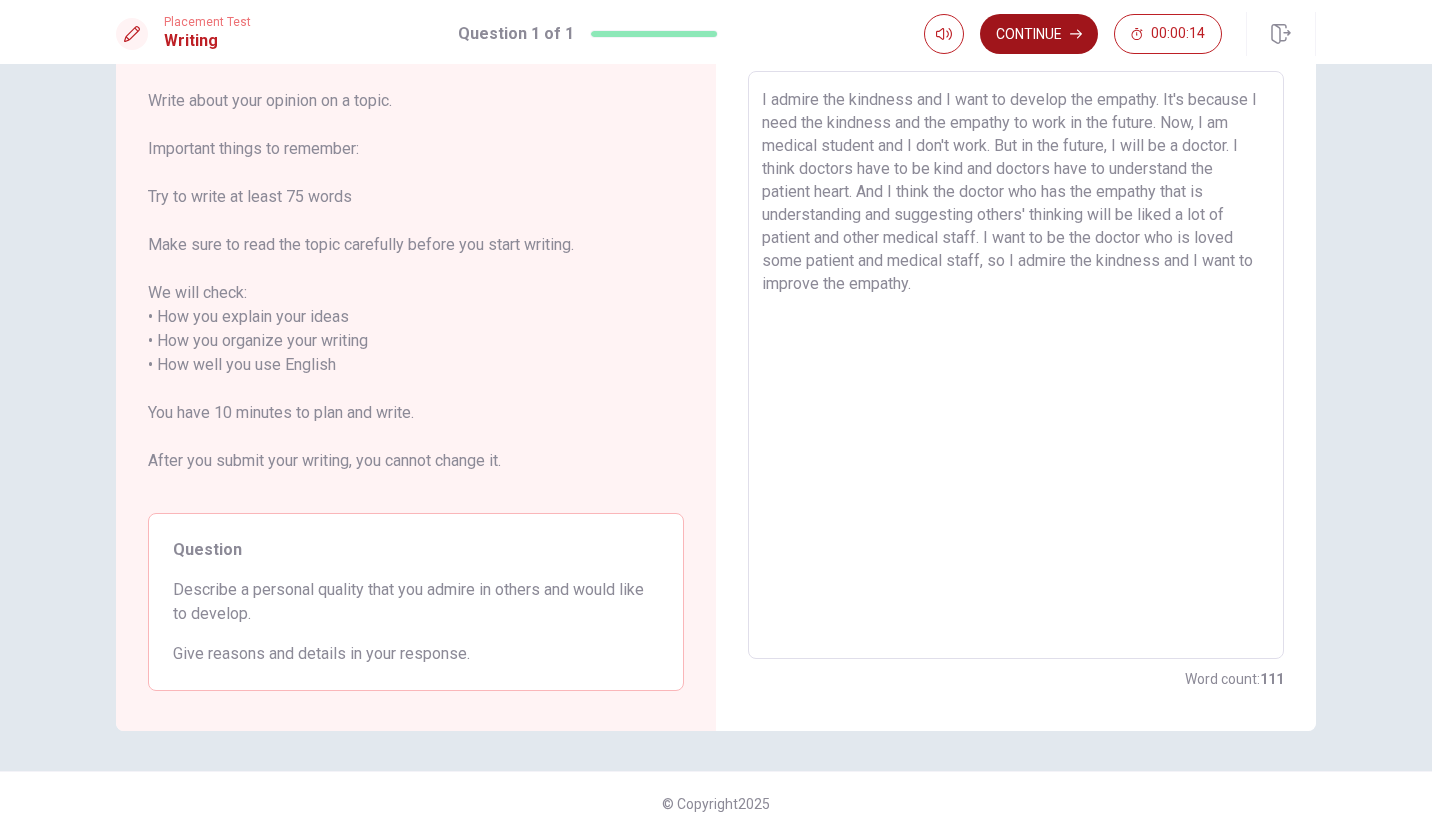 click on "Continue" at bounding box center (1039, 34) 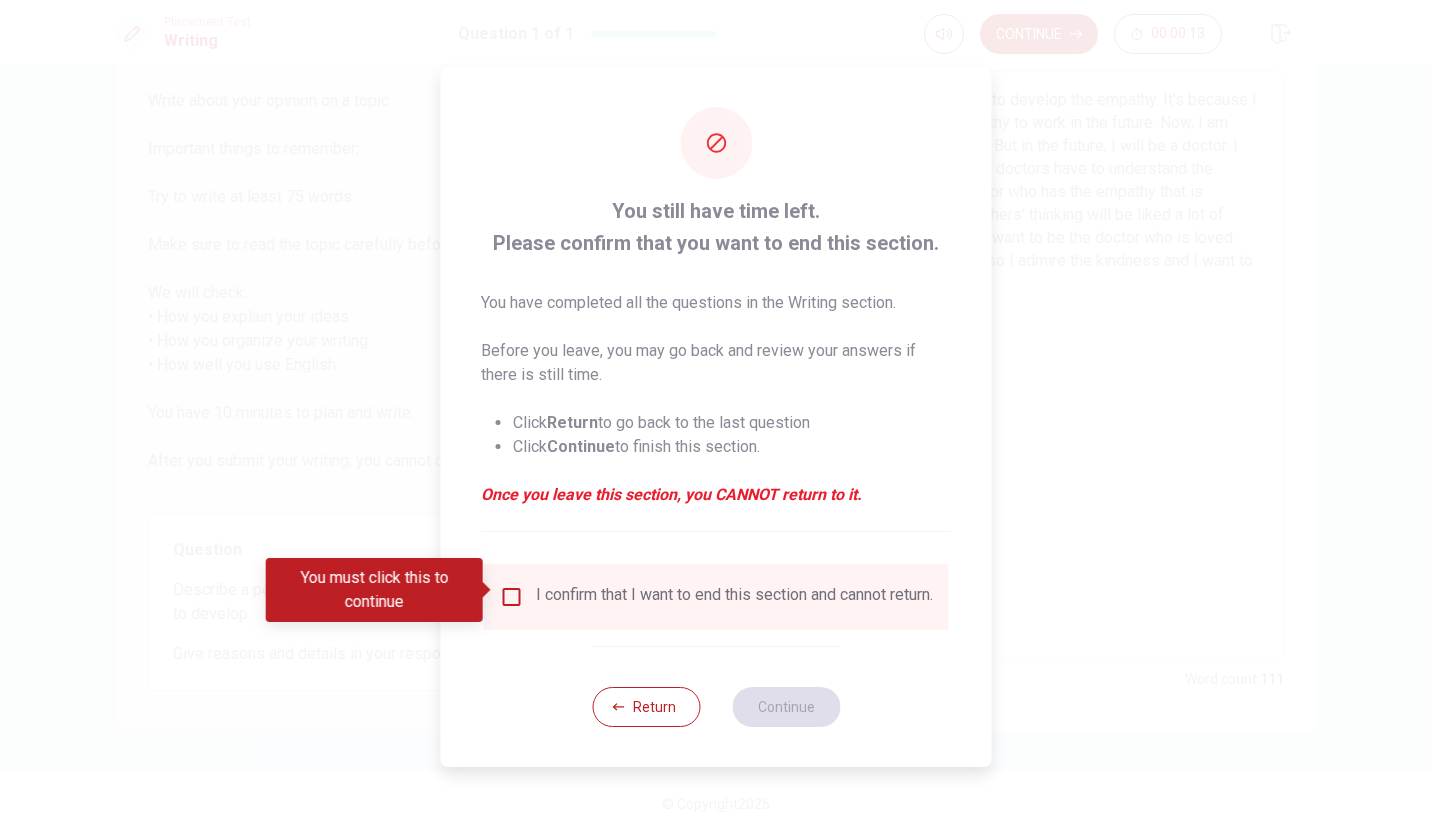click at bounding box center [512, 597] 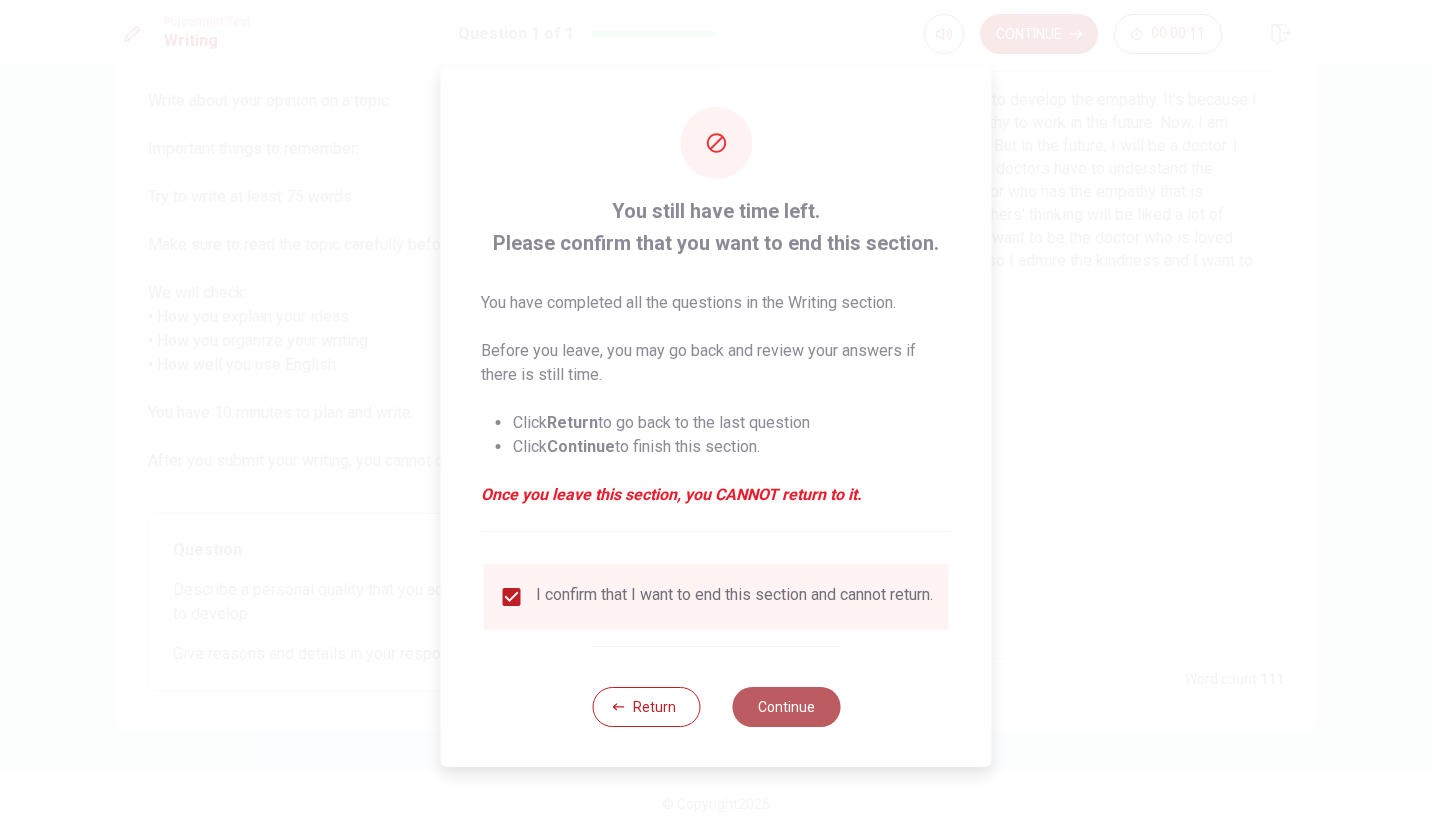 click on "Continue" at bounding box center [786, 707] 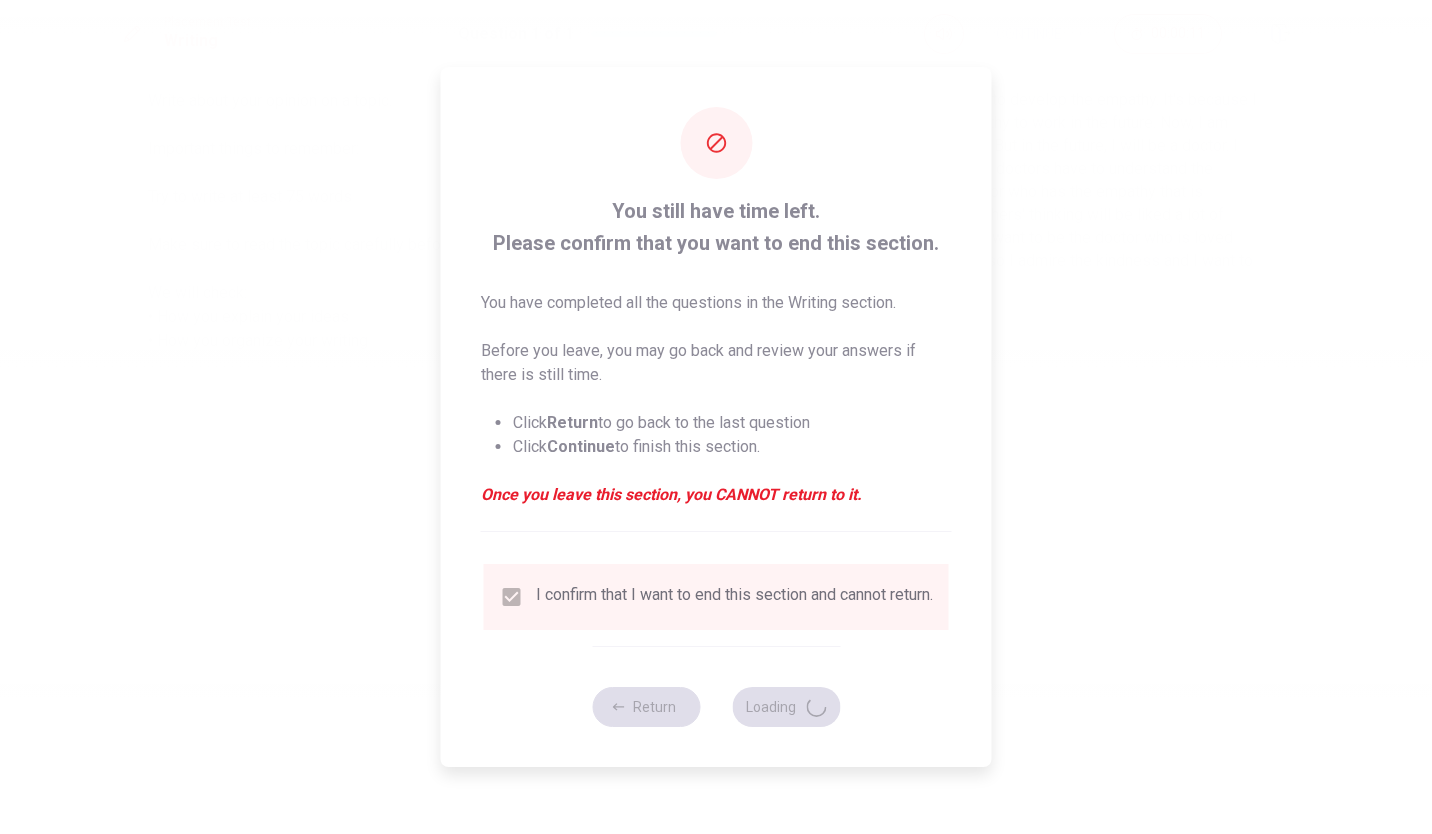 scroll, scrollTop: 0, scrollLeft: 0, axis: both 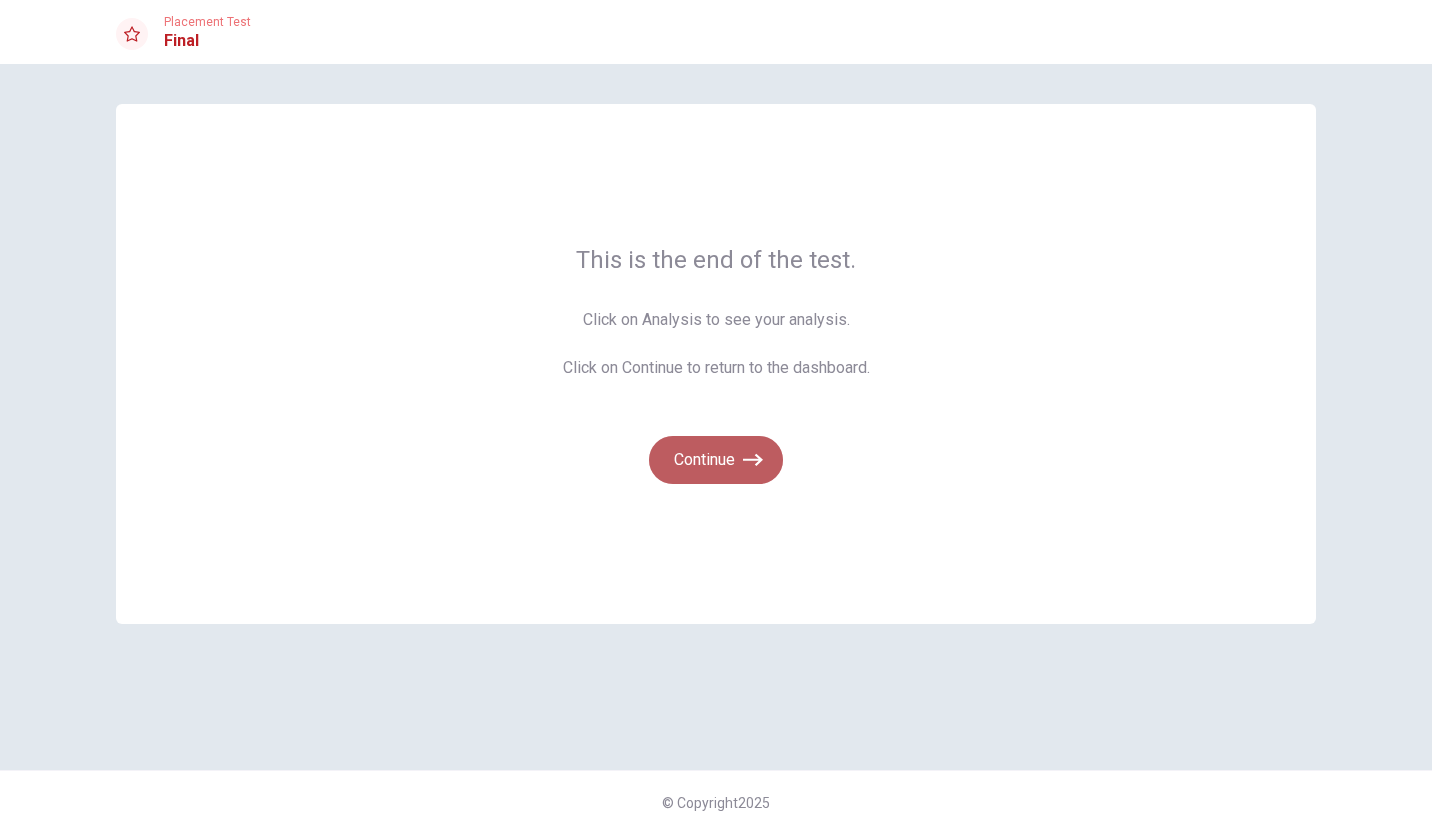 click on "Continue" at bounding box center [716, 460] 